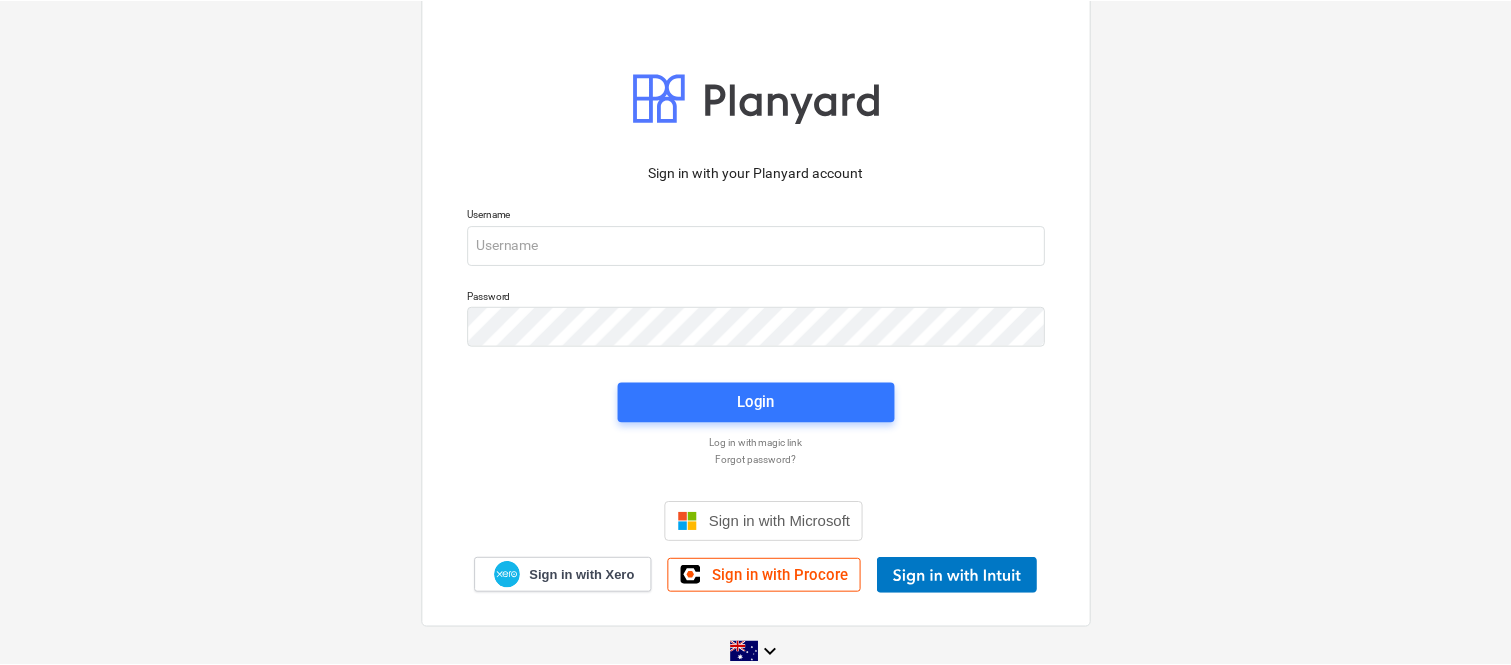 scroll, scrollTop: 0, scrollLeft: 0, axis: both 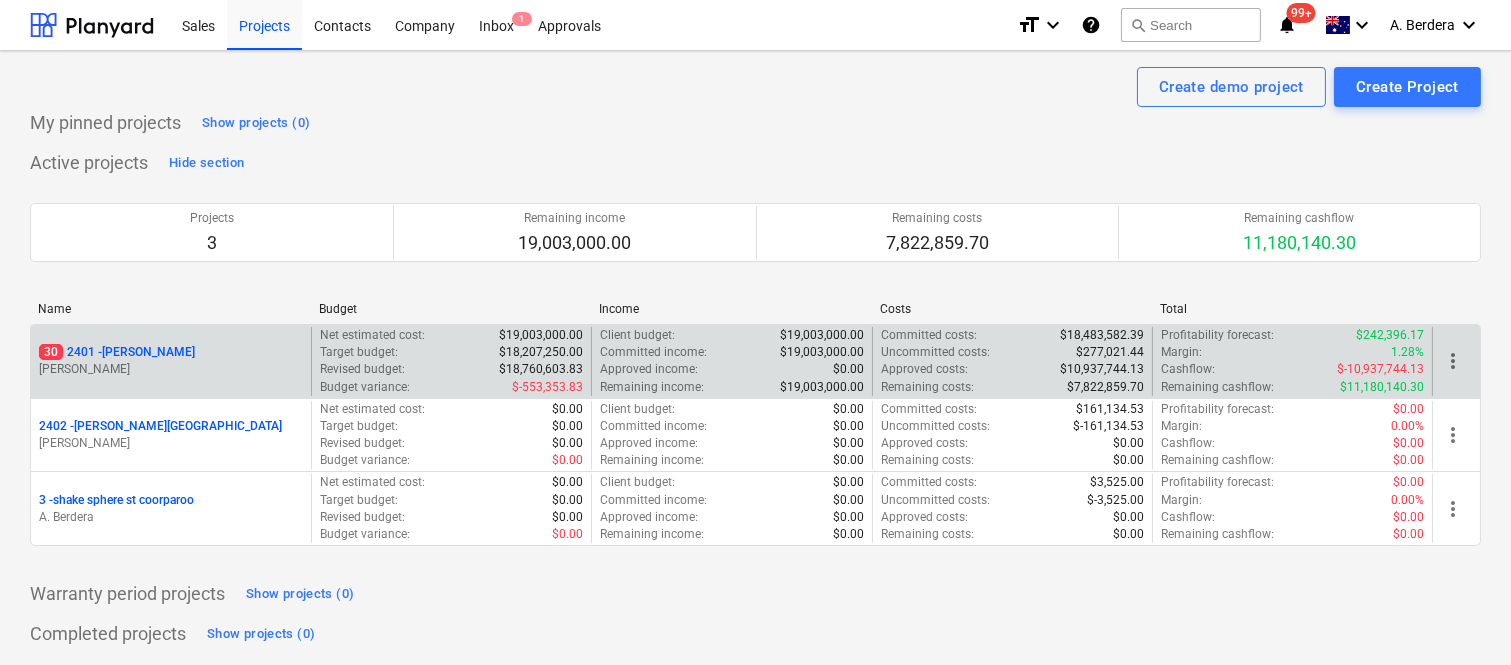 click on "30  2401 -  [PERSON_NAME] [PERSON_NAME]" at bounding box center (171, 361) 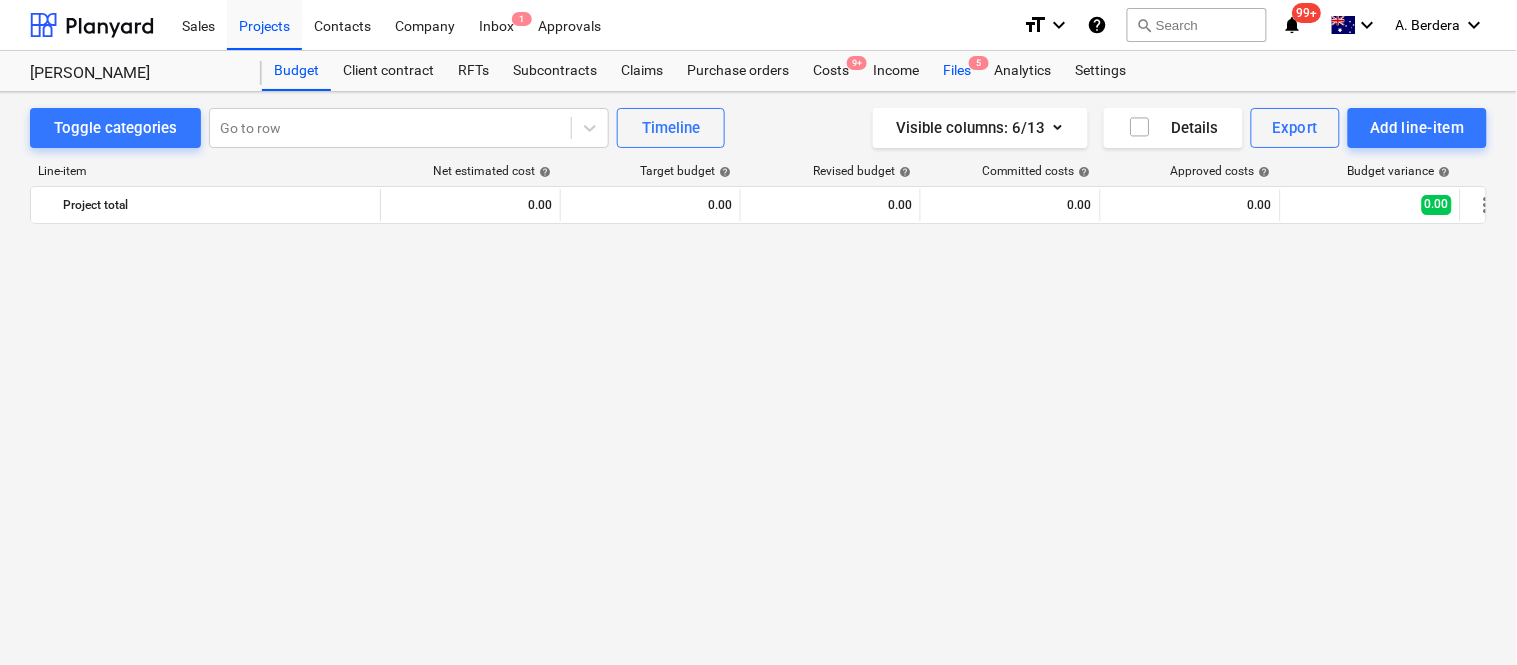 click on "Files 5" at bounding box center [957, 71] 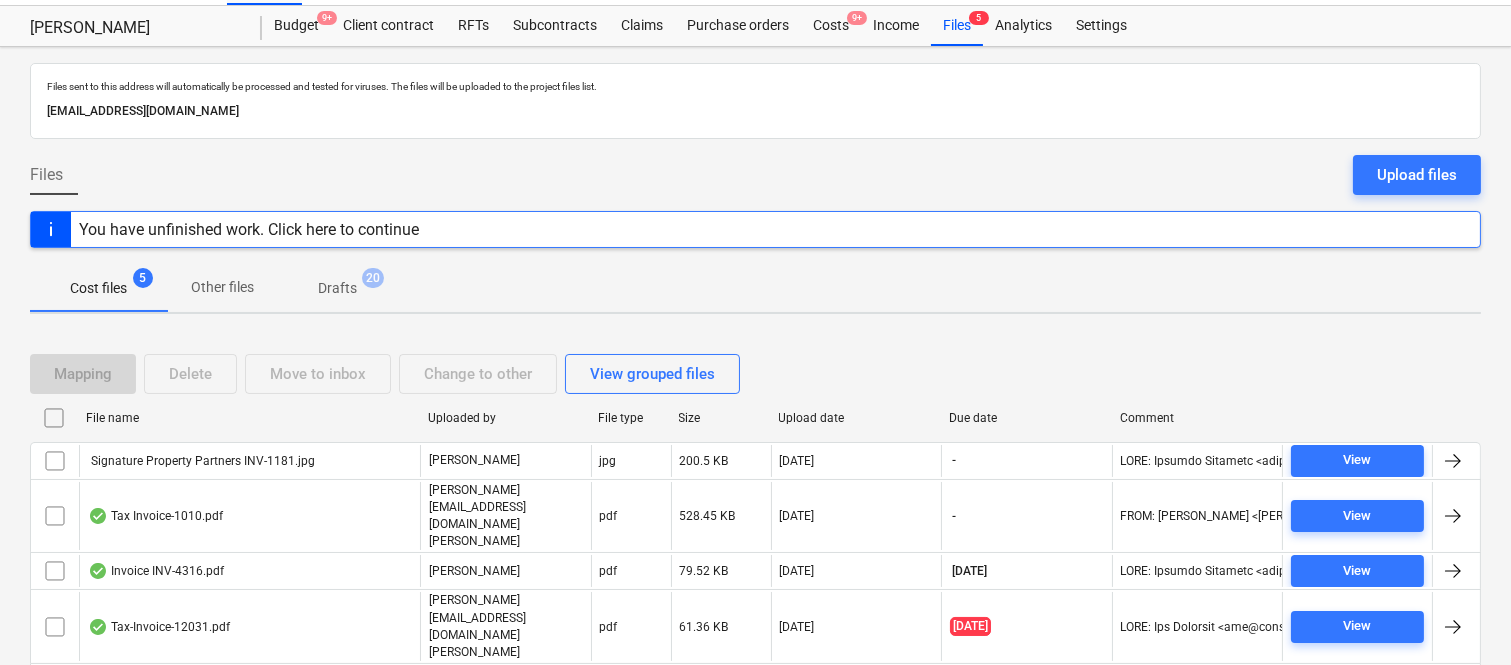 scroll, scrollTop: 80, scrollLeft: 0, axis: vertical 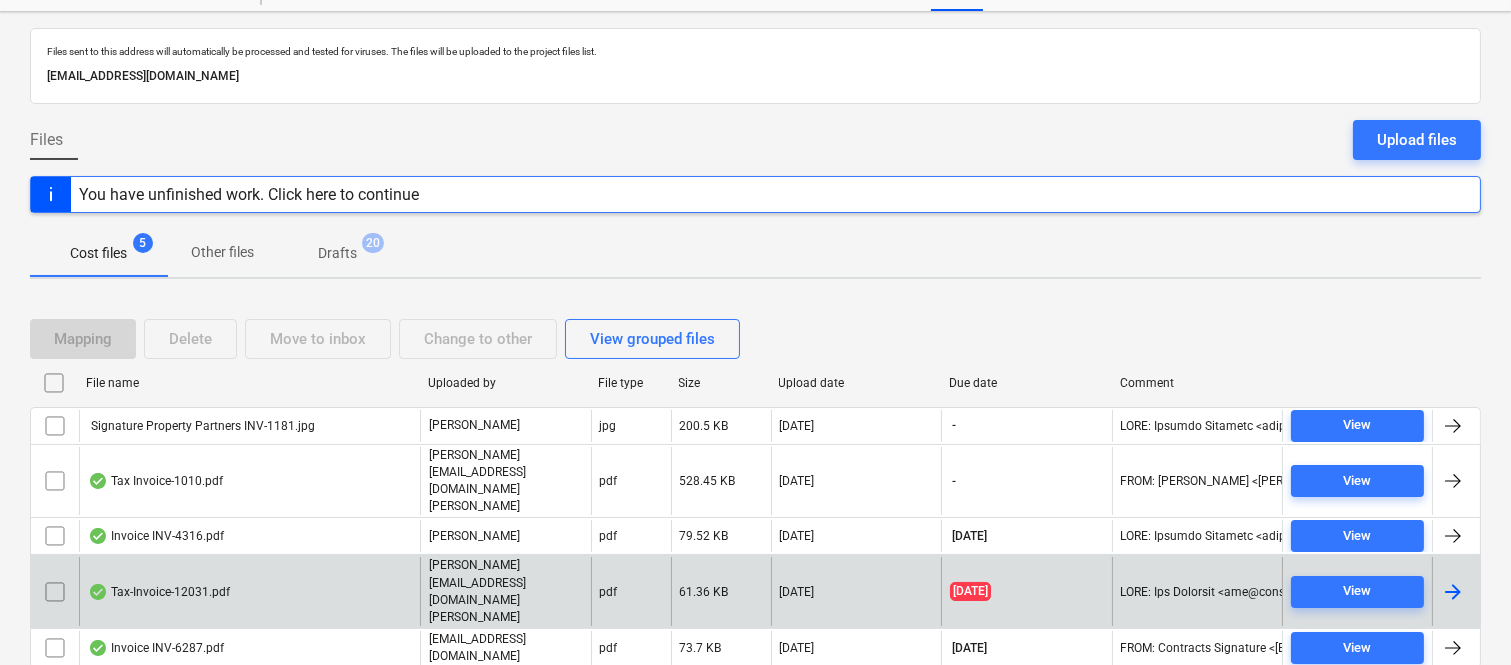 click on "Tax-Invoice-12031.pdf" at bounding box center (249, 591) 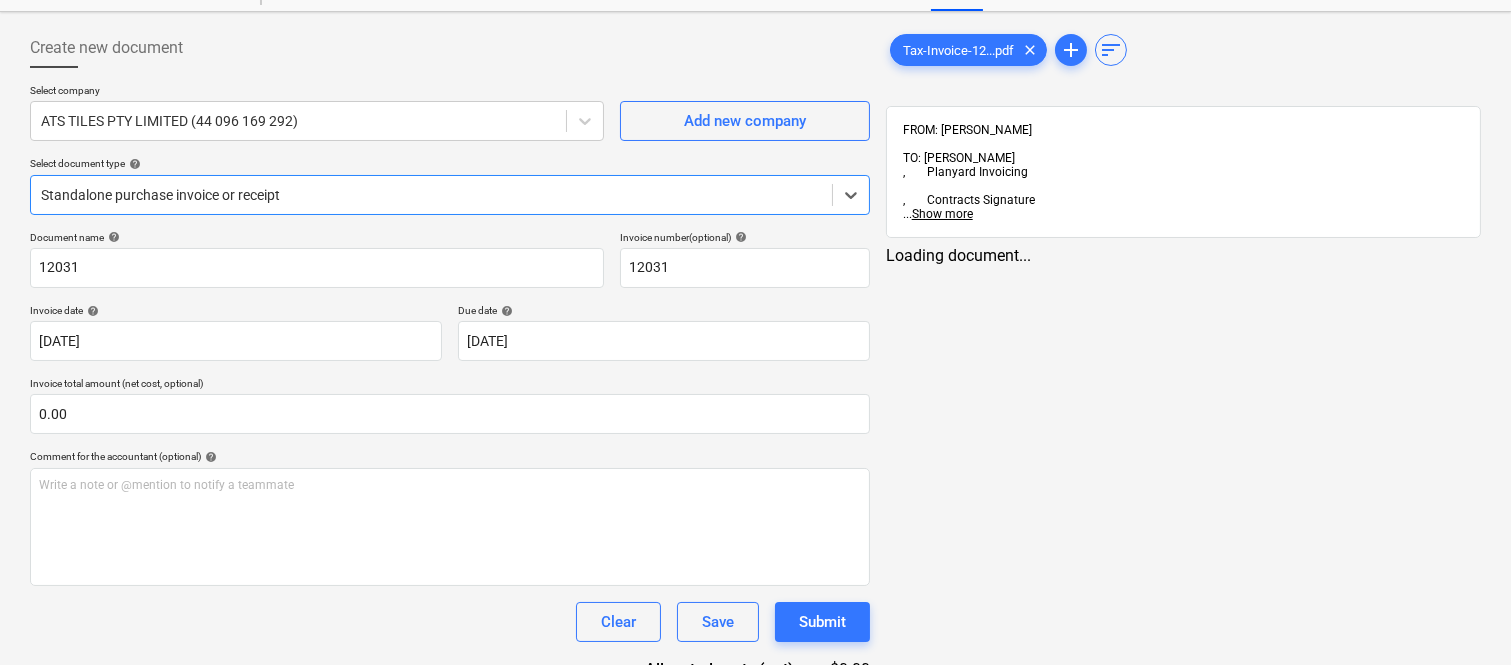type on "12031" 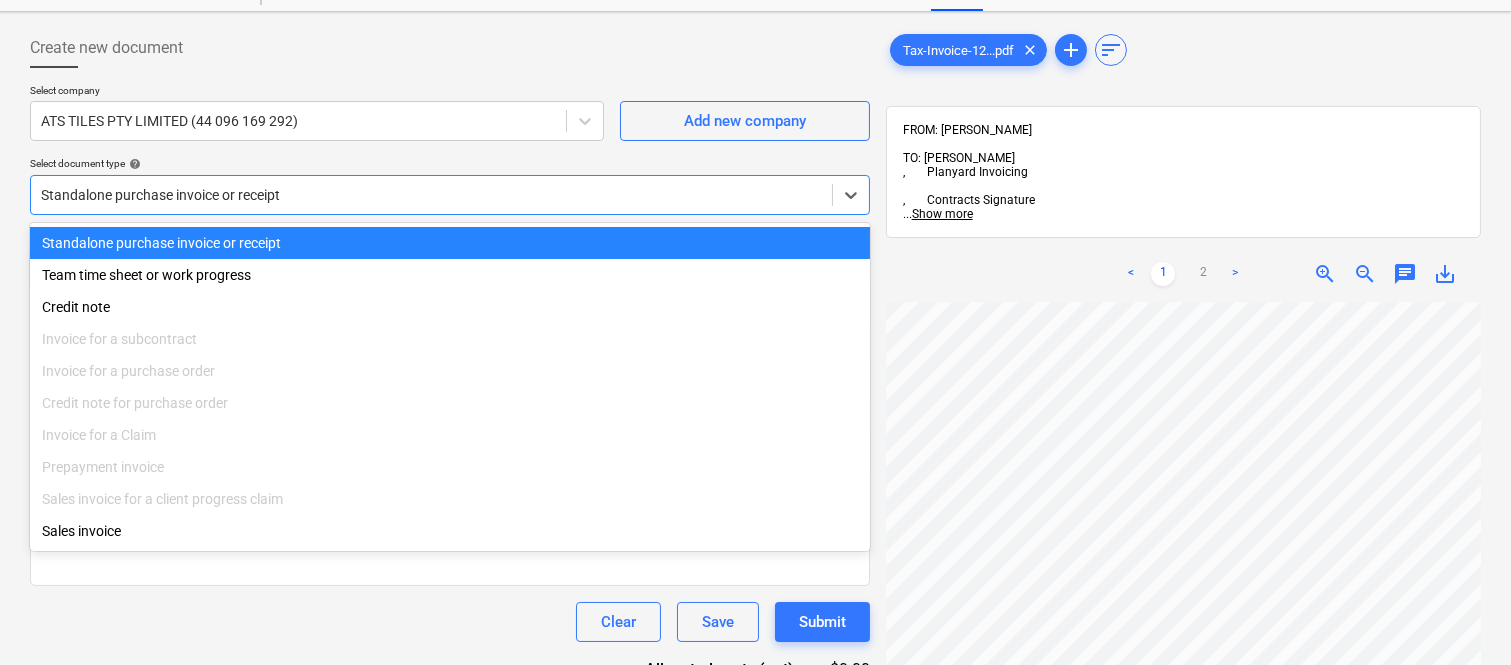 click on "Standalone purchase invoice or receipt" at bounding box center [450, 243] 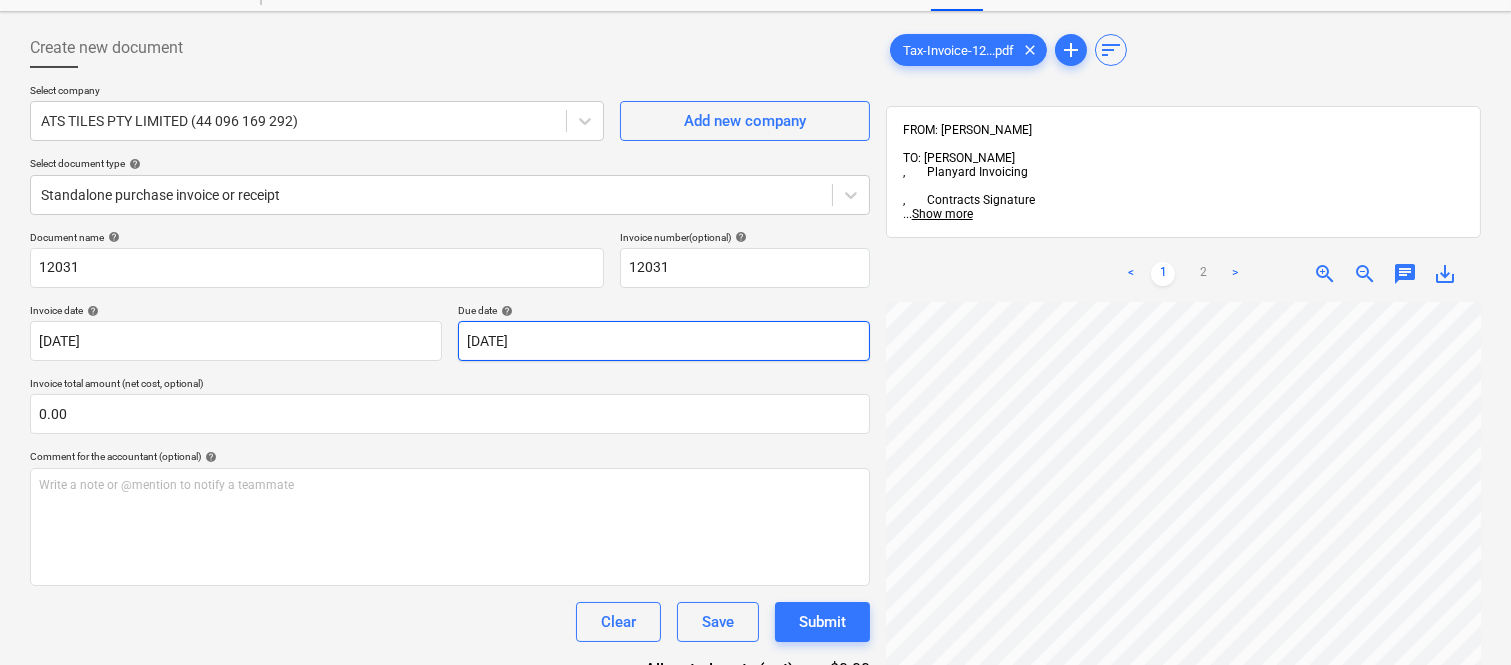 scroll, scrollTop: 0, scrollLeft: 602, axis: horizontal 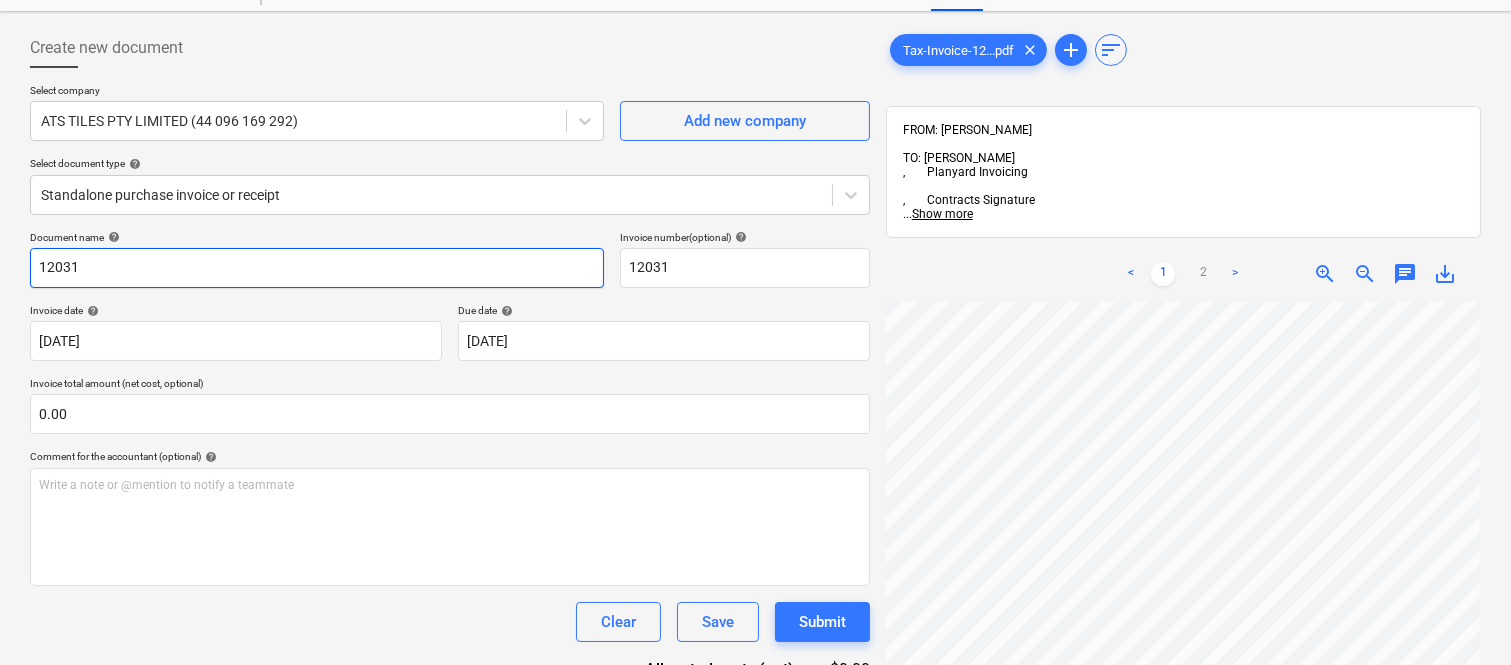 click on "12031" at bounding box center [317, 268] 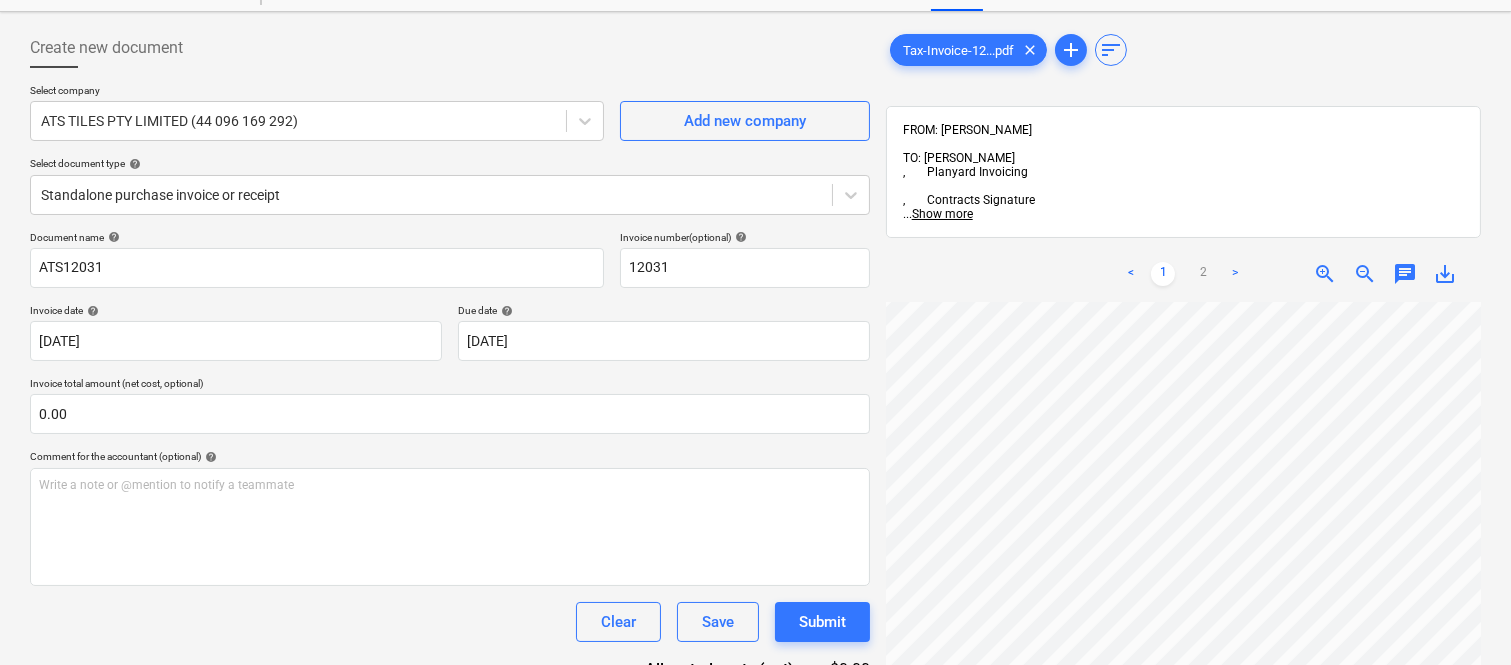 scroll, scrollTop: 26, scrollLeft: 0, axis: vertical 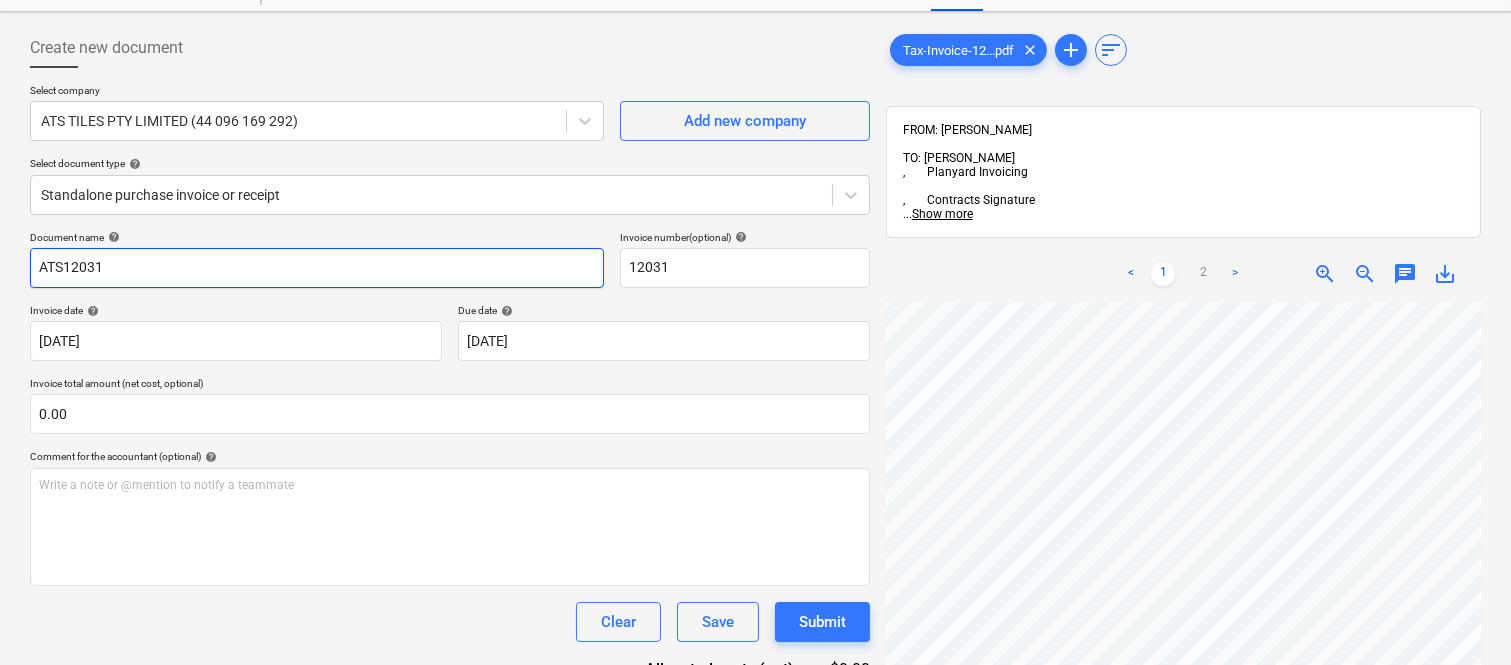 click on "ATS12031" at bounding box center [317, 268] 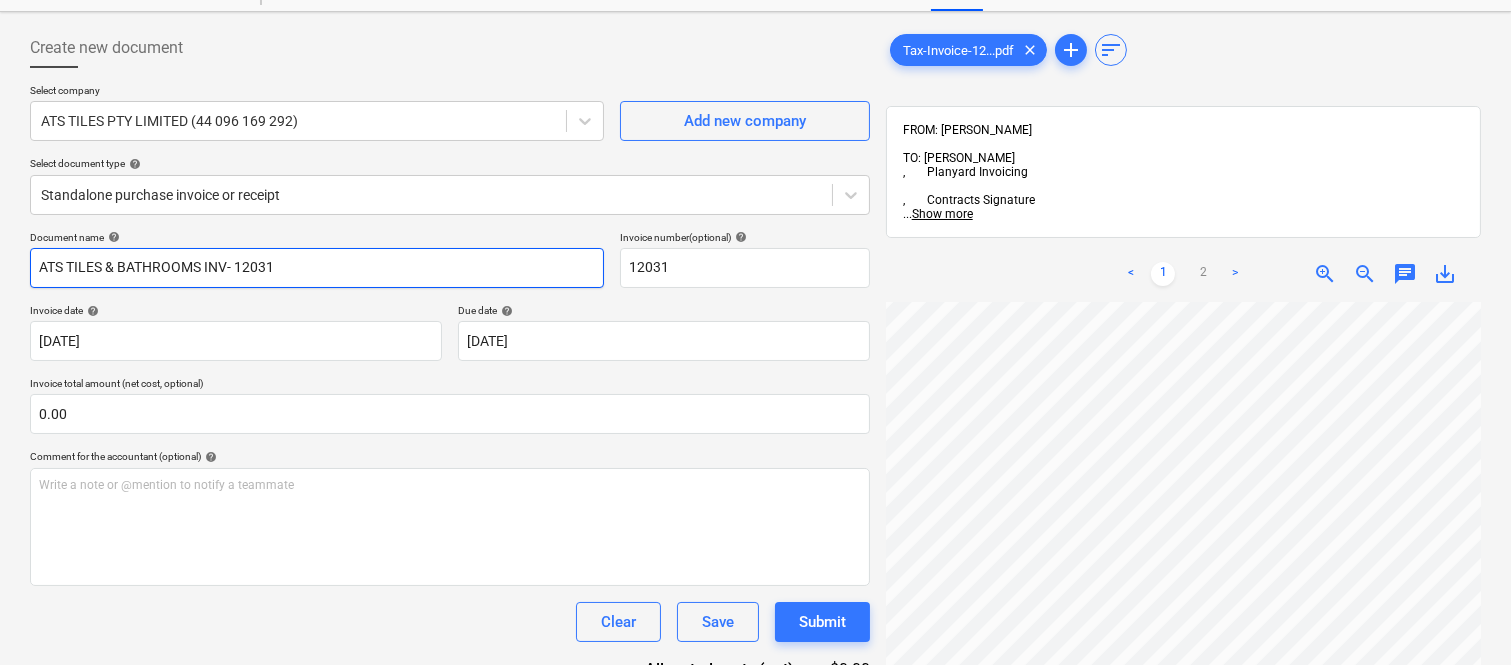 type on "ATS TILES & BATHROOMS INV- 12031" 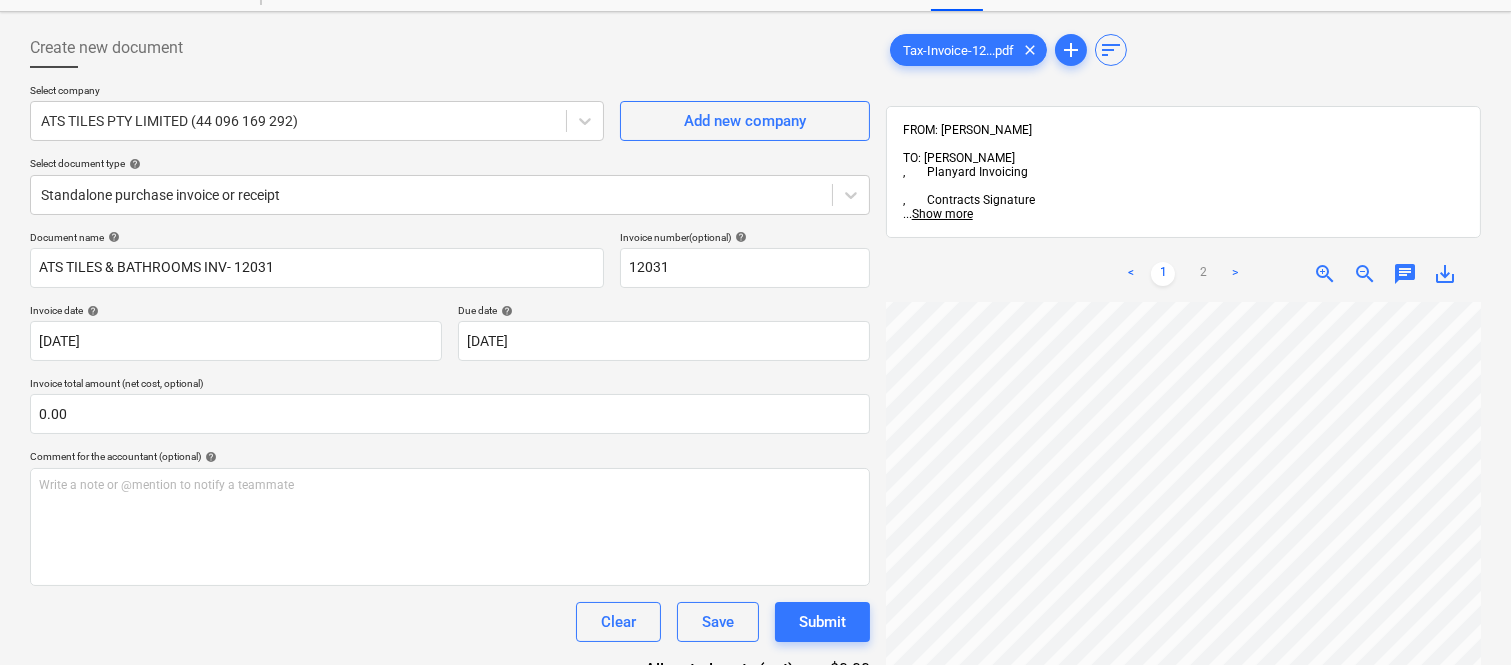 click on "Document name help ATS TILES & BATHROOMS INV- 12031 Invoice number  (optional) help 12031 Invoice date help 05 Jul 2025 05.07.2025 Press the down arrow key to interact with the calendar and
select a date. Press the question mark key to get the keyboard shortcuts for changing dates. Due date help 05 Jul 2025 05.07.2025 Press the down arrow key to interact with the calendar and
select a date. Press the question mark key to get the keyboard shortcuts for changing dates. Invoice total amount (net cost, optional) 0.00 Comment for the accountant (optional) help Write a note or @mention to notify a teammate ﻿ Clear Save Submit Allocated costs (net) $0.00 Select line-items to add help Search or select a line-item Select bulk" at bounding box center (450, 492) 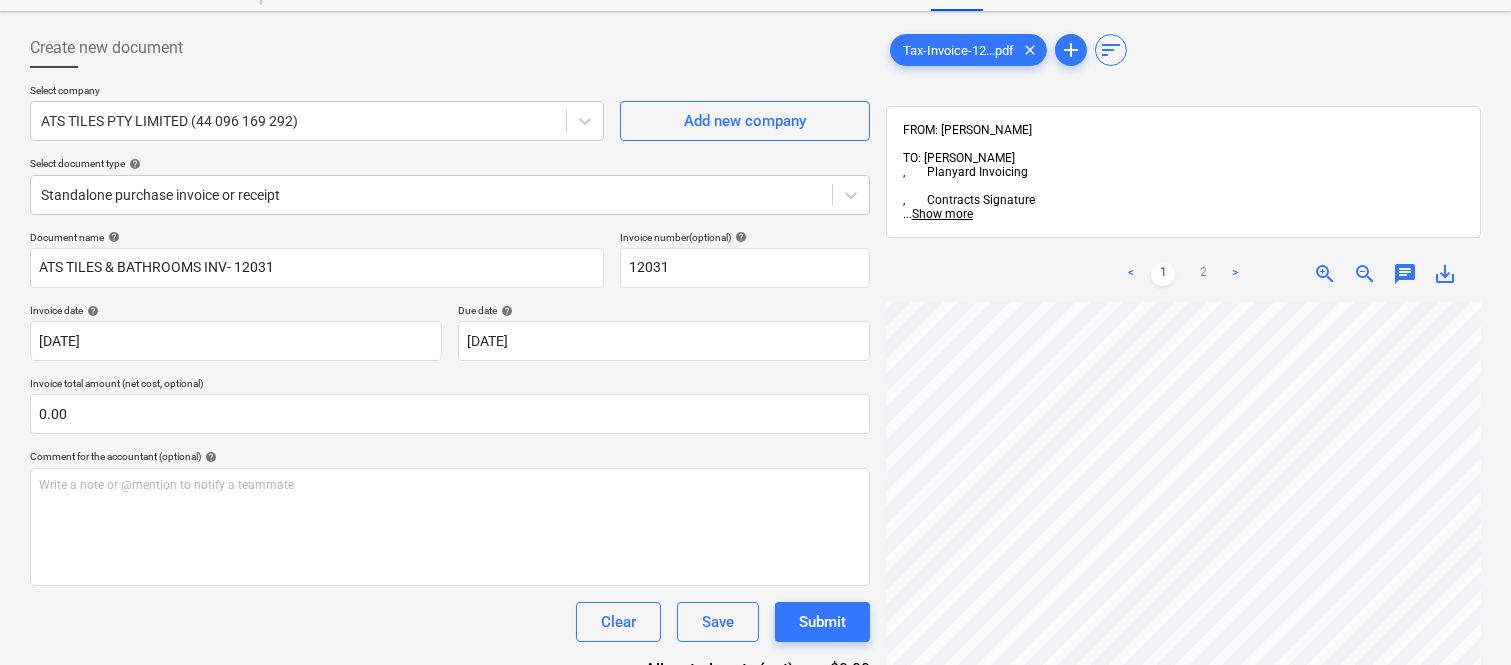scroll, scrollTop: 922, scrollLeft: 65, axis: both 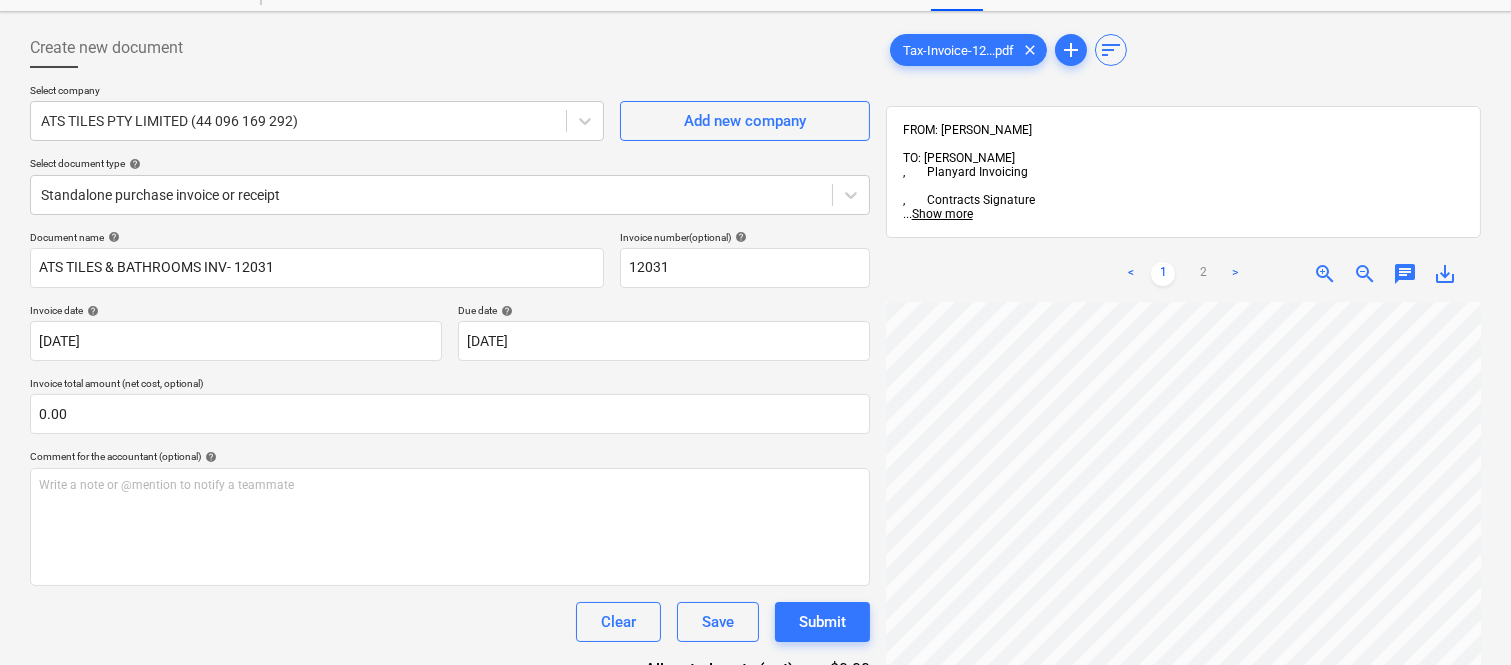 click on "Sales Projects Contacts Company Inbox 1 Approvals format_size keyboard_arrow_down help search Search notifications 99+ keyboard_arrow_down A. Berdera keyboard_arrow_down Della Rosa Budget 9+ Client contract RFTs Subcontracts Claims Purchase orders Costs 9+ Income Files 5 Analytics Settings Create new document Select company ATS TILES PTY LIMITED (44 096 169 292)  Add new company Select document type help Standalone purchase invoice or receipt Document name help ATS TILES & BATHROOMS INV- 12031 Invoice number  (optional) help 12031 Invoice date help 05 Jul 2025 05.07.2025 Press the down arrow key to interact with the calendar and
select a date. Press the question mark key to get the keyboard shortcuts for changing dates. Due date help 05 Jul 2025 05.07.2025 Press the down arrow key to interact with the calendar and
select a date. Press the question mark key to get the keyboard shortcuts for changing dates. Invoice total amount (net cost, optional) 0.00 Comment for the accountant (optional) help" at bounding box center (755, 252) 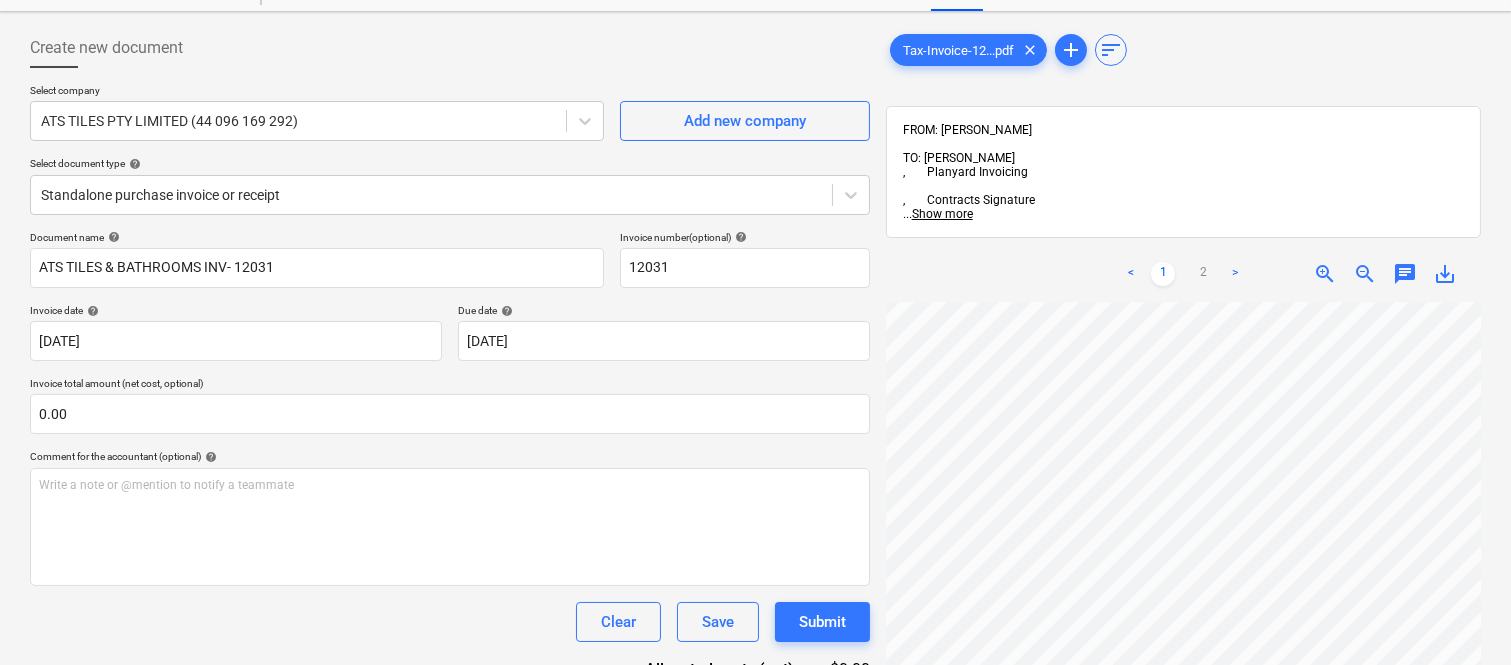 scroll, scrollTop: 860, scrollLeft: 0, axis: vertical 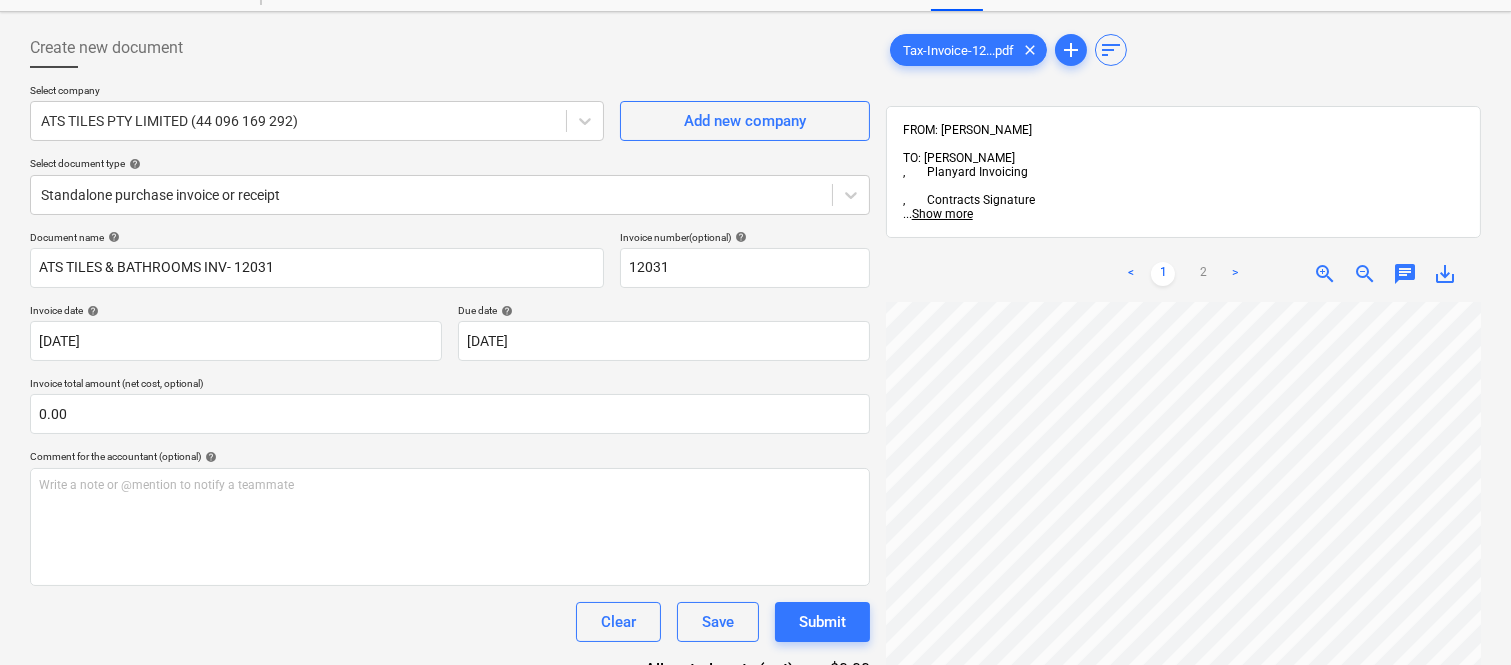 click on "Sales Projects Contacts Company Inbox 1 Approvals format_size keyboard_arrow_down help search Search notifications 99+ keyboard_arrow_down A. Berdera keyboard_arrow_down Della Rosa Budget 9+ Client contract RFTs Subcontracts Claims Purchase orders Costs 9+ Income Files 5 Analytics Settings Create new document Select company ATS TILES PTY LIMITED (44 096 169 292)  Add new company Select document type help Standalone purchase invoice or receipt Document name help ATS TILES & BATHROOMS INV- 12031 Invoice number  (optional) help 12031 Invoice date help 05 Jul 2025 05.07.2025 Press the down arrow key to interact with the calendar and
select a date. Press the question mark key to get the keyboard shortcuts for changing dates. Due date help 05 Jul 2025 05.07.2025 Press the down arrow key to interact with the calendar and
select a date. Press the question mark key to get the keyboard shortcuts for changing dates. Invoice total amount (net cost, optional) 0.00 Comment for the accountant (optional) help" at bounding box center [755, 252] 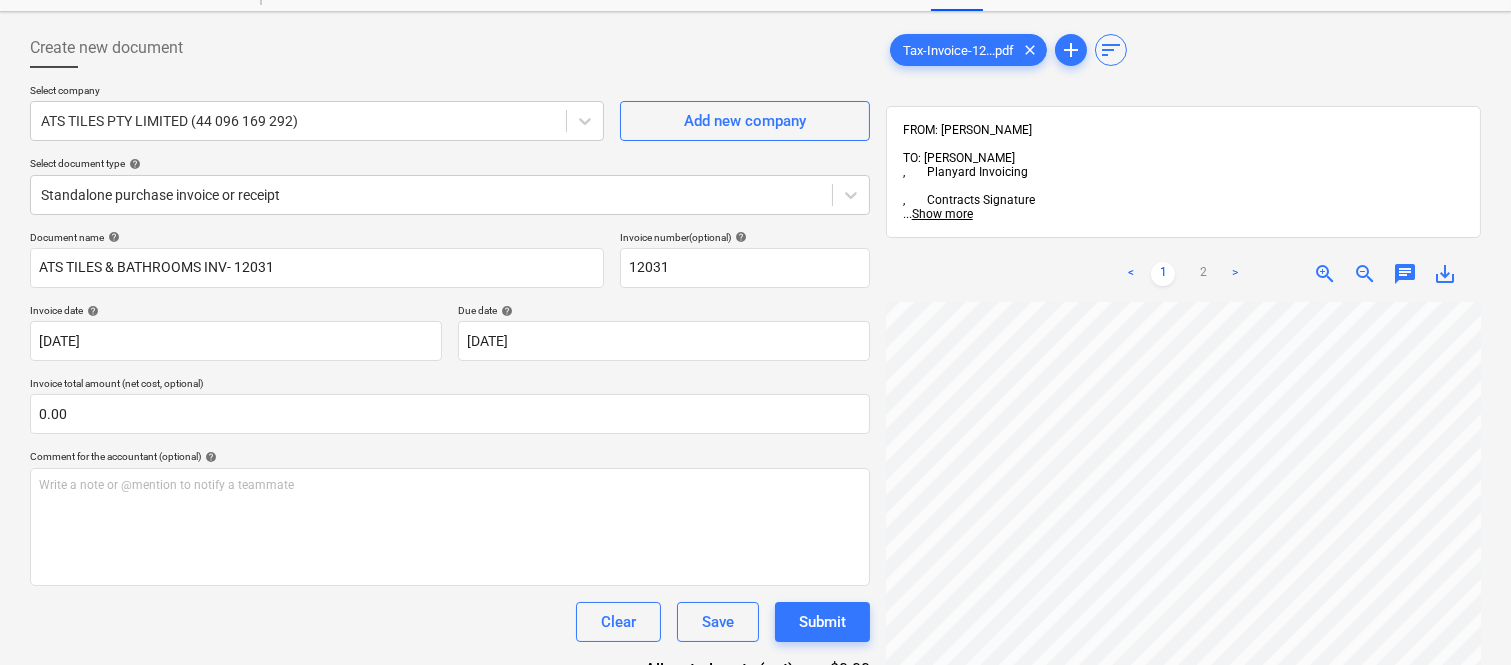 scroll, scrollTop: 155, scrollLeft: 341, axis: both 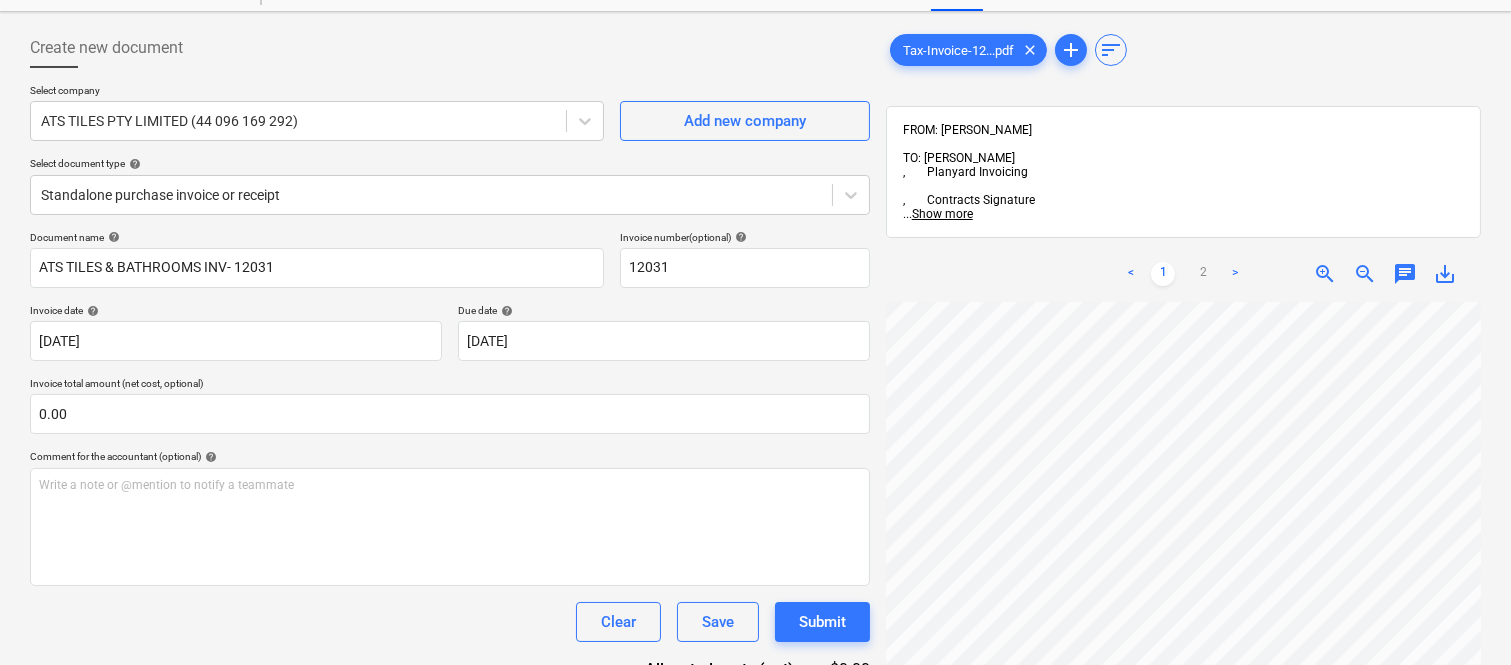 click on "Sales Projects Contacts Company Inbox 1 Approvals format_size keyboard_arrow_down help search Search notifications 99+ keyboard_arrow_down A. Berdera keyboard_arrow_down Della Rosa Budget 9+ Client contract RFTs Subcontracts Claims Purchase orders Costs 9+ Income Files 5 Analytics Settings Create new document Select company ATS TILES PTY LIMITED (44 096 169 292)  Add new company Select document type help Standalone purchase invoice or receipt Document name help ATS TILES & BATHROOMS INV- 12031 Invoice number  (optional) help 12031 Invoice date help 05 Jul 2025 05.07.2025 Press the down arrow key to interact with the calendar and
select a date. Press the question mark key to get the keyboard shortcuts for changing dates. Due date help 05 Jul 2025 05.07.2025 Press the down arrow key to interact with the calendar and
select a date. Press the question mark key to get the keyboard shortcuts for changing dates. Invoice total amount (net cost, optional) 0.00 Comment for the accountant (optional) help" at bounding box center [755, 252] 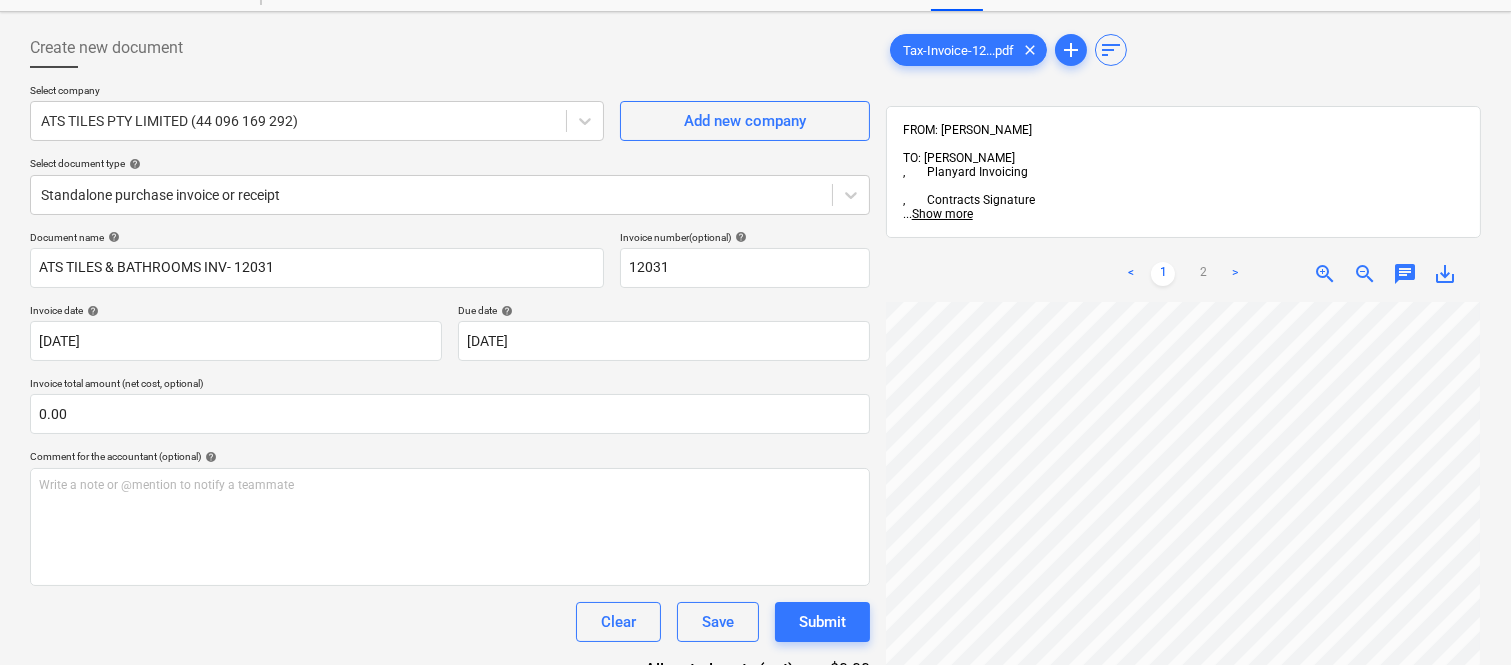 scroll, scrollTop: 961, scrollLeft: 604, axis: both 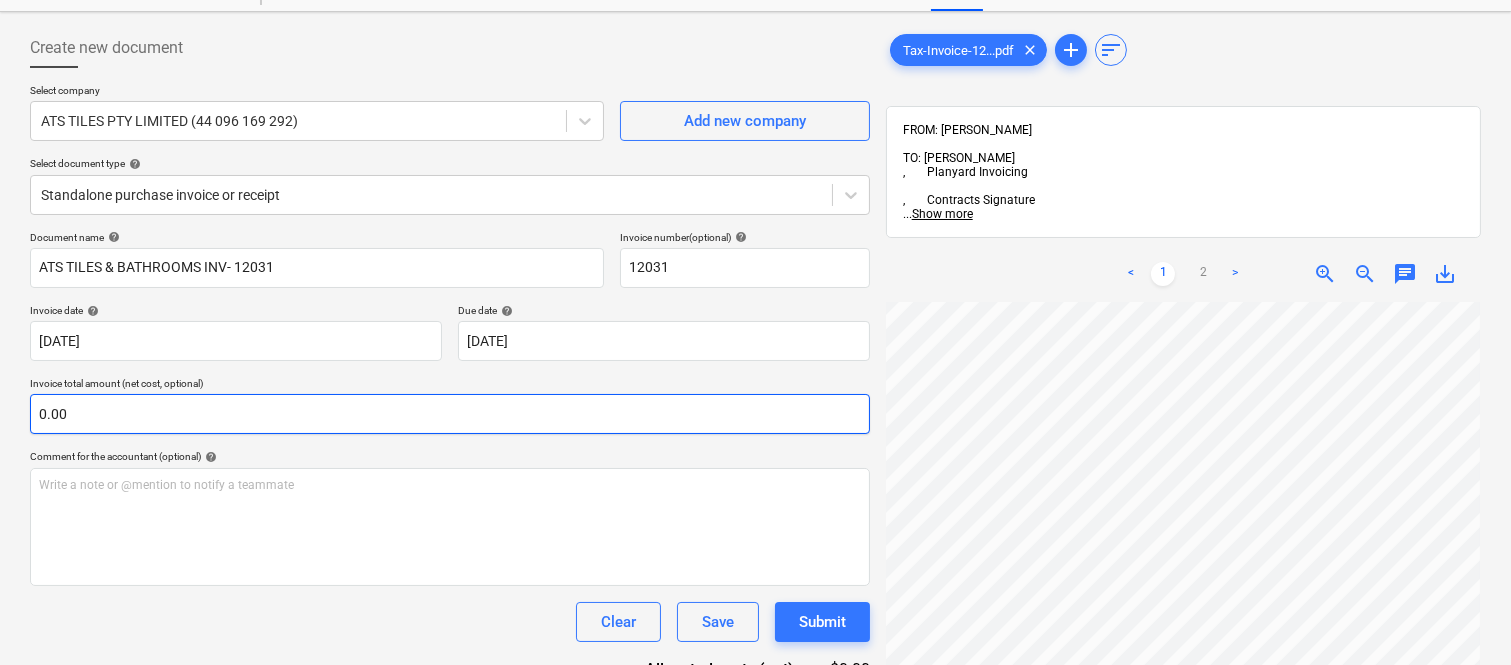 click on "0.00" at bounding box center [450, 414] 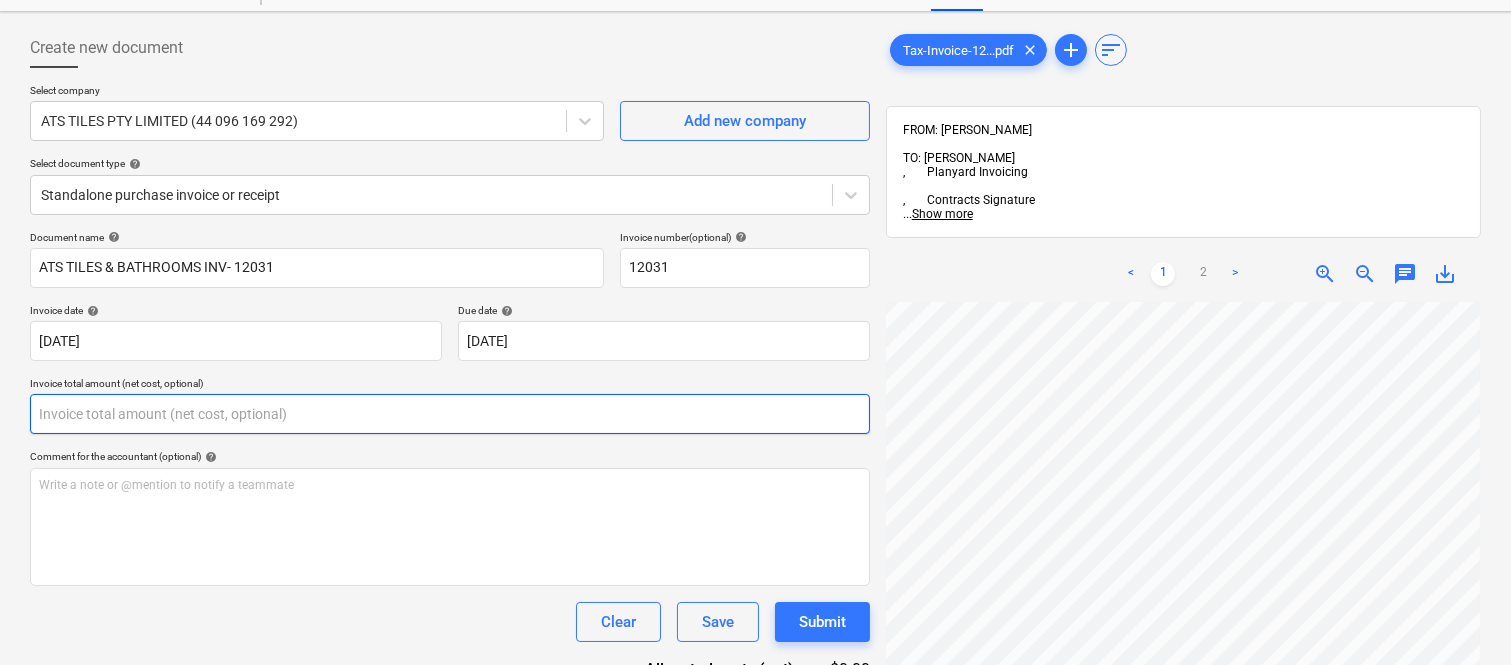 paste on "87.22" 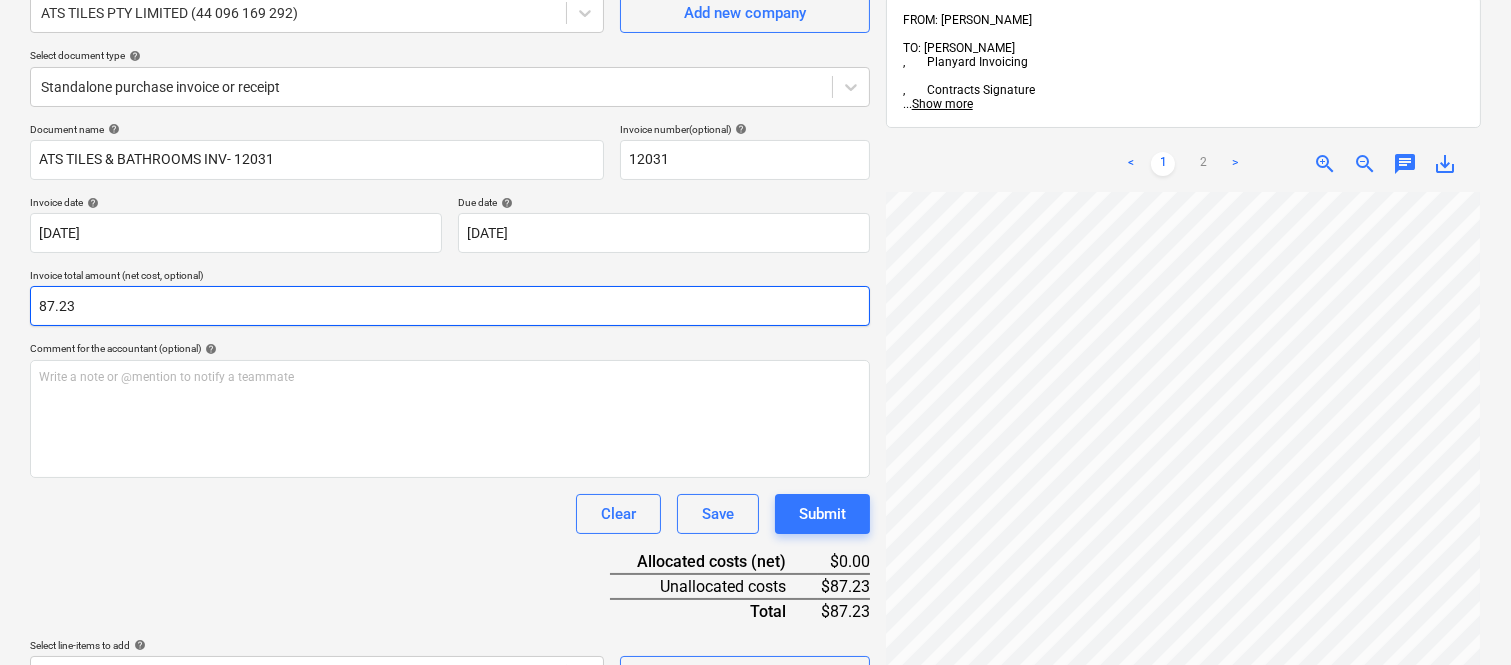 scroll, scrollTop: 235, scrollLeft: 0, axis: vertical 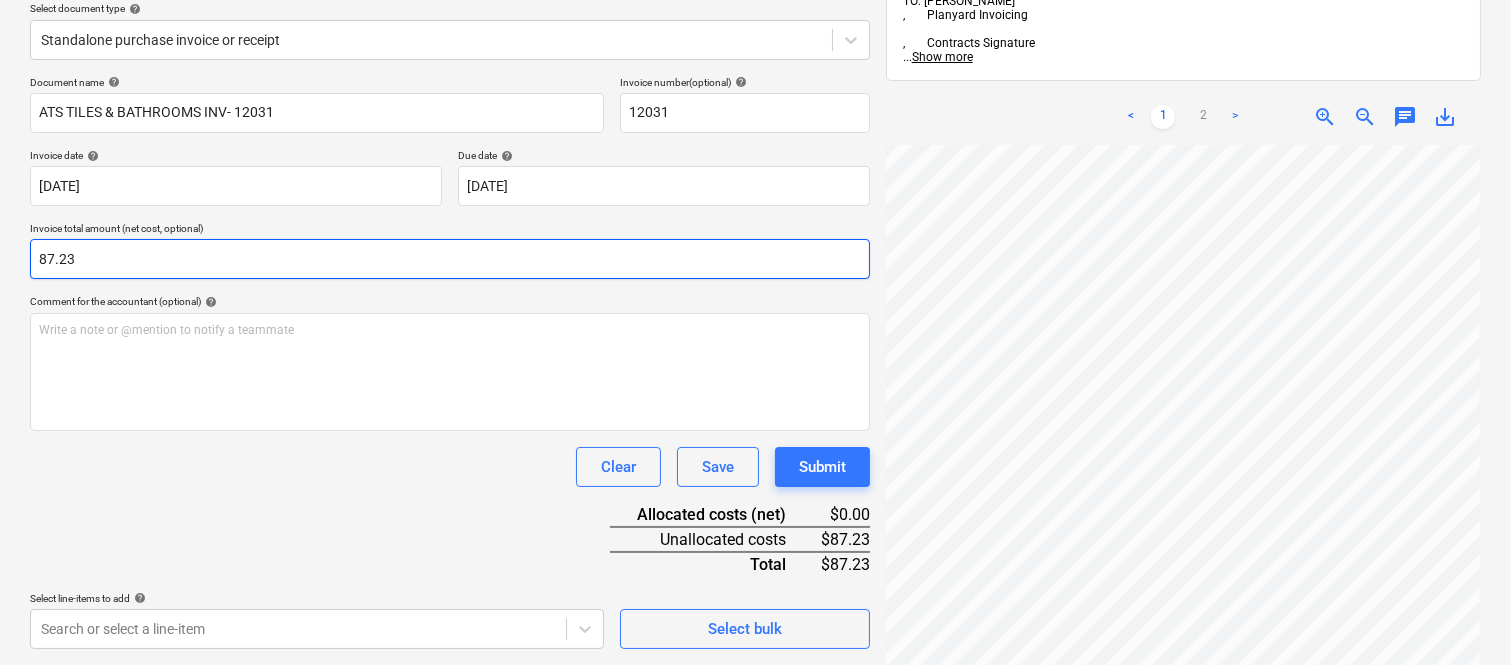 type on "87.23" 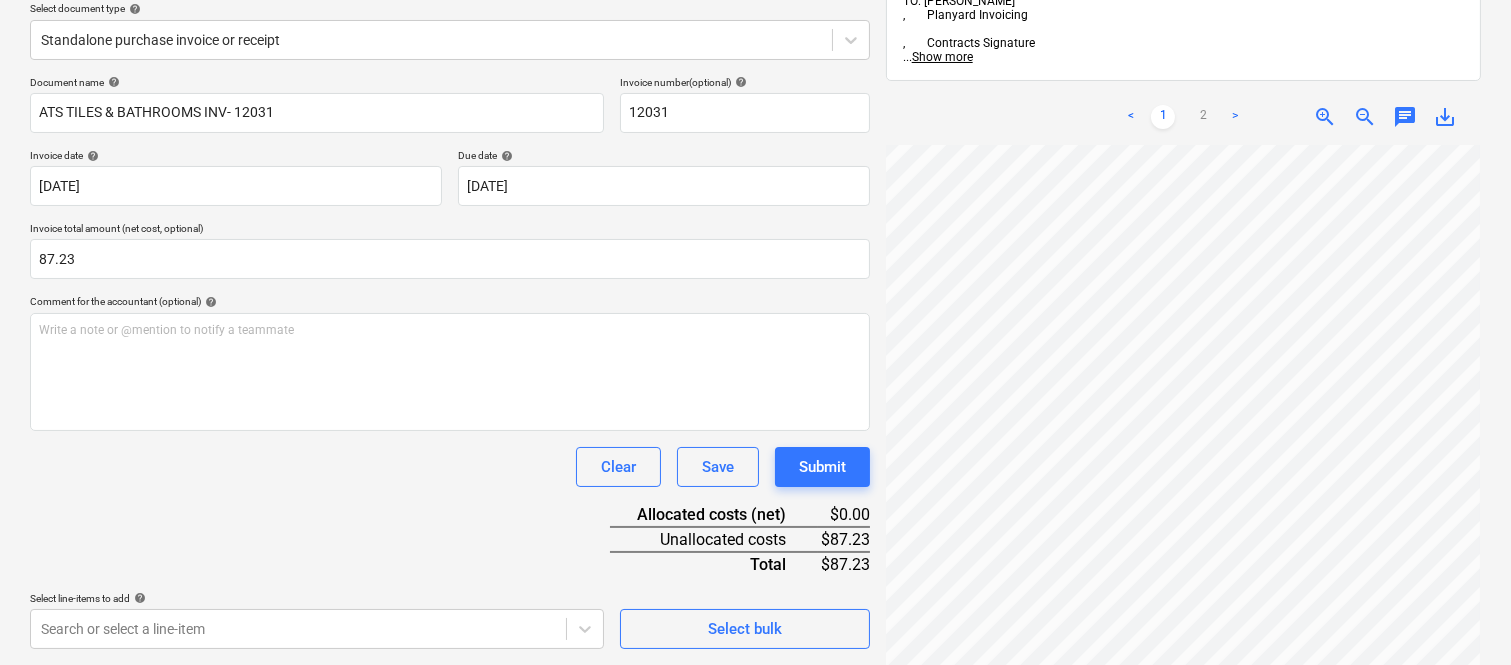 click on "Document name help ATS TILES & BATHROOMS INV- 12031 Invoice number  (optional) help 12031 Invoice date help 05 Jul 2025 05.07.2025 Press the down arrow key to interact with the calendar and
select a date. Press the question mark key to get the keyboard shortcuts for changing dates. Due date help 05 Jul 2025 05.07.2025 Press the down arrow key to interact with the calendar and
select a date. Press the question mark key to get the keyboard shortcuts for changing dates. Invoice total amount (net cost, optional) 87.23 Comment for the accountant (optional) help Write a note or @mention to notify a teammate ﻿ Clear Save Submit Allocated costs (net) $0.00 Unallocated costs $87.23 Total $87.23 Select line-items to add help Search or select a line-item Select bulk" at bounding box center (450, 362) 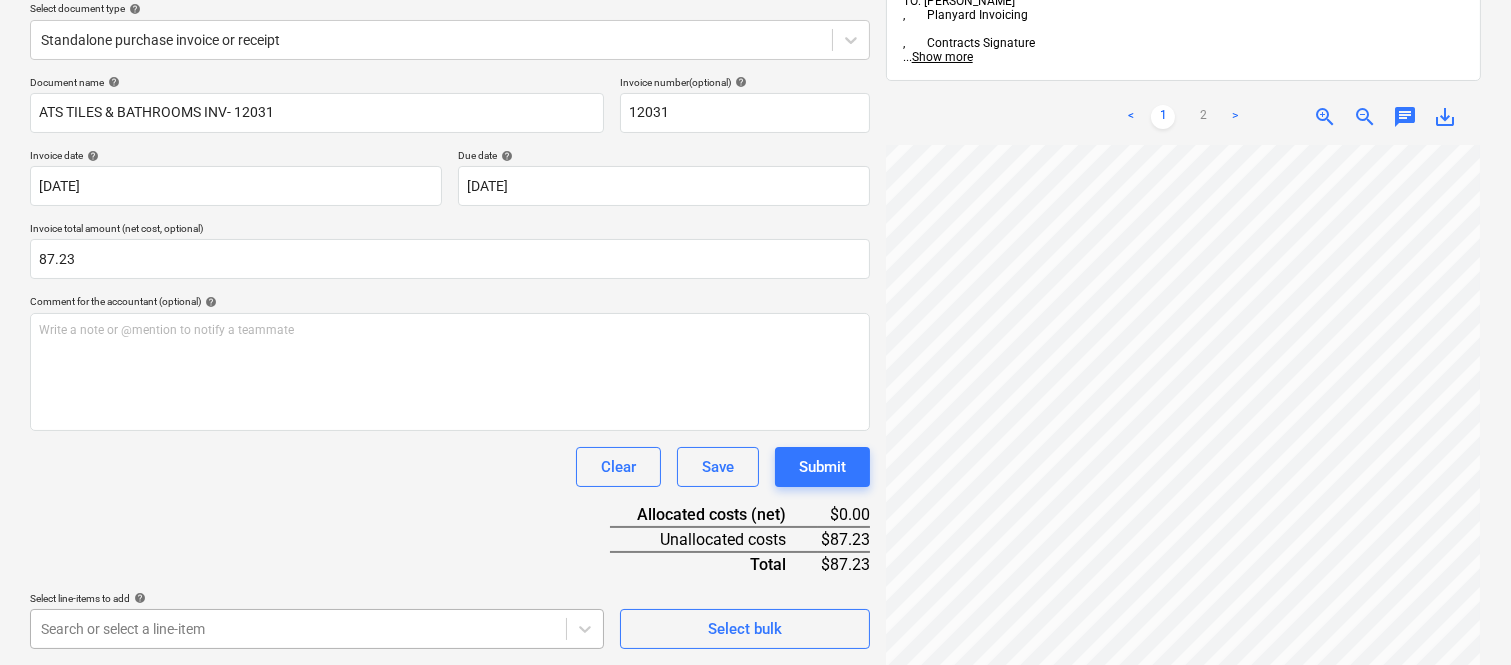 click on "Sales Projects Contacts Company Inbox 1 Approvals format_size keyboard_arrow_down help search Search notifications 99+ keyboard_arrow_down A. Berdera keyboard_arrow_down Della Rosa Budget 9+ Client contract RFTs Subcontracts Claims Purchase orders Costs 9+ Income Files 5 Analytics Settings Create new document Select company ATS TILES PTY LIMITED (44 096 169 292)  Add new company Select document type help Standalone purchase invoice or receipt Document name help ATS TILES & BATHROOMS INV- 12031 Invoice number  (optional) help 12031 Invoice date help 05 Jul 2025 05.07.2025 Press the down arrow key to interact with the calendar and
select a date. Press the question mark key to get the keyboard shortcuts for changing dates. Due date help 05 Jul 2025 05.07.2025 Press the down arrow key to interact with the calendar and
select a date. Press the question mark key to get the keyboard shortcuts for changing dates. Invoice total amount (net cost, optional) 87.23 Comment for the accountant (optional) help ﻿" at bounding box center (755, 97) 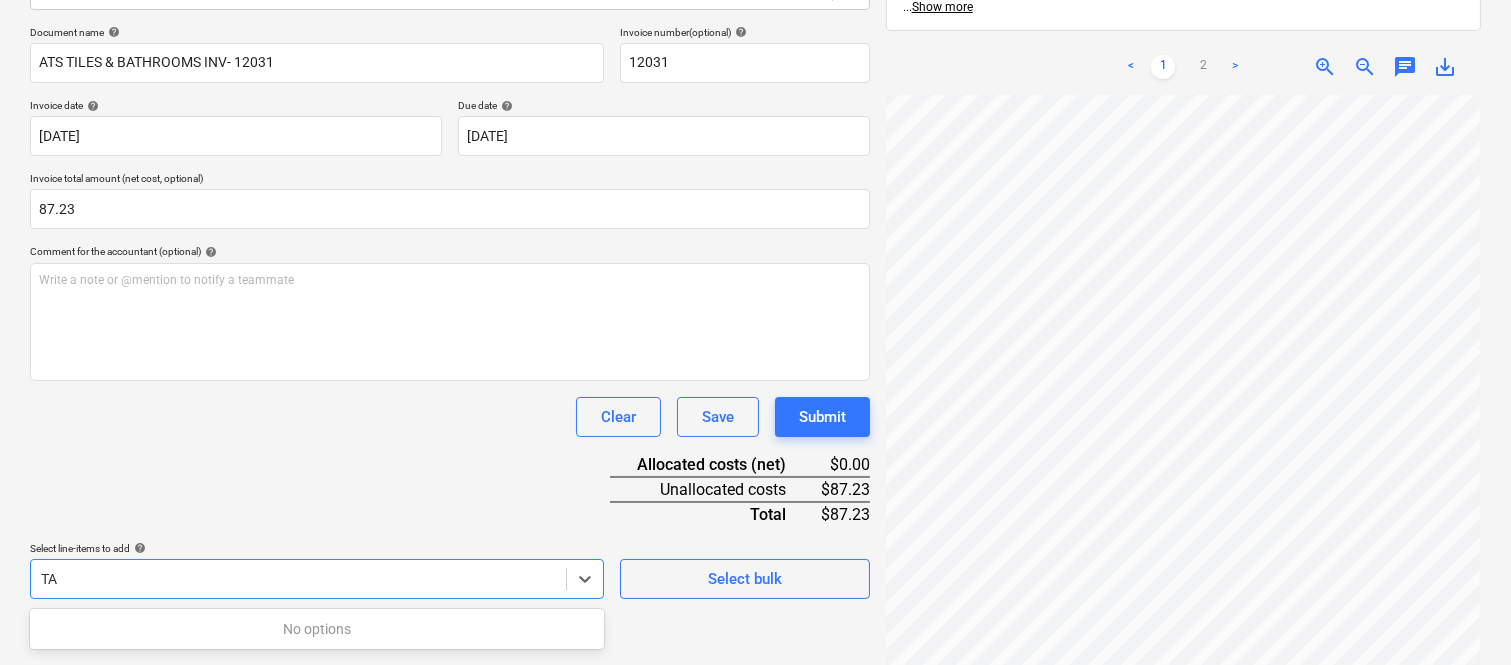 scroll, scrollTop: 532, scrollLeft: 0, axis: vertical 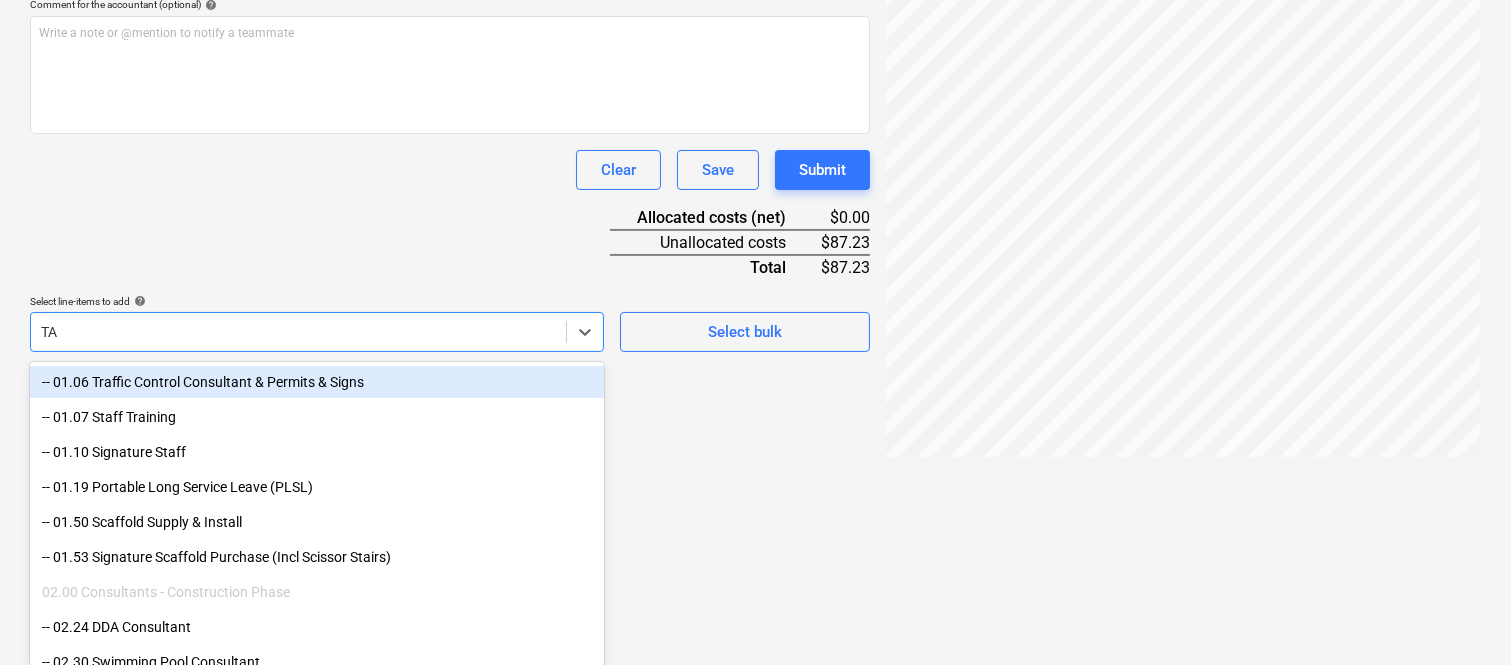 type on "T" 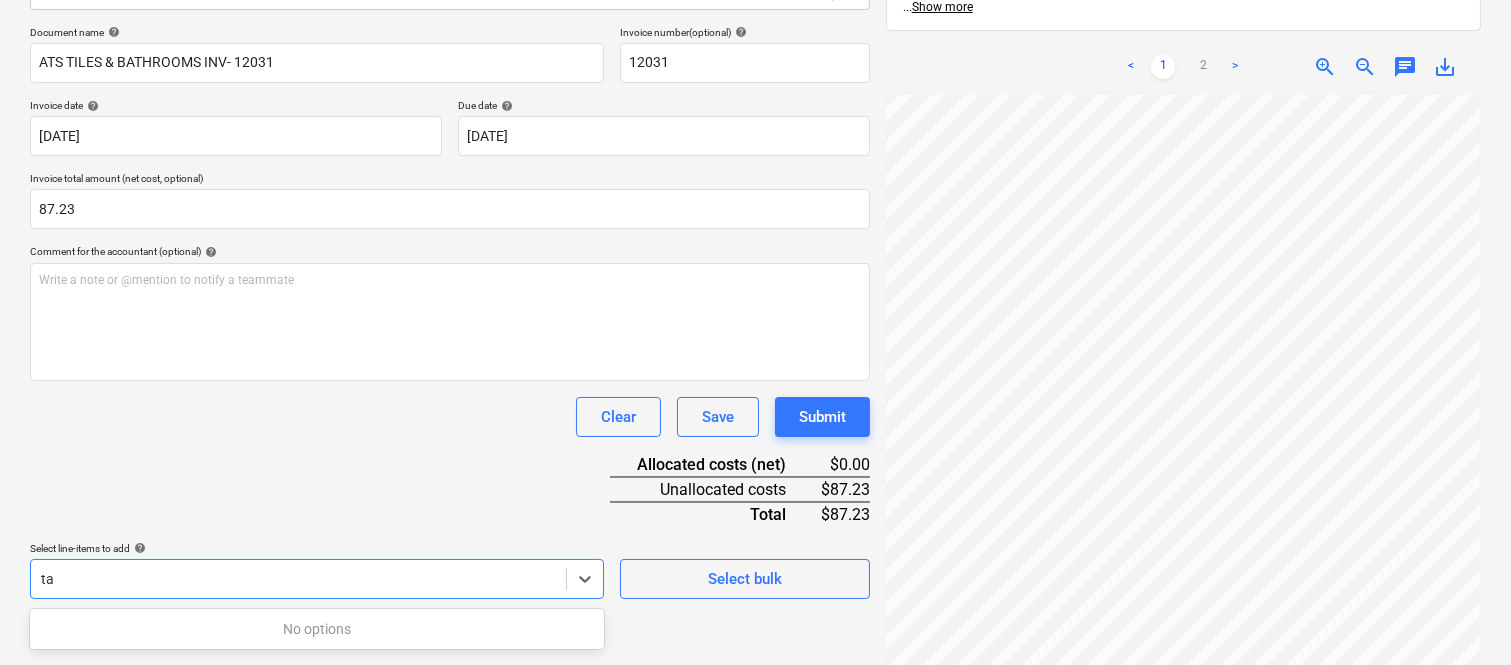 scroll, scrollTop: 532, scrollLeft: 0, axis: vertical 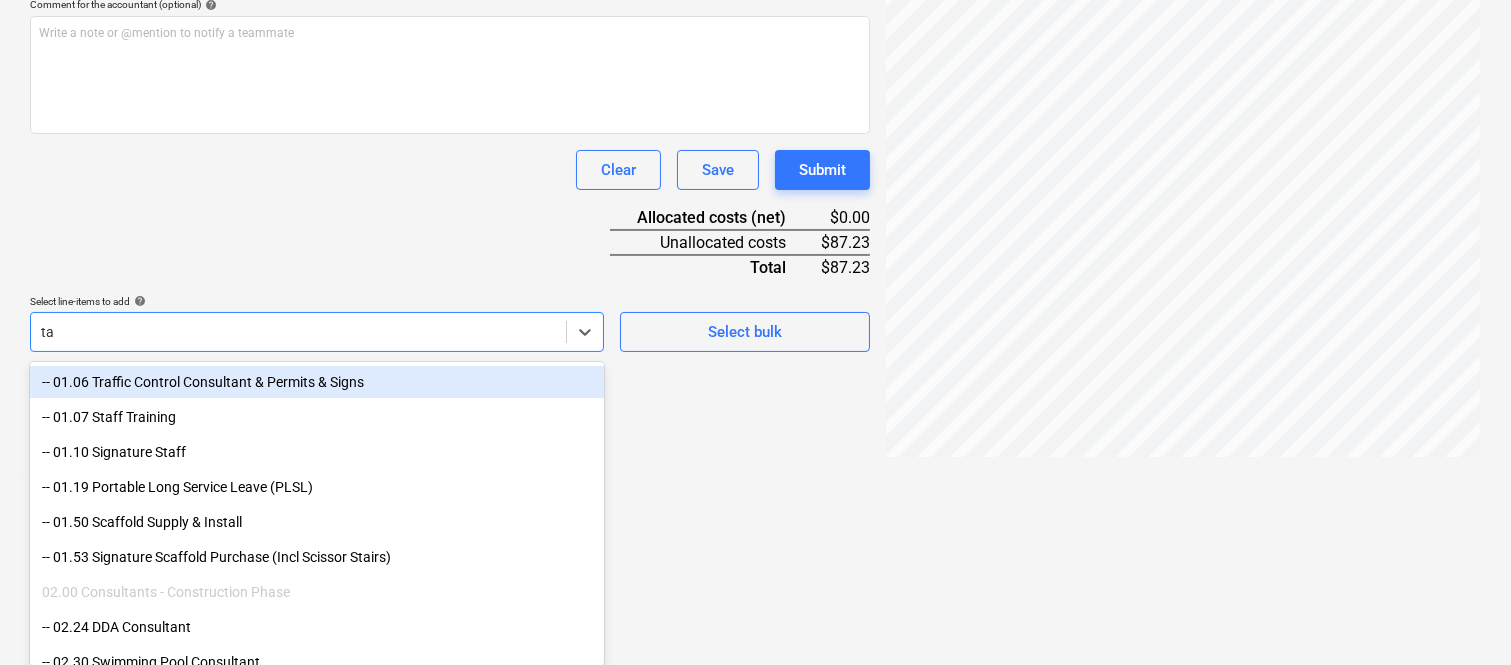 type on "t" 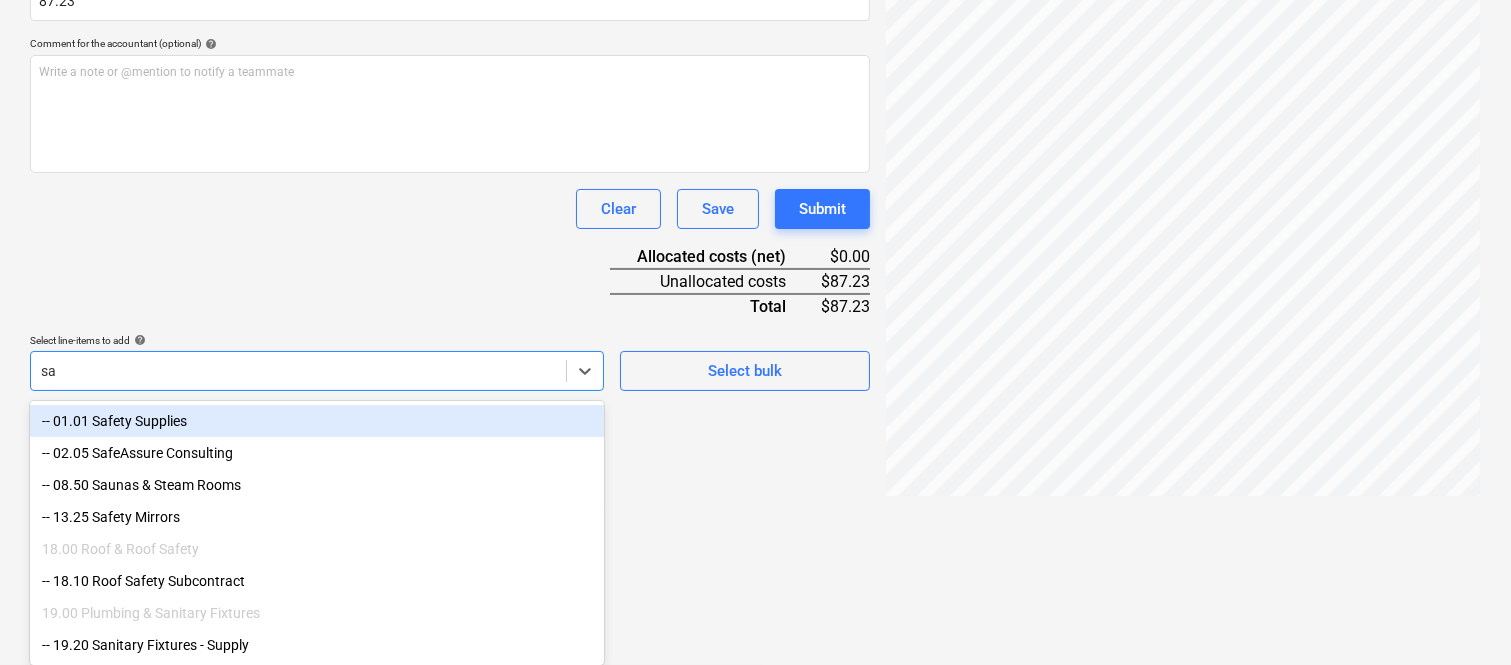 scroll, scrollTop: 301, scrollLeft: 0, axis: vertical 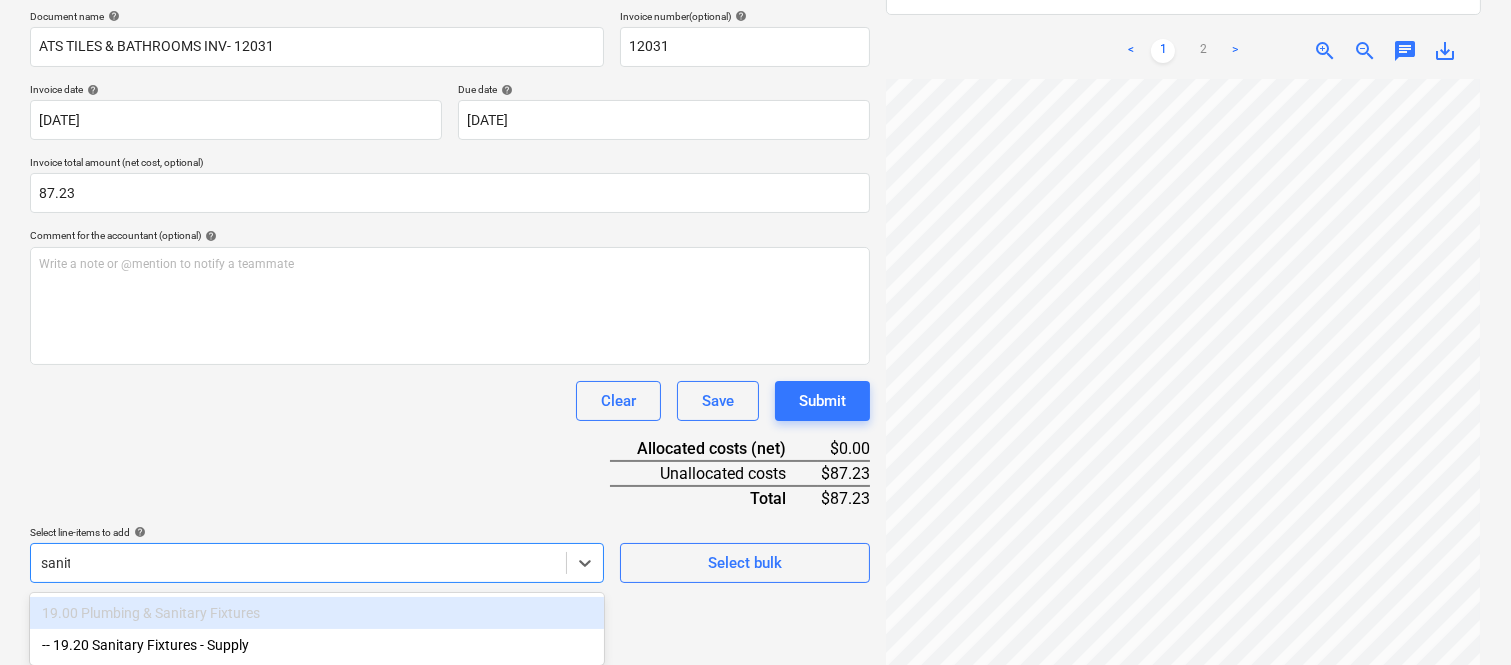 type on "sanita" 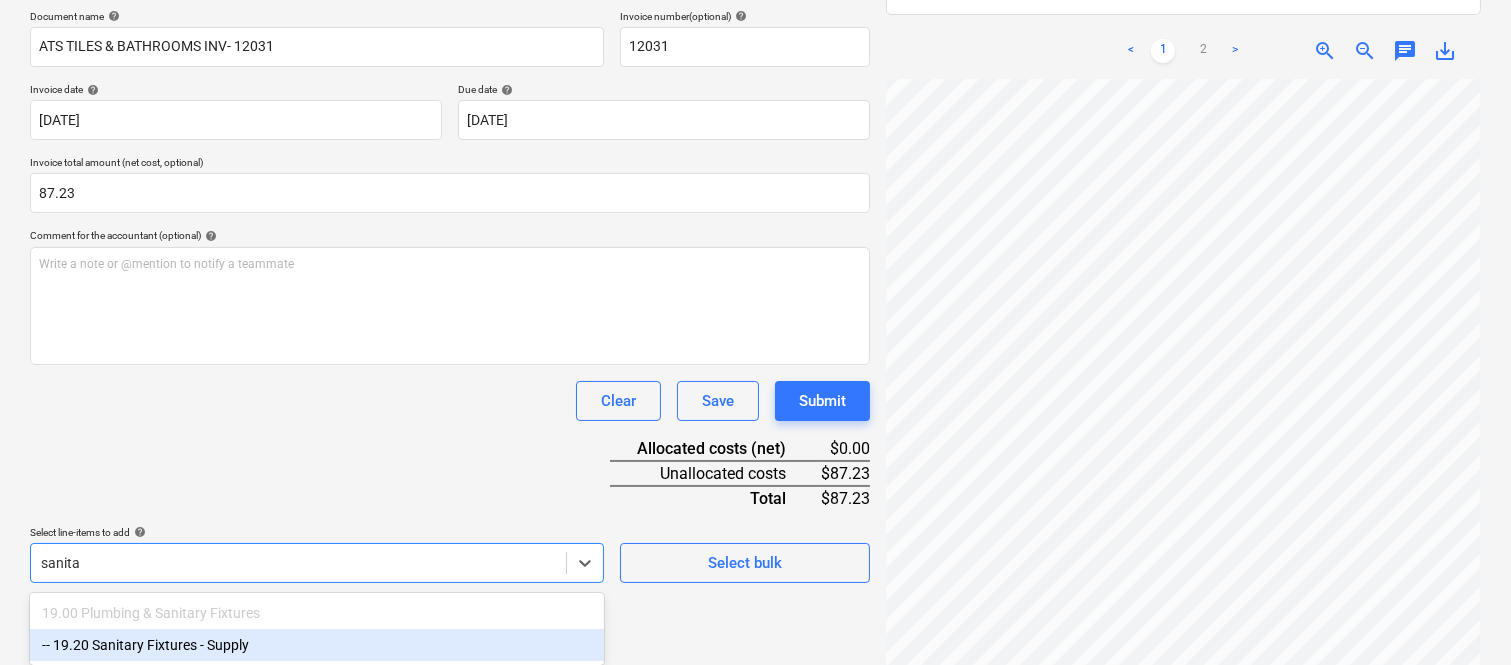 click on "--  19.20 Sanitary Fixtures - Supply" at bounding box center [317, 645] 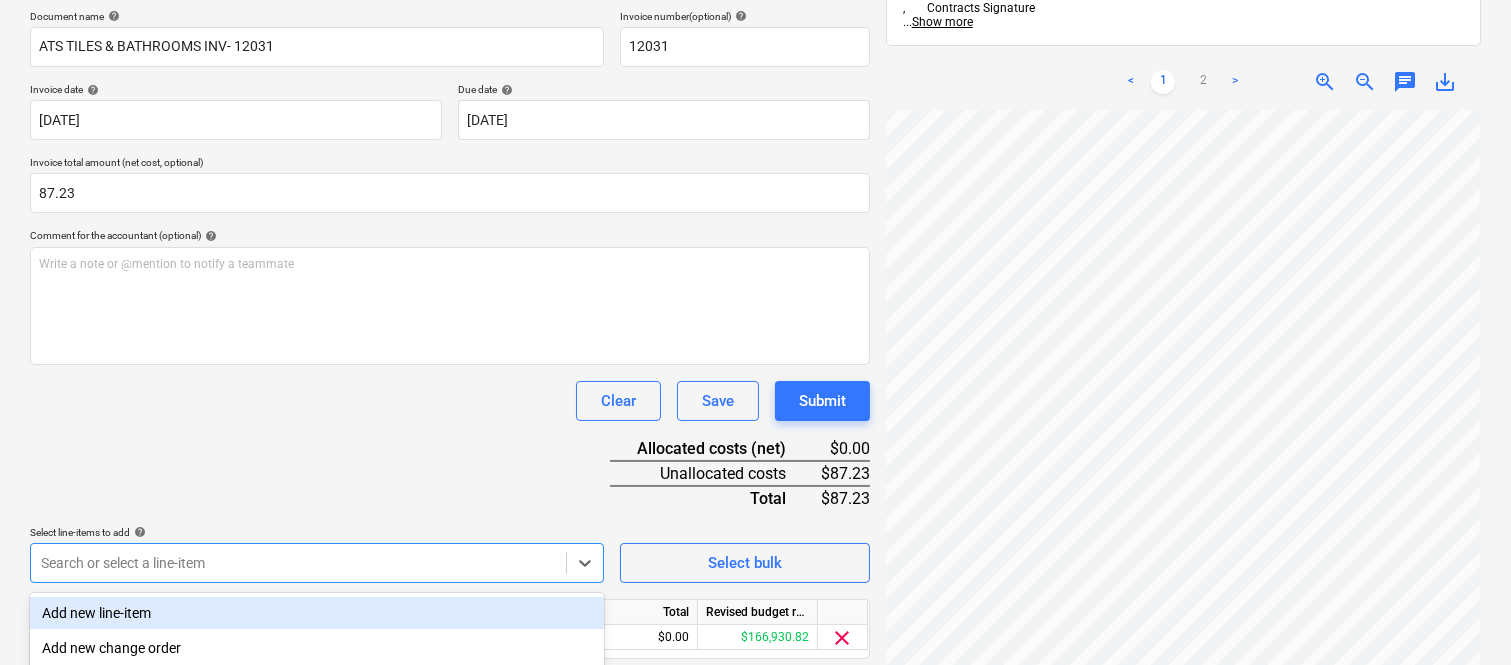 scroll, scrollTop: 532, scrollLeft: 0, axis: vertical 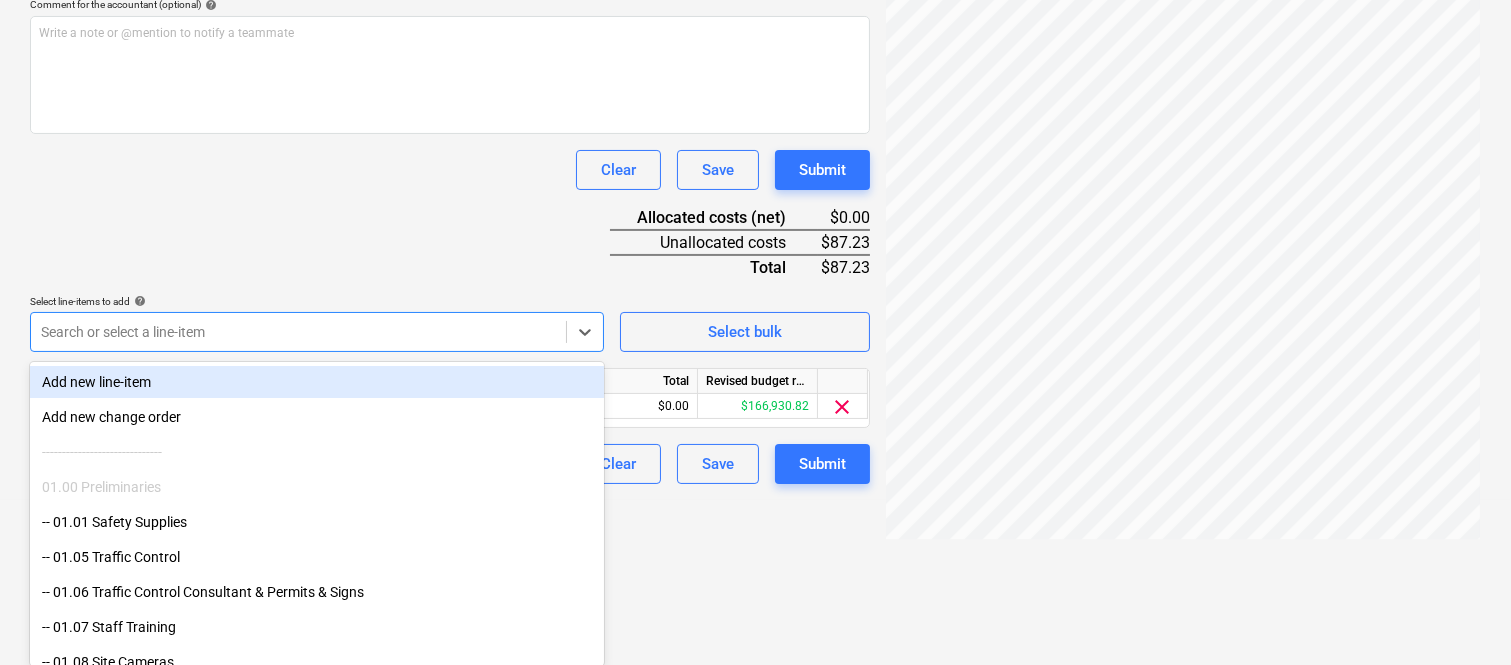 click on "Document name help ATS TILES & BATHROOMS INV- 12031 Invoice number  (optional) help 12031 Invoice date help 05 Jul 2025 05.07.2025 Press the down arrow key to interact with the calendar and
select a date. Press the question mark key to get the keyboard shortcuts for changing dates. Due date help 05 Jul 2025 05.07.2025 Press the down arrow key to interact with the calendar and
select a date. Press the question mark key to get the keyboard shortcuts for changing dates. Invoice total amount (net cost, optional) 87.23 Comment for the accountant (optional) help Write a note or @mention to notify a teammate ﻿ Clear Save Submit Allocated costs (net) $0.00 Unallocated costs $87.23 Total $87.23 Select line-items to add help option --  19.20 Sanitary Fixtures - Supply, selected. option Add new line-item focused, 1 of 182. 182 results available. Use Up and Down to choose options, press Enter to select the currently focused option, press Escape to exit the menu, press Tab to select the option and exit the menu." at bounding box center [450, 131] 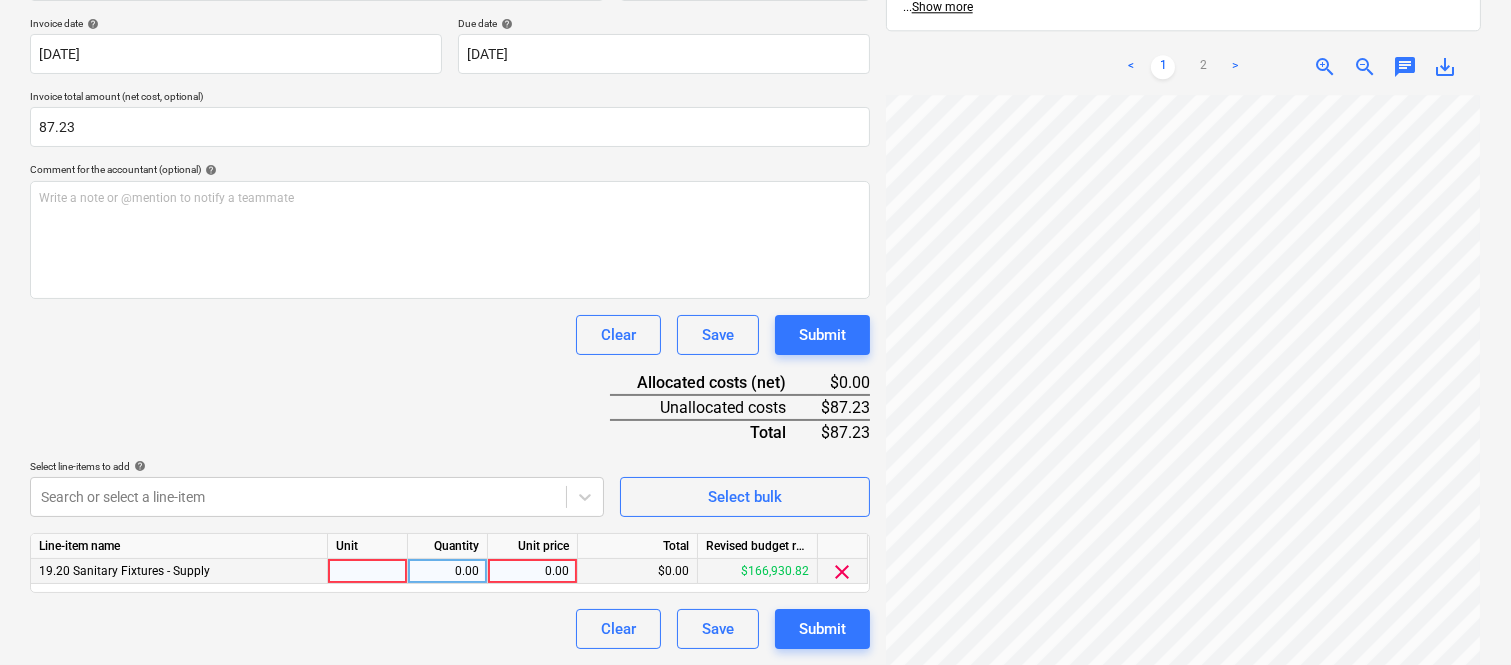 click at bounding box center (368, 571) 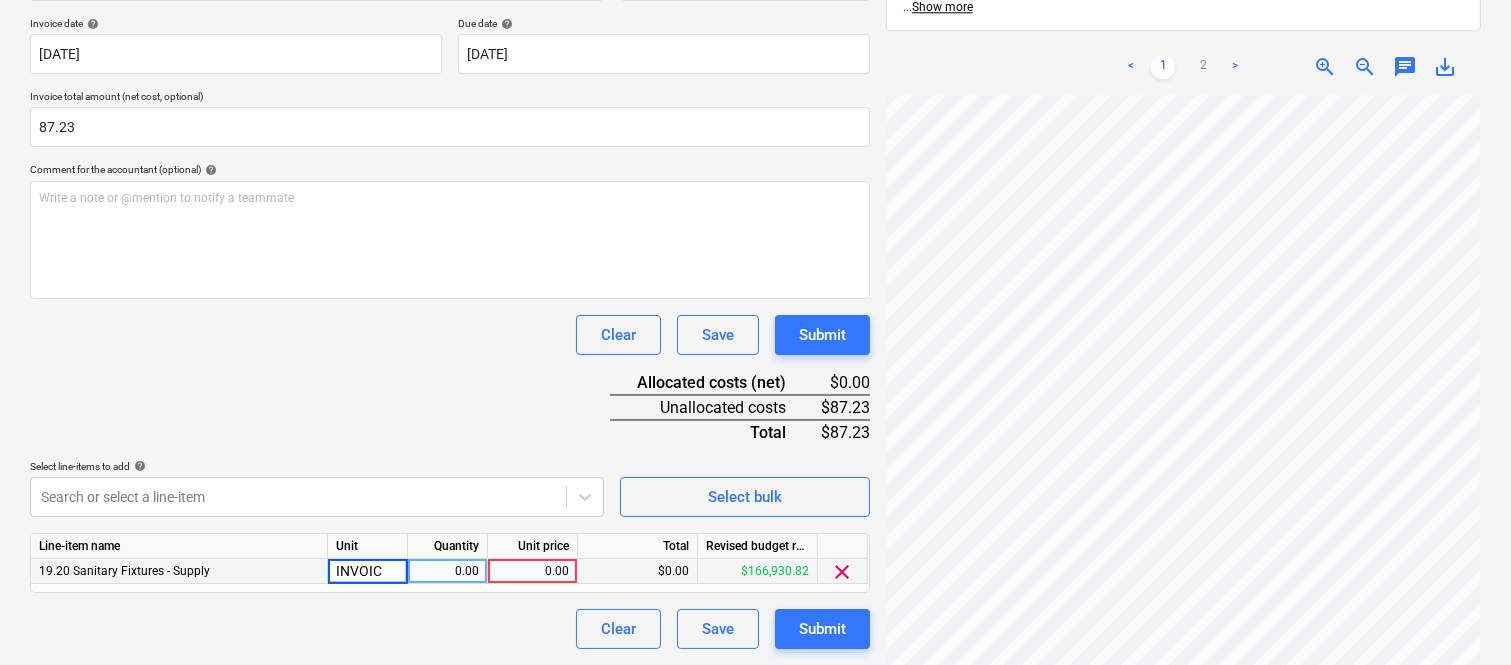 type on "INVOICE" 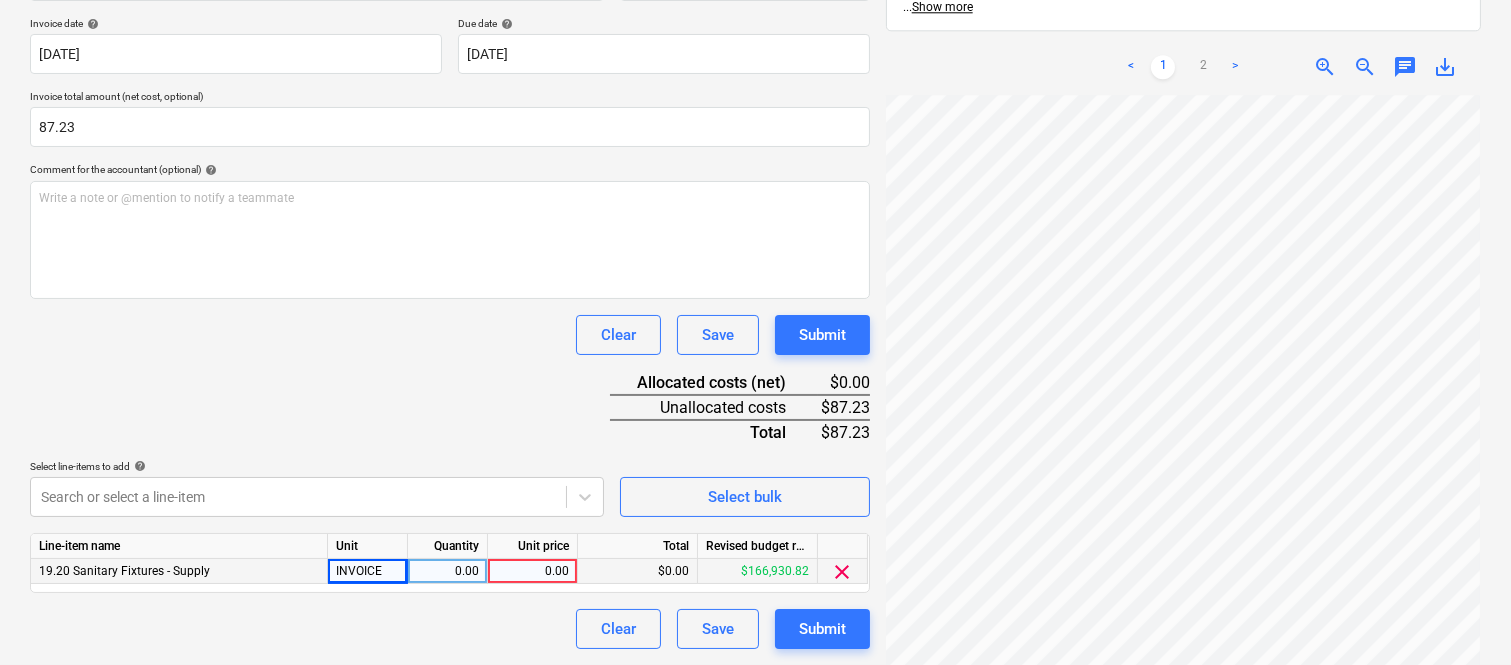 click on "0.00" at bounding box center (447, 571) 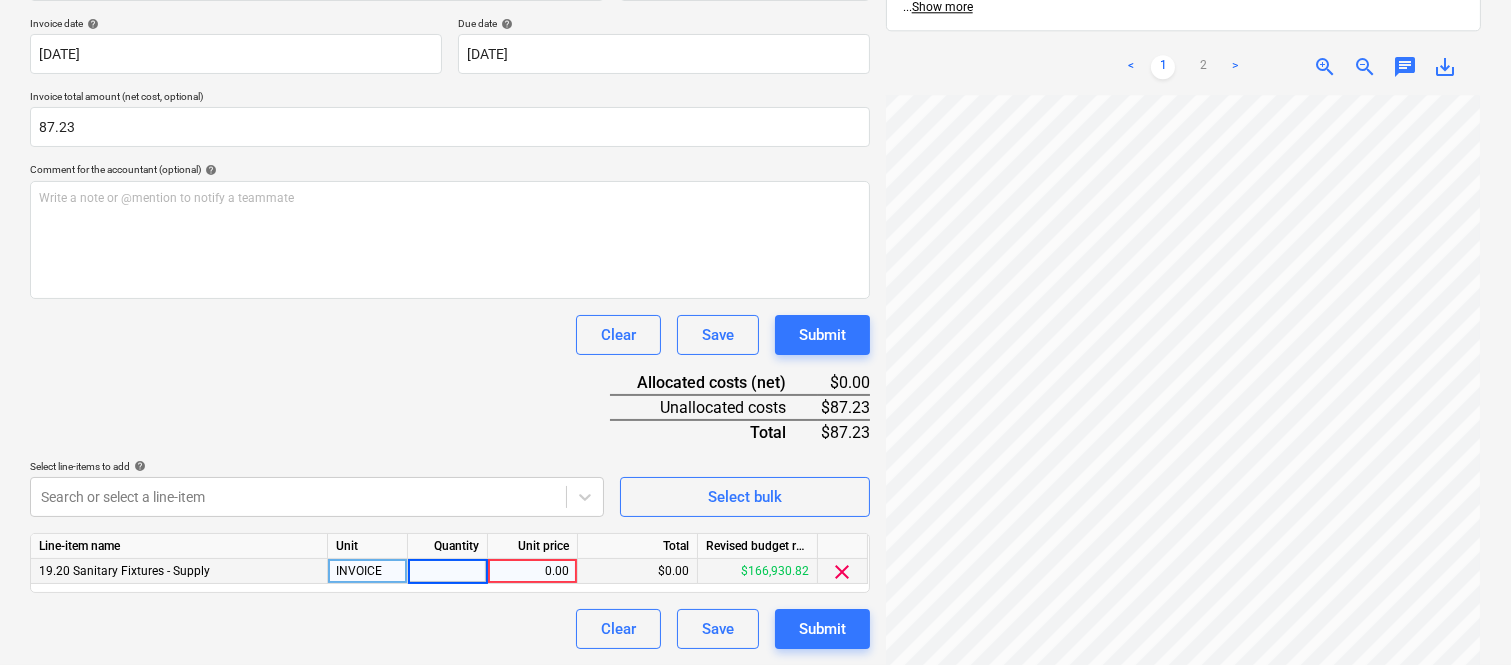 type on "1" 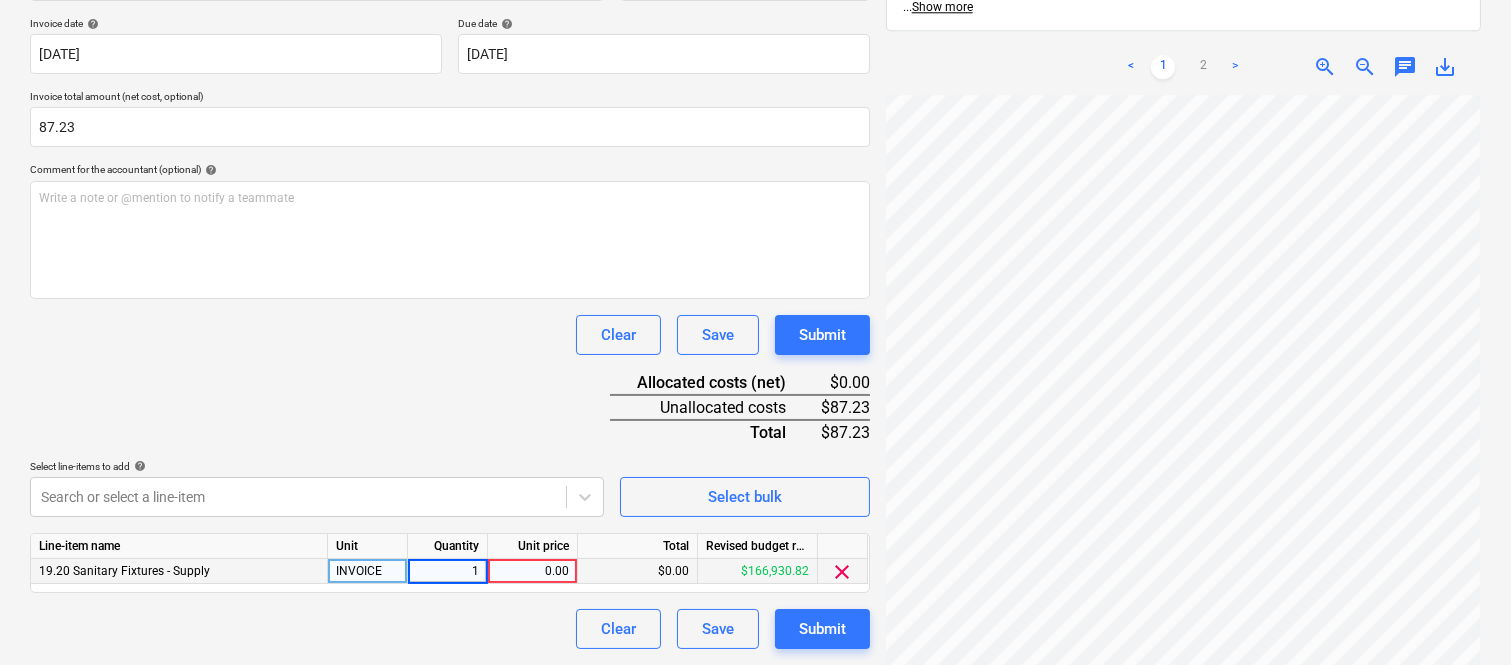 click on "0.00" at bounding box center (532, 571) 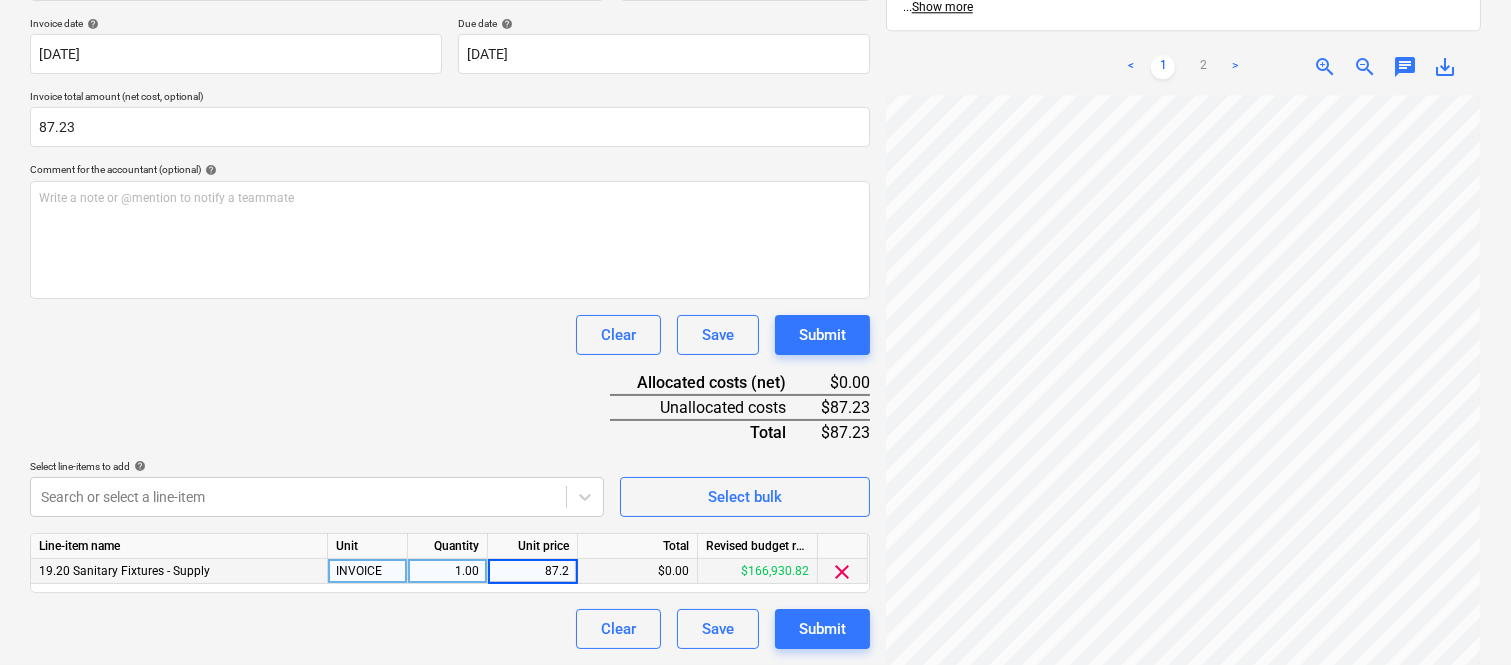 type on "87.23" 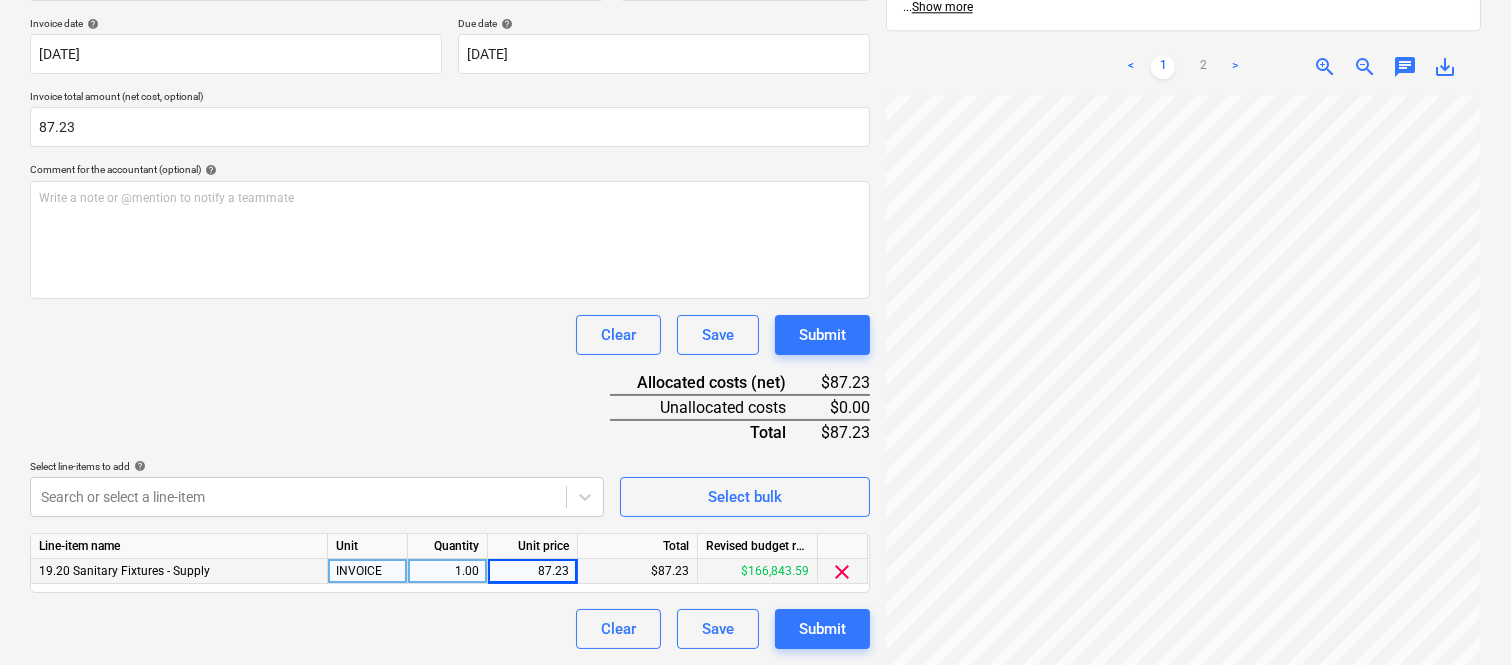 click on "Clear Save Submit" at bounding box center (450, 629) 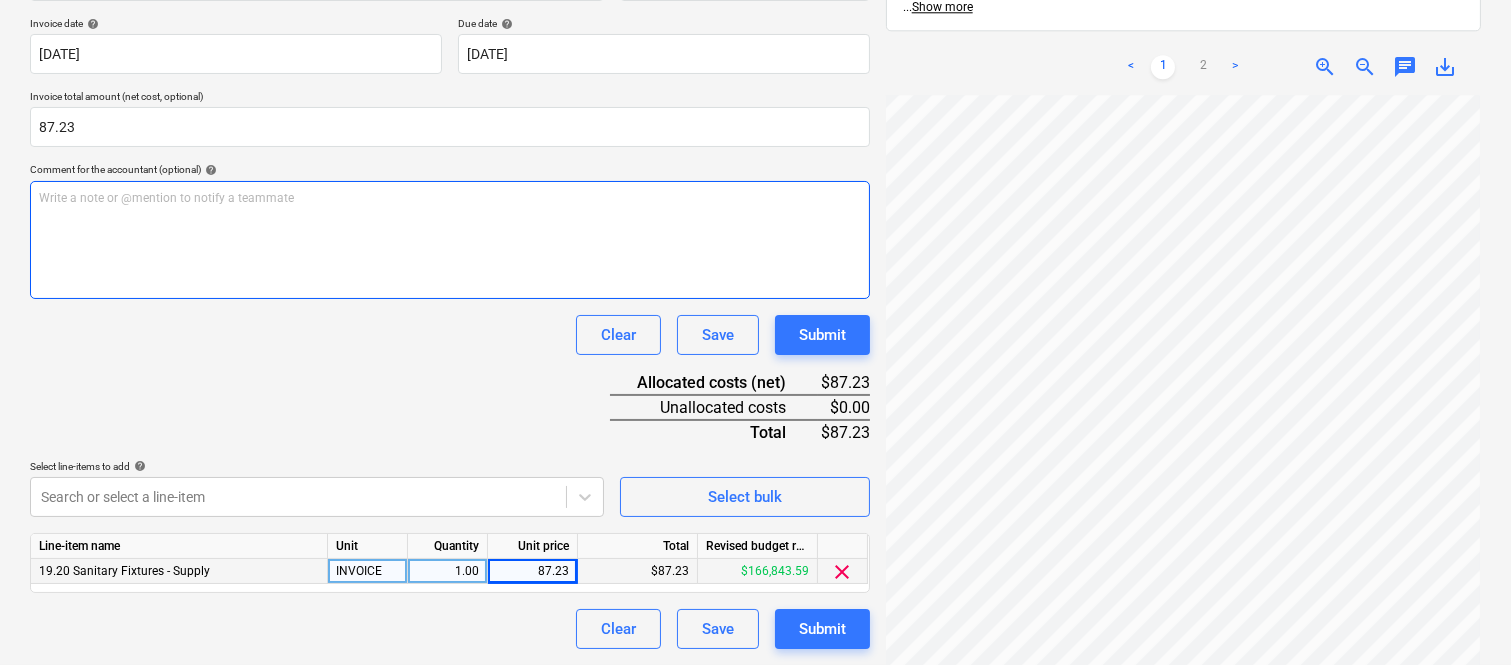 click on "Write a note or @mention to notify a teammate ﻿" at bounding box center (450, 240) 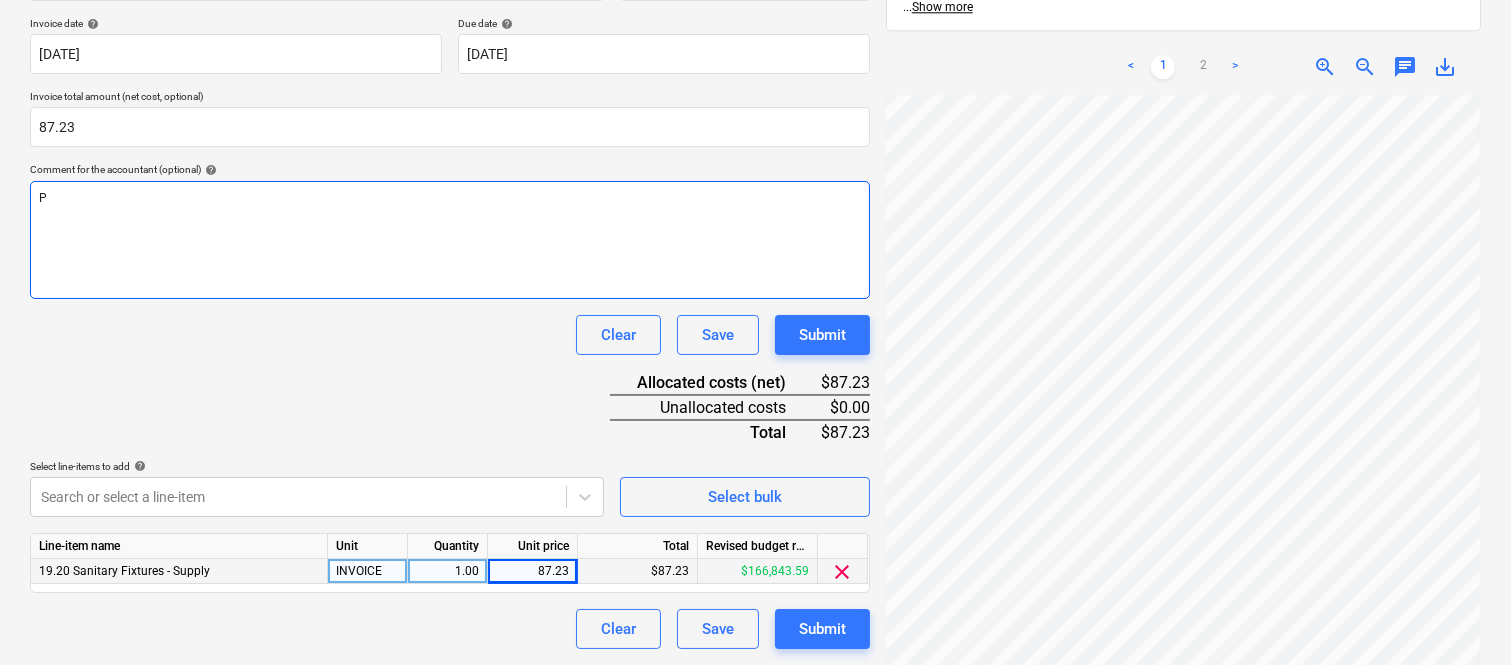type 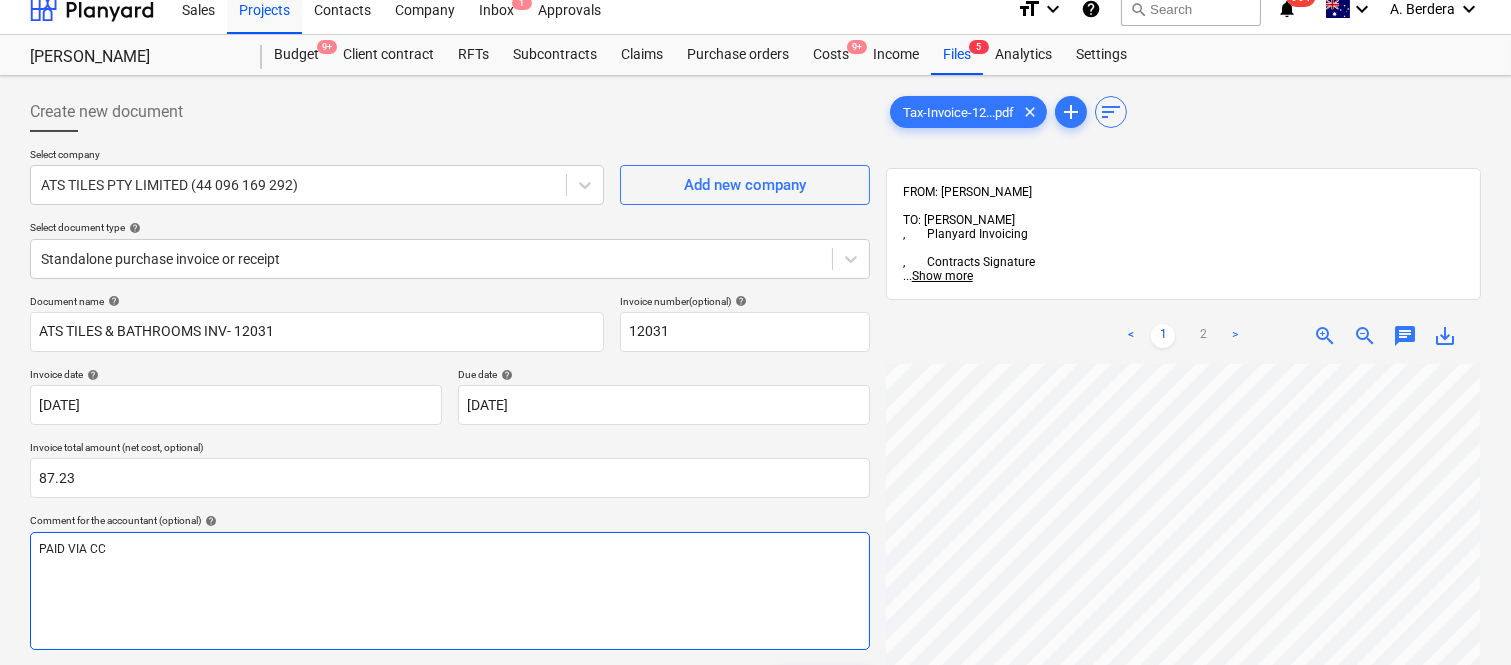 scroll, scrollTop: 0, scrollLeft: 0, axis: both 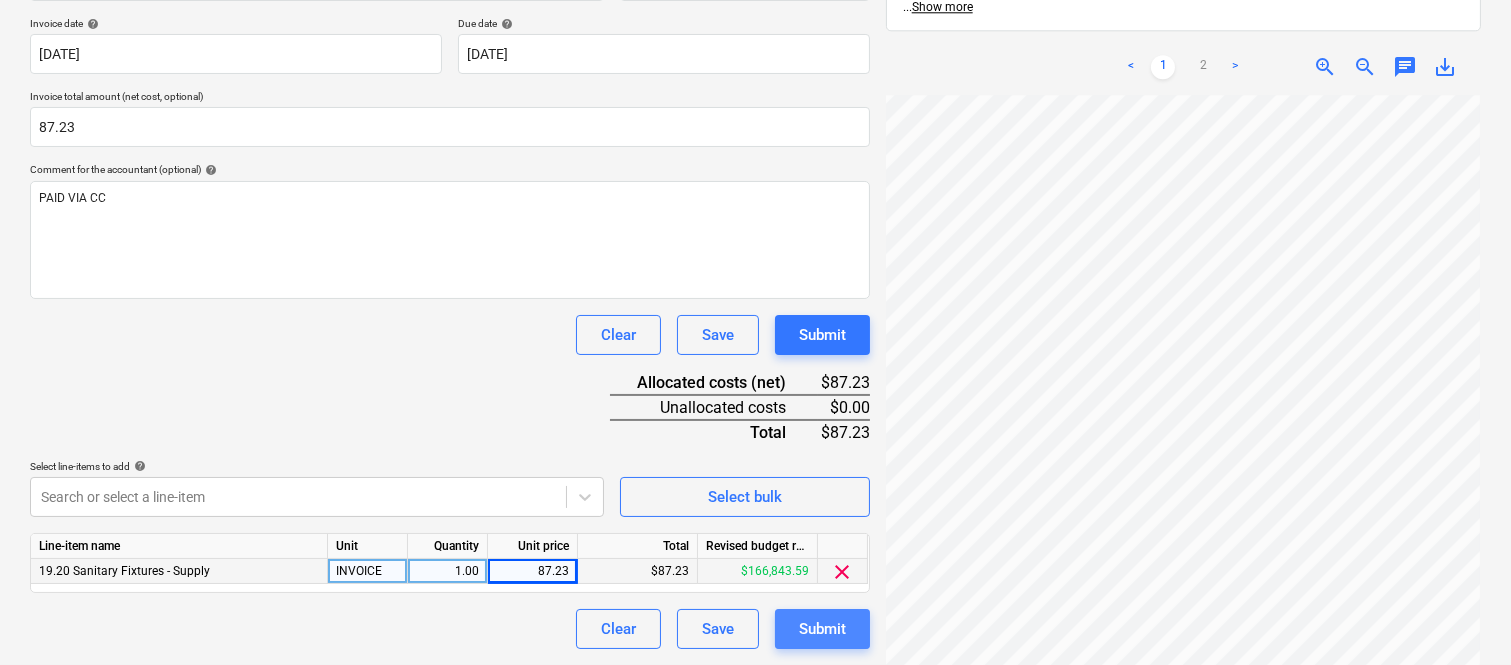 click on "Submit" at bounding box center [822, 629] 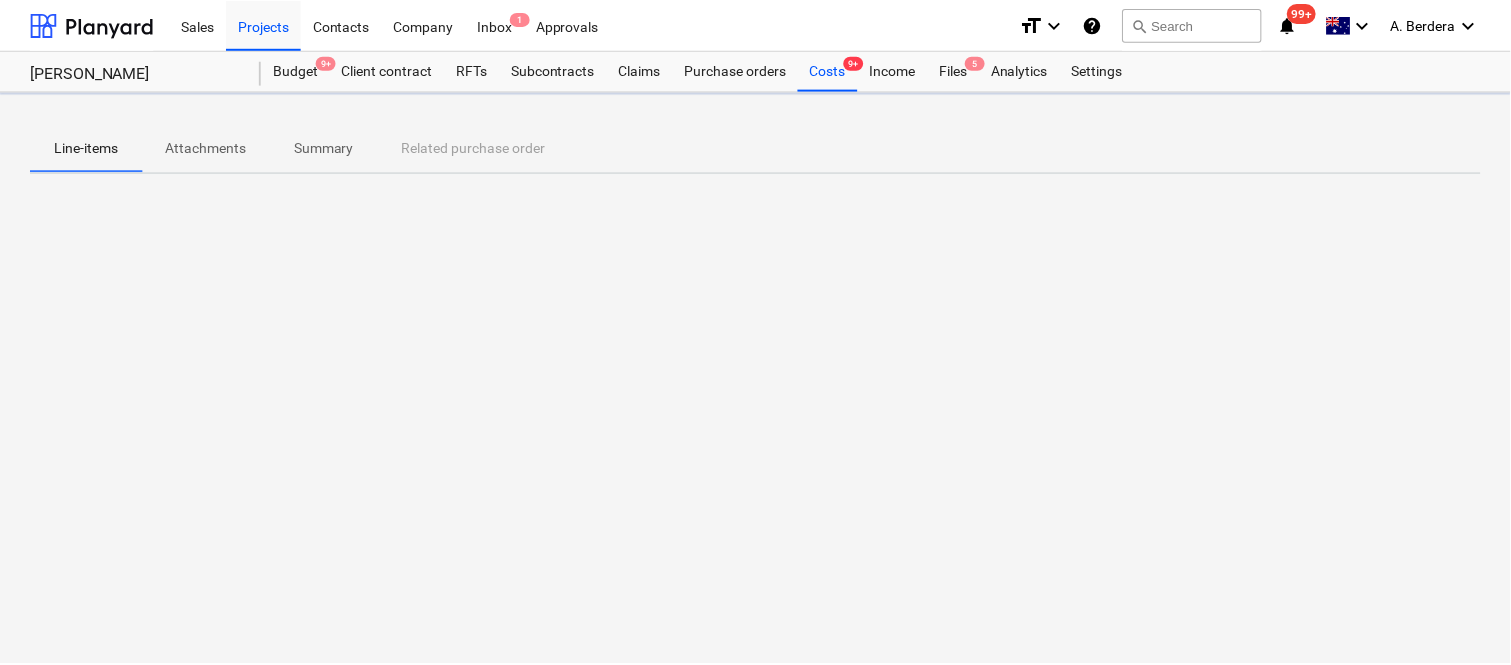 scroll, scrollTop: 0, scrollLeft: 0, axis: both 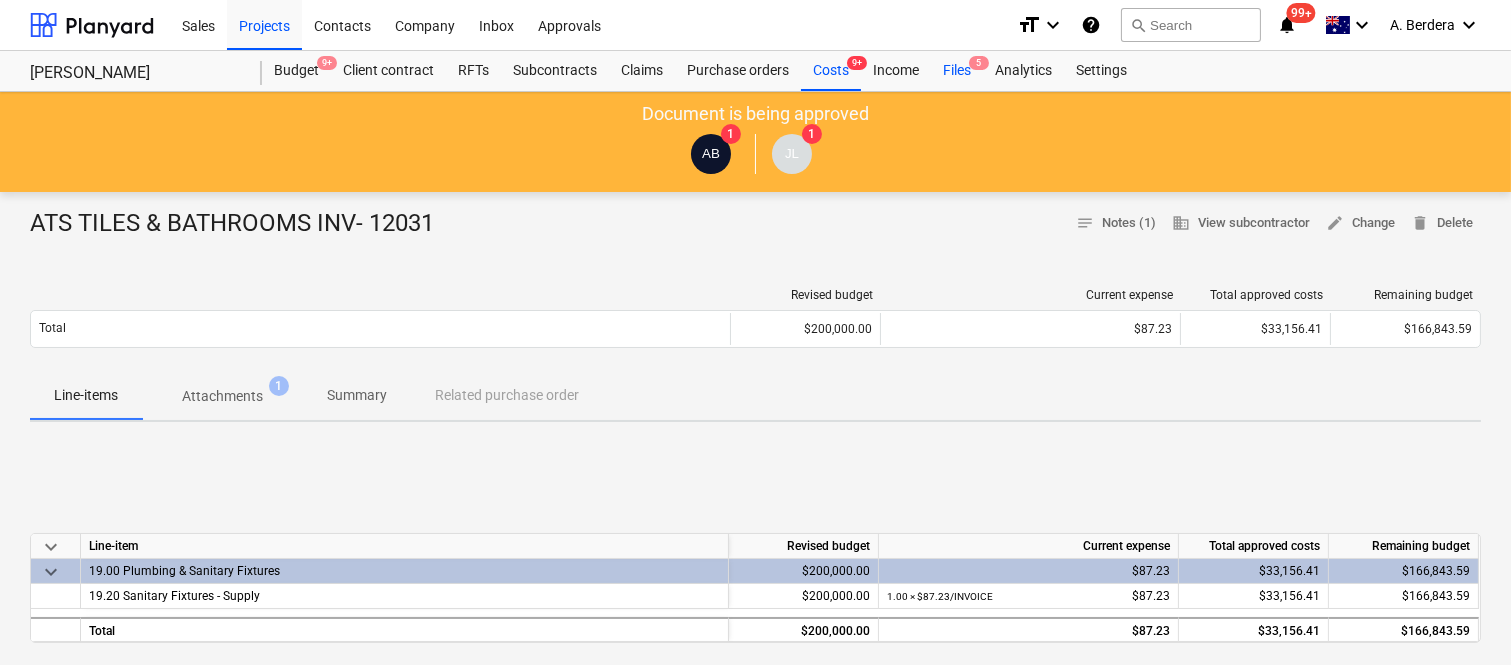 click on "Files 5" at bounding box center [957, 71] 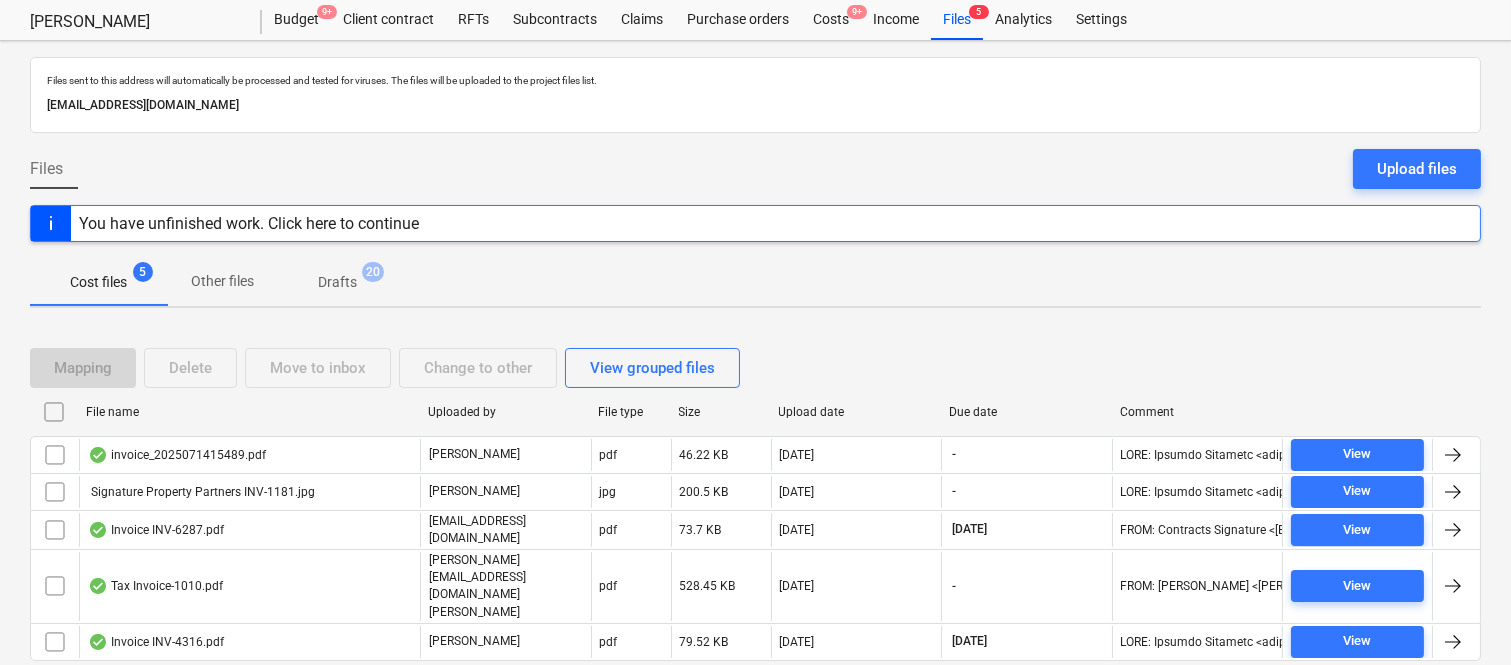 scroll, scrollTop: 80, scrollLeft: 0, axis: vertical 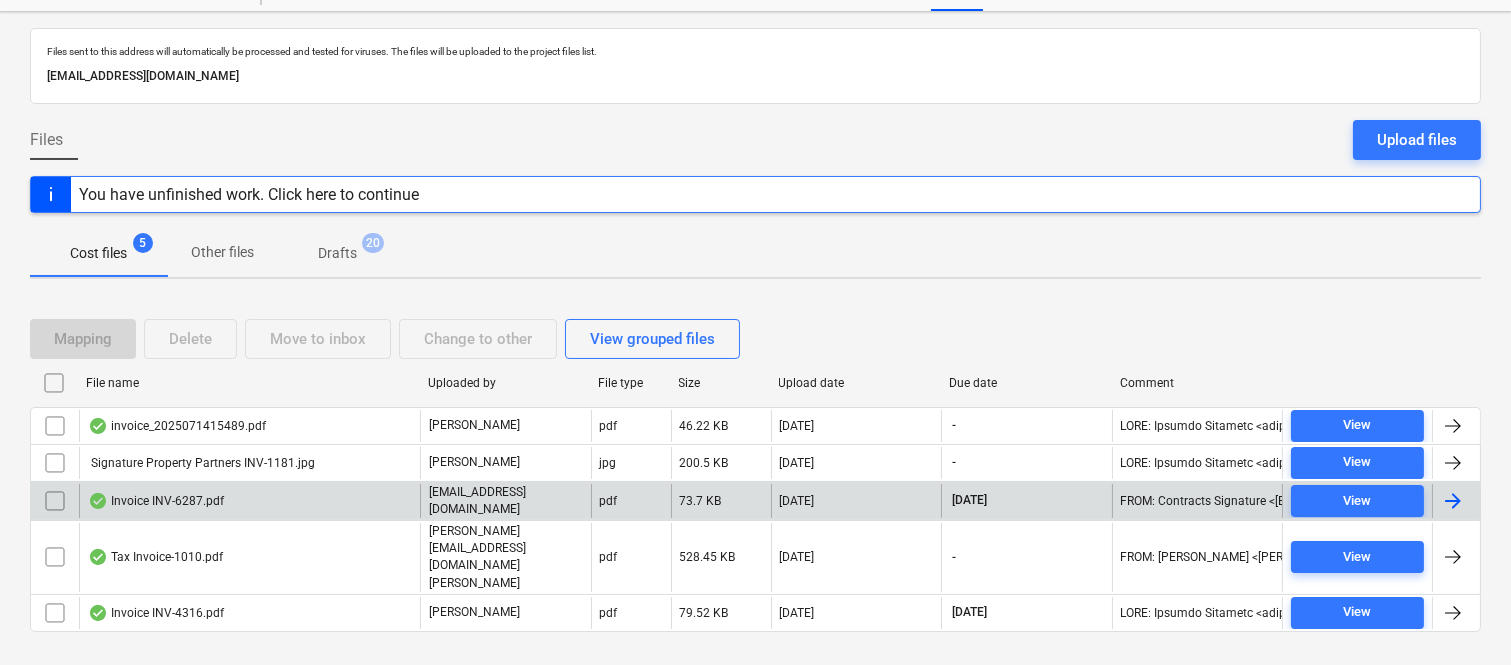 click on "[EMAIL_ADDRESS][DOMAIN_NAME]" at bounding box center (505, 501) 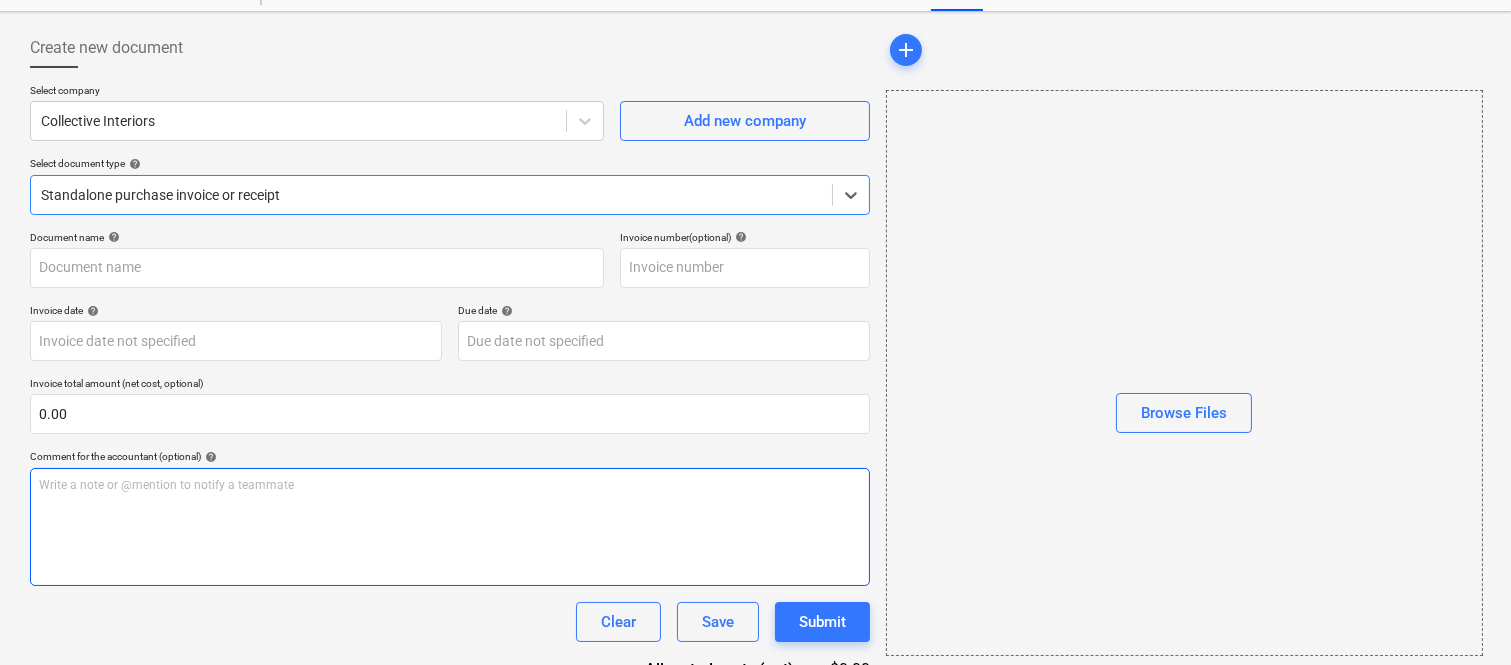 type on "INV-6287" 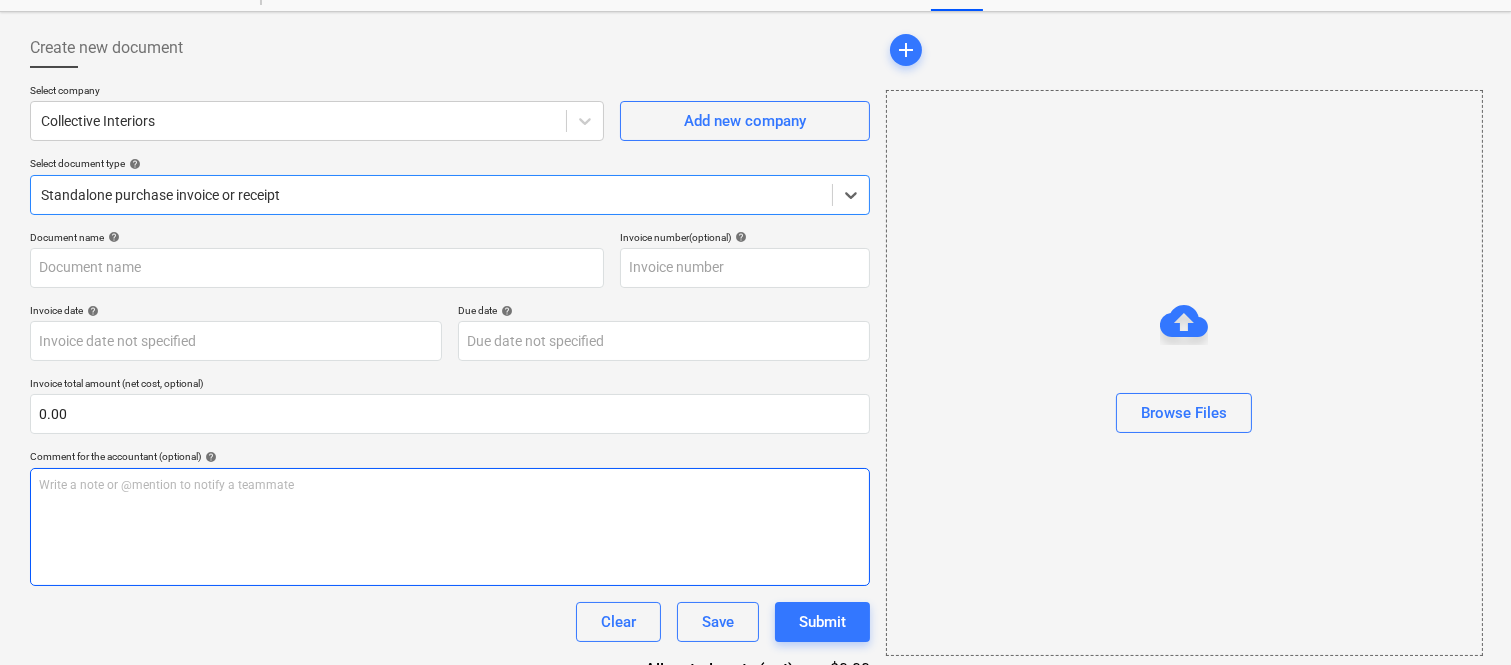 type on "INV-6287" 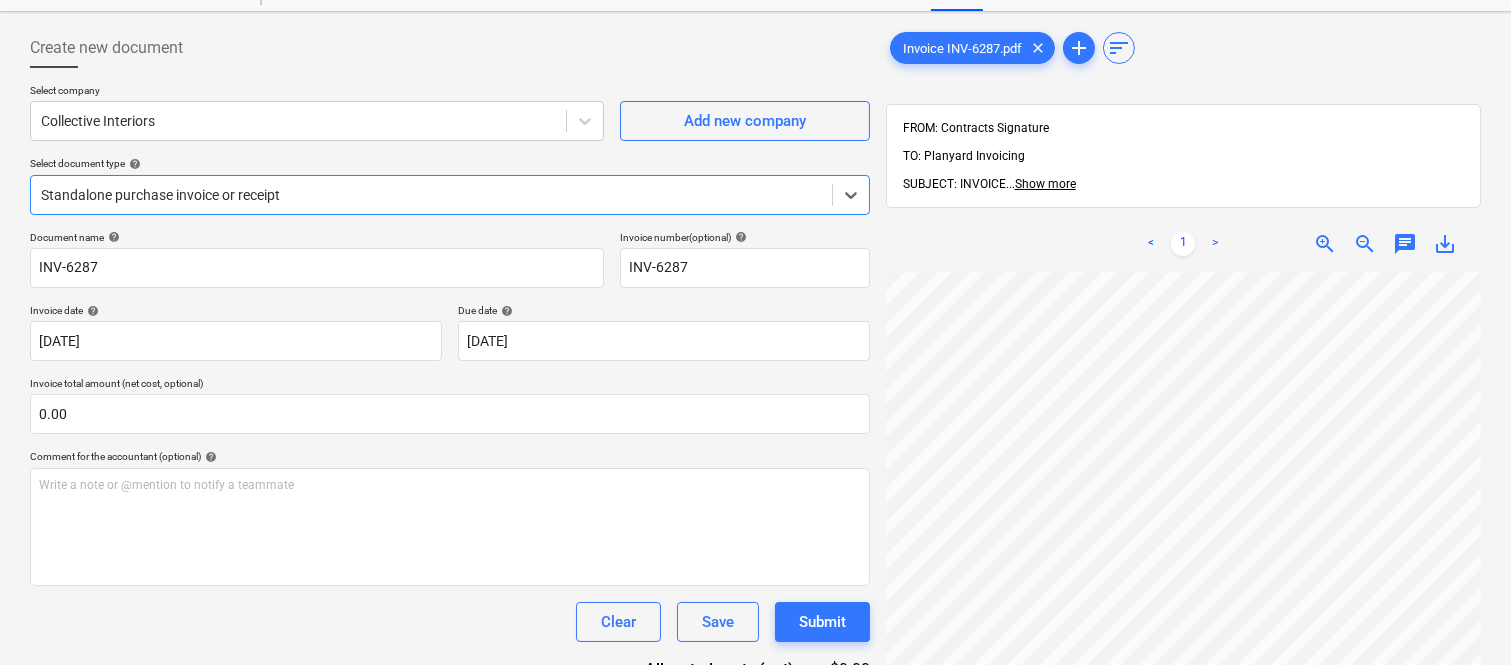 scroll, scrollTop: 0, scrollLeft: 0, axis: both 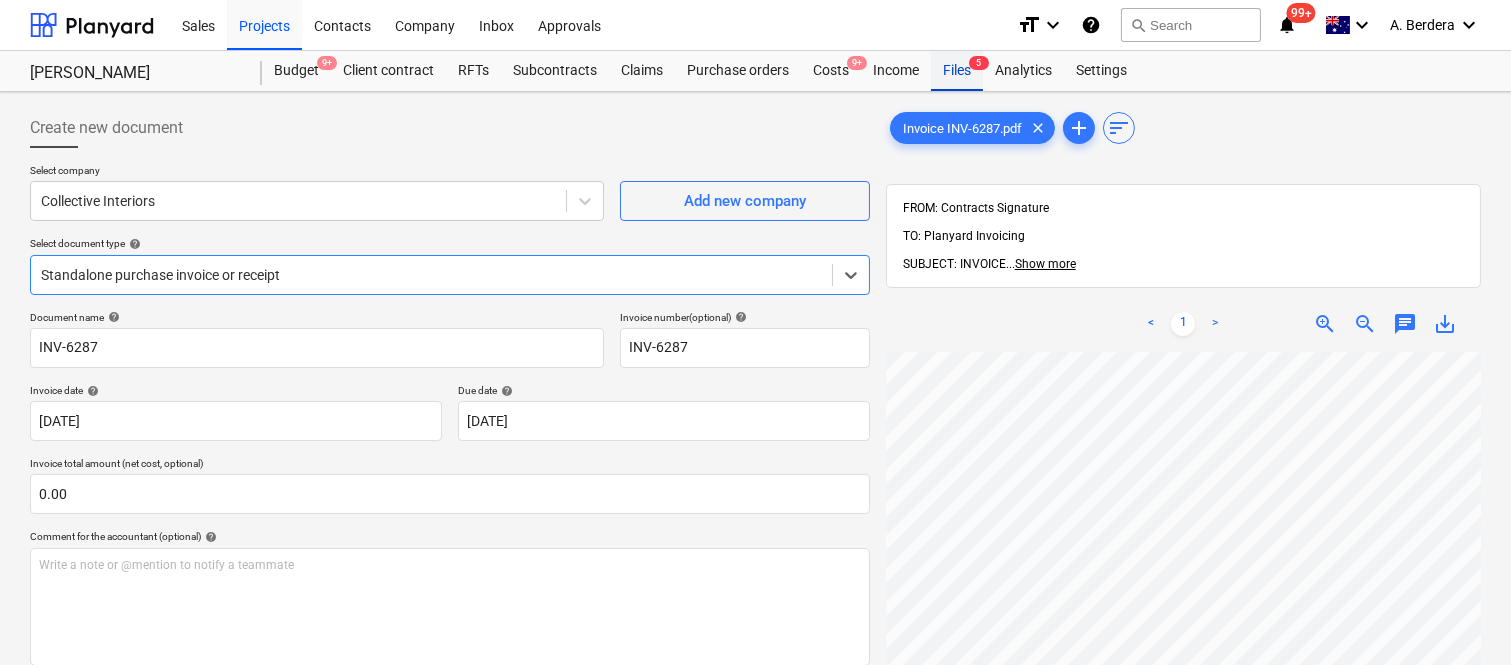 click on "Files 5" at bounding box center [957, 71] 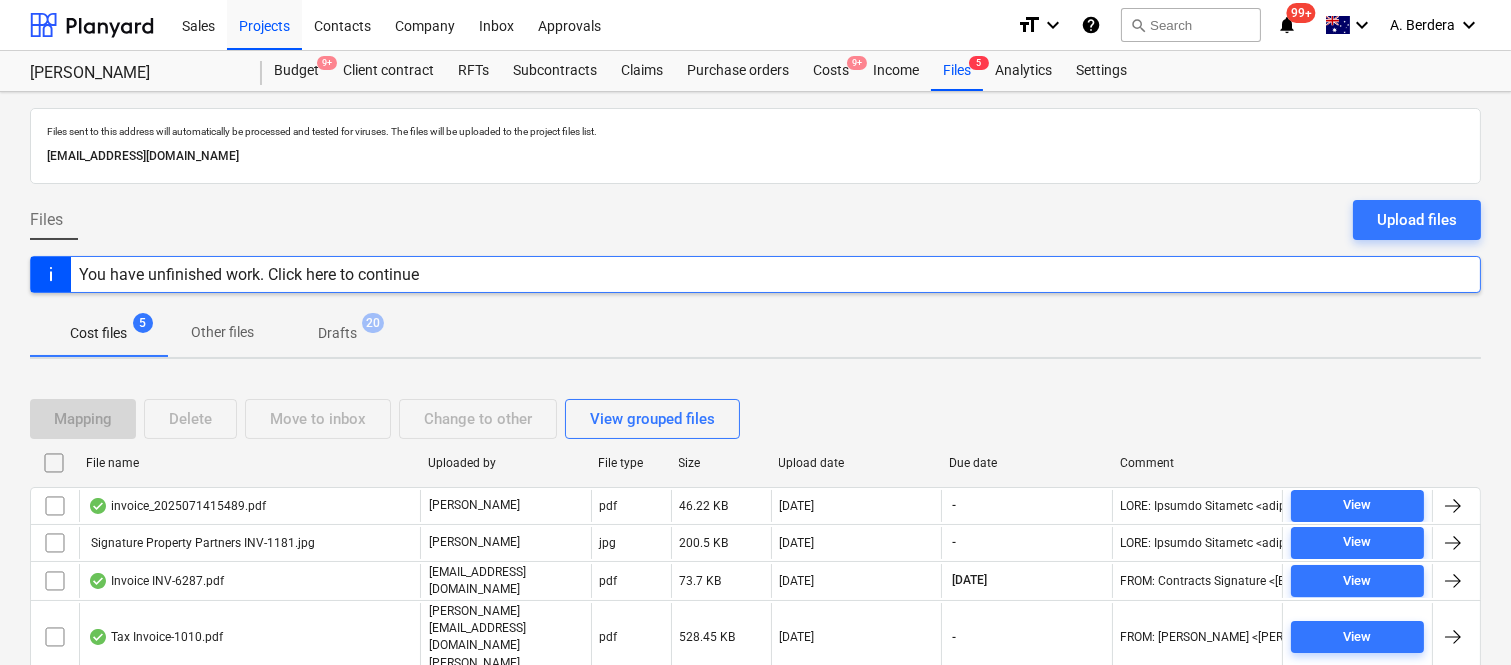 scroll, scrollTop: 80, scrollLeft: 0, axis: vertical 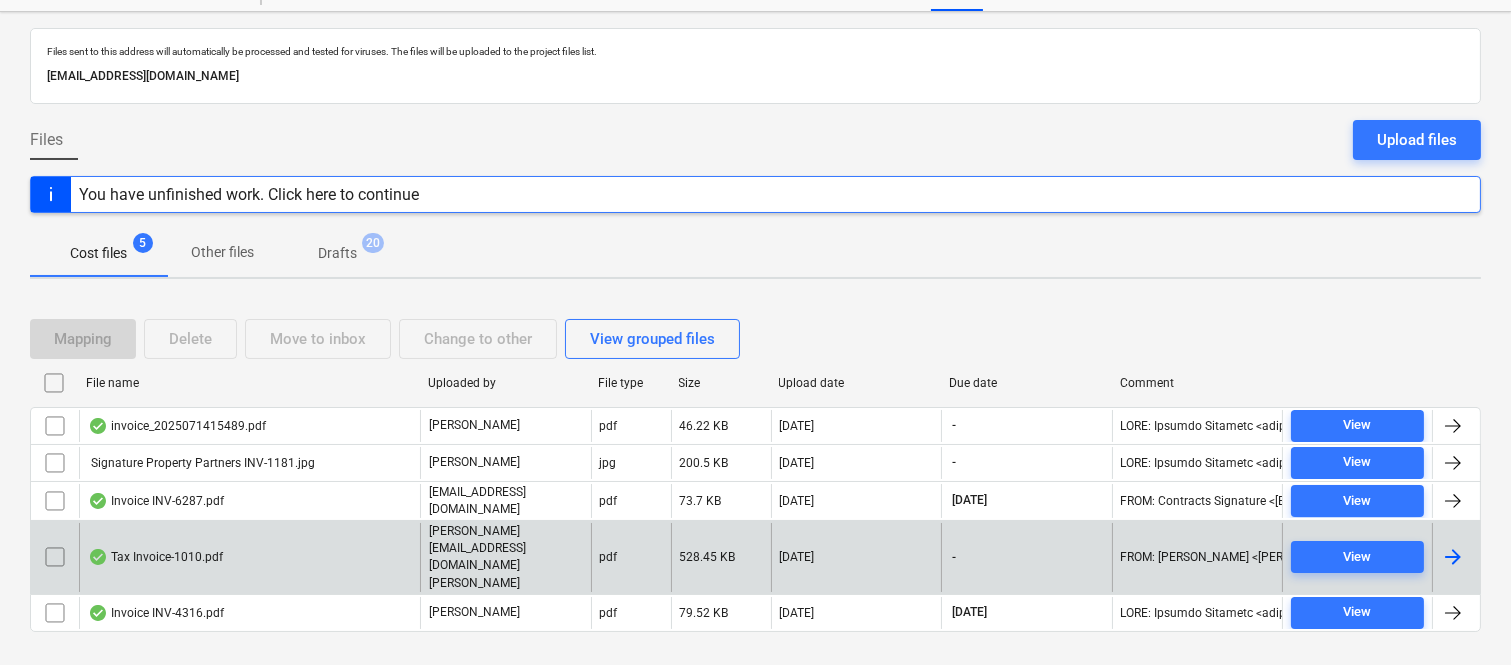 click on "Tax Invoice-1010.pdf" at bounding box center (249, 557) 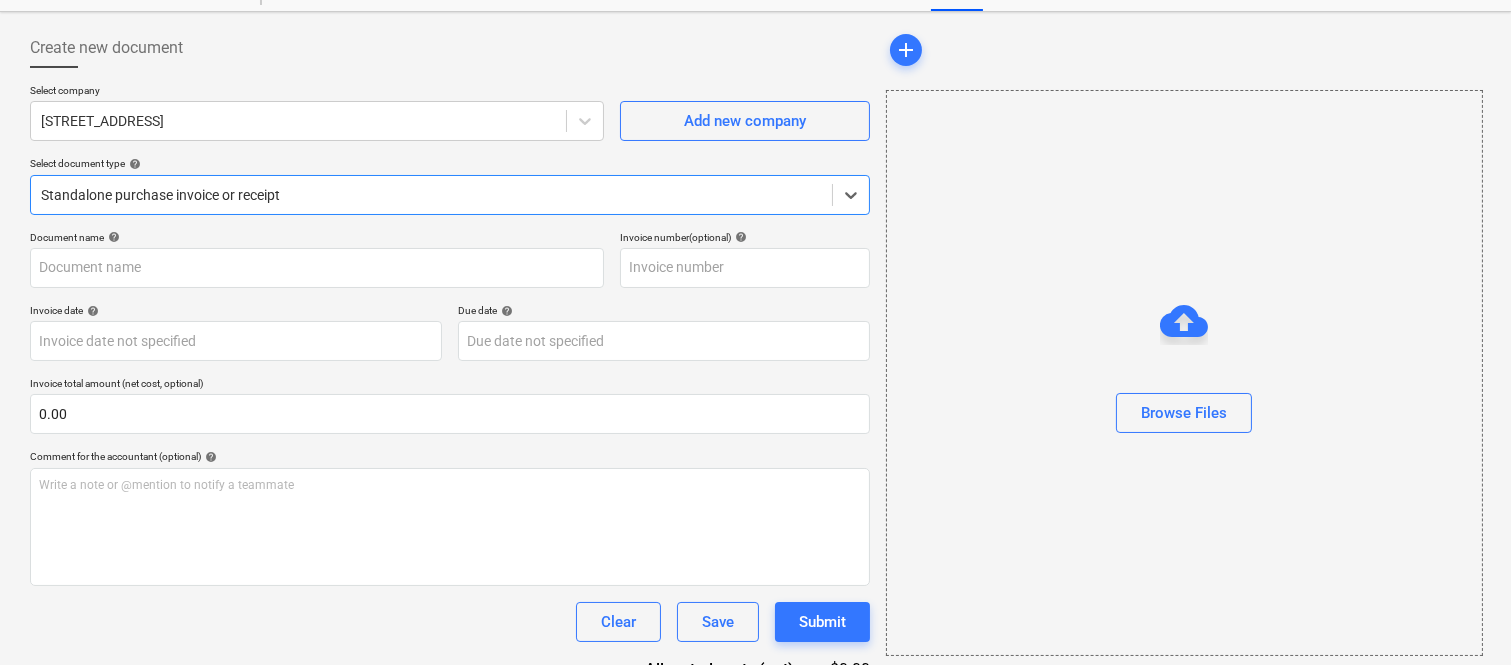 type on "1010" 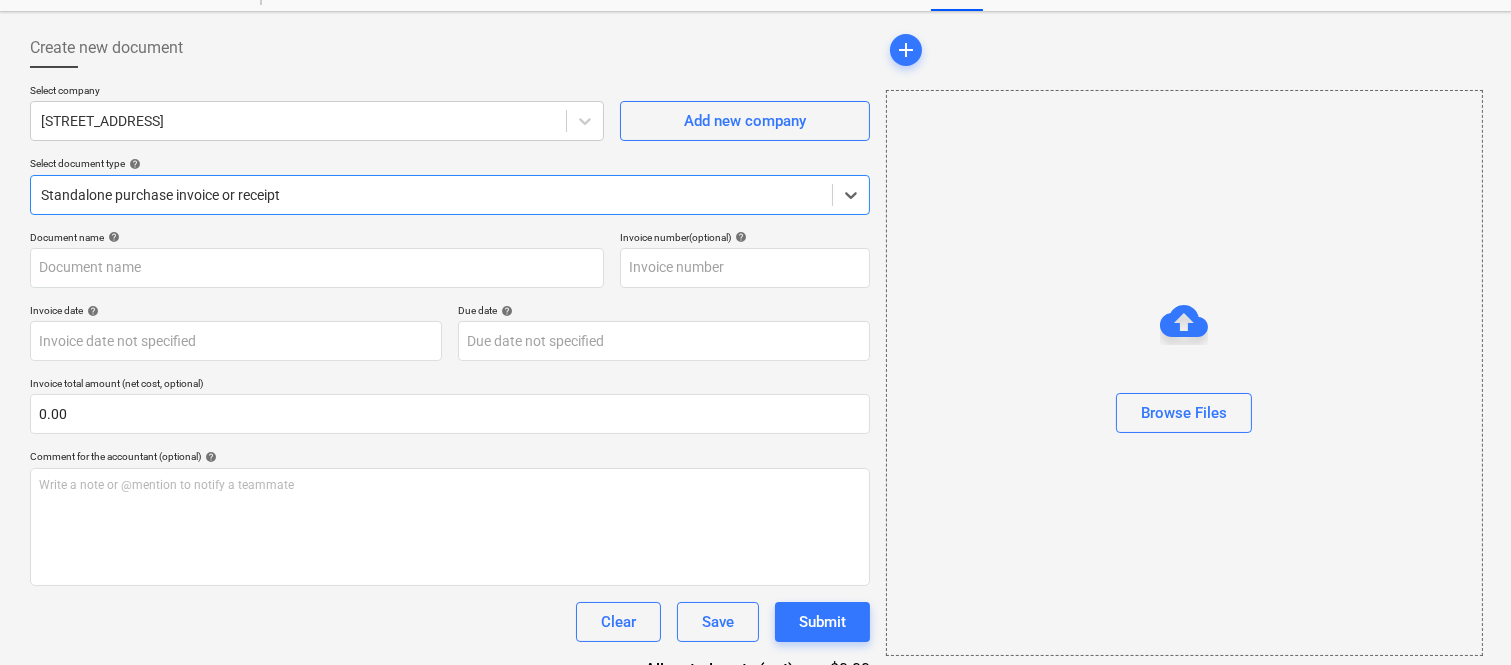 type on "1010" 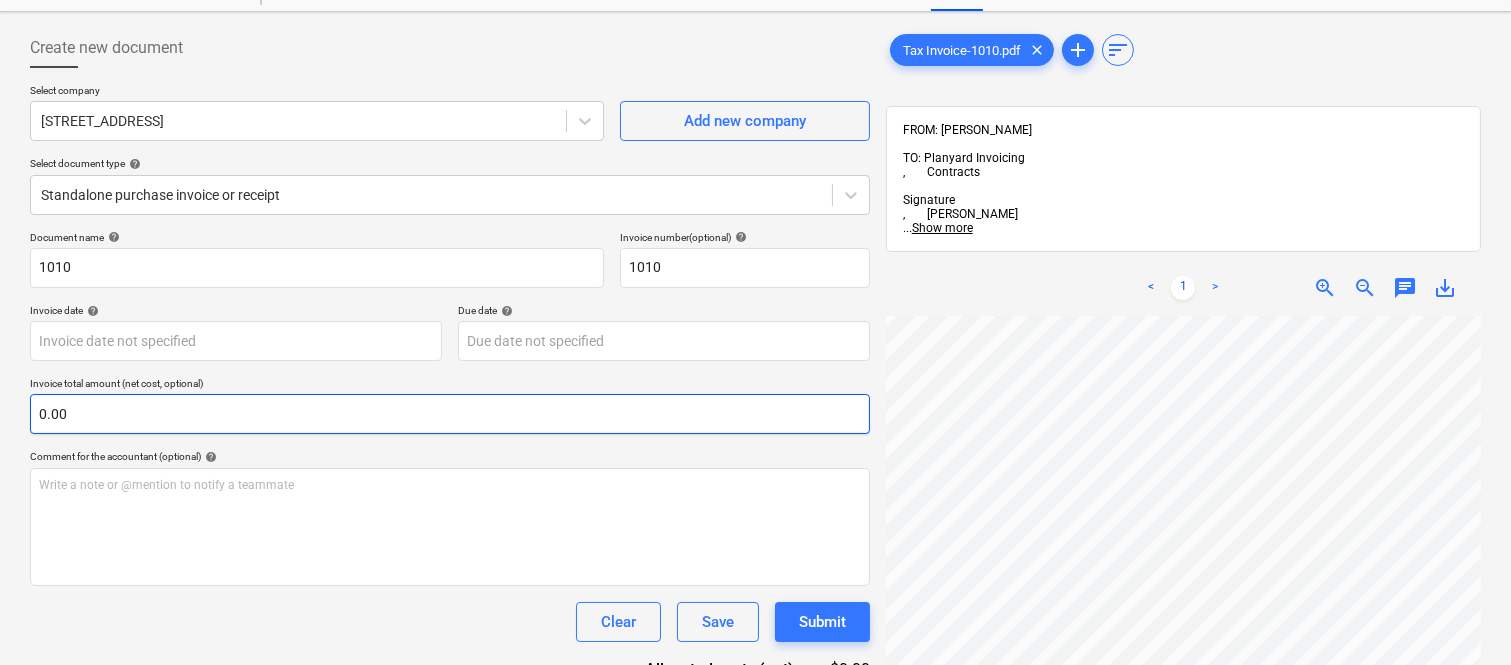 scroll, scrollTop: 111, scrollLeft: 4, axis: both 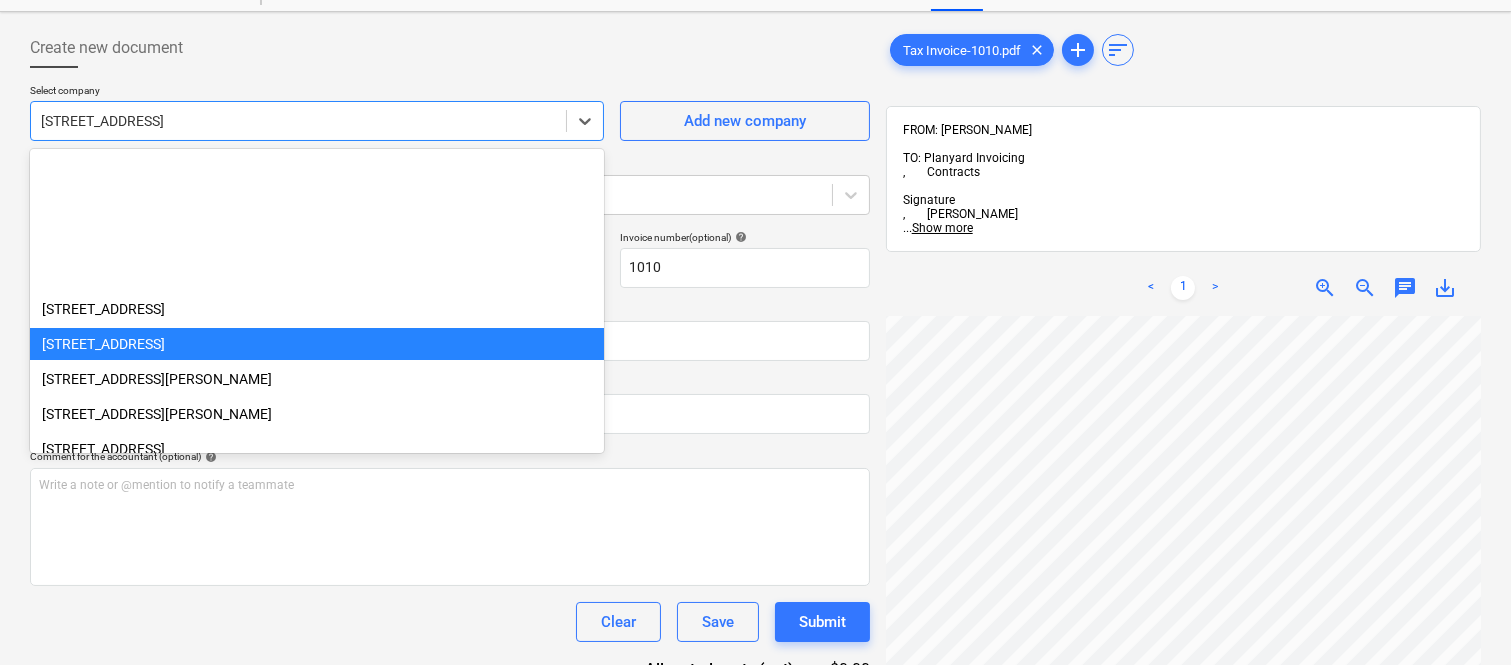 click at bounding box center (298, 121) 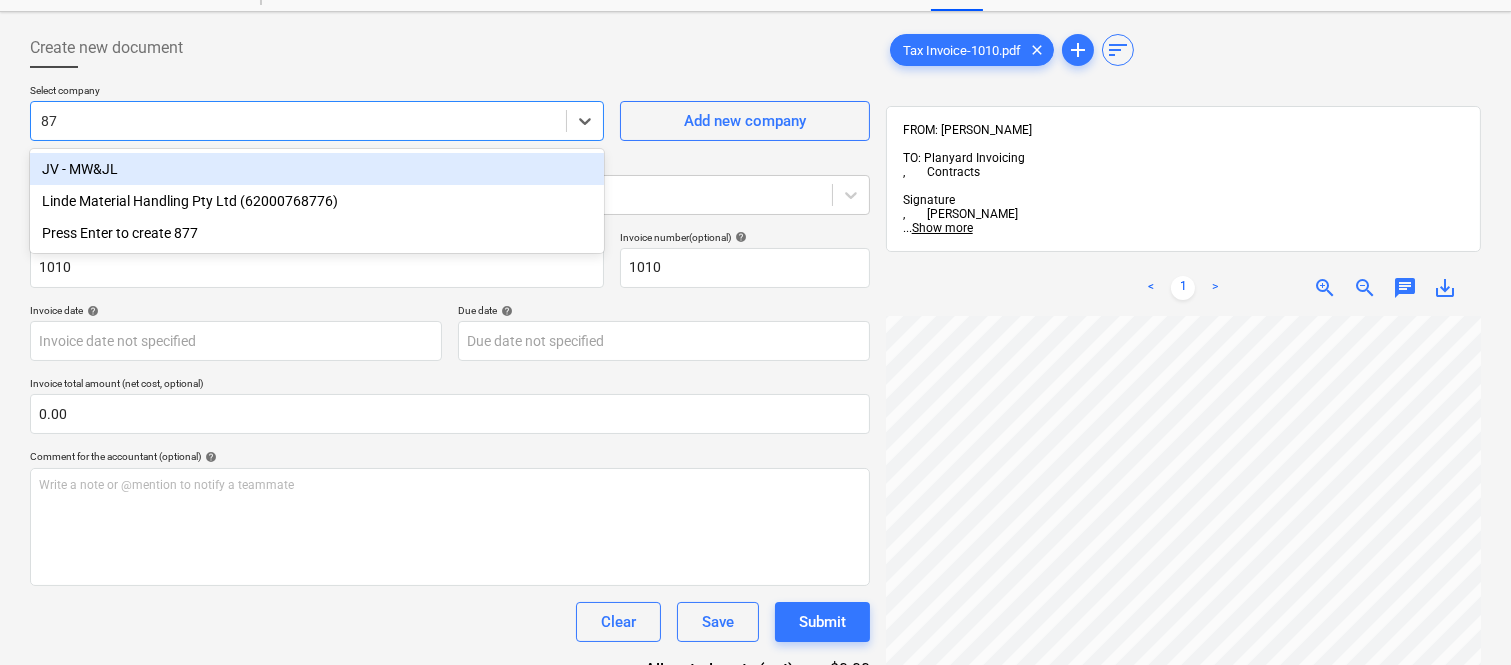 type on "8" 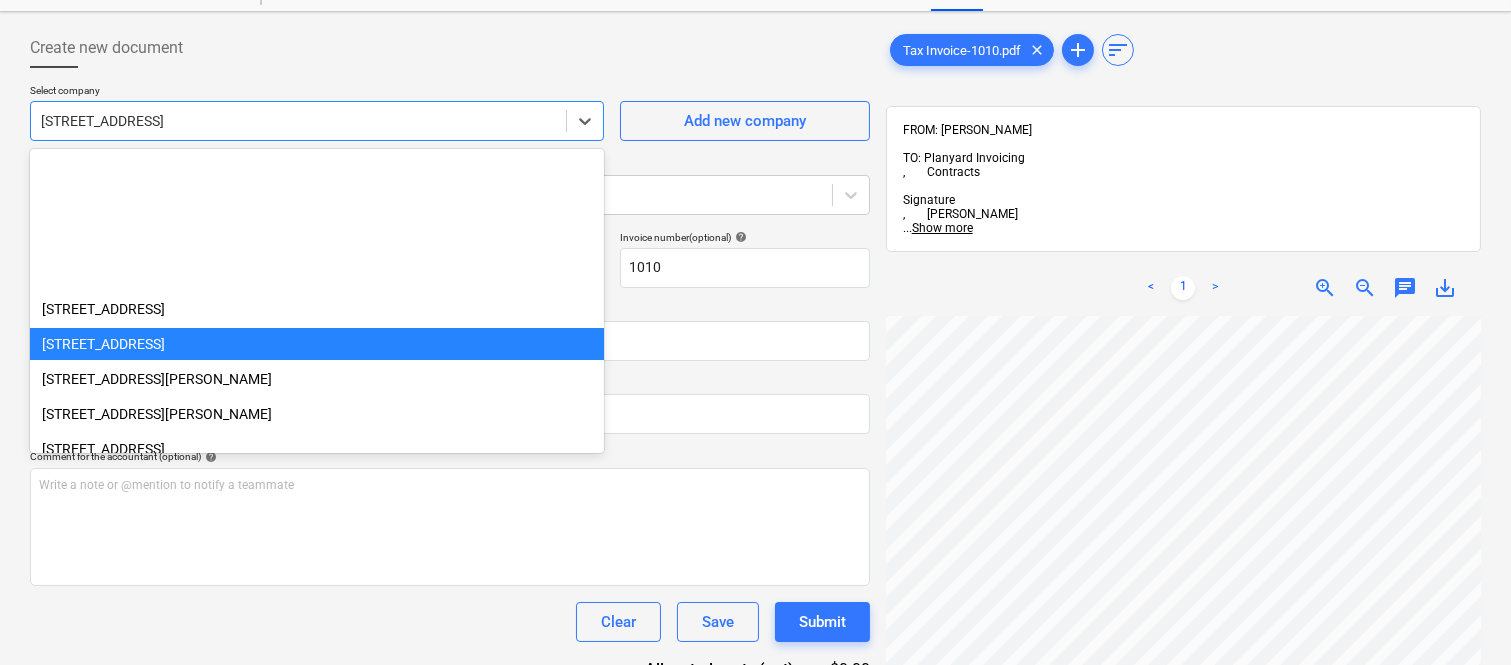 scroll, scrollTop: 175, scrollLeft: 0, axis: vertical 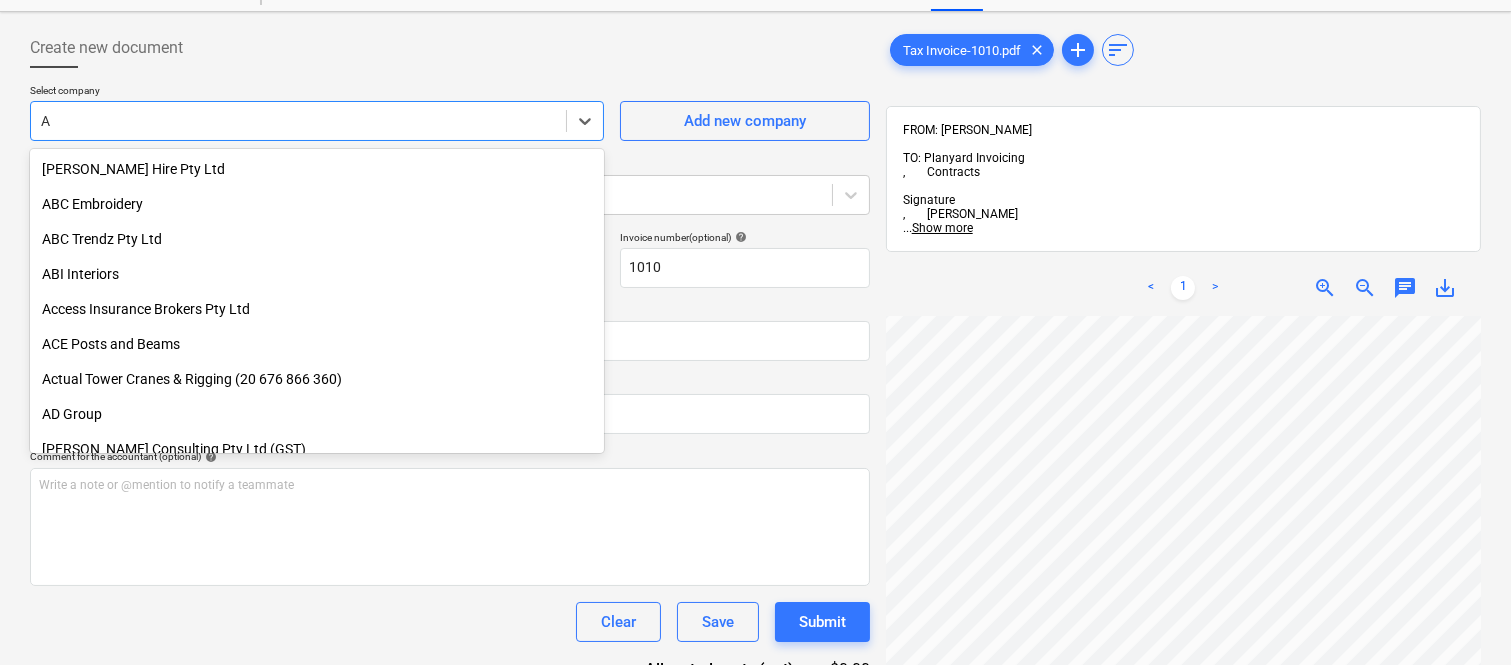 type on "AH" 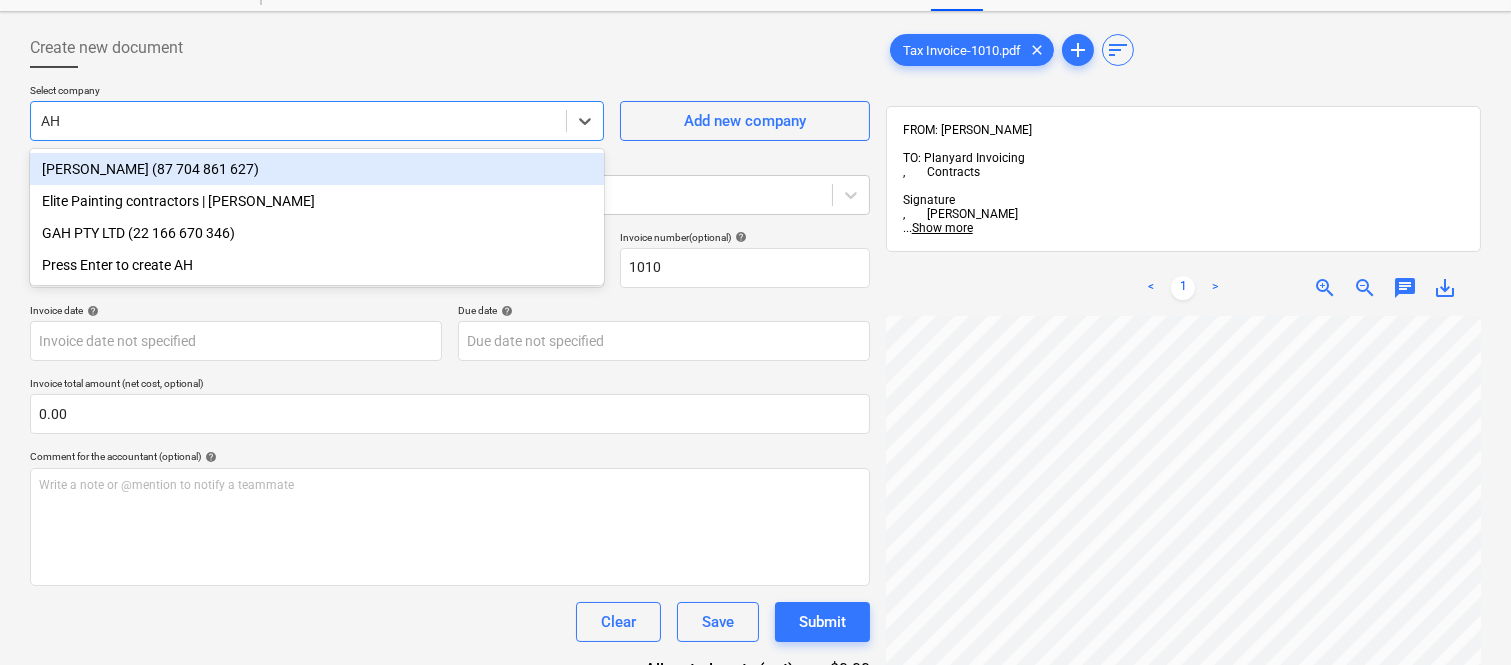 click on "AHMADI, MOHSEN (87 704 861 627)" at bounding box center (317, 169) 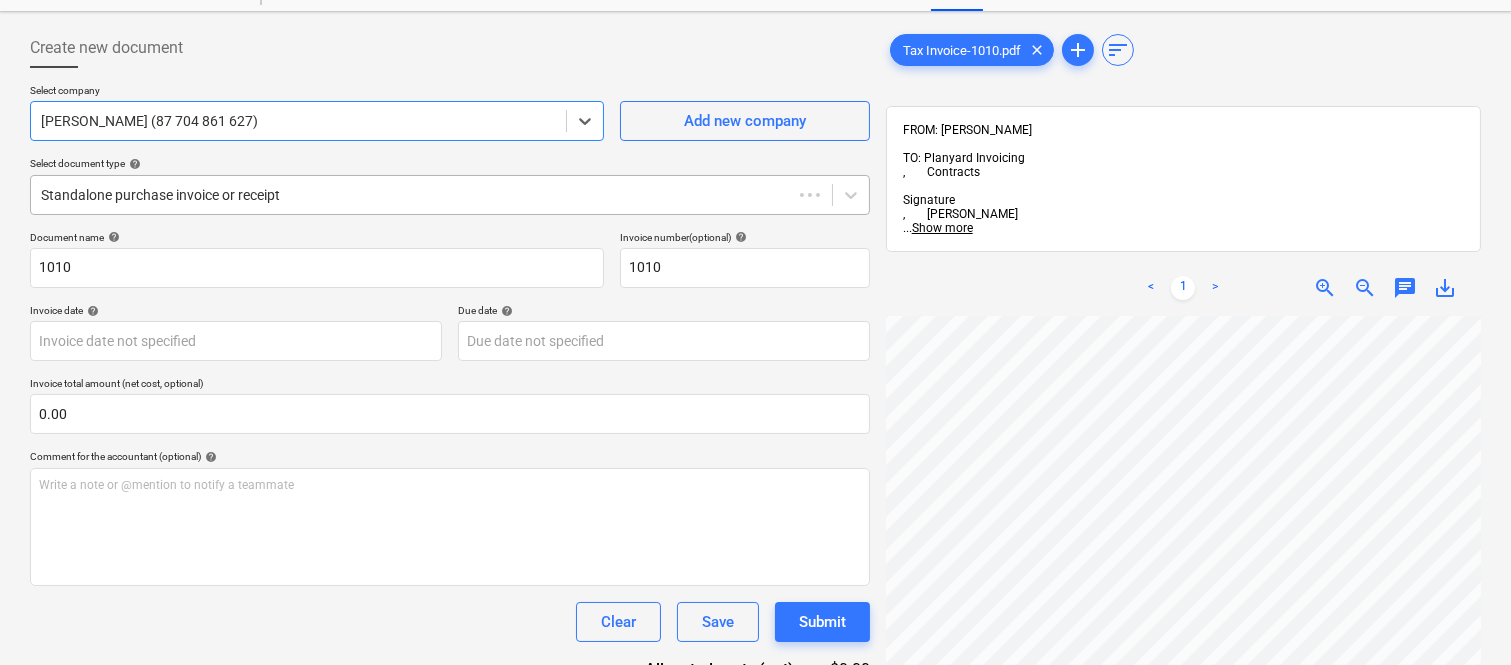 click at bounding box center [411, 195] 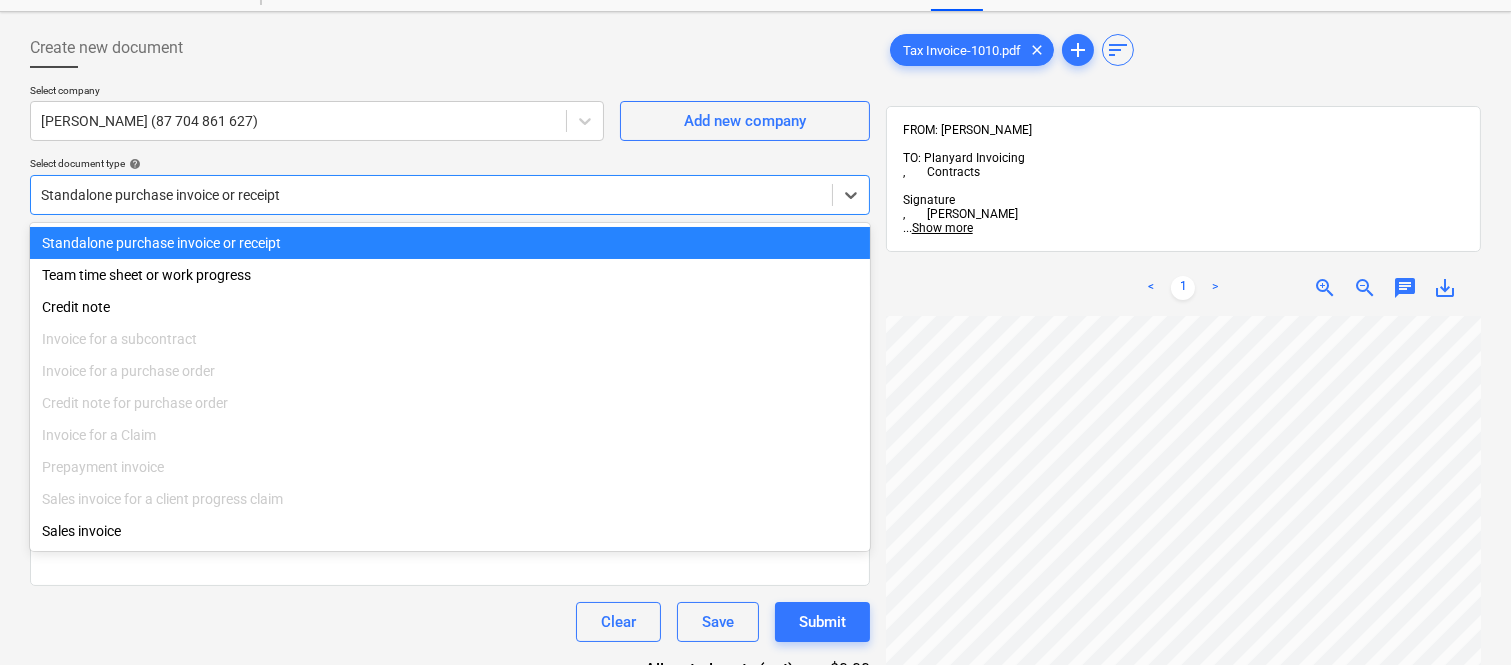 click on "Standalone purchase invoice or receipt" at bounding box center (450, 243) 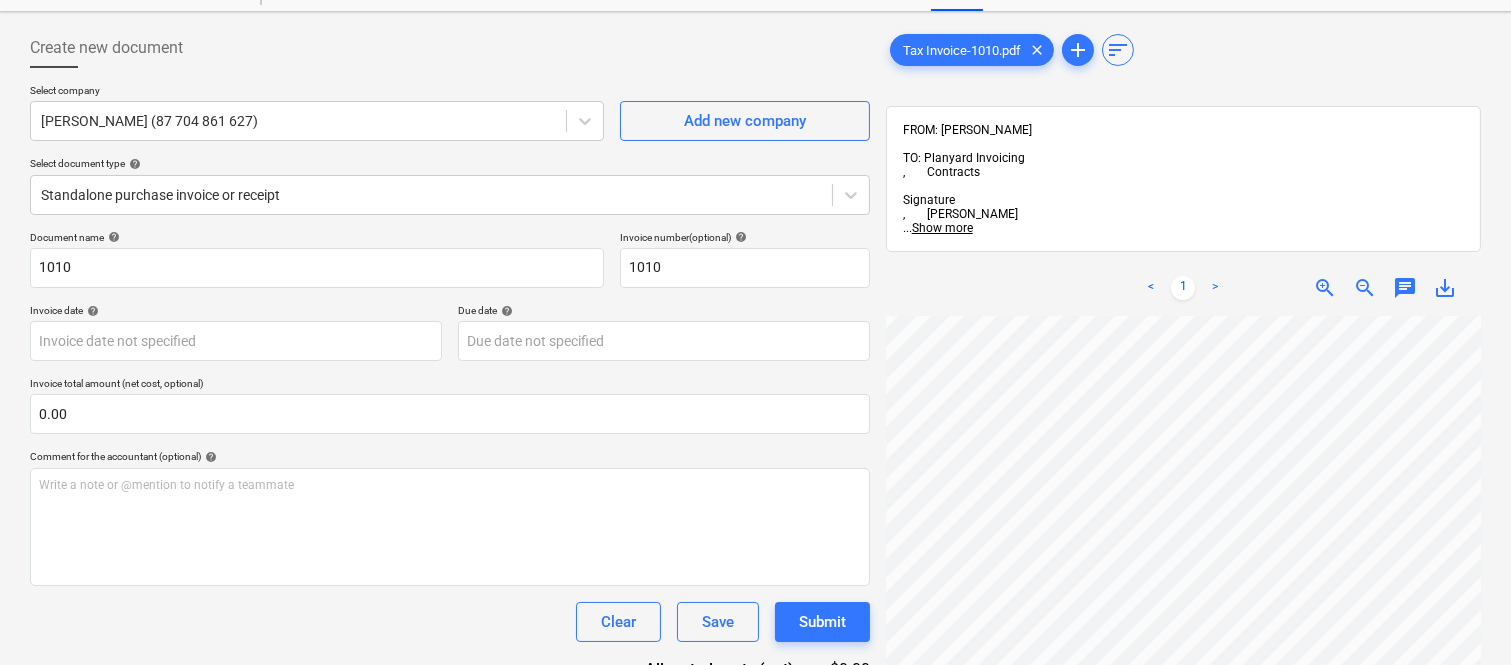 scroll, scrollTop: 5, scrollLeft: 204, axis: both 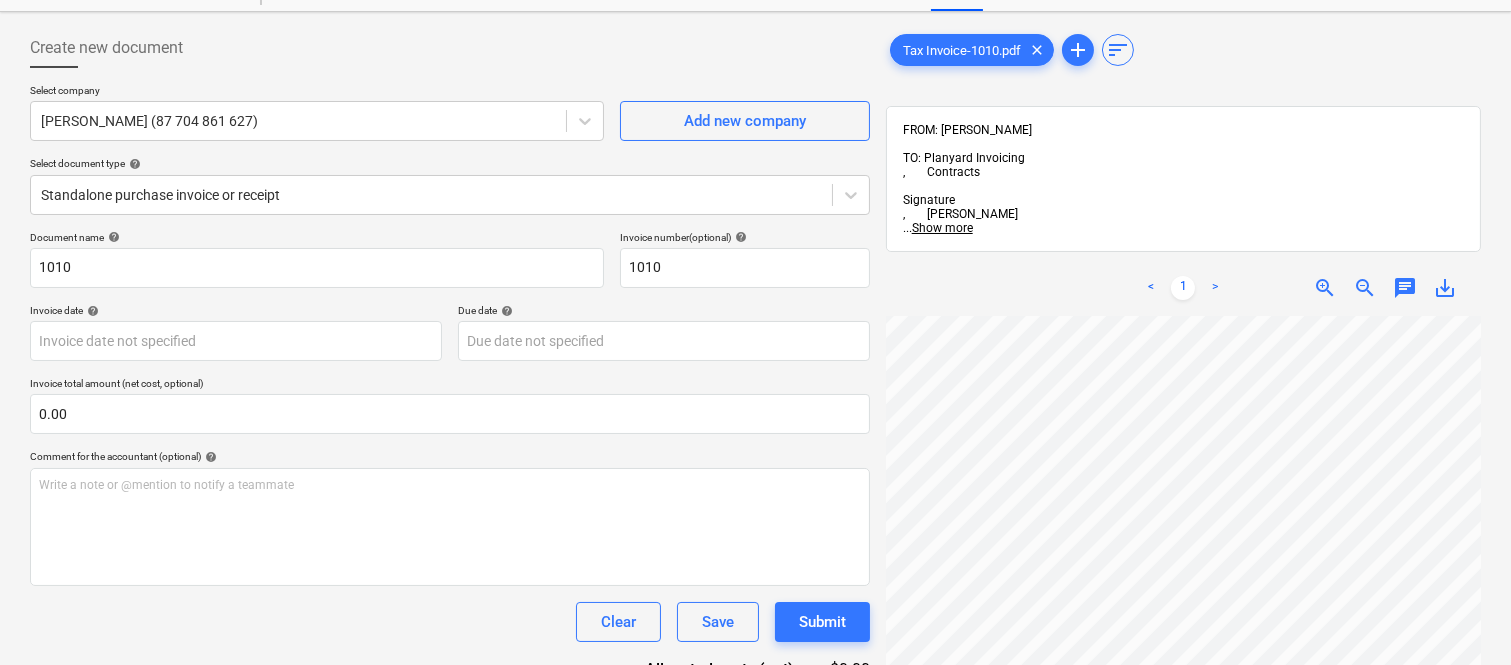 click on "Tax Invoice-1010.pdf clear add sort FROM: Joe Licastro  TO: Planyard Invoicing  , 	Contracts Signature  , 	Matthew Williams  ...  Show more ...  Show more < 1 > zoom_in zoom_out chat 0 save_alt" at bounding box center [1183, 441] 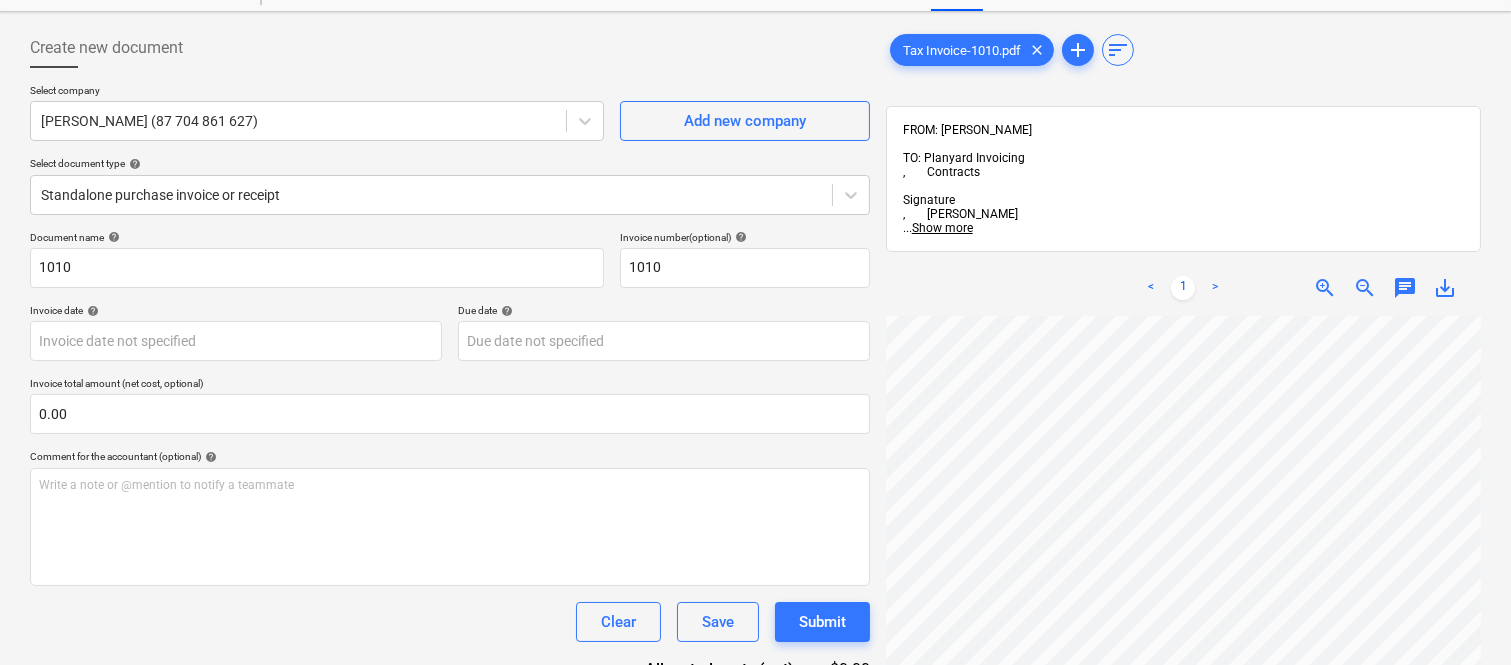 scroll, scrollTop: 10, scrollLeft: 604, axis: both 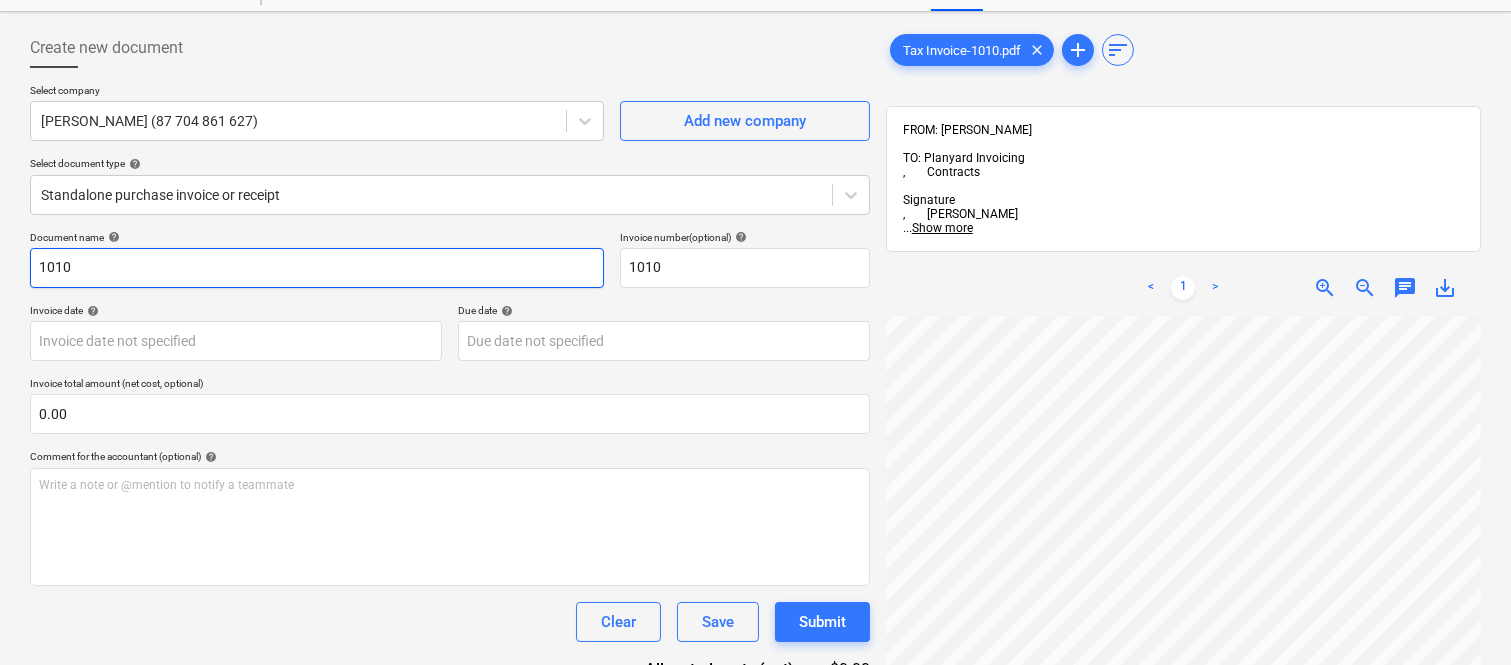 click on "1010" at bounding box center [317, 268] 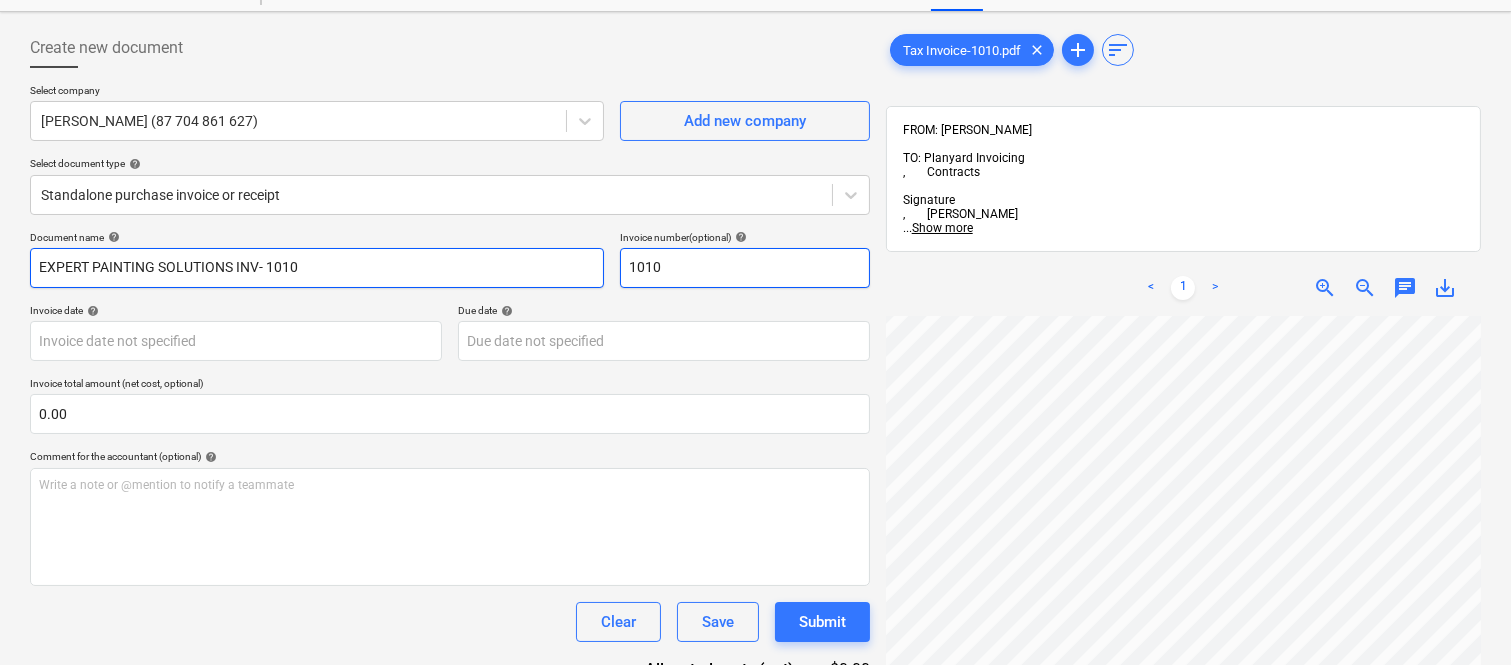 type on "EXPERT PAINTING SOLUTIONS INV- 1010" 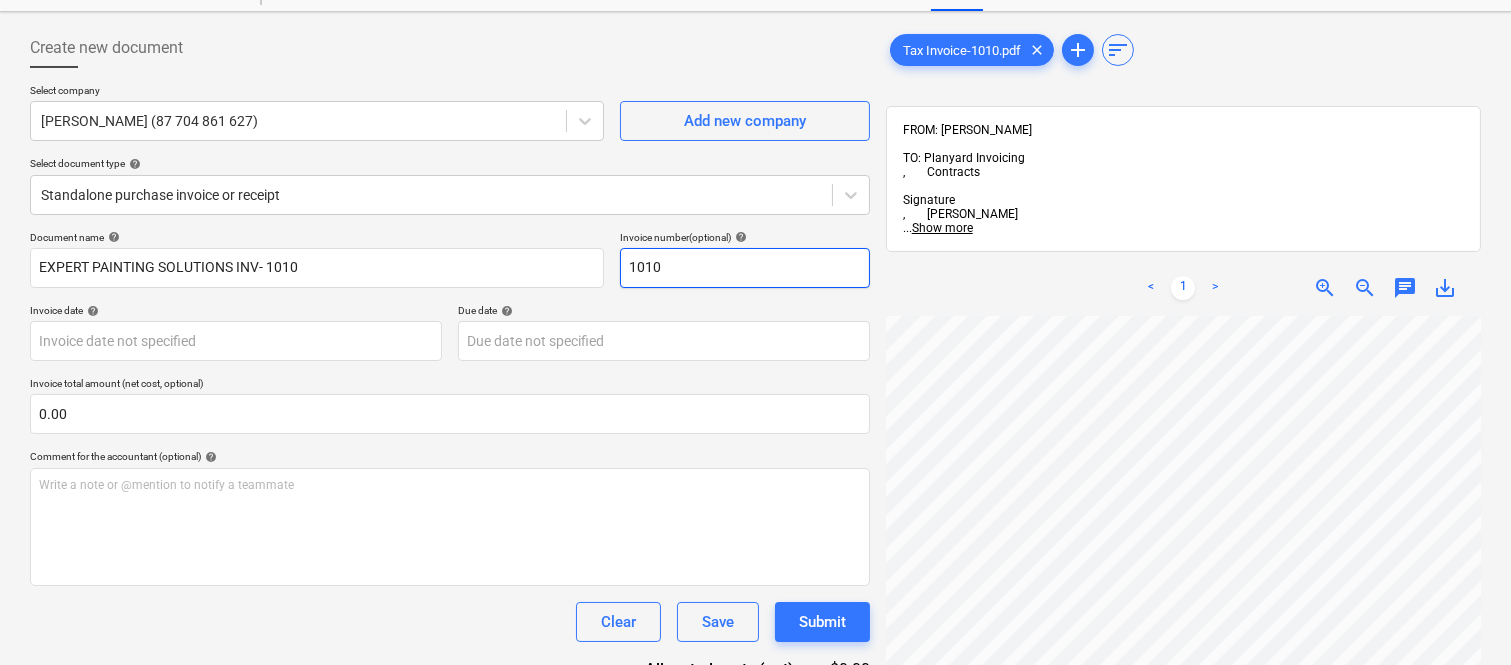 scroll, scrollTop: 370, scrollLeft: 582, axis: both 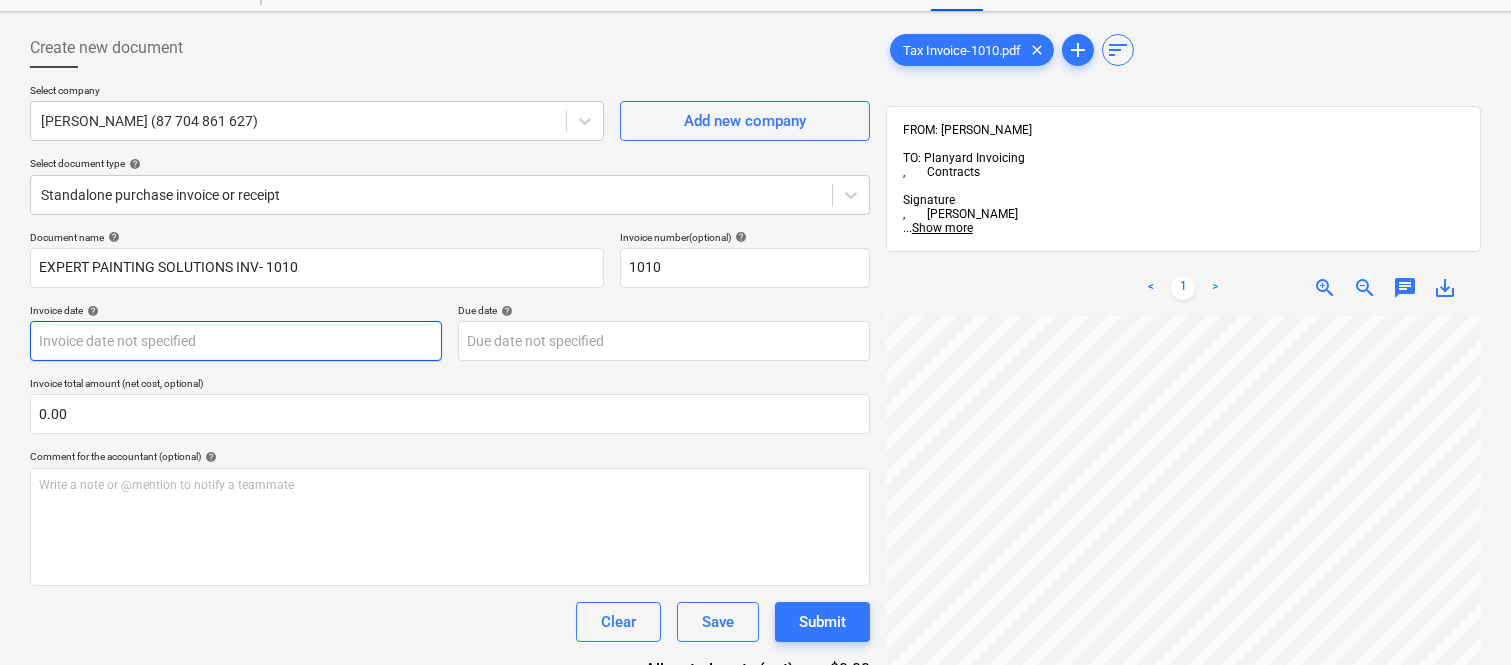 click on "Sales Projects Contacts Company Inbox Approvals format_size keyboard_arrow_down help search Search notifications 99+ keyboard_arrow_down A. Berdera keyboard_arrow_down Della Rosa Budget 9+ Client contract RFTs Subcontracts Claims Purchase orders Costs 9+ Income Files 5 Analytics Settings Create new document Select company AHMADI, MOHSEN (87 704 861 627)  Add new company Select document type help Standalone purchase invoice or receipt Document name help EXPERT PAINTING SOLUTIONS INV- 1010 Invoice number  (optional) help 1010 Invoice date help Press the down arrow key to interact with the calendar and
select a date. Press the question mark key to get the keyboard shortcuts for changing dates. Due date help Press the down arrow key to interact with the calendar and
select a date. Press the question mark key to get the keyboard shortcuts for changing dates. Invoice total amount (net cost, optional) 0.00 Comment for the accountant (optional) help Write a note or @mention to notify a teammate ﻿ Clear <" at bounding box center (755, 252) 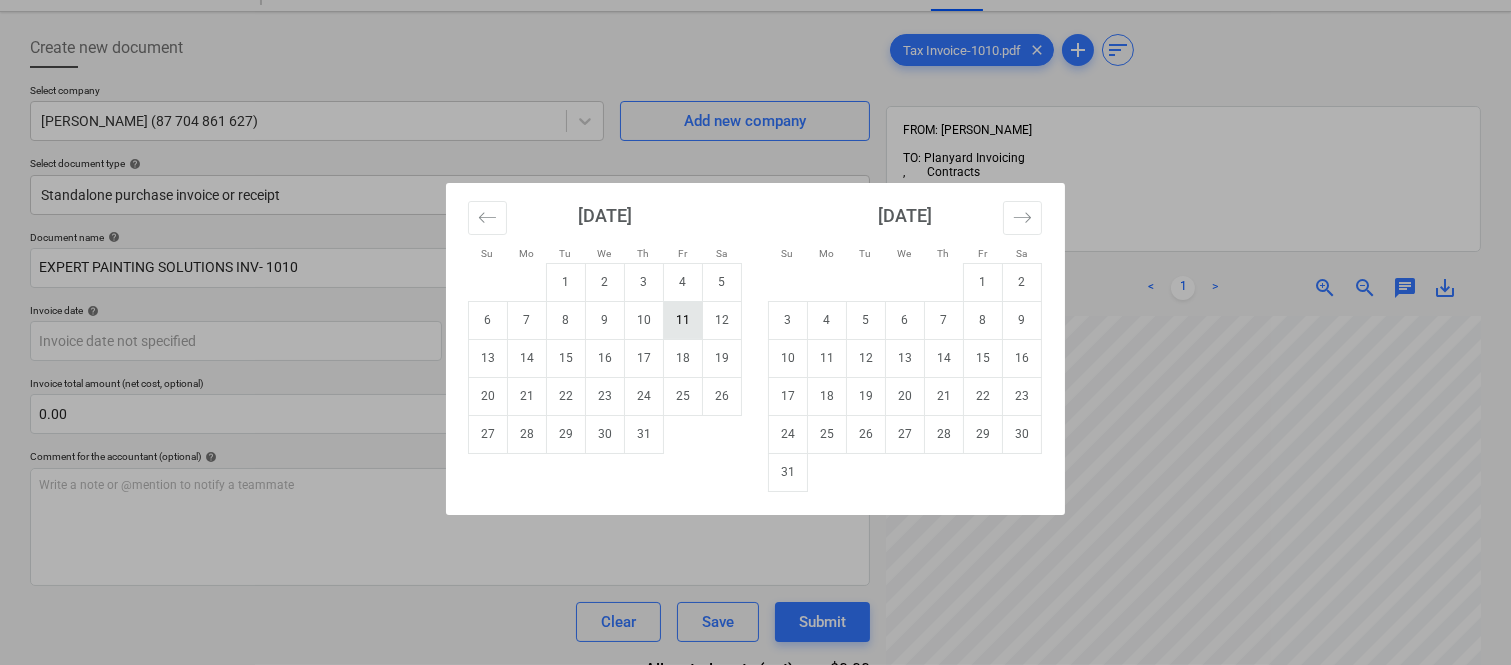 click on "11" at bounding box center [683, 320] 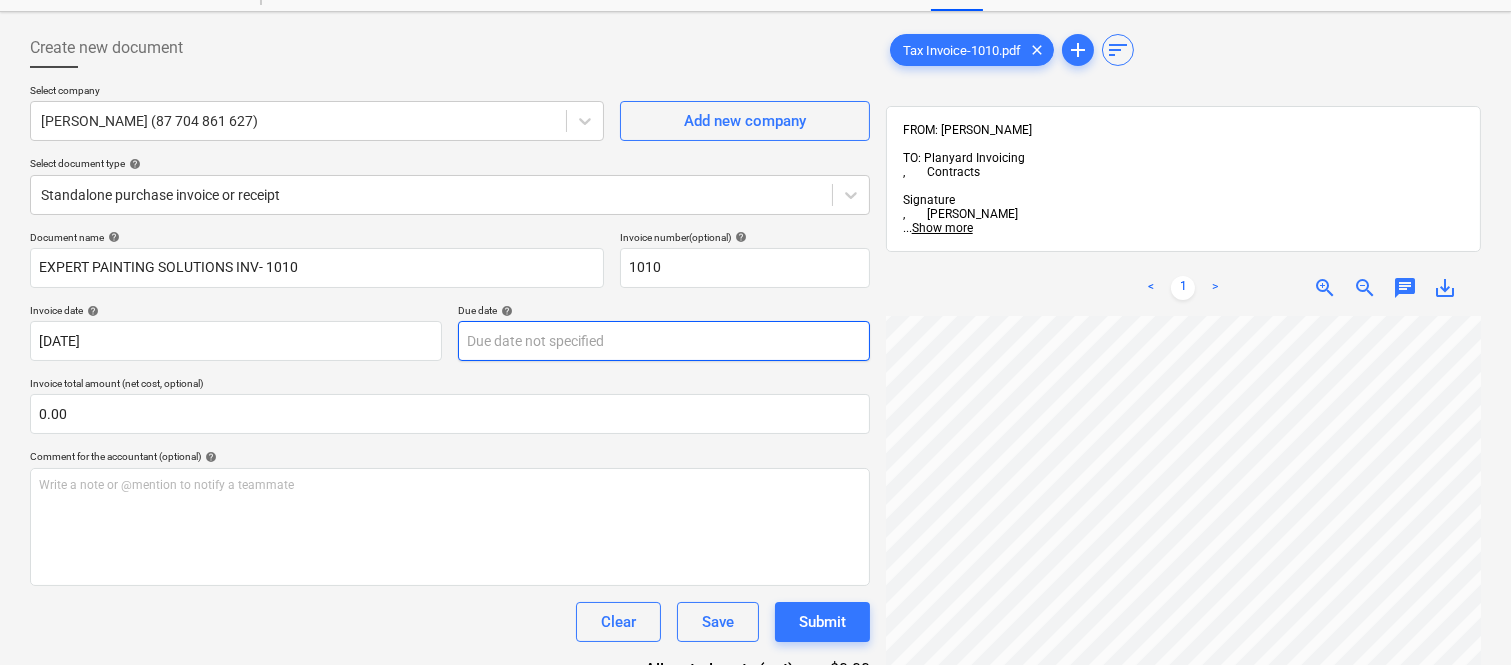 click on "Sales Projects Contacts Company Inbox Approvals format_size keyboard_arrow_down help search Search notifications 99+ keyboard_arrow_down A. Berdera keyboard_arrow_down Della Rosa Budget 9+ Client contract RFTs Subcontracts Claims Purchase orders Costs 9+ Income Files 5 Analytics Settings Create new document Select company AHMADI, MOHSEN (87 704 861 627)  Add new company Select document type help Standalone purchase invoice or receipt Document name help EXPERT PAINTING SOLUTIONS INV- 1010 Invoice number  (optional) help 1010 Invoice date help 11 Jul 2025 11.07.2025 Press the down arrow key to interact with the calendar and
select a date. Press the question mark key to get the keyboard shortcuts for changing dates. Due date help Press the down arrow key to interact with the calendar and
select a date. Press the question mark key to get the keyboard shortcuts for changing dates. Invoice total amount (net cost, optional) 0.00 Comment for the accountant (optional) help ﻿ Clear Save Submit $0.00 help <" at bounding box center (755, 252) 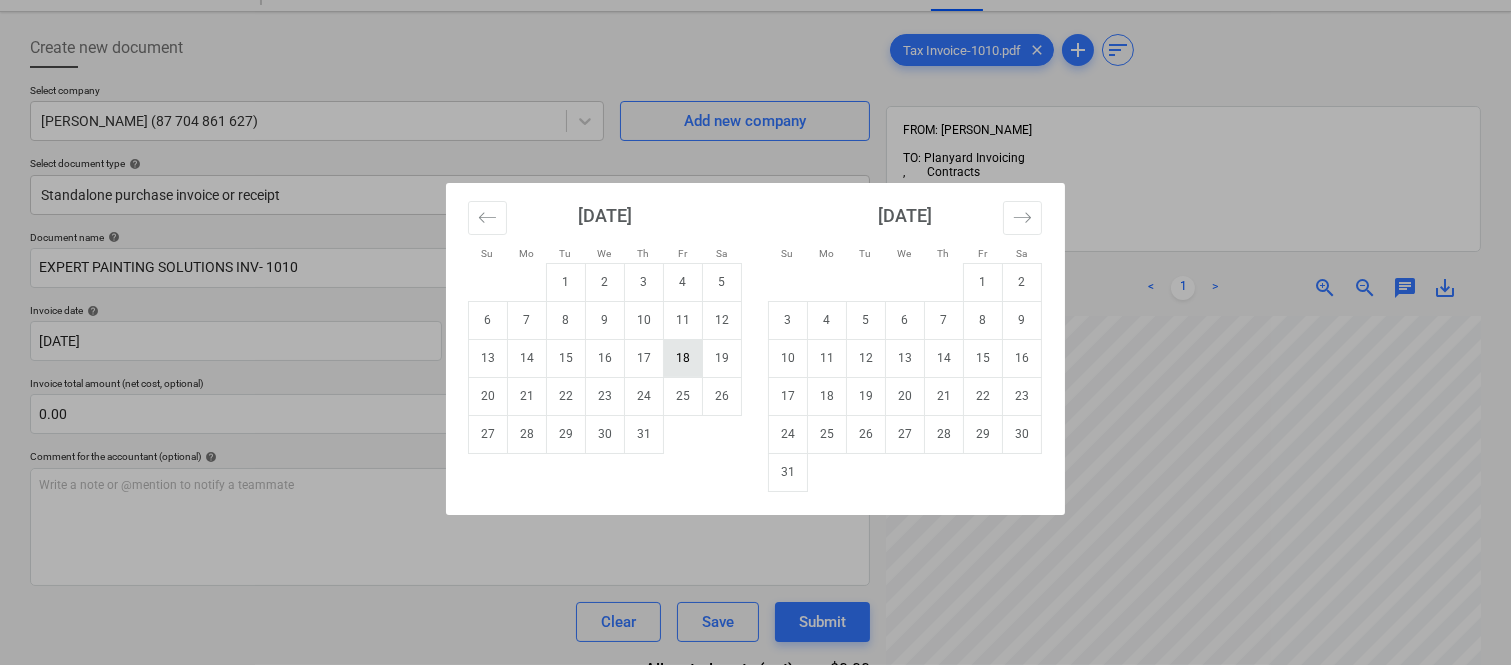 click on "18" at bounding box center [683, 358] 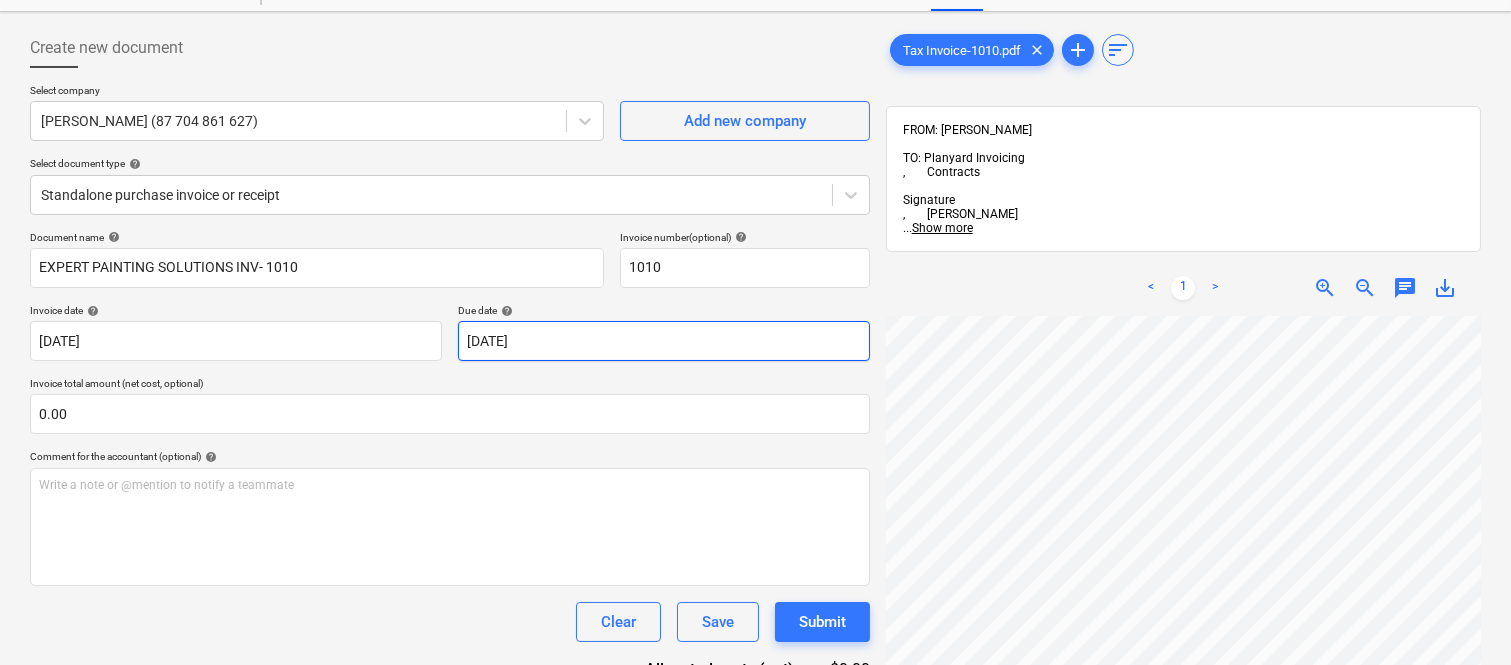 scroll, scrollTop: 926, scrollLeft: 604, axis: both 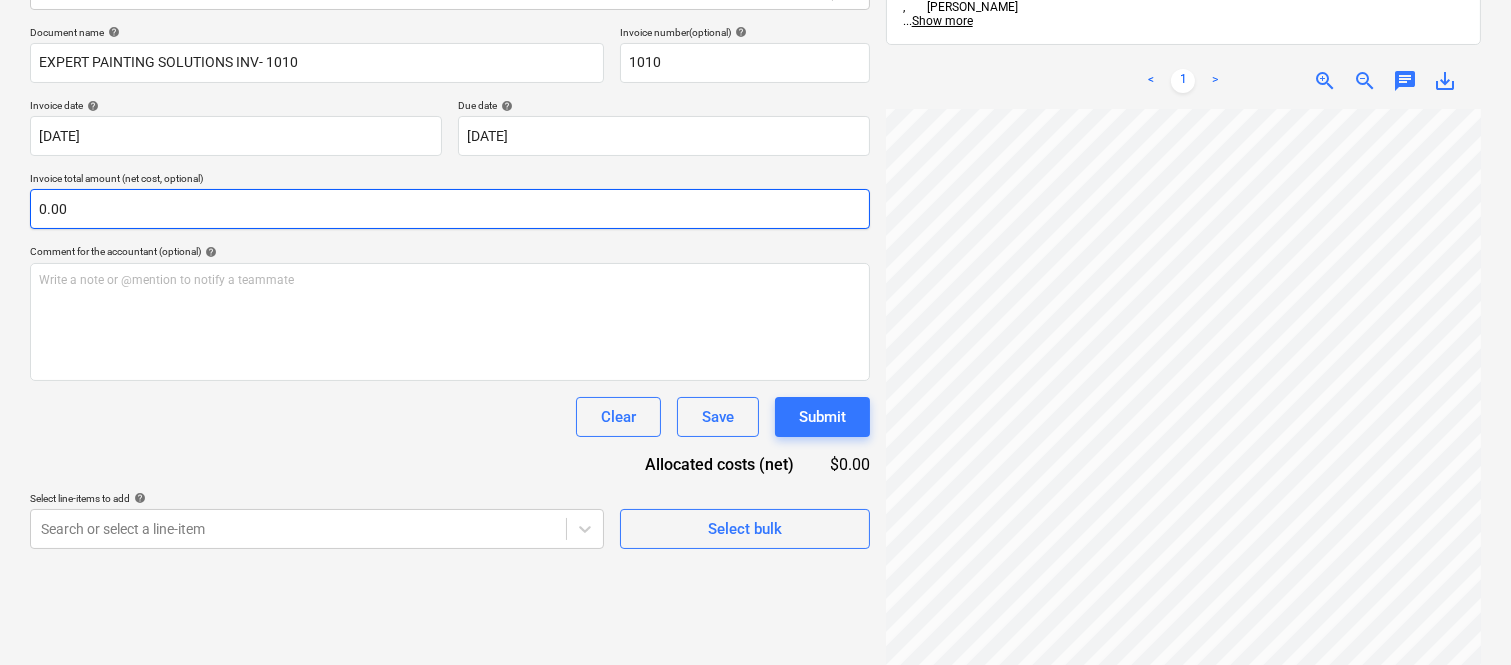 click on "0.00" at bounding box center (450, 209) 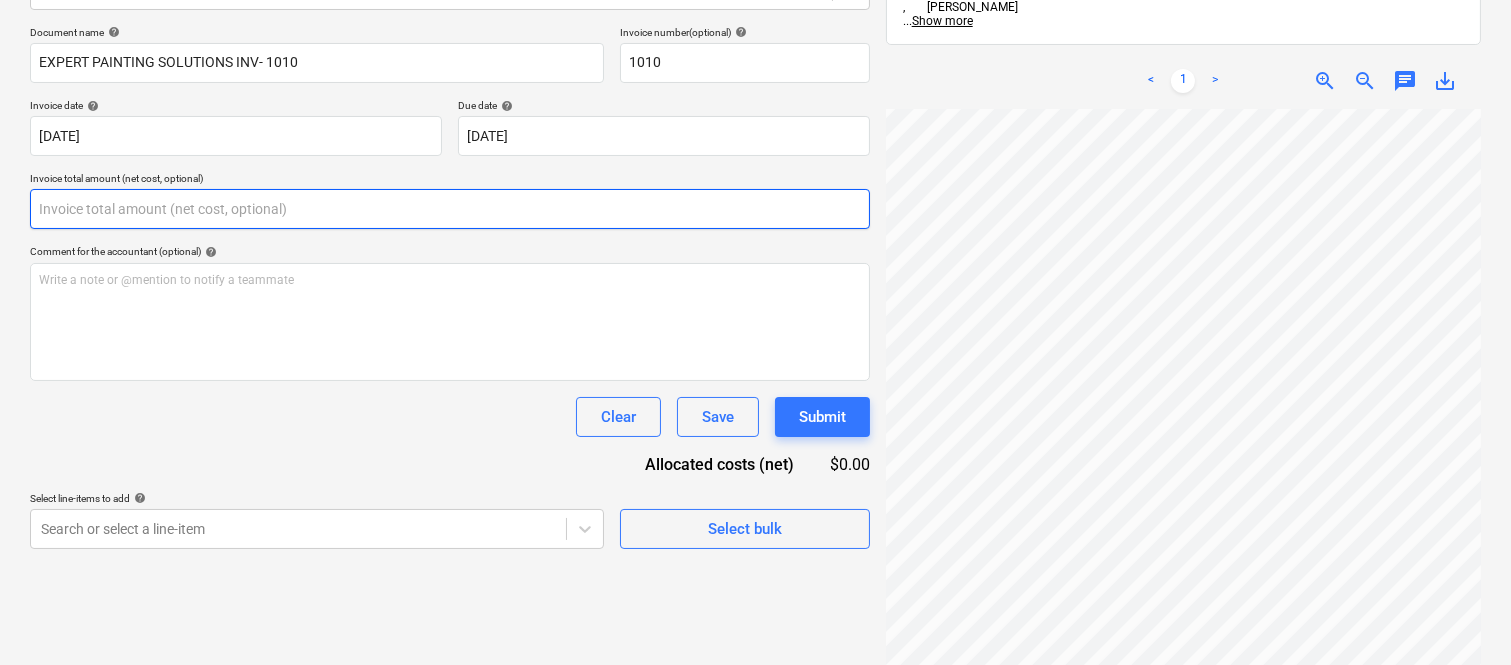 paste on "1,090.90" 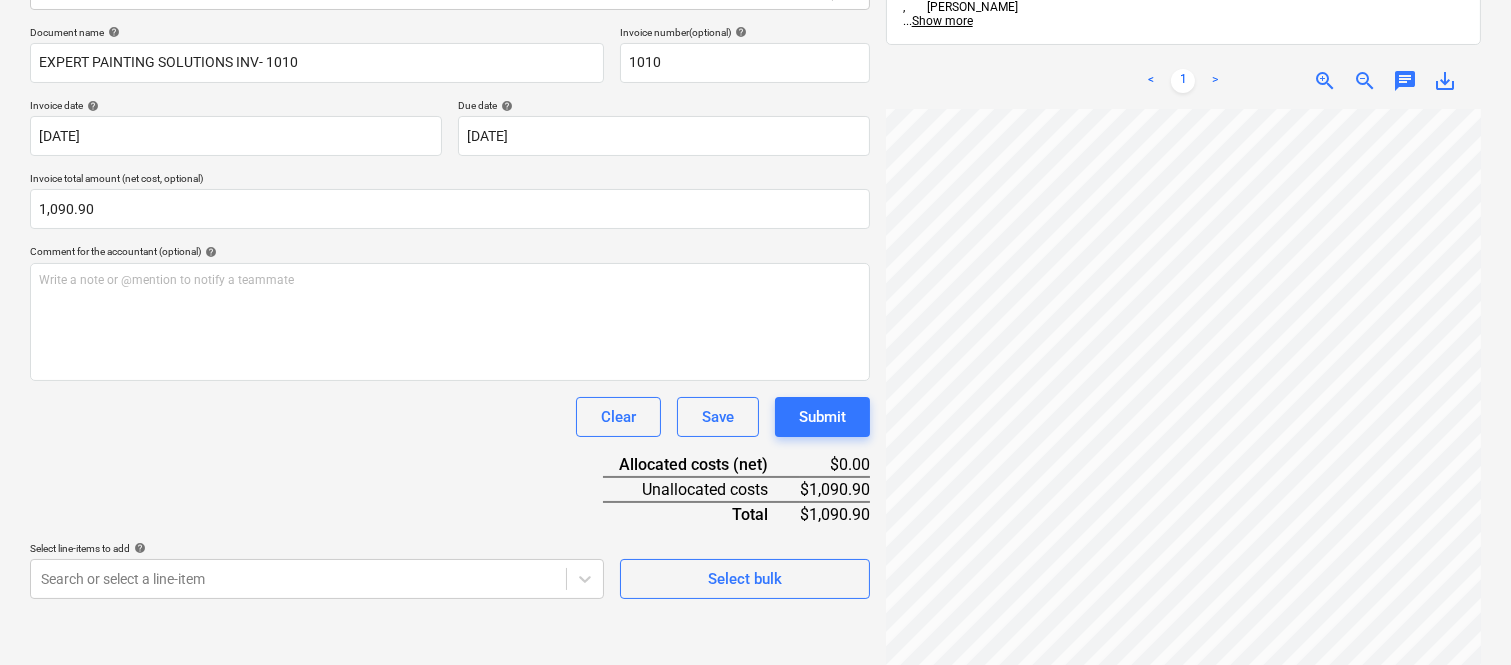 click on "Clear Save Submit" at bounding box center (450, 417) 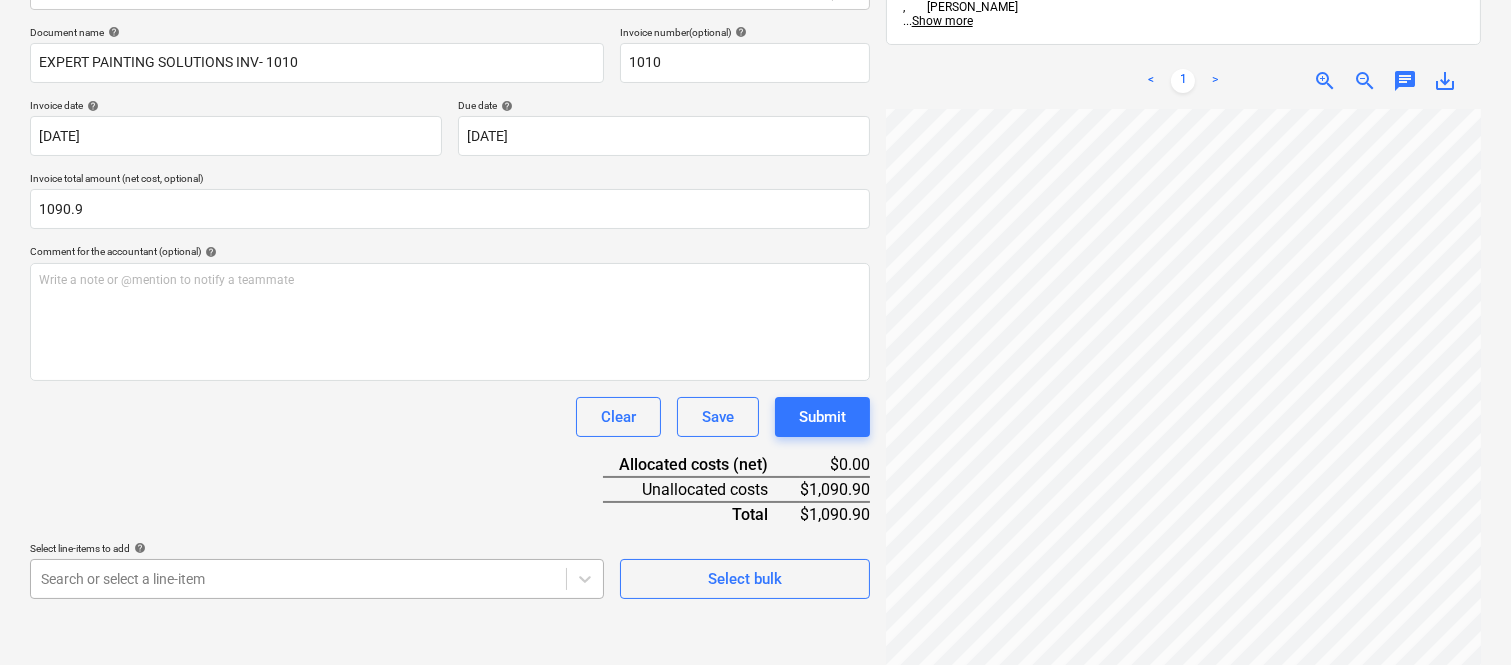 click on "Sales Projects Contacts Company Inbox Approvals format_size keyboard_arrow_down help search Search notifications 99+ keyboard_arrow_down A. Berdera keyboard_arrow_down Della Rosa Budget 9+ Client contract RFTs Subcontracts Claims Purchase orders Costs 9+ Income Files 5 Analytics Settings Create new document Select company AHMADI, MOHSEN (87 704 861 627)  Add new company Select document type help Standalone purchase invoice or receipt Document name help EXPERT PAINTING SOLUTIONS INV- 1010 Invoice number  (optional) help 1010 Invoice date help 11 Jul 2025 11.07.2025 Press the down arrow key to interact with the calendar and
select a date. Press the question mark key to get the keyboard shortcuts for changing dates. Due date help 18 Jul 2025 18.07.2025 Press the down arrow key to interact with the calendar and
select a date. Press the question mark key to get the keyboard shortcuts for changing dates. Invoice total amount (net cost, optional) 1090.9 Comment for the accountant (optional) help ﻿ Clear" at bounding box center [755, 47] 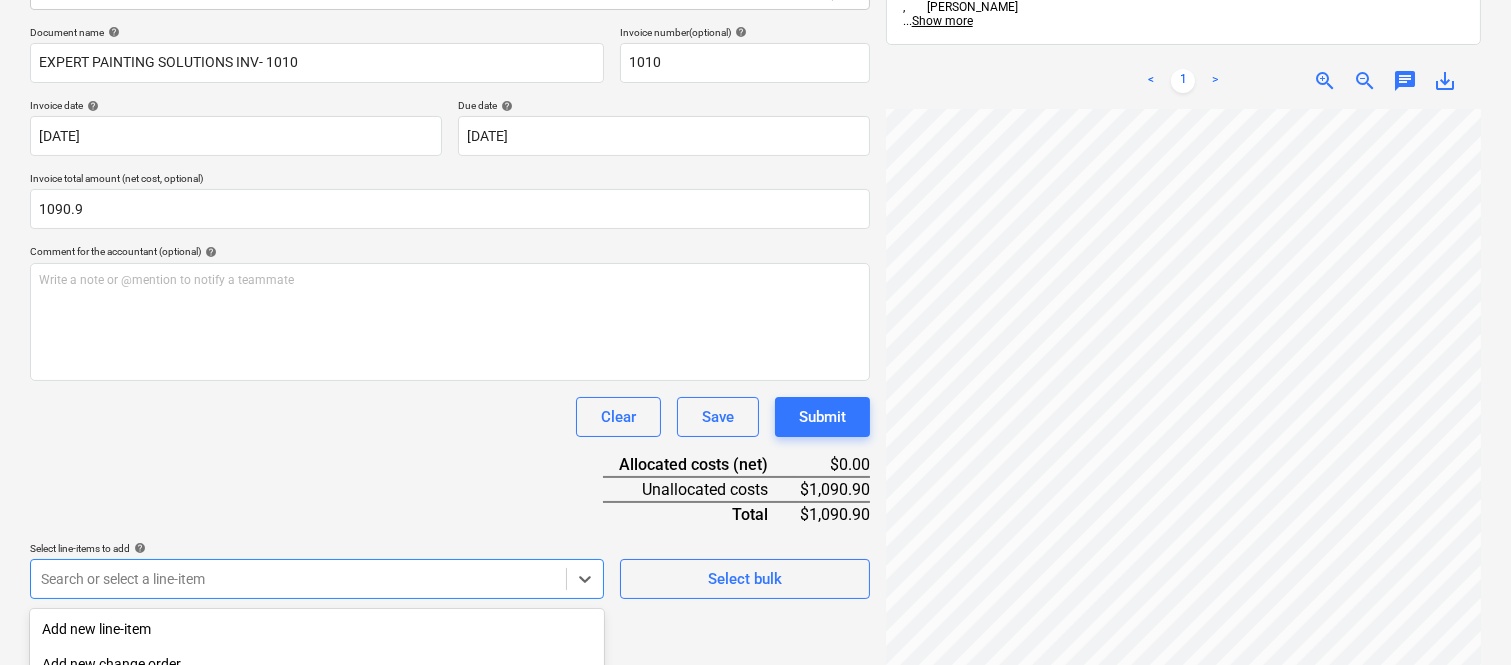 scroll, scrollTop: 532, scrollLeft: 0, axis: vertical 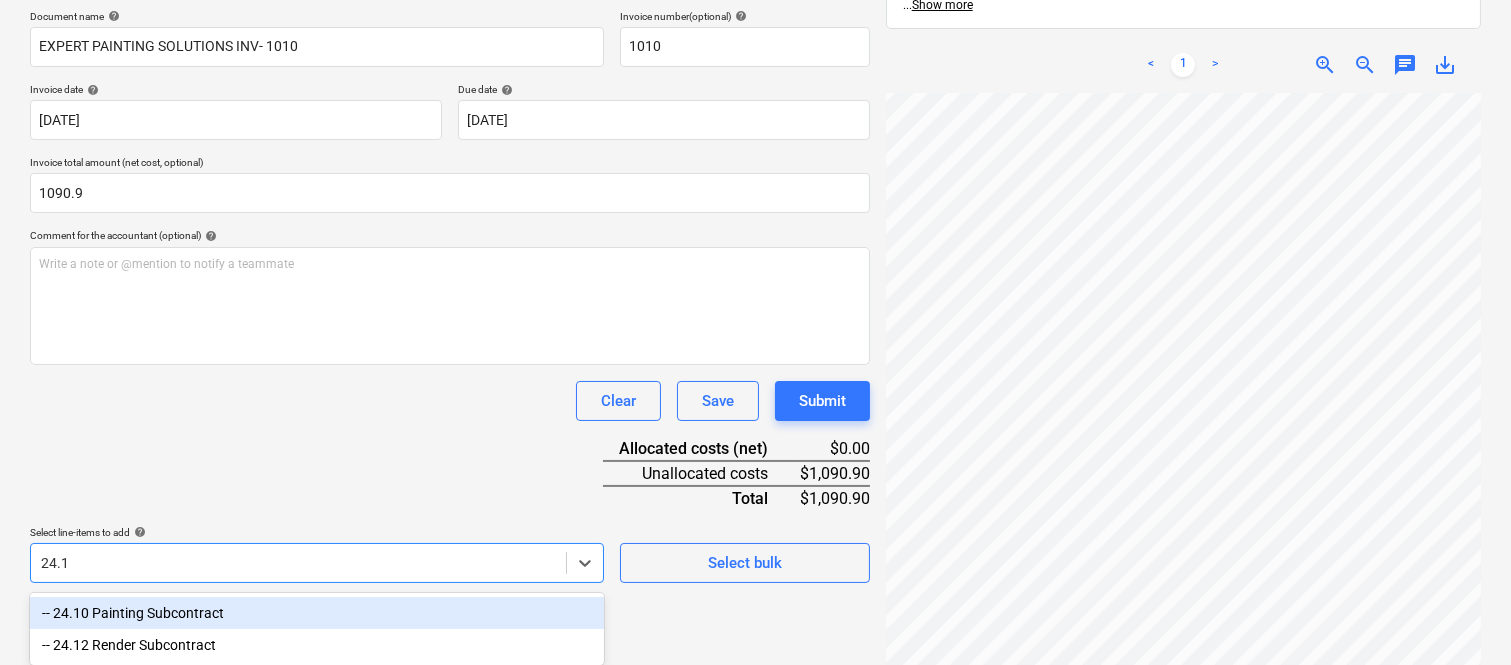type on "24.10" 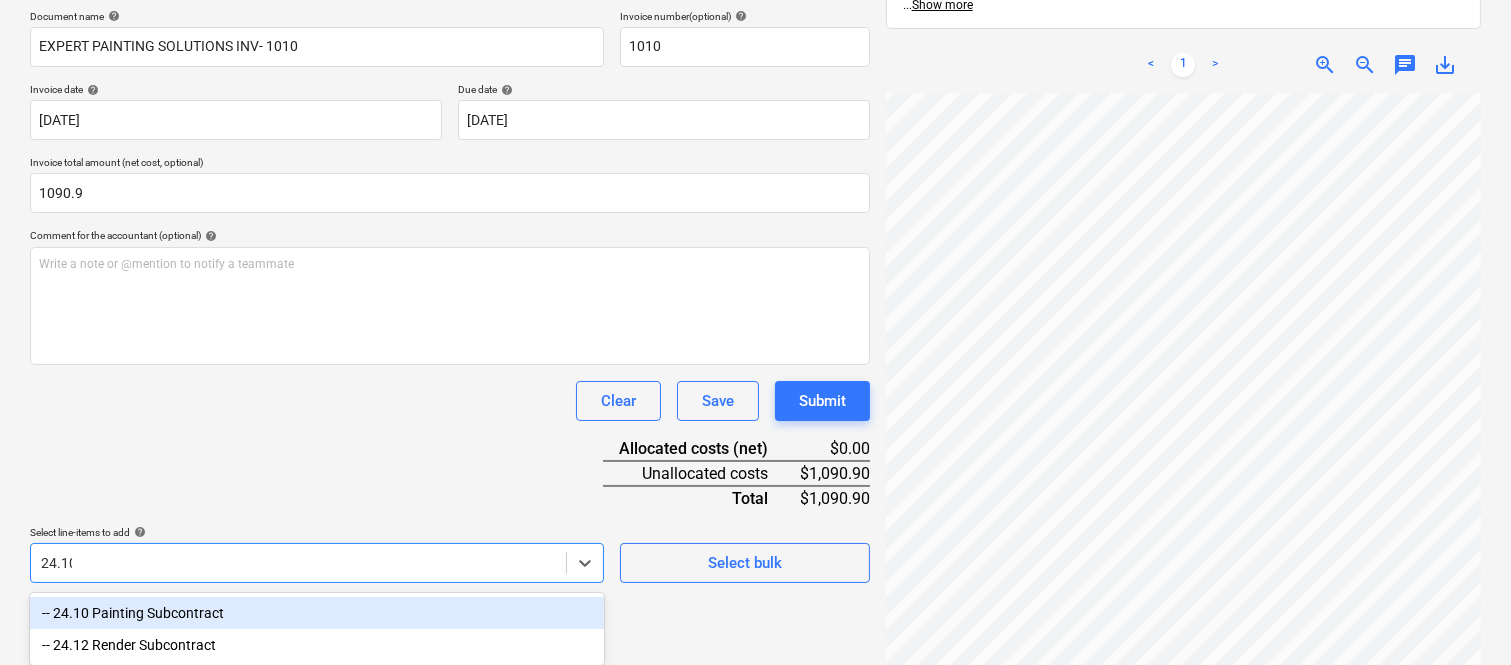 scroll, scrollTop: 285, scrollLeft: 0, axis: vertical 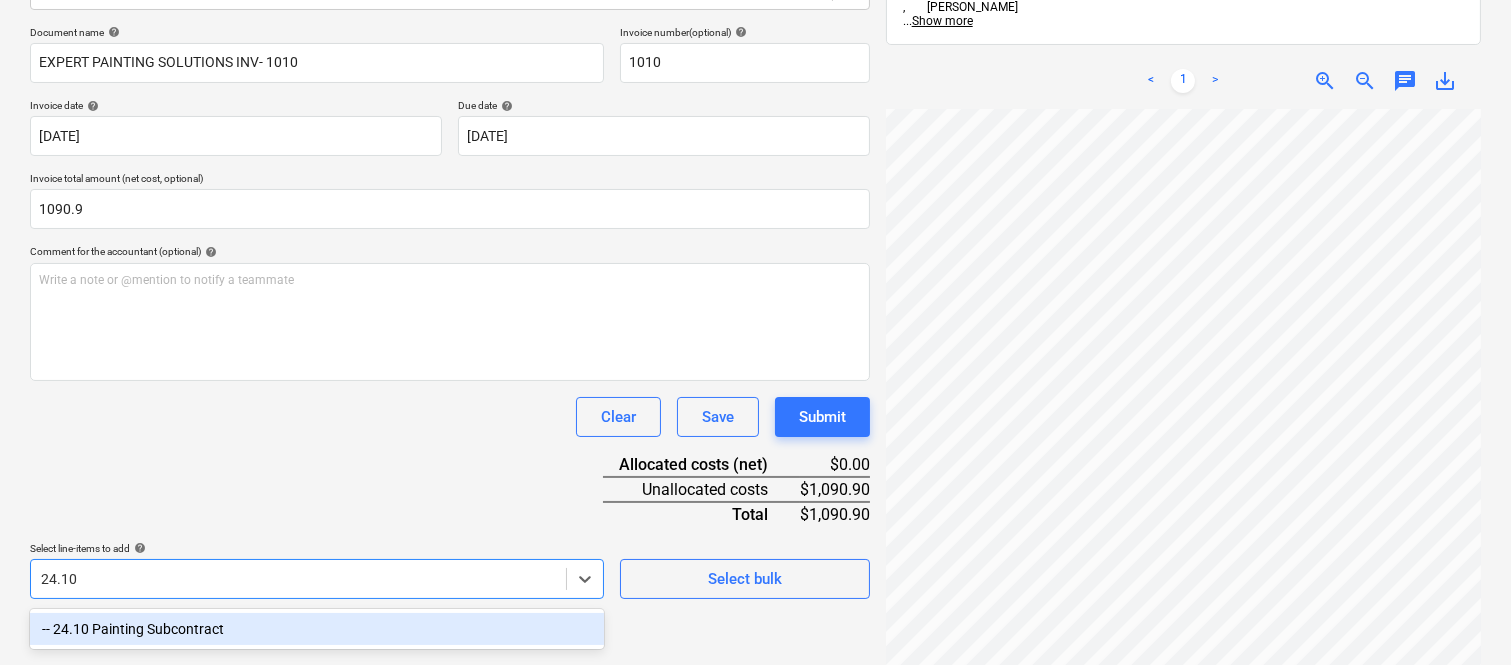 drag, startPoint x: 172, startPoint y: 638, endPoint x: 178, endPoint y: 520, distance: 118.15244 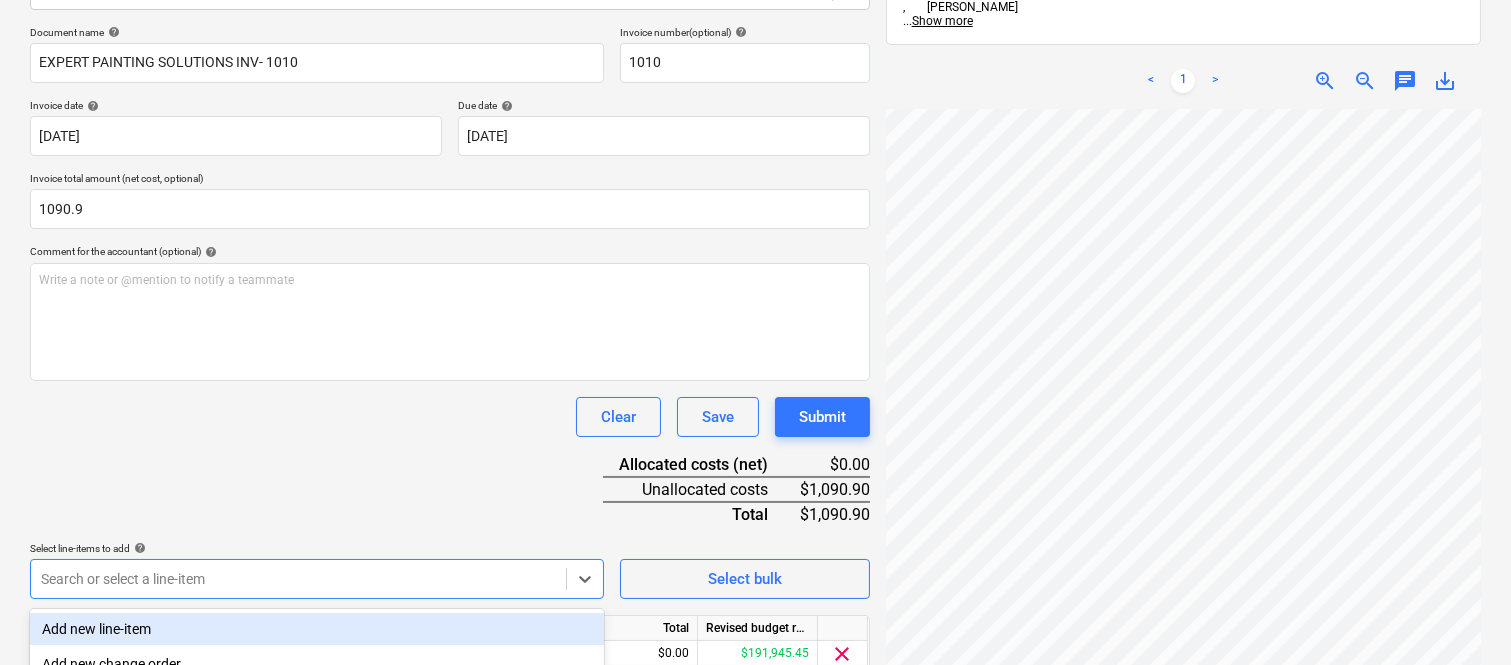 click on "Document name help EXPERT PAINTING SOLUTIONS INV- 1010 Invoice number  (optional) help 1010 Invoice date help 11 Jul 2025 11.07.2025 Press the down arrow key to interact with the calendar and
select a date. Press the question mark key to get the keyboard shortcuts for changing dates. Due date help 18 Jul 2025 18.07.2025 Press the down arrow key to interact with the calendar and
select a date. Press the question mark key to get the keyboard shortcuts for changing dates. Invoice total amount (net cost, optional) 1090.9 Comment for the accountant (optional) help Write a note or @mention to notify a teammate ﻿ Clear Save Submit Allocated costs (net) $0.00 Unallocated costs $1,090.90 Total $1,090.90 Select line-items to add help option --  24.10 Painting Subcontract, selected. option Add new line-item focused, 1 of 182. 182 results available. Use Up and Down to choose options, press Enter to select the currently focused option, press Escape to exit the menu, press Tab to select the option and exit the menu." at bounding box center (450, 378) 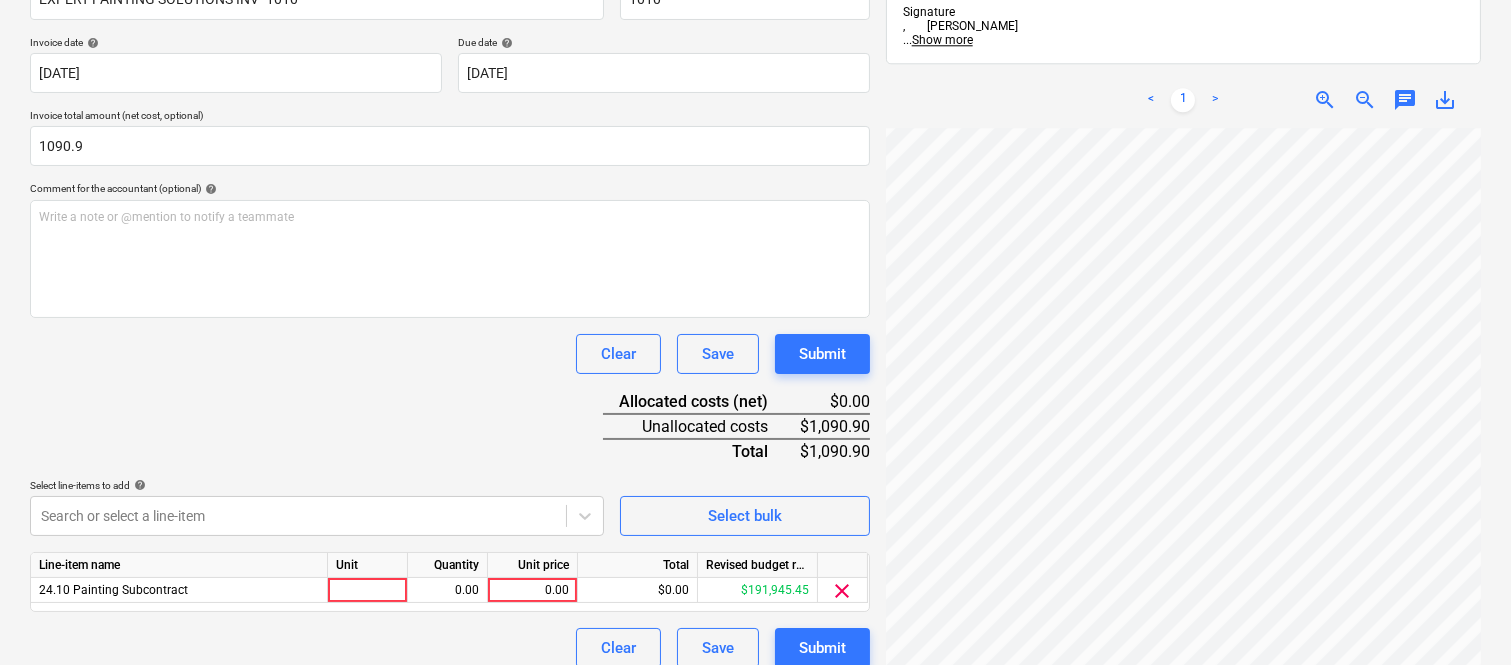 scroll, scrollTop: 367, scrollLeft: 0, axis: vertical 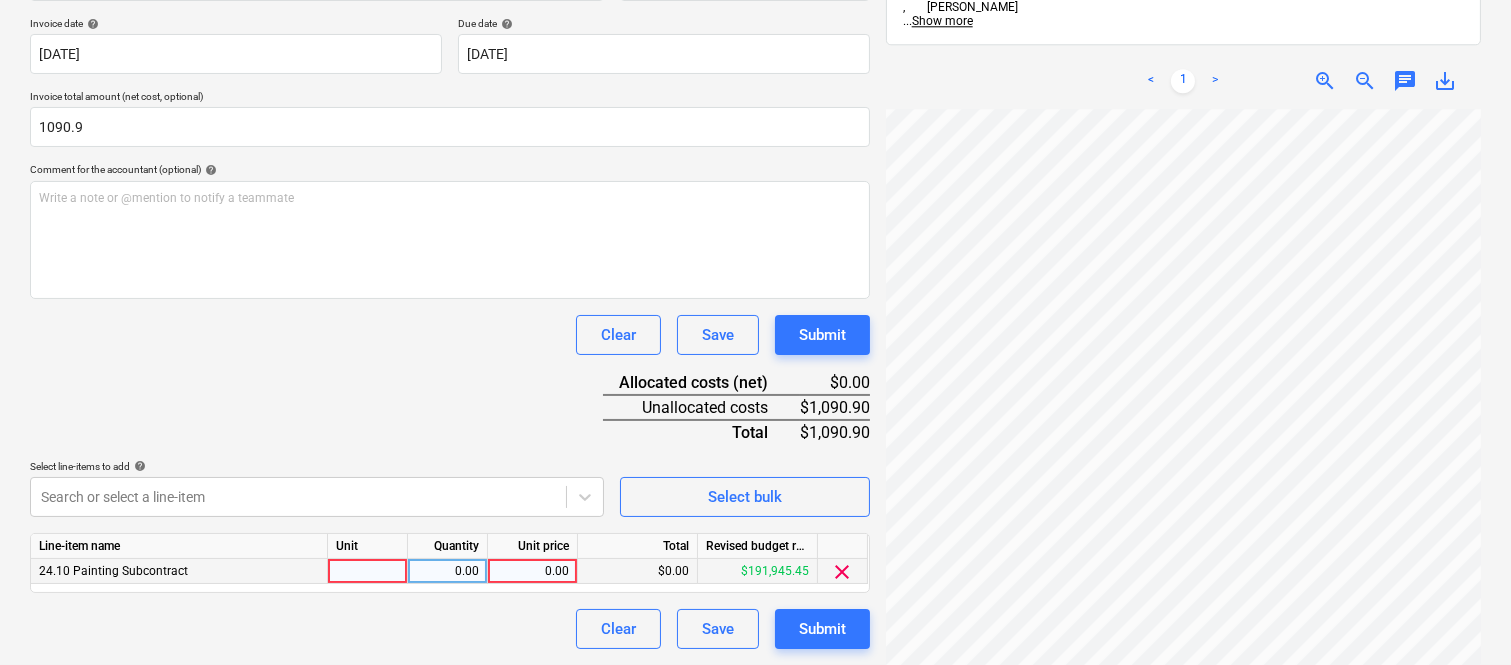 click at bounding box center (368, 571) 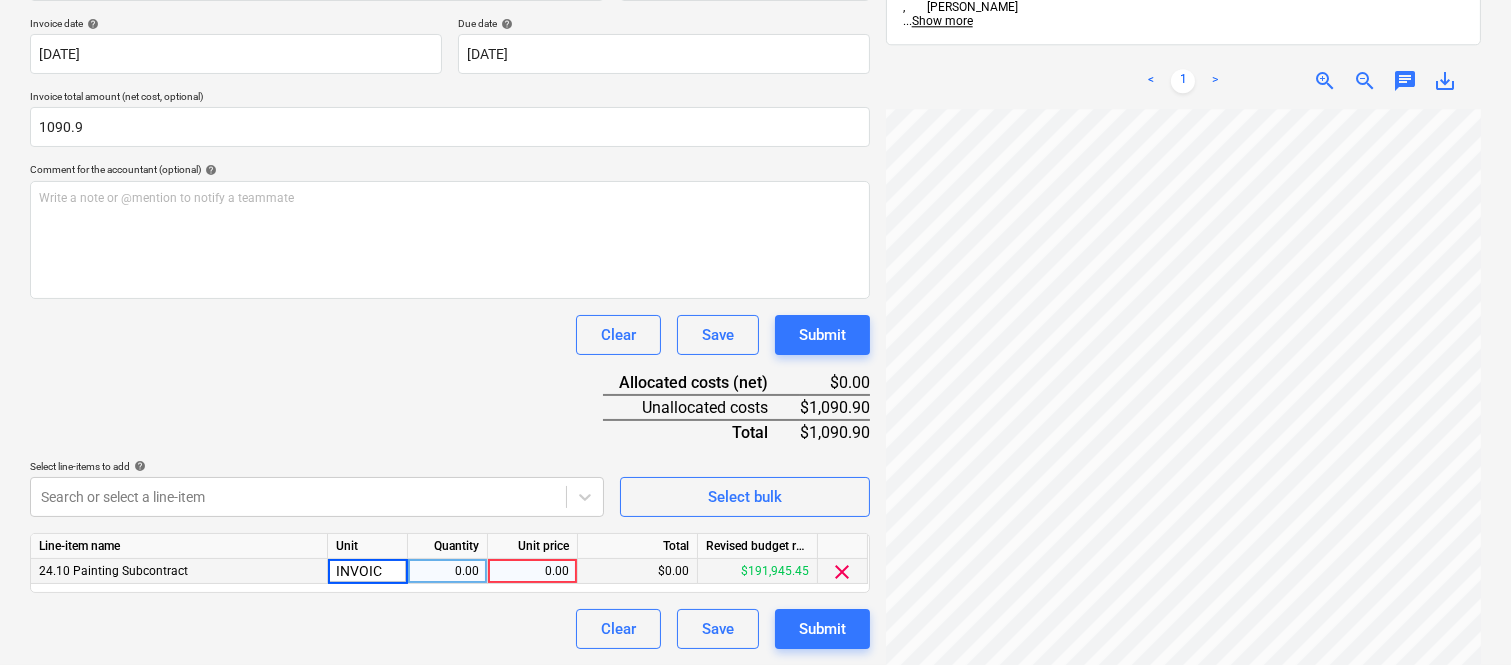 type on "INVOICE" 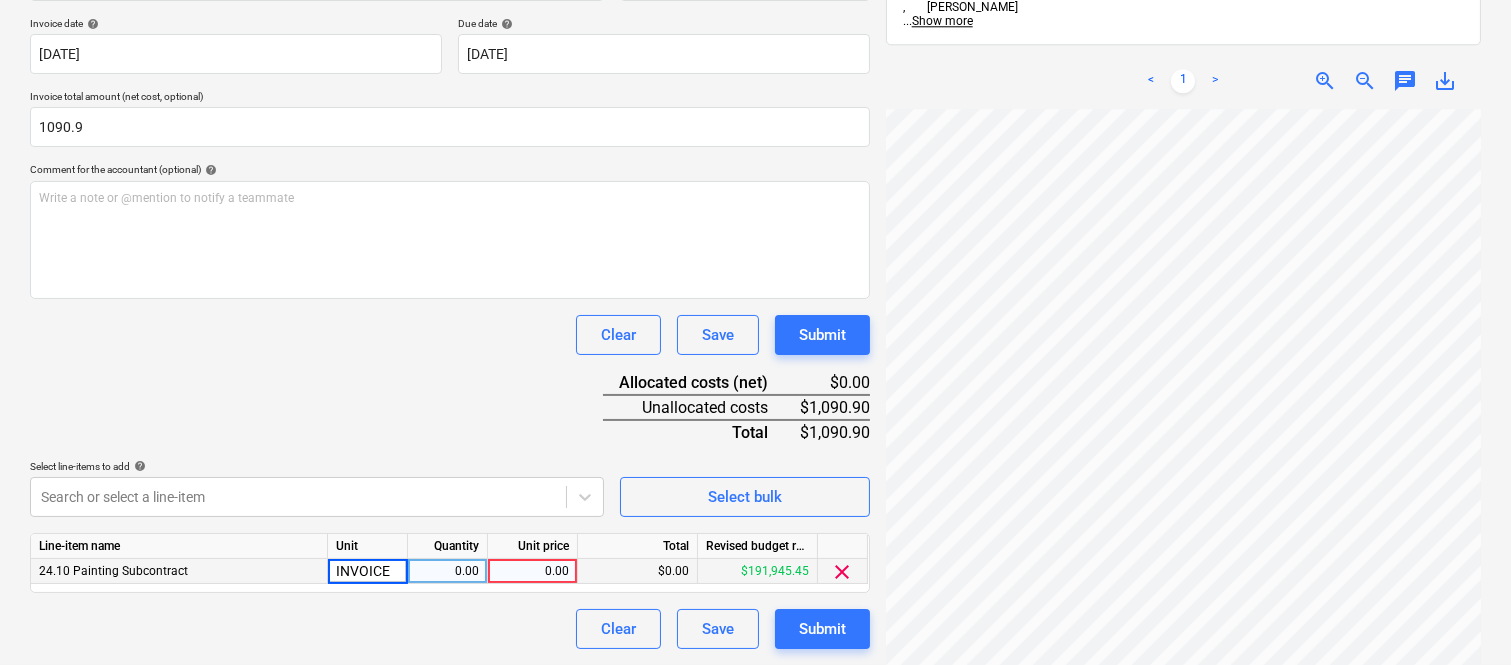 click on "0.00" at bounding box center [447, 571] 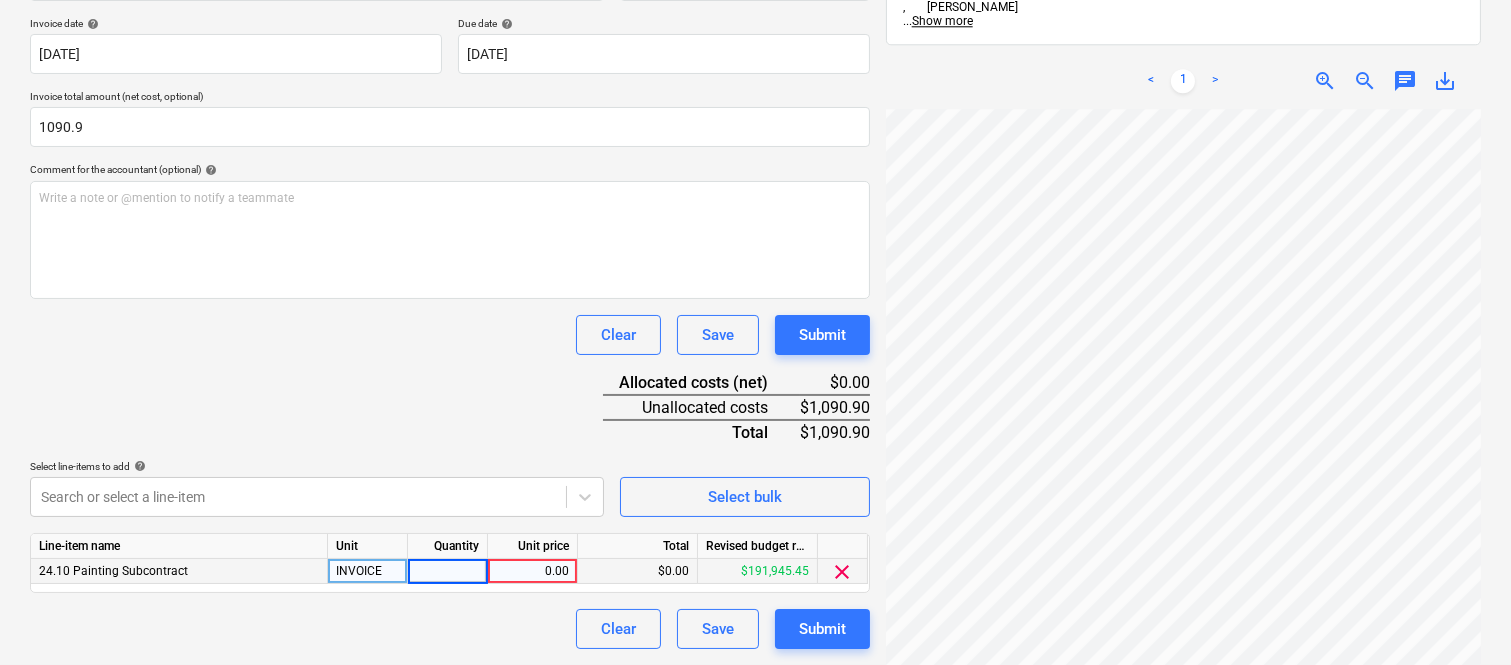 type on "1" 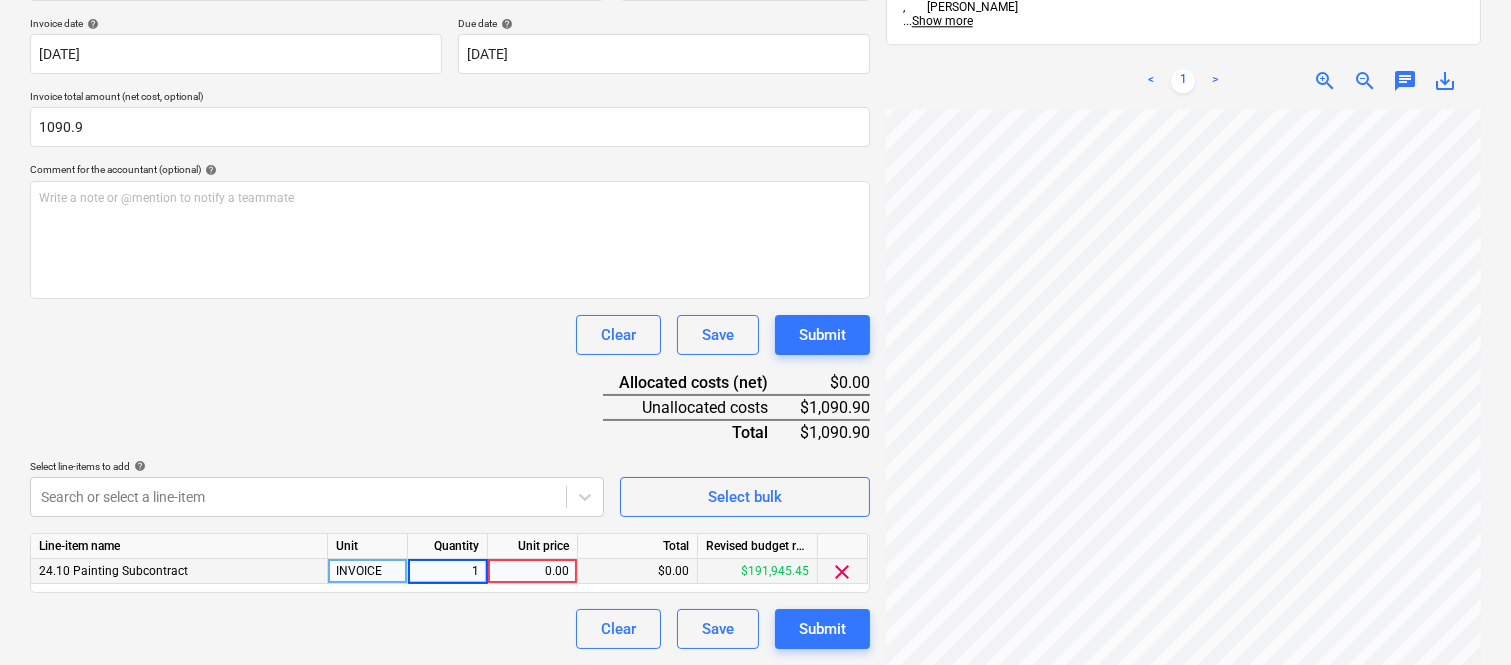 click on "0.00" at bounding box center [532, 571] 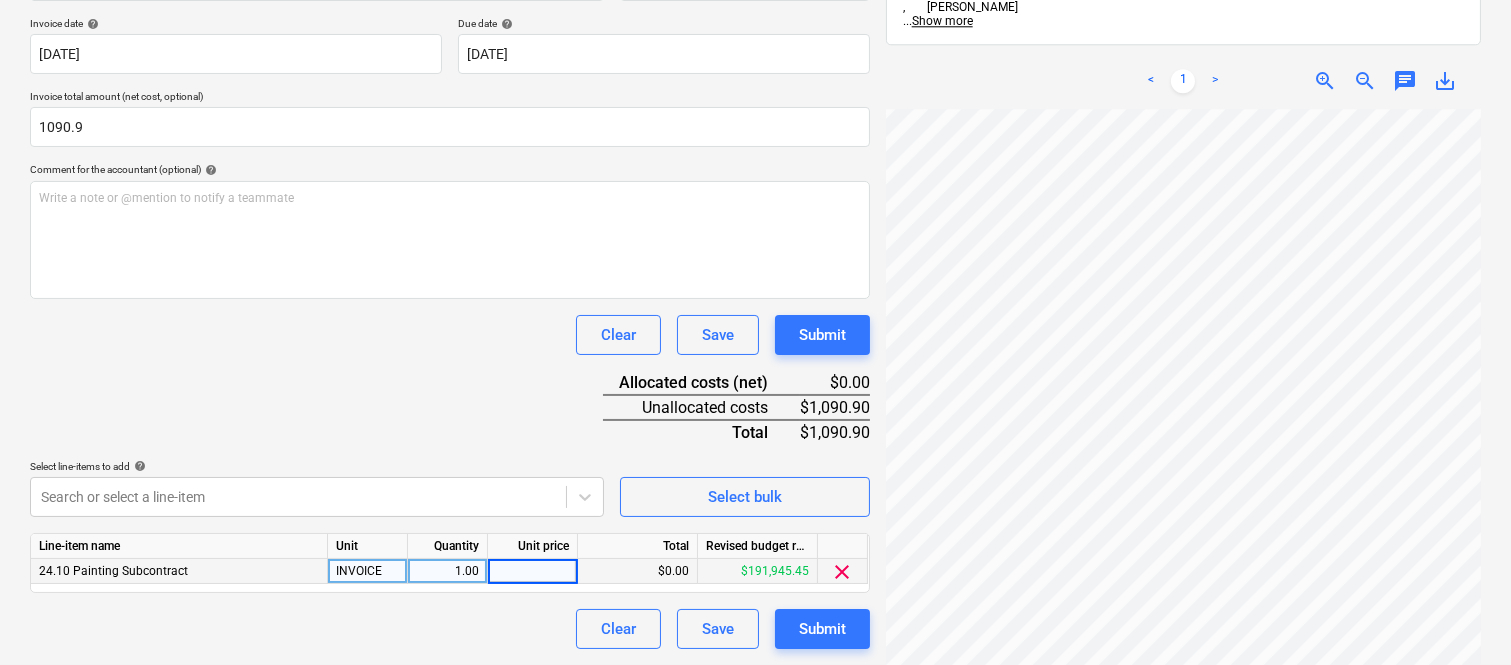 type on "1,090.90" 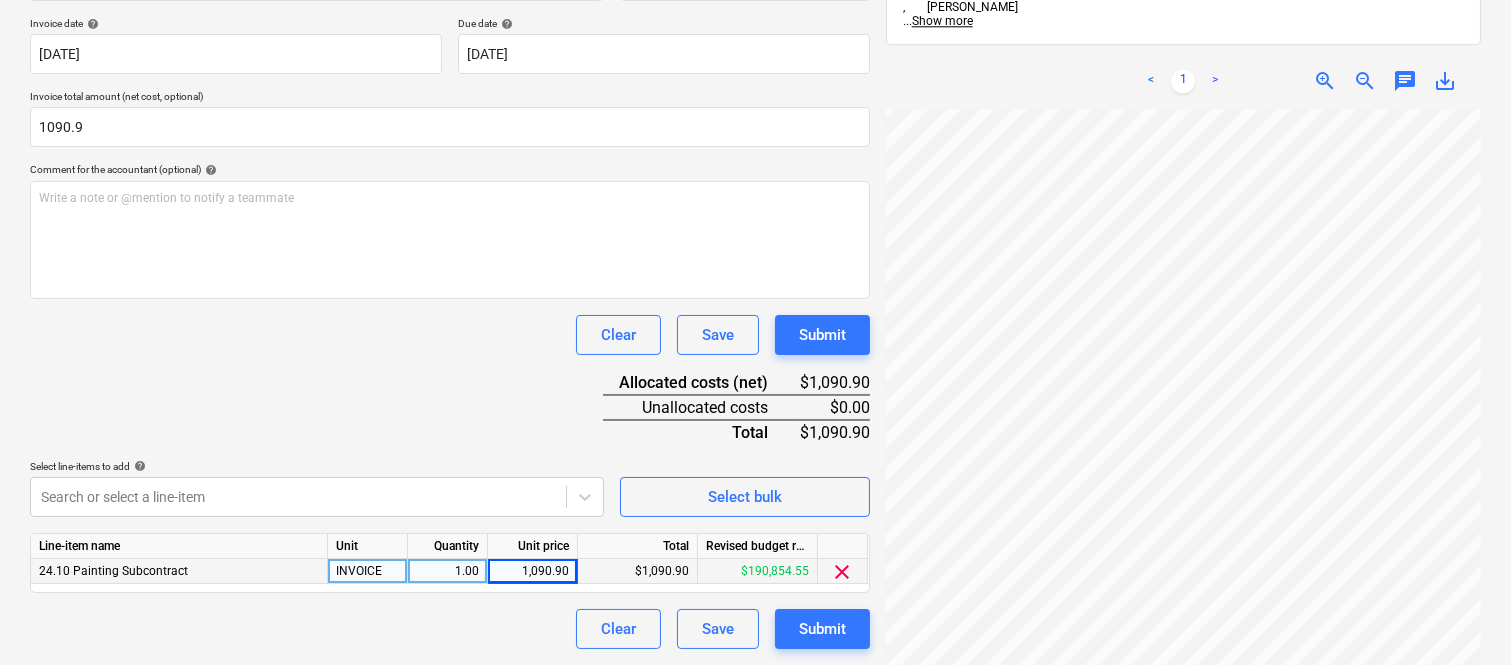 click on "Clear Save Submit" at bounding box center [450, 629] 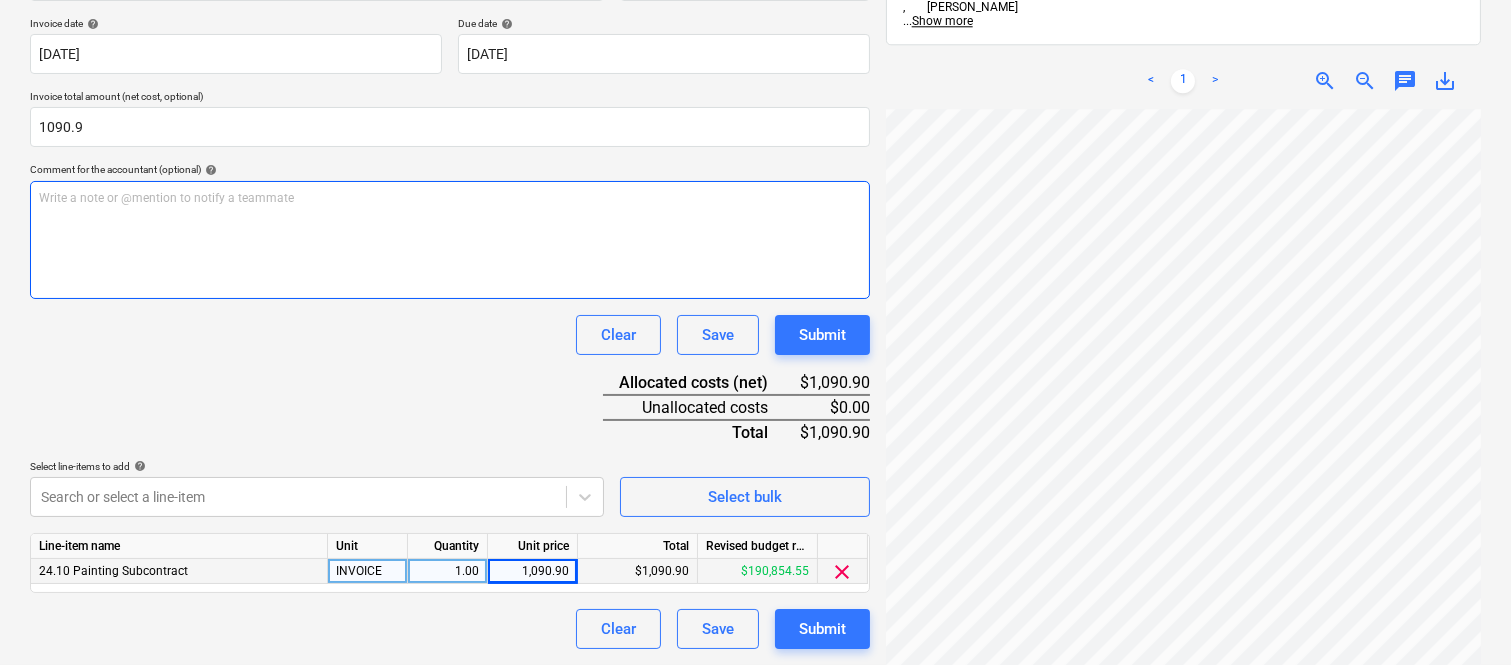 scroll, scrollTop: 0, scrollLeft: 0, axis: both 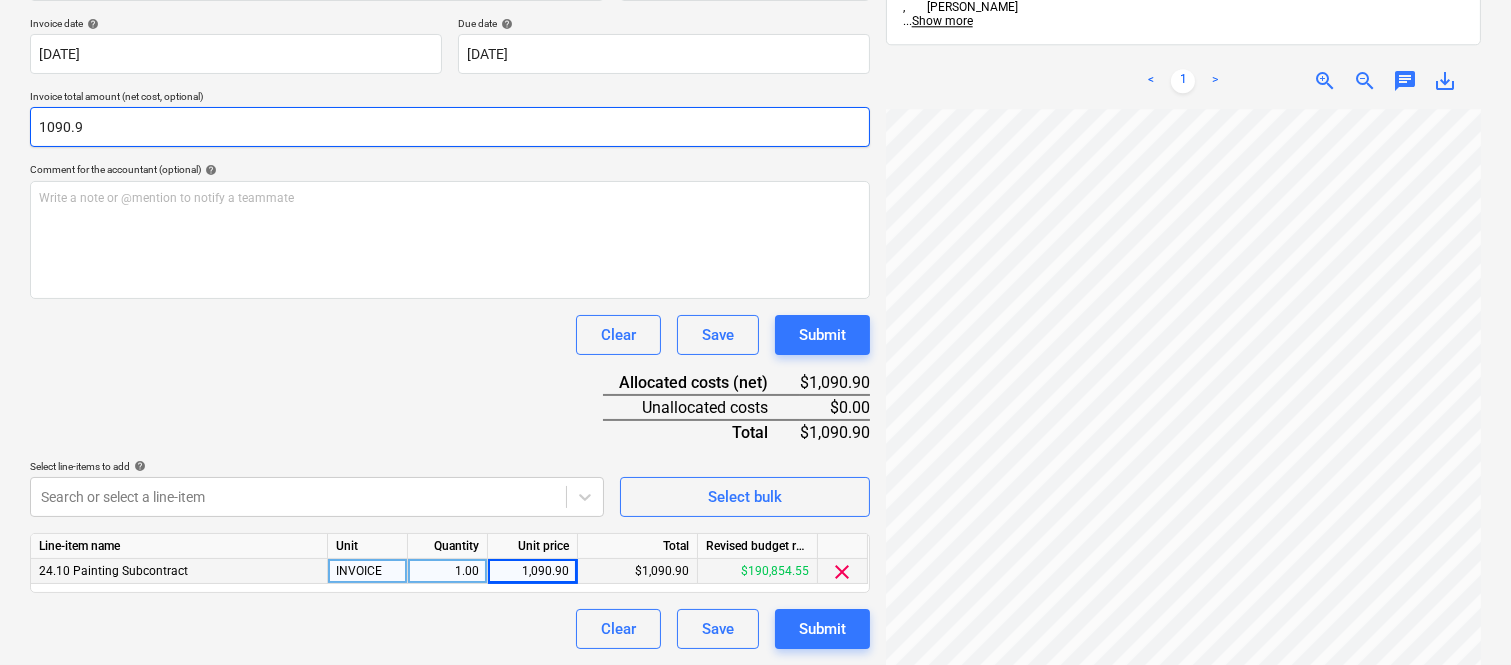 click on "1090.9" at bounding box center [450, 127] 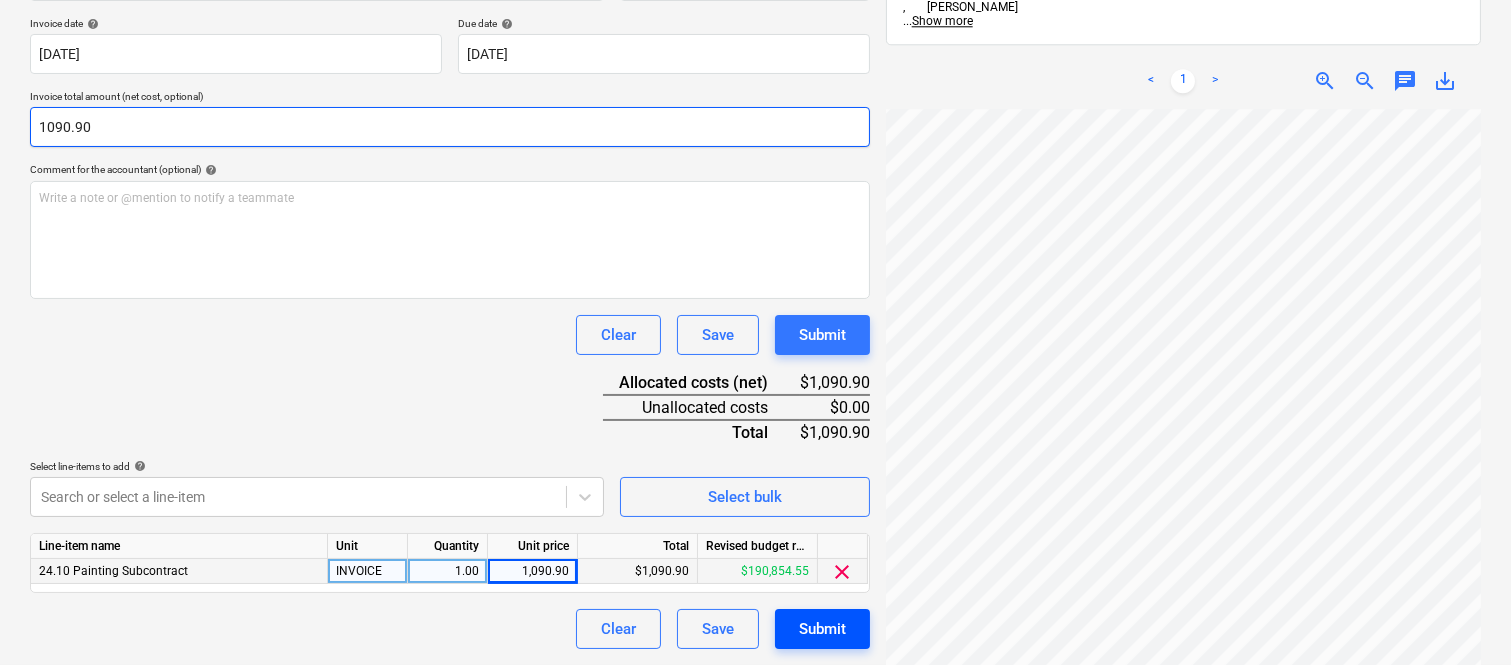 type on "1090.90" 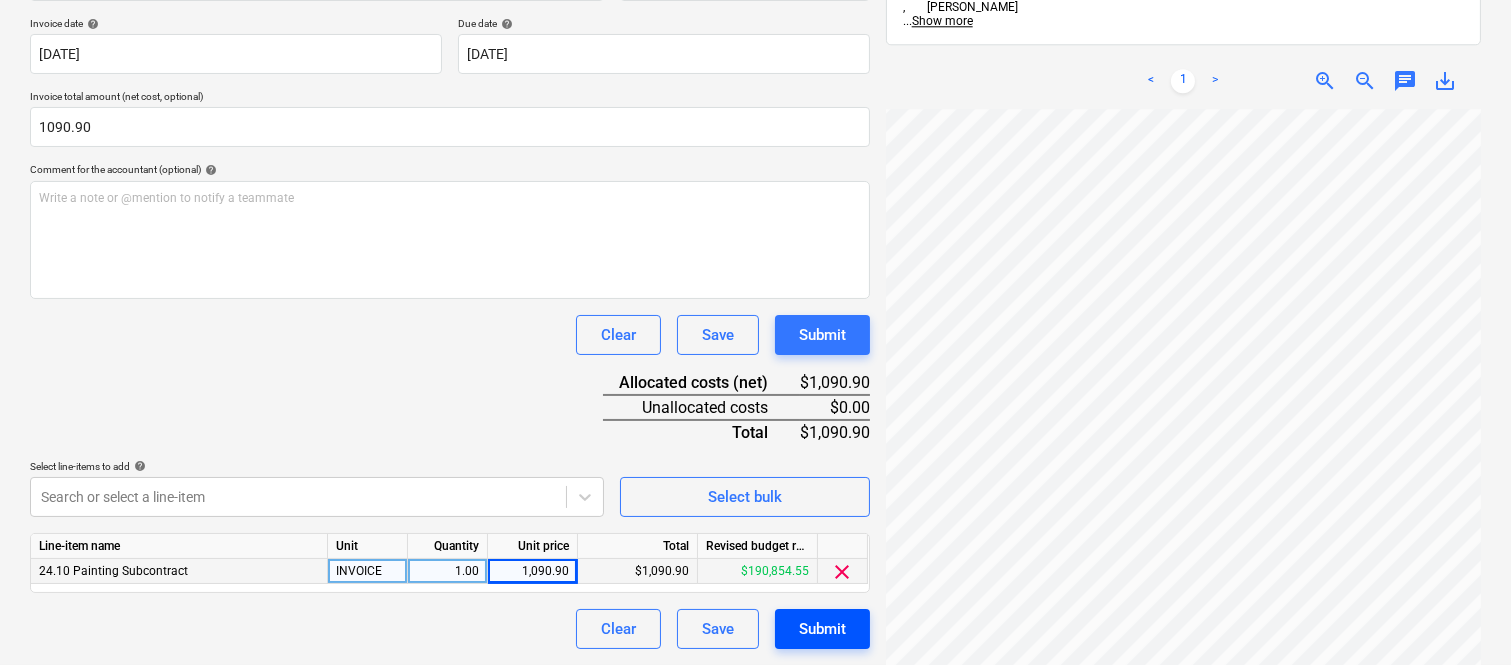 click on "Submit" at bounding box center (822, 629) 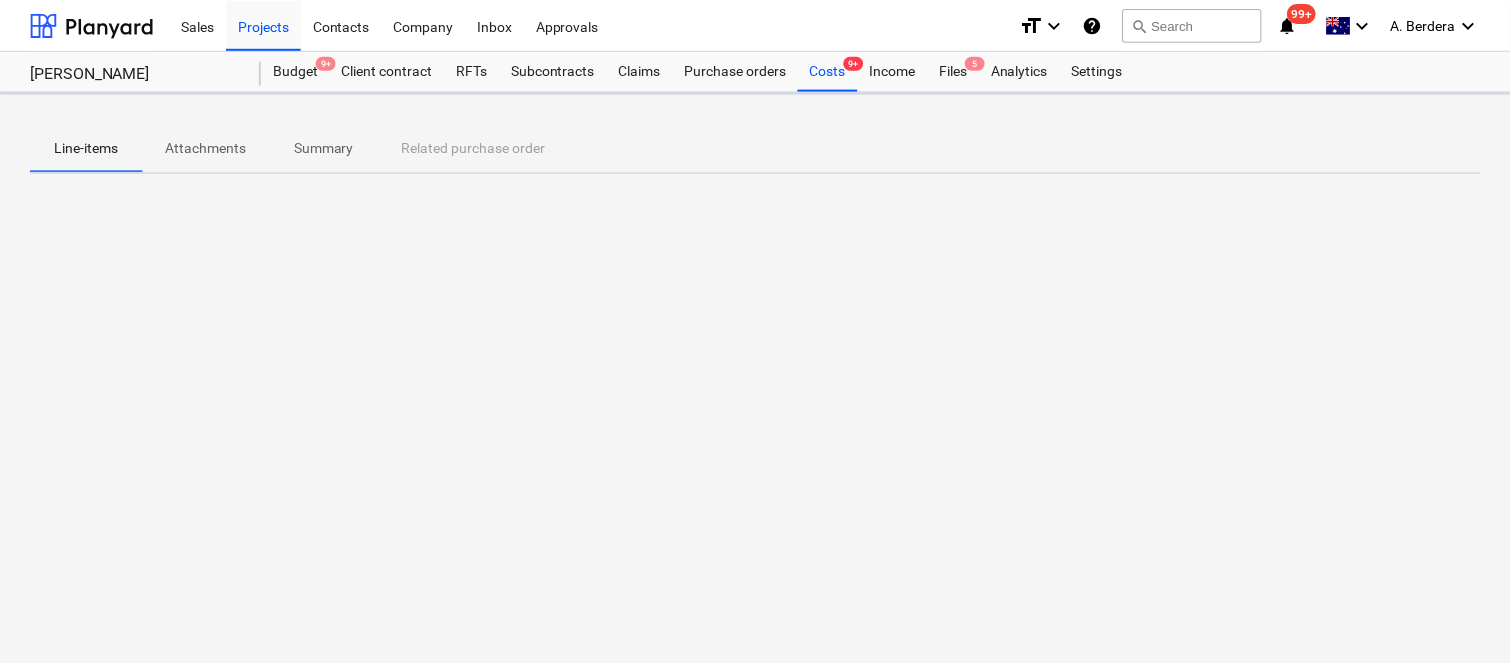 scroll, scrollTop: 0, scrollLeft: 0, axis: both 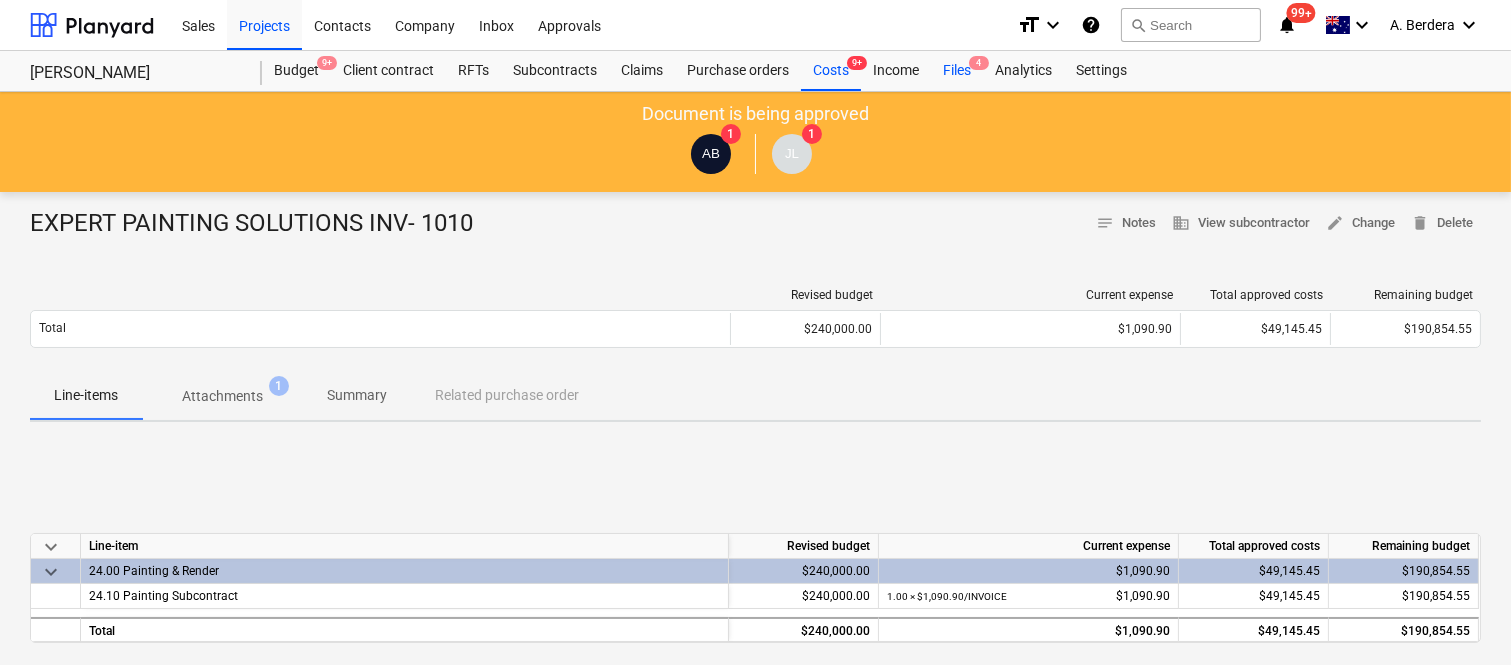 click on "4" at bounding box center (979, 63) 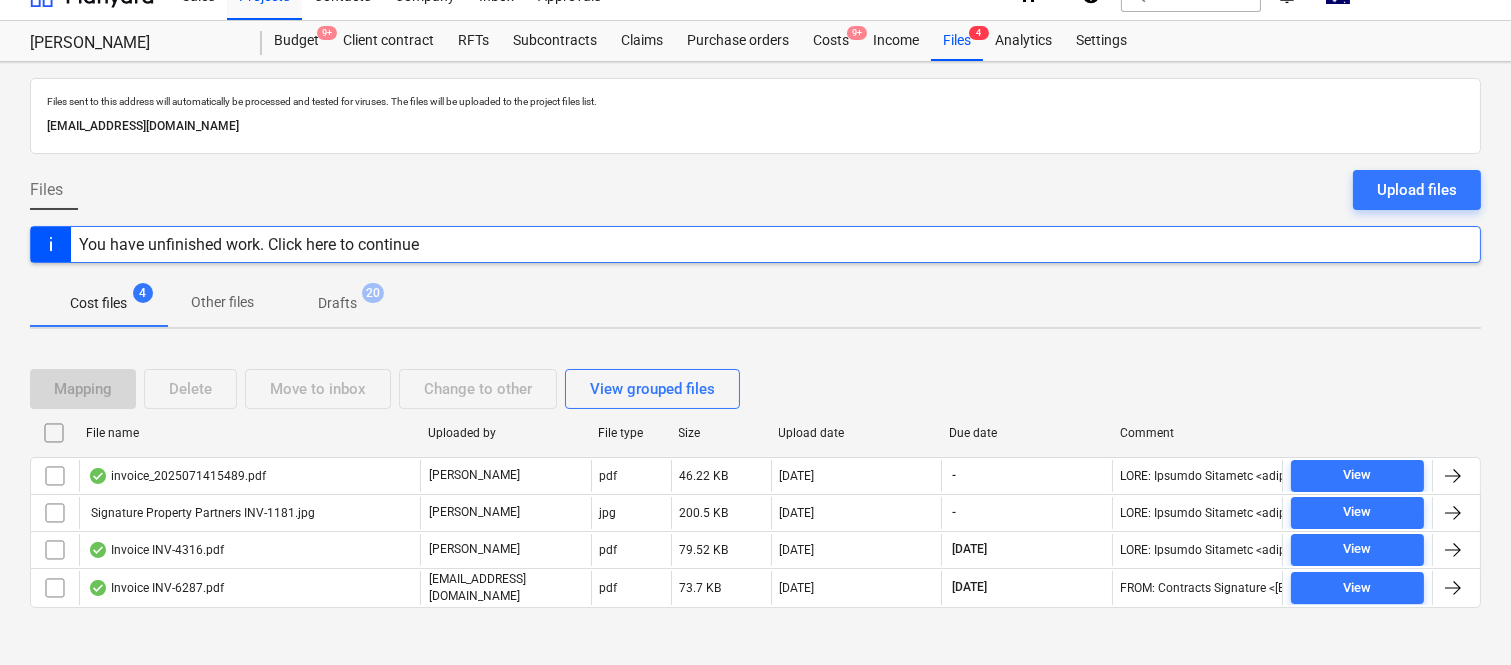 scroll, scrollTop: 43, scrollLeft: 0, axis: vertical 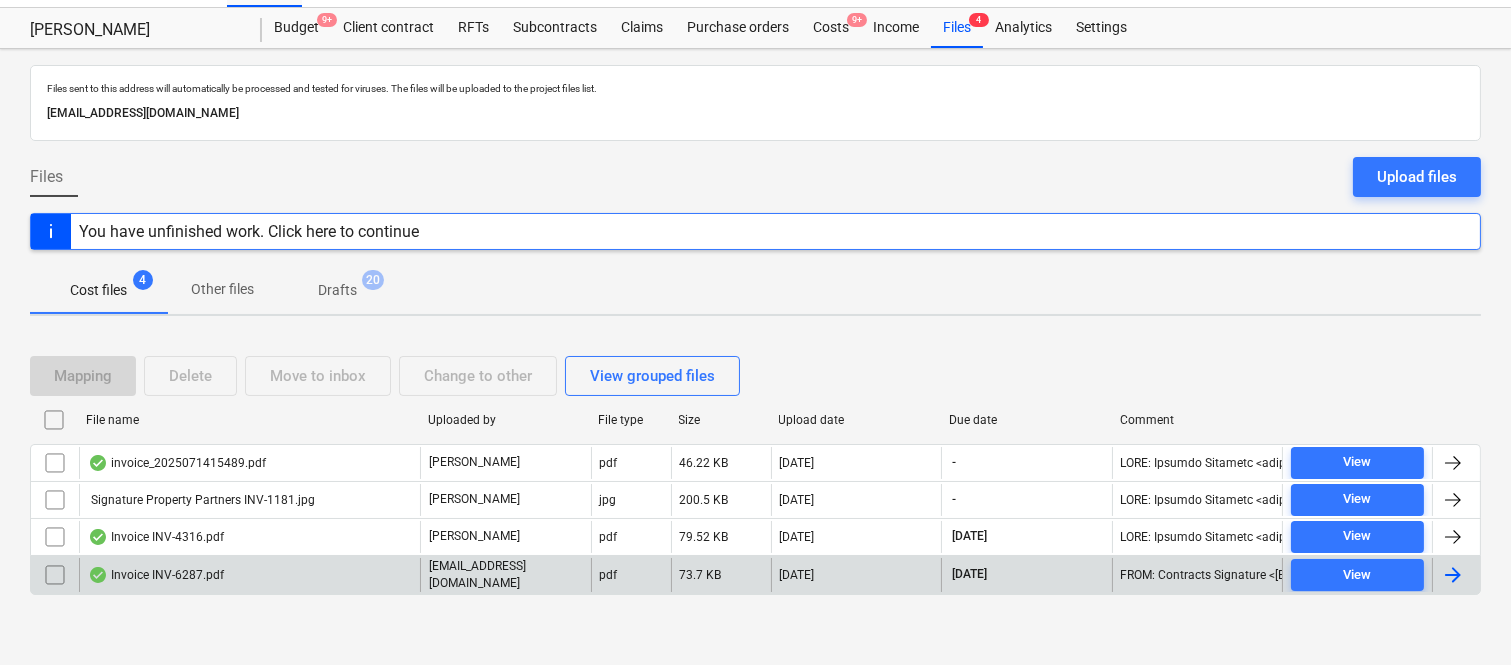 click on "Invoice INV-6287.pdf" at bounding box center (249, 575) 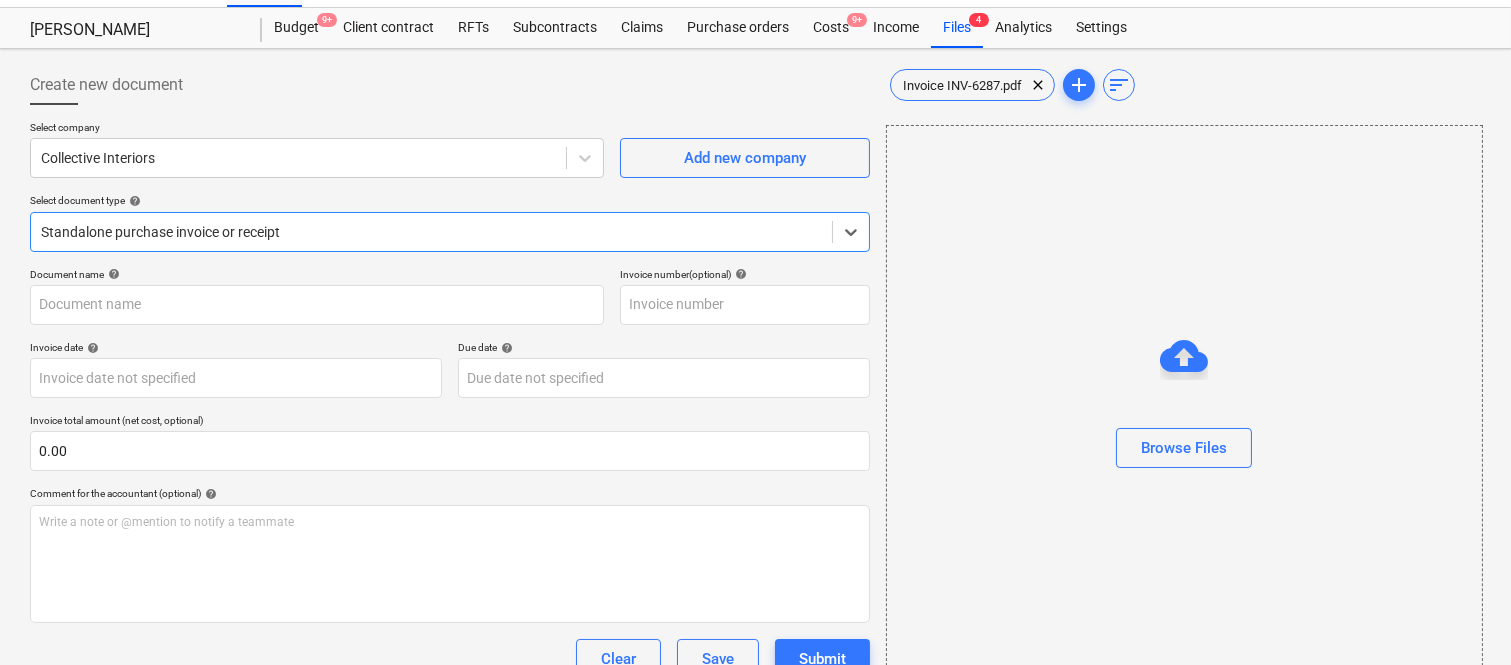 type on "INV-6287" 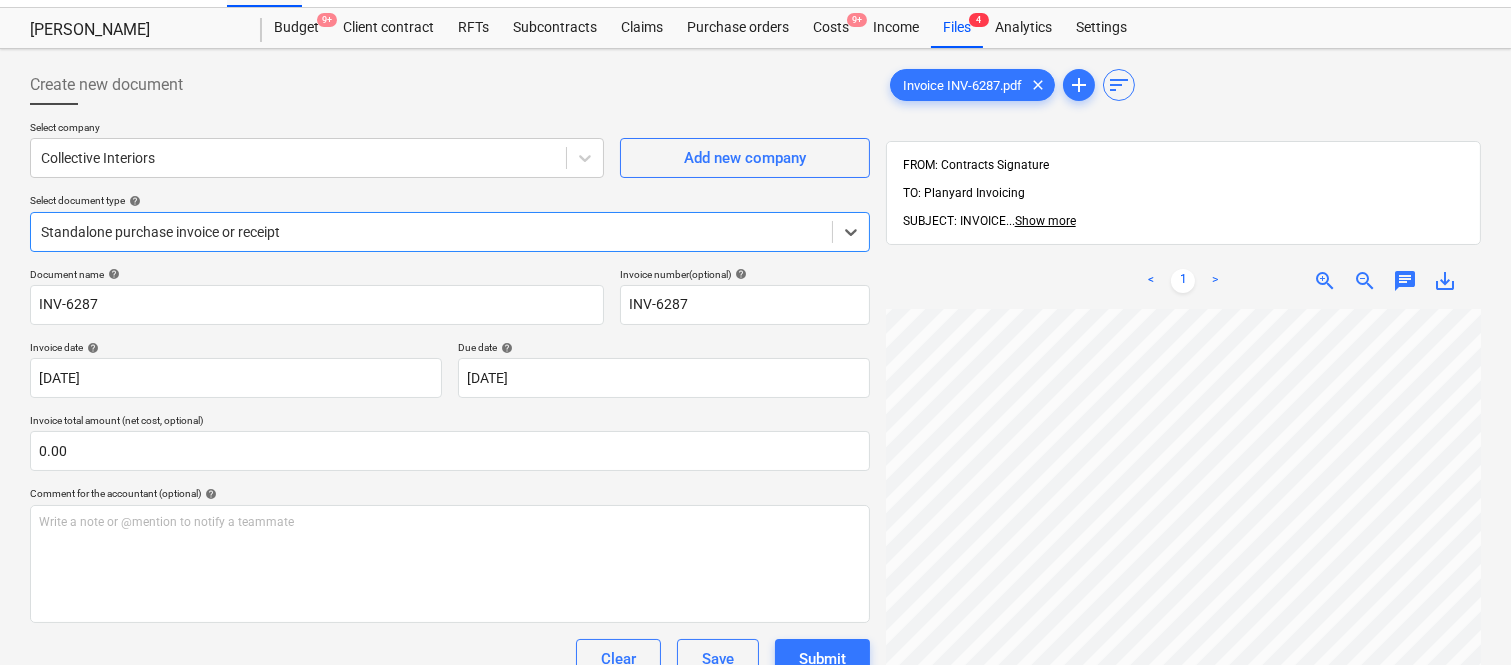 scroll, scrollTop: 525, scrollLeft: 0, axis: vertical 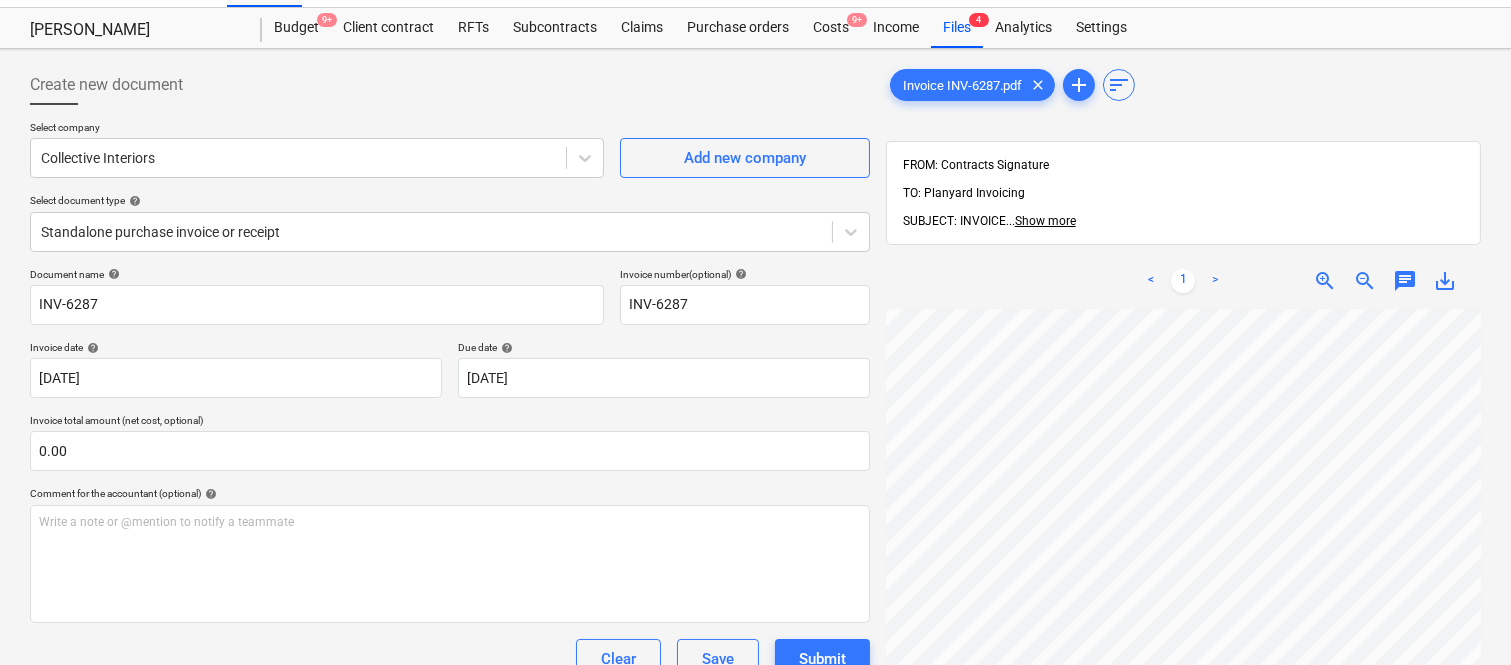 click on "Create new document Select company Collective Interiors   Add new company Select document type help Standalone purchase invoice or receipt Document name help INV-6287 Invoice number  (optional) help INV-6287 Invoice date help 17 Jun 2025 17.06.2025 Press the down arrow key to interact with the calendar and
select a date. Press the question mark key to get the keyboard shortcuts for changing dates. Due date help 31 Jul 2025 31.07.2025 Press the down arrow key to interact with the calendar and
select a date. Press the question mark key to get the keyboard shortcuts for changing dates. Invoice total amount (net cost, optional) 0.00 Comment for the accountant (optional) help Write a note or @mention to notify a teammate ﻿ Clear Save Submit Allocated costs (net) $0.00 Select line-items to add help Search or select a line-item Select bulk Invoice INV-6287.pdf clear add sort FROM: Contracts Signature  TO: Planyard Invoicing  SUBJECT: INVOICE ...  Show more ...  Show more < 1 > zoom_in zoom_out chat 0 save_alt" at bounding box center (755, 491) 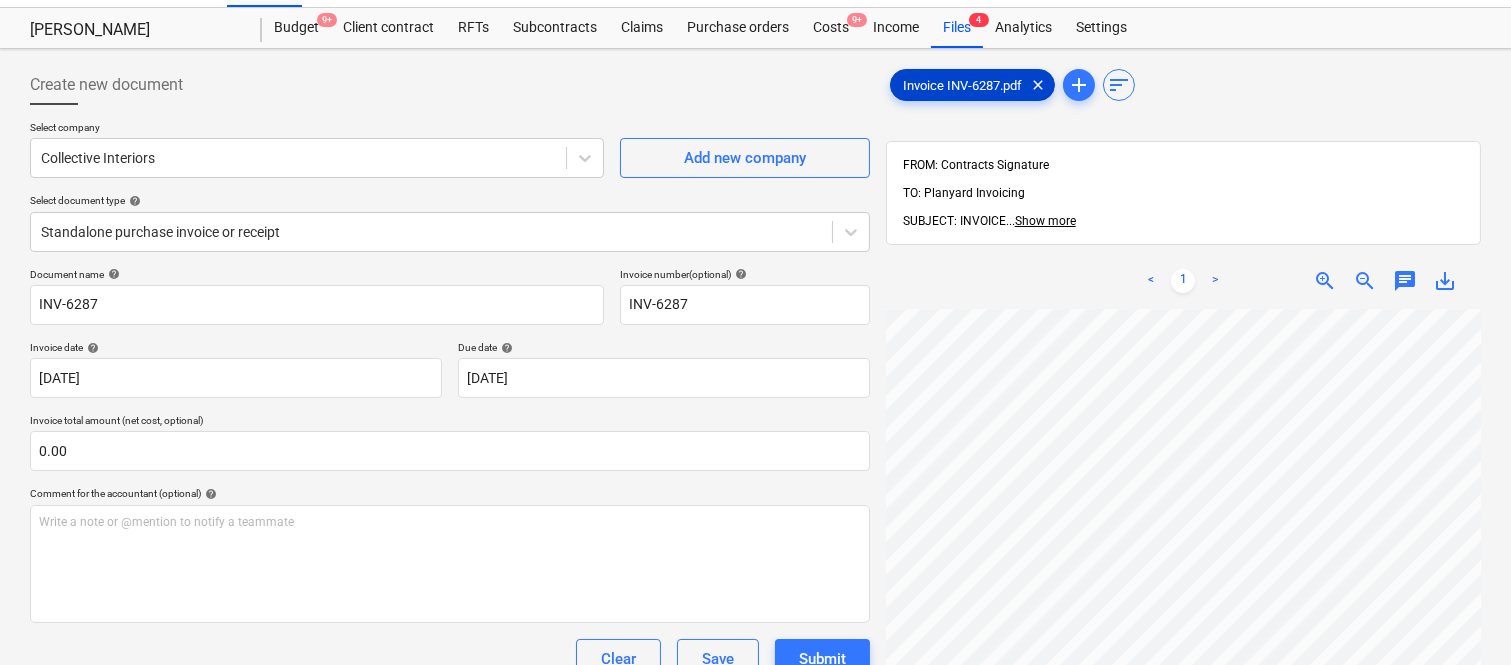 scroll, scrollTop: 0, scrollLeft: 393, axis: horizontal 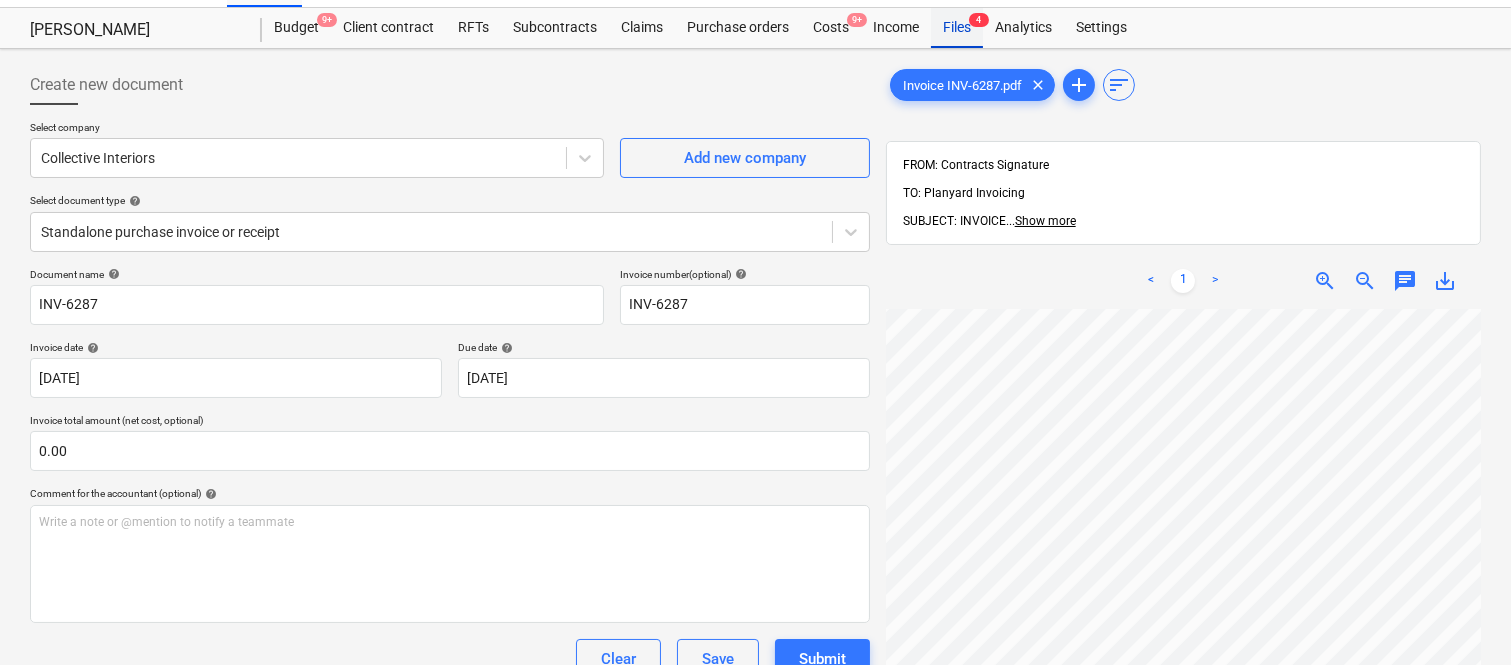 click on "Files 4" at bounding box center [957, 28] 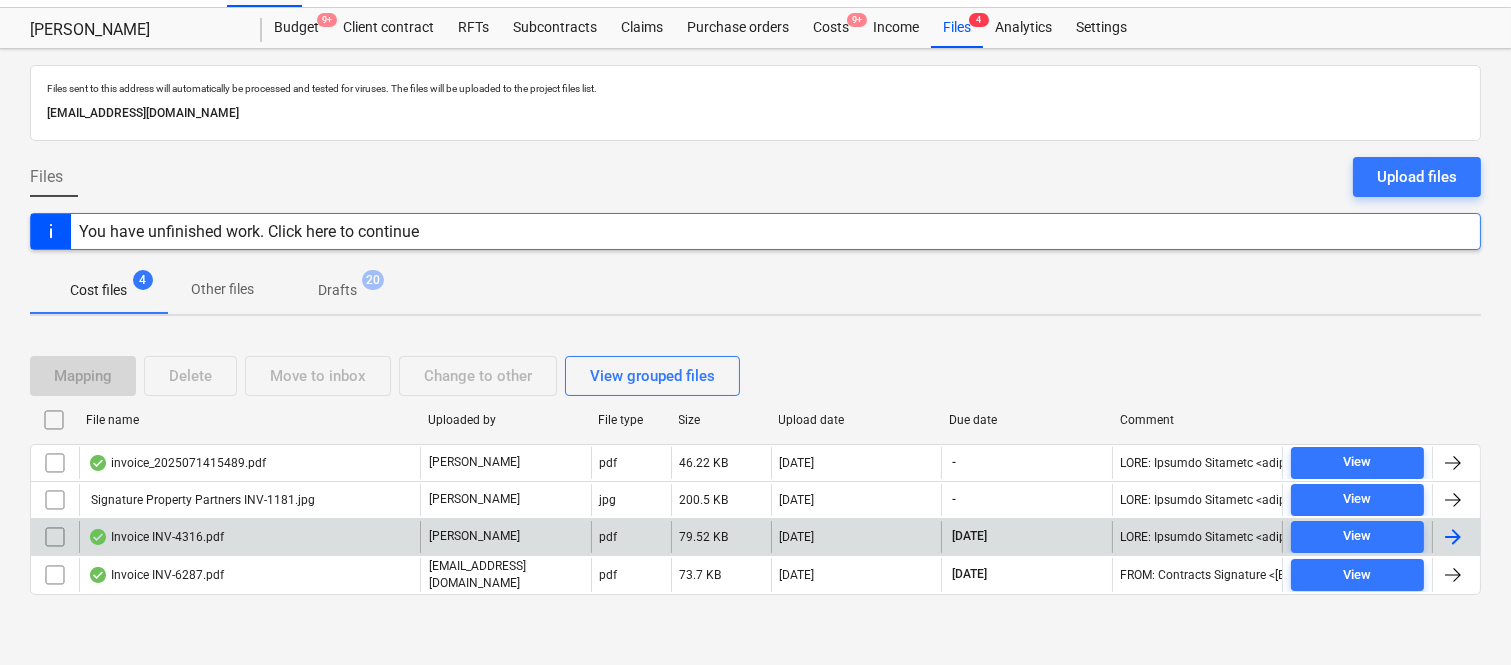 click on "[PERSON_NAME]" at bounding box center [505, 537] 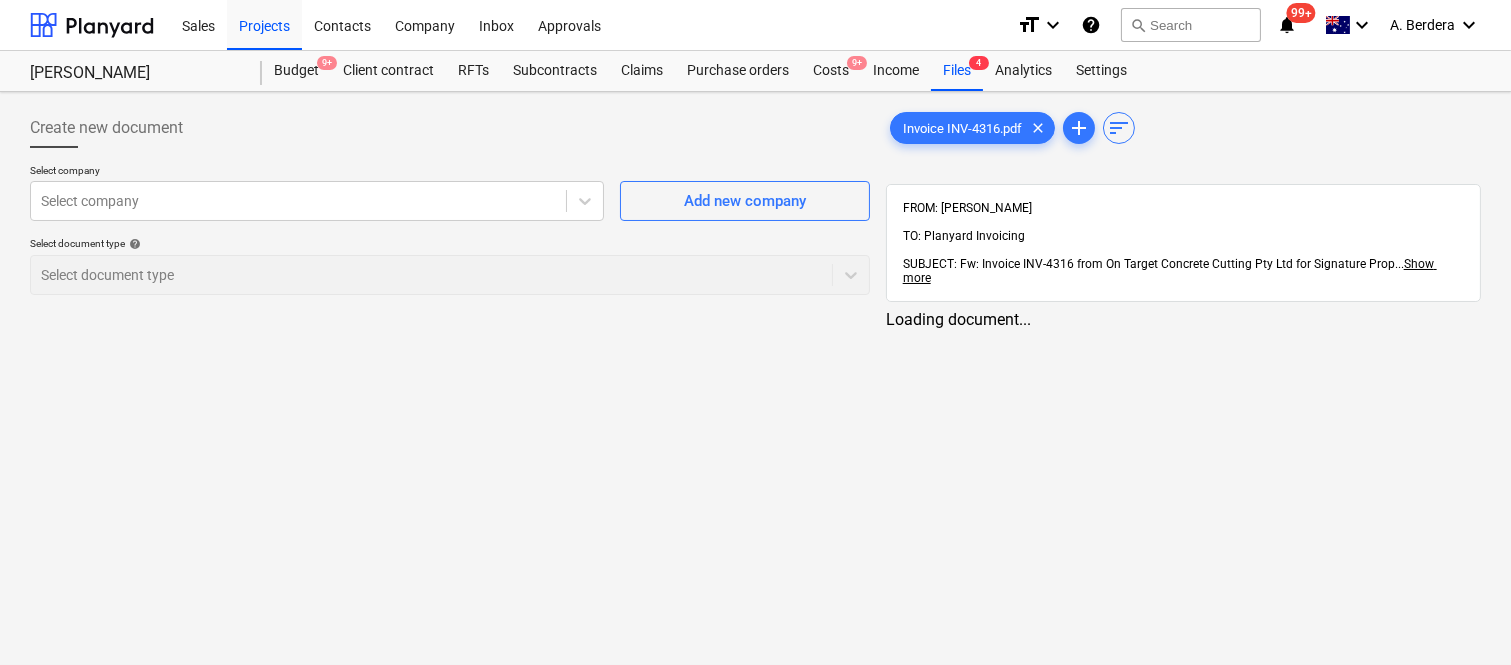 scroll, scrollTop: 0, scrollLeft: 0, axis: both 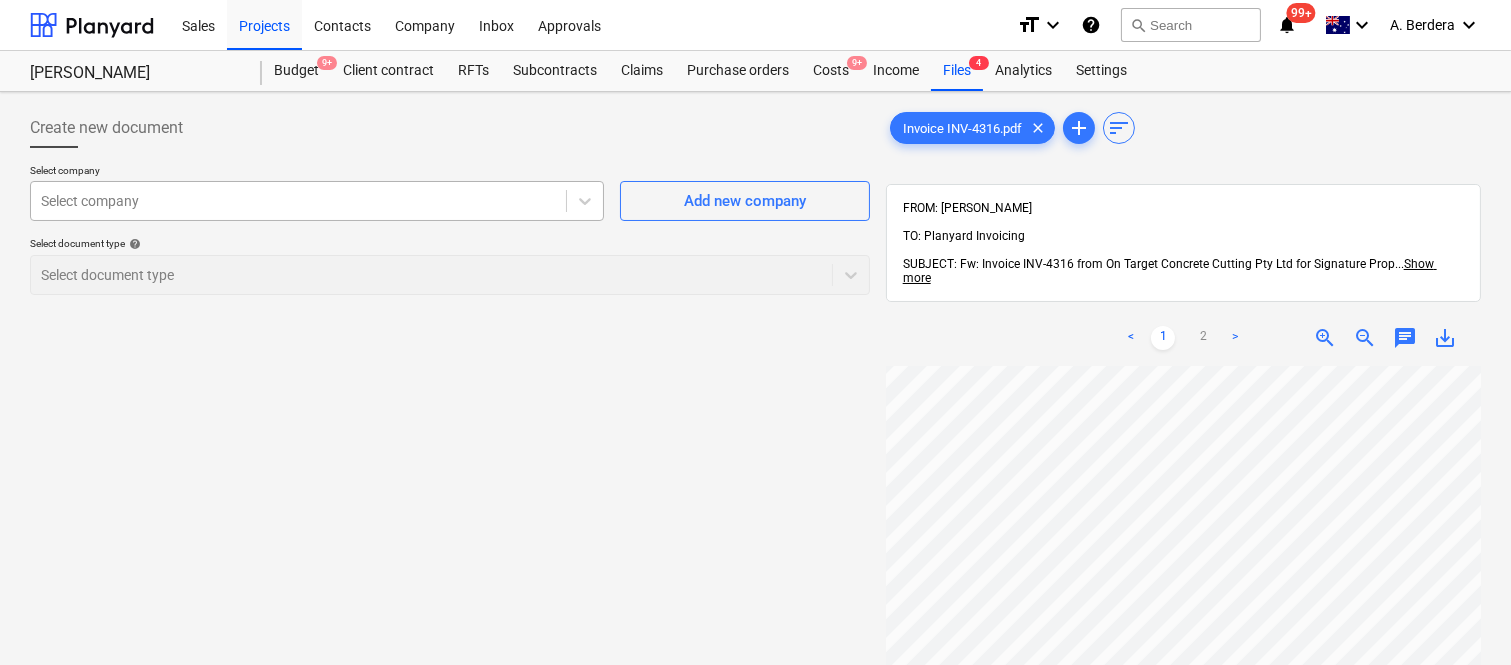 click at bounding box center [298, 201] 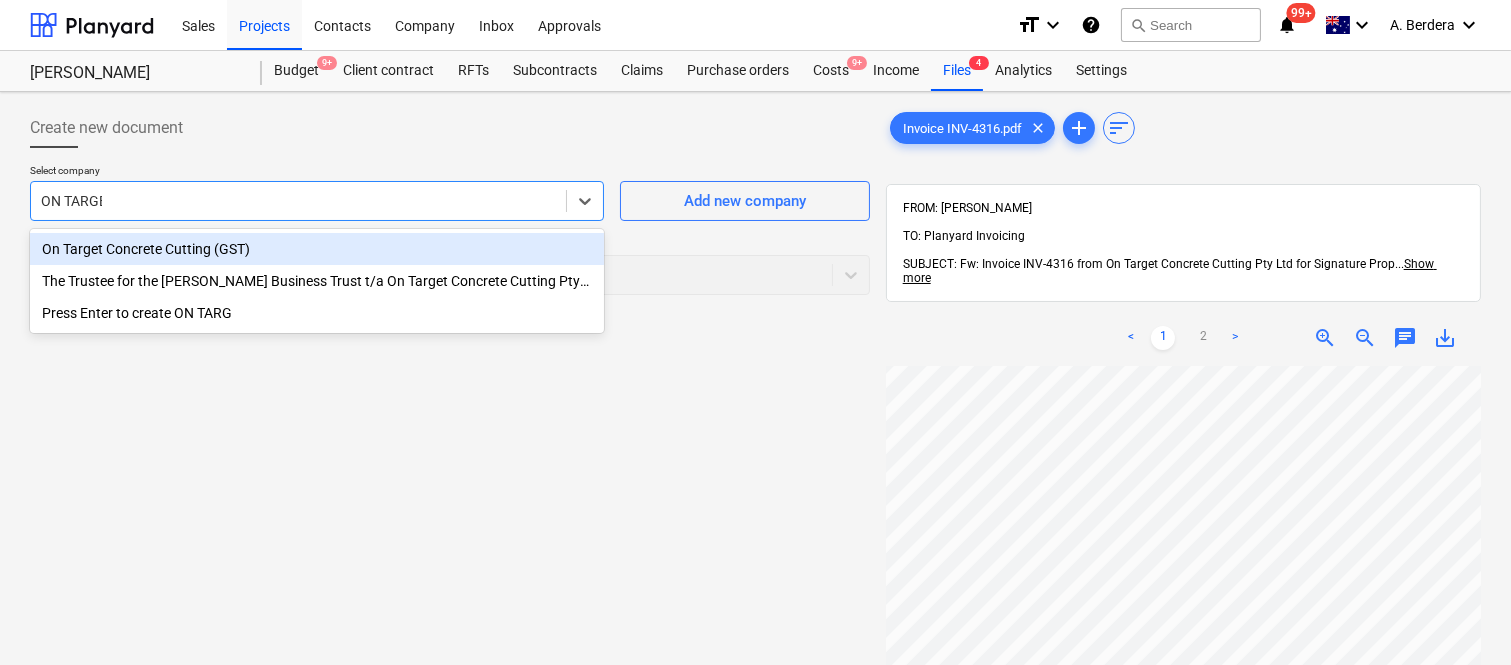 type on "ON TARGET" 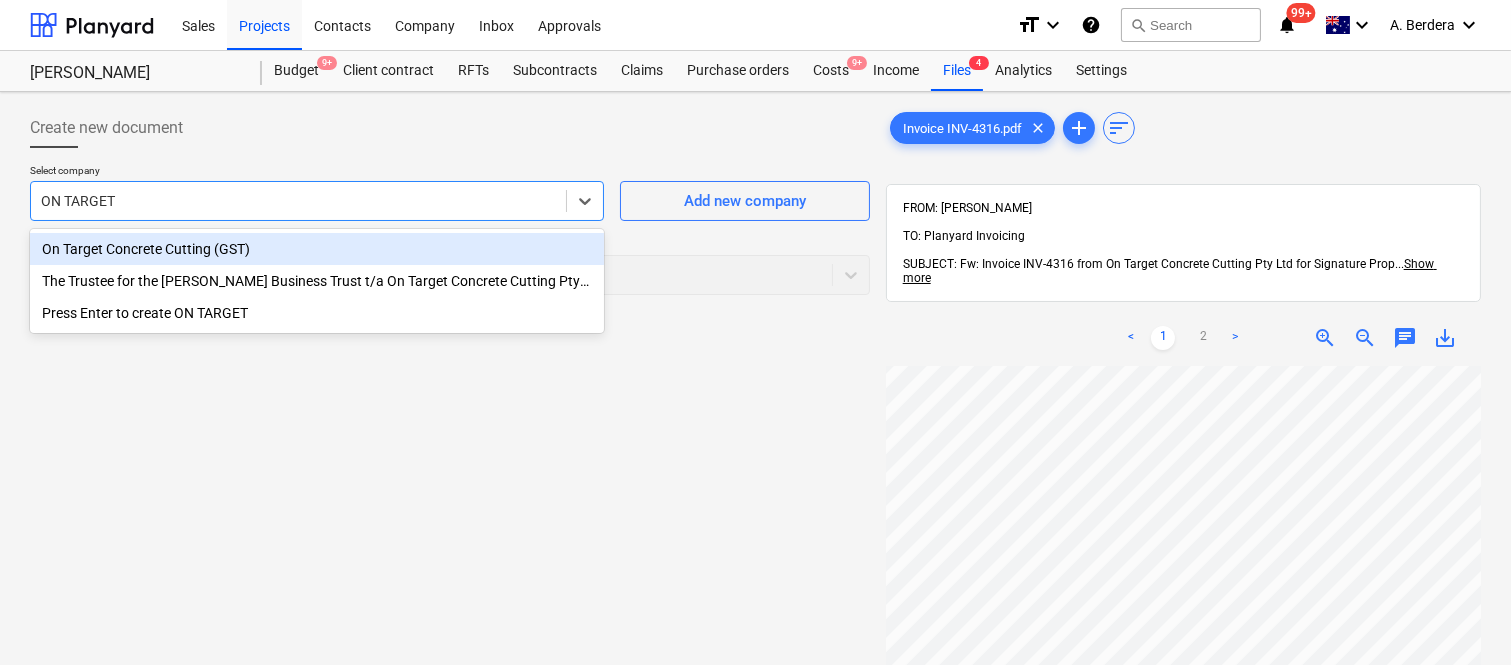 click on "On Target Concrete Cutting (GST)" at bounding box center [317, 249] 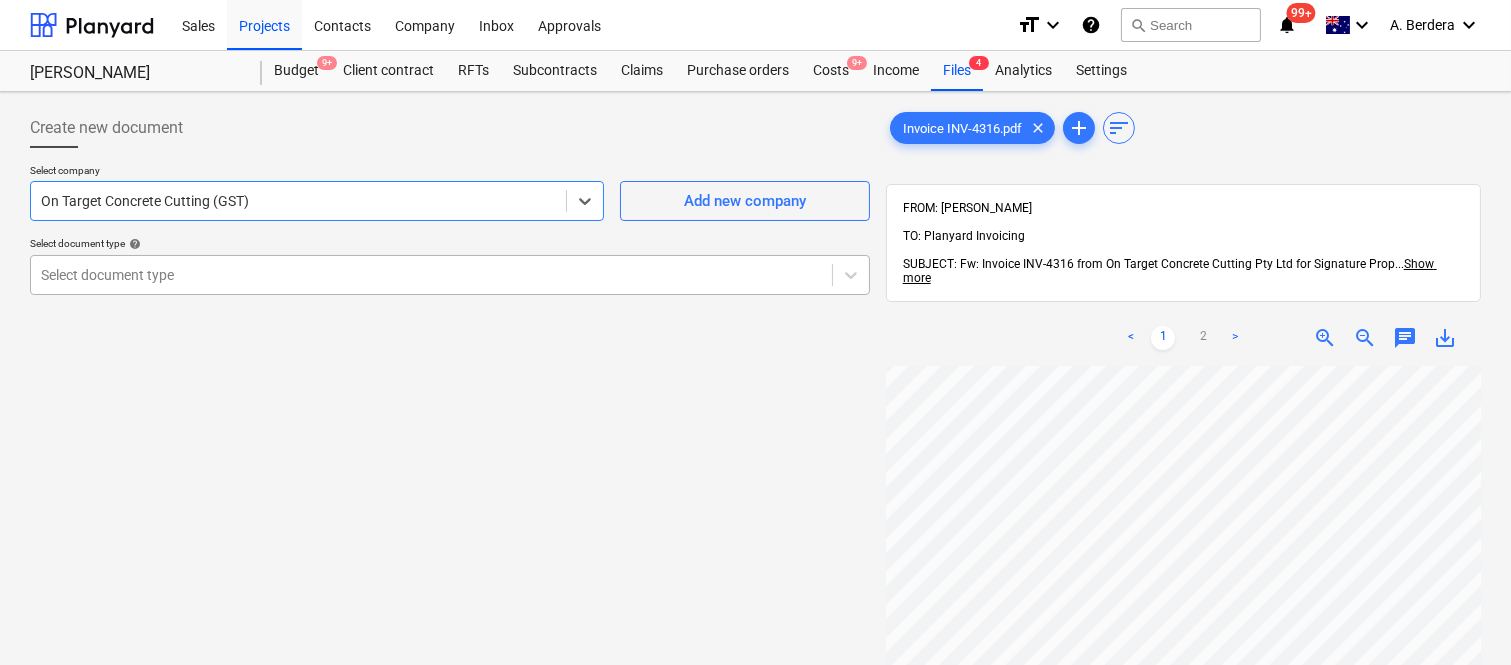 click at bounding box center (431, 275) 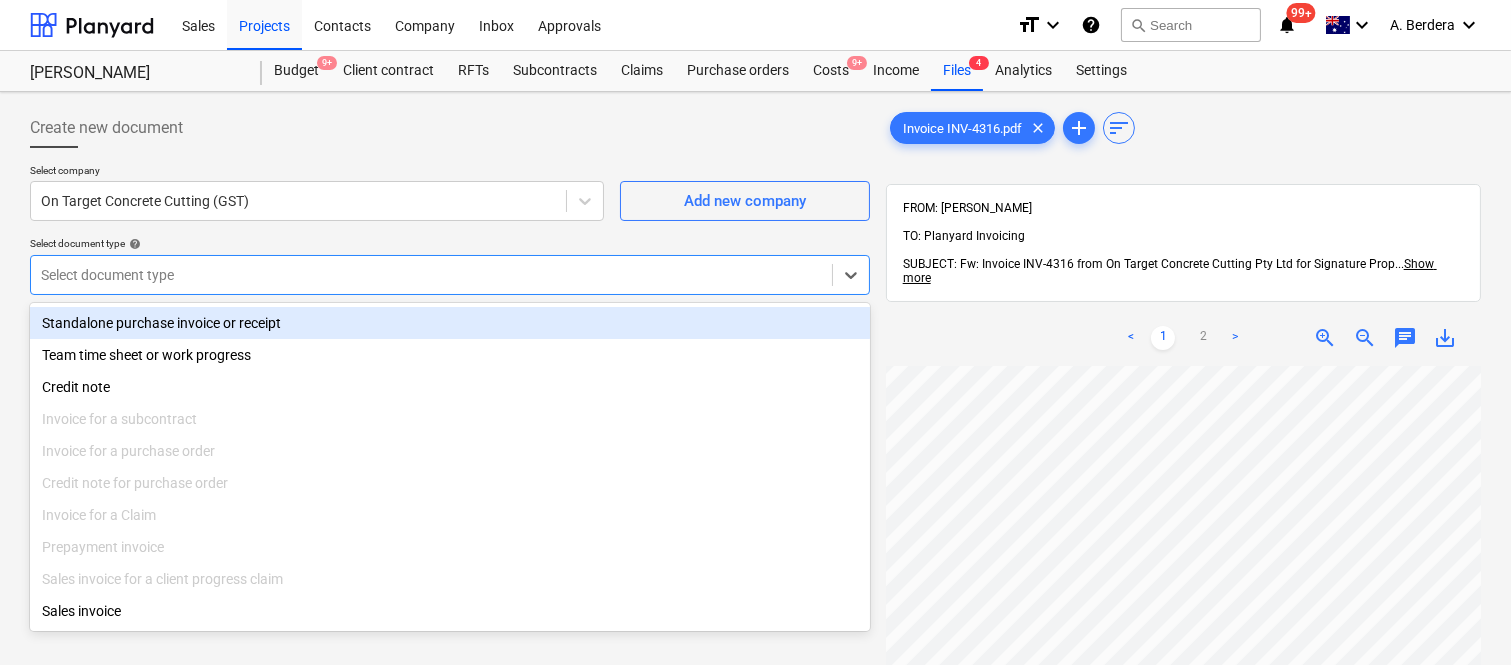 click on "Standalone purchase invoice or receipt" at bounding box center (450, 323) 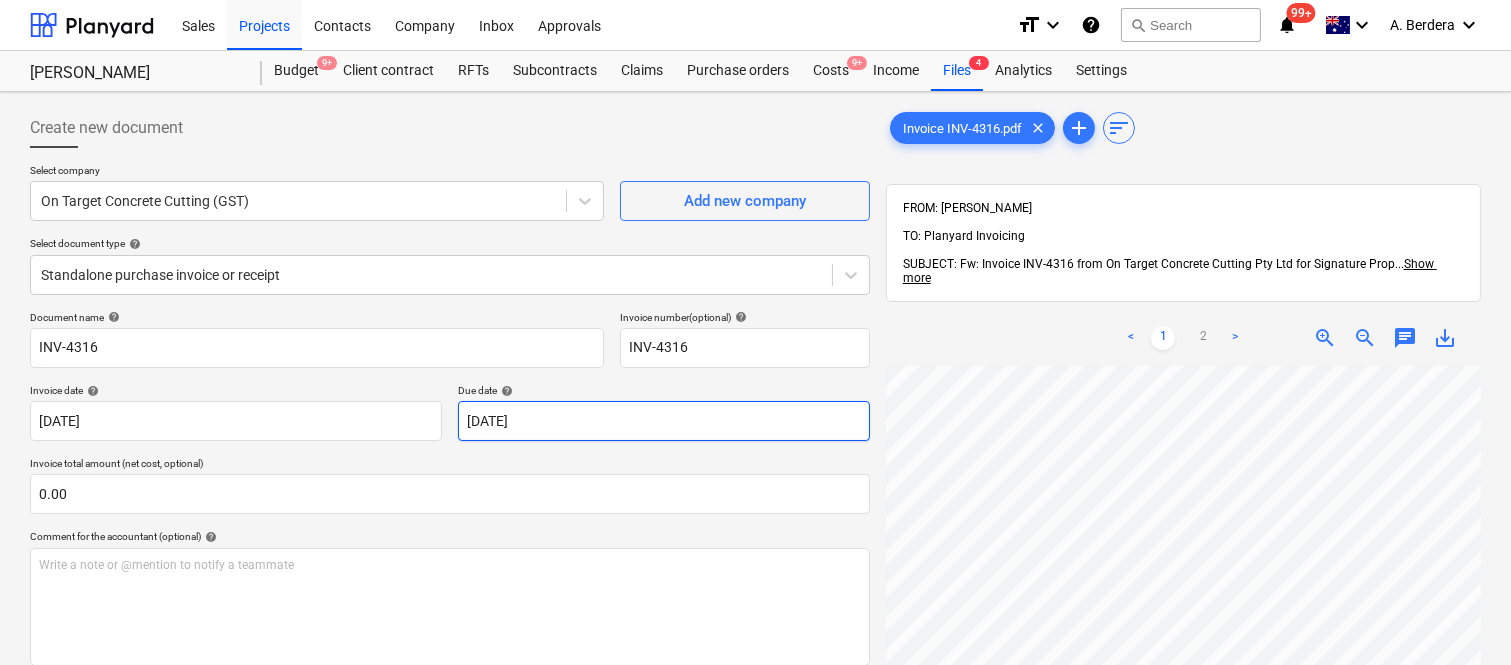 scroll, scrollTop: 158, scrollLeft: 516, axis: both 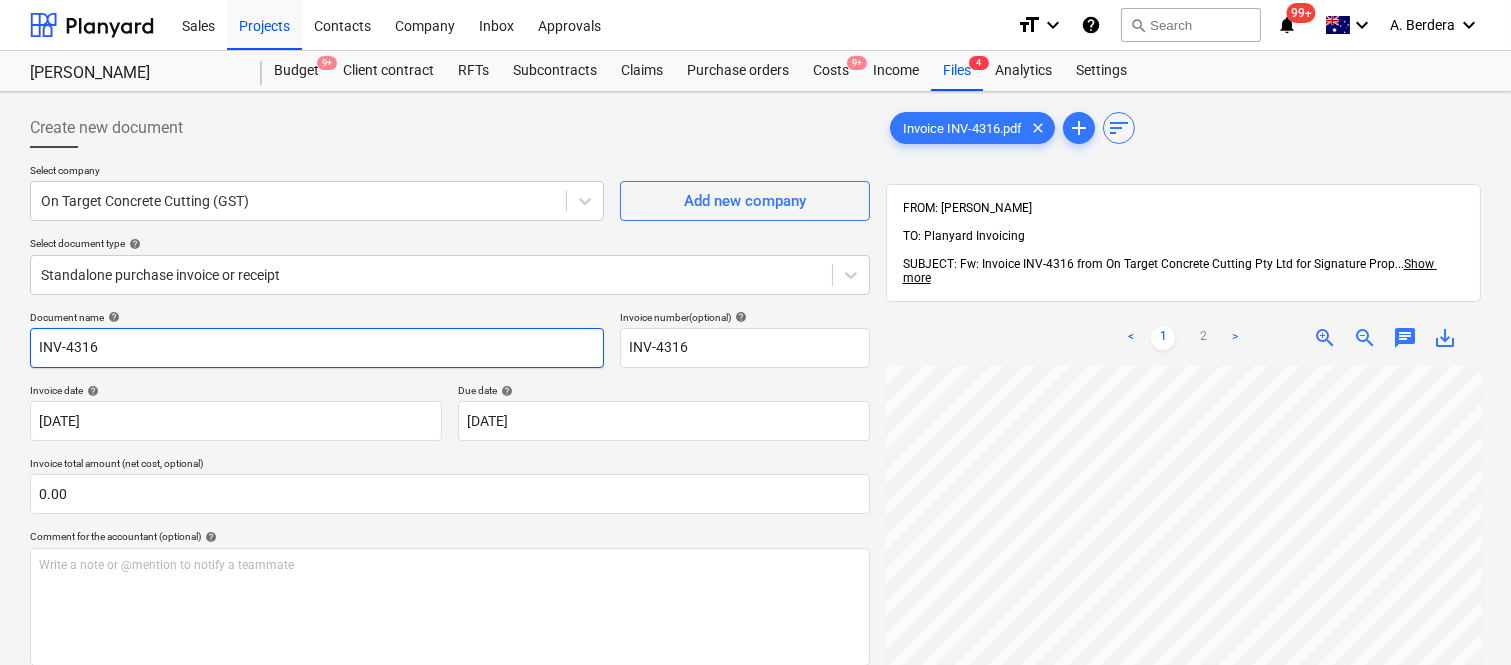 click on "INV-4316" at bounding box center (317, 348) 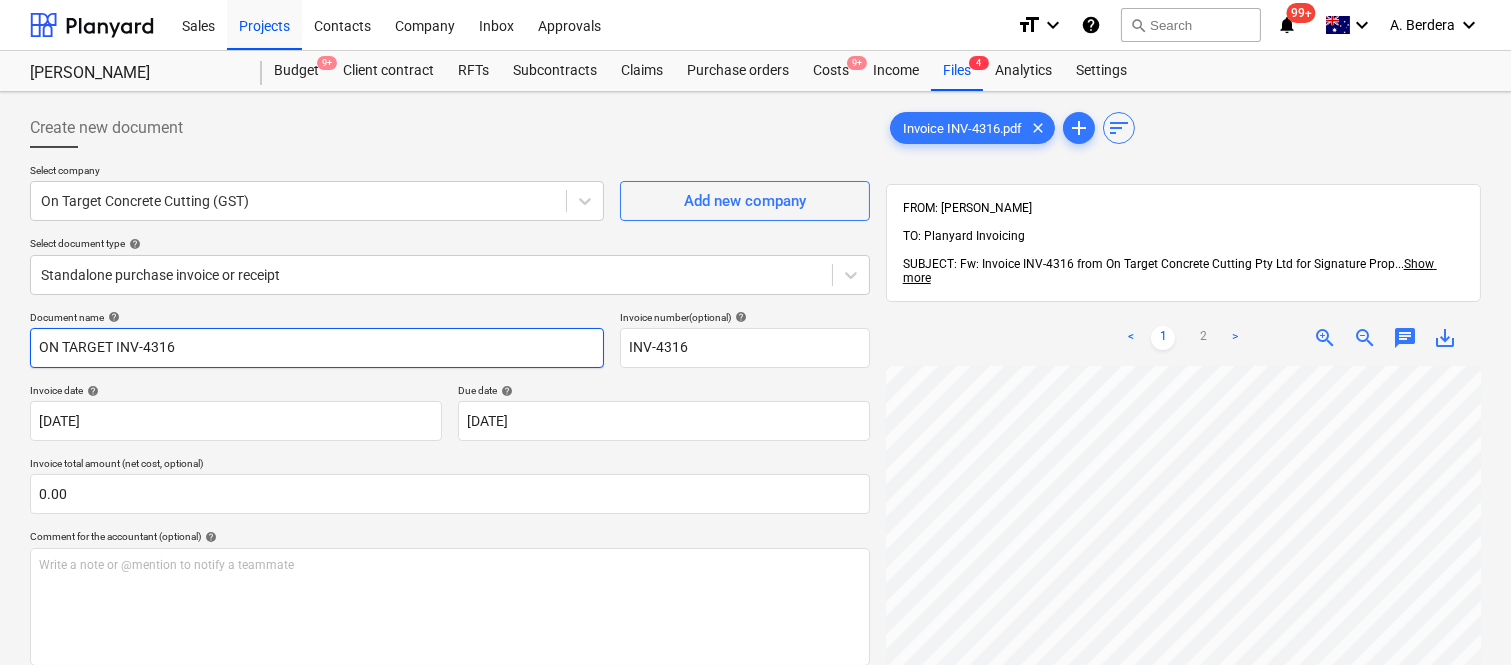 type on "ON TARGET INV-4316" 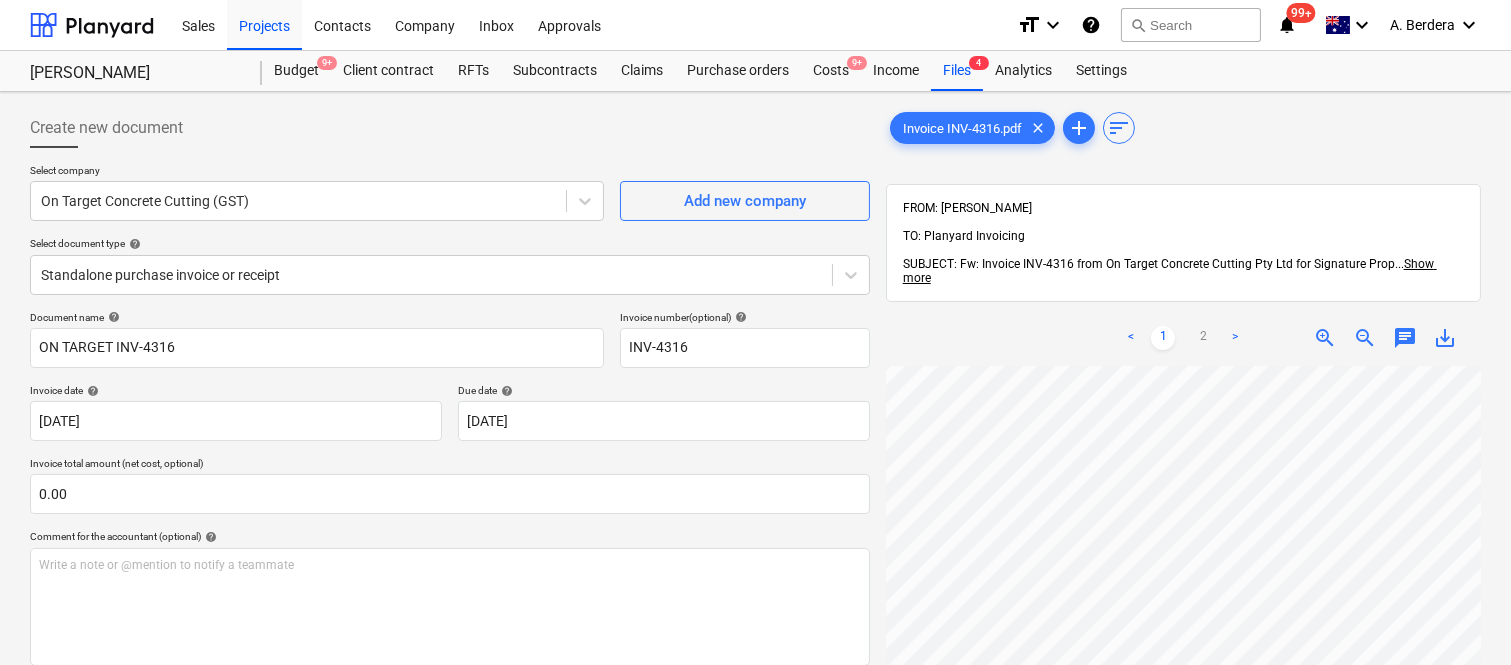 click on "Create new document" at bounding box center (450, 128) 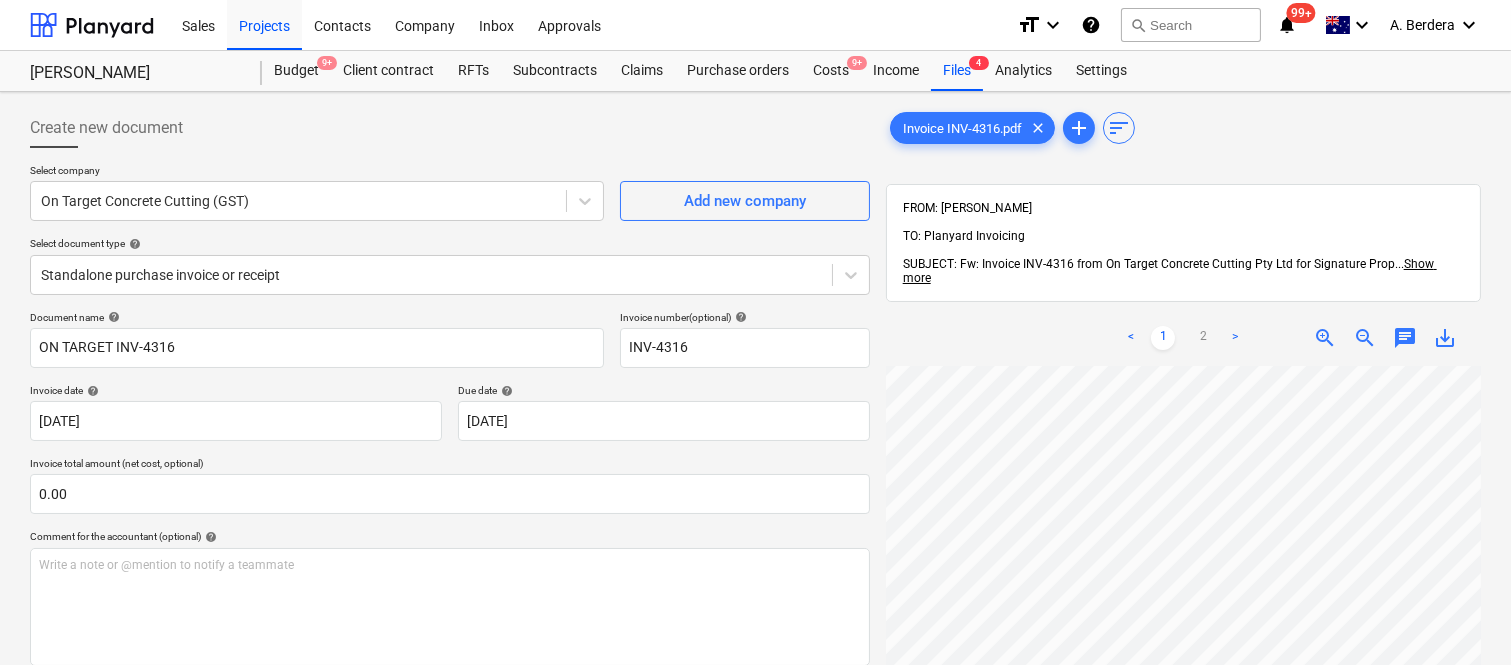 scroll, scrollTop: 732, scrollLeft: 604, axis: both 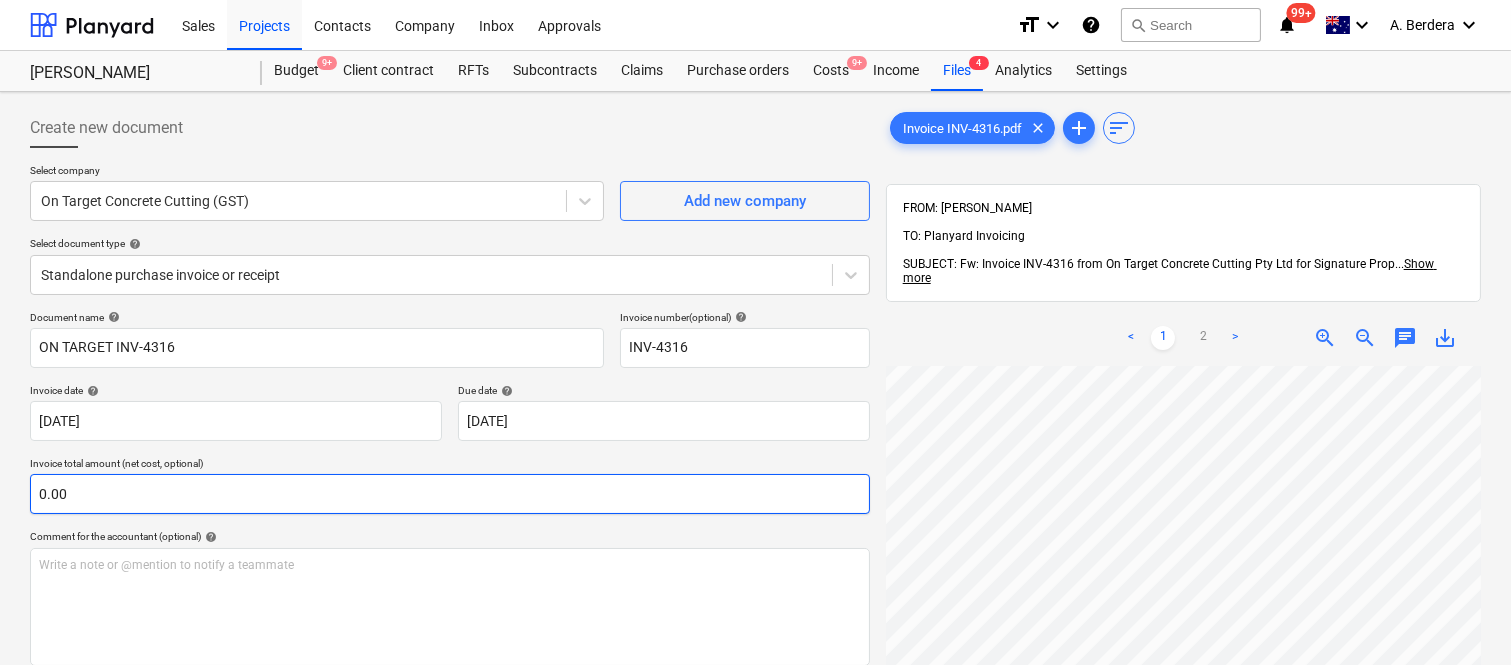 click on "0.00" at bounding box center [450, 494] 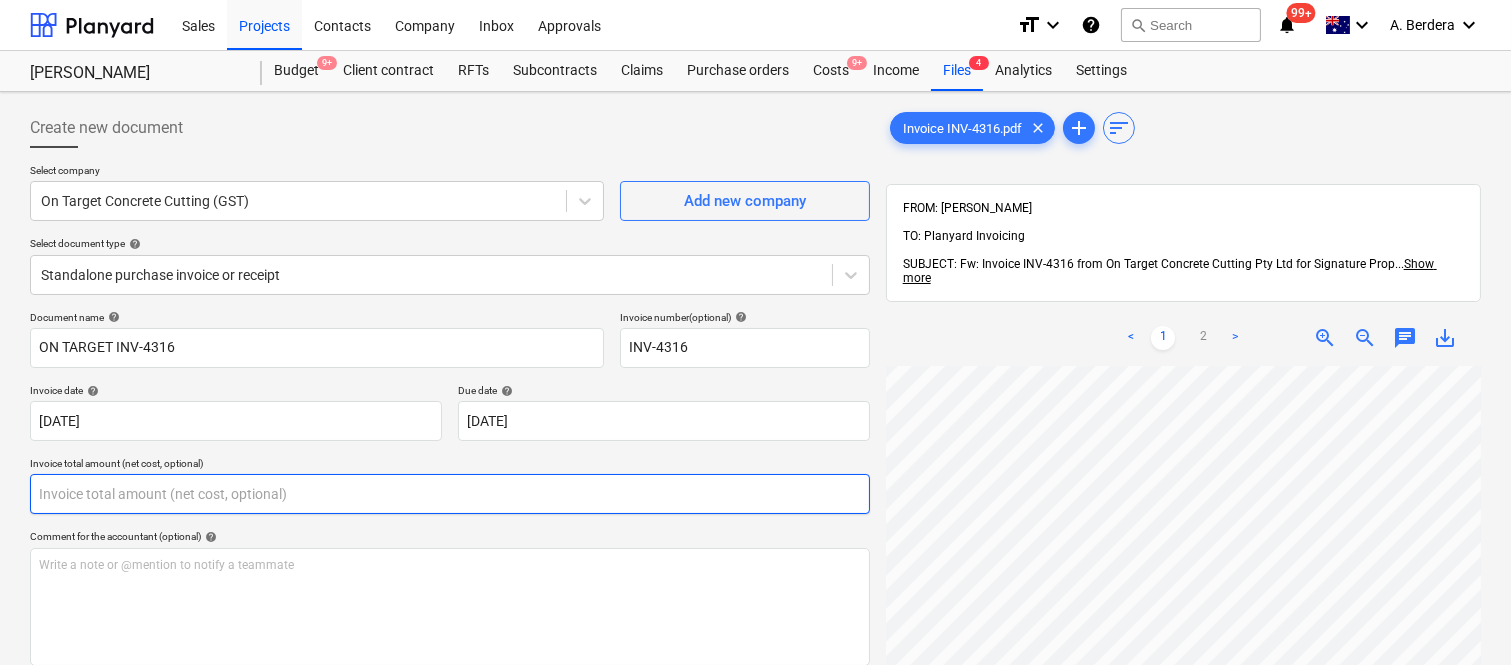 paste on "373.9" 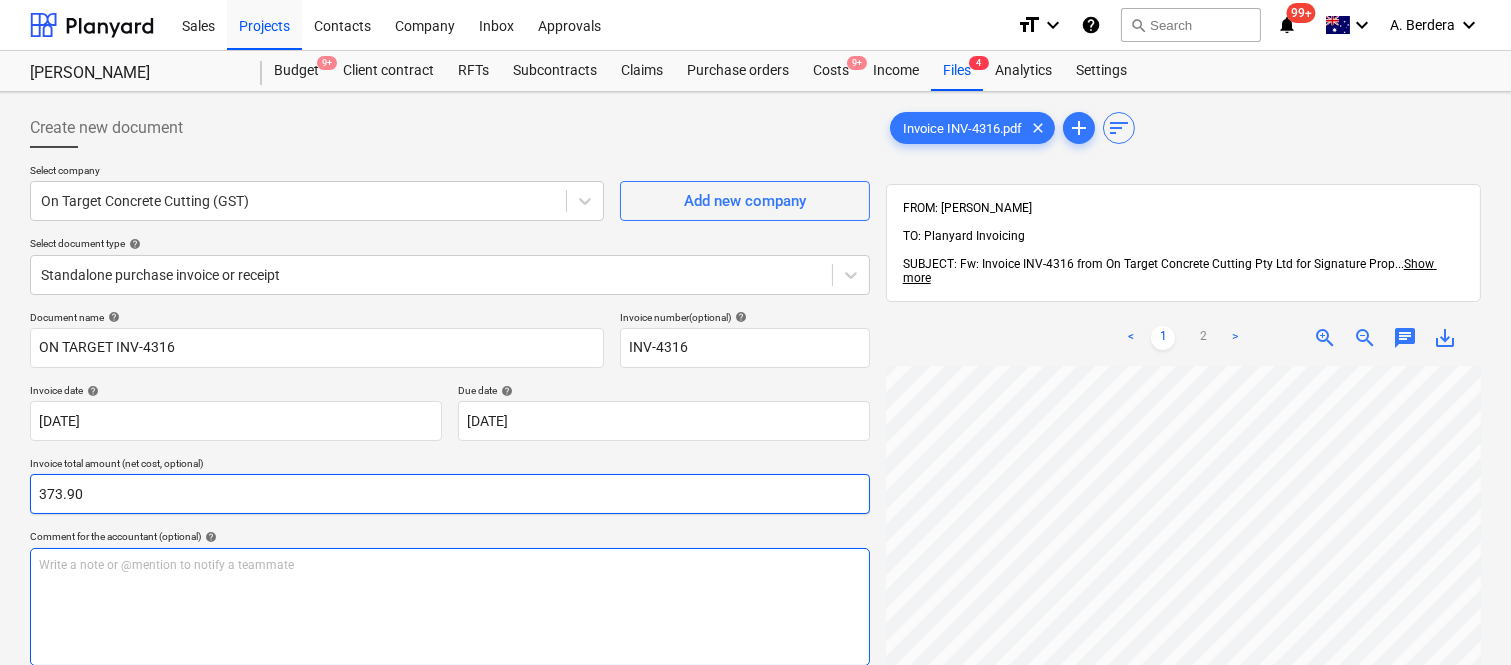 scroll, scrollTop: 285, scrollLeft: 0, axis: vertical 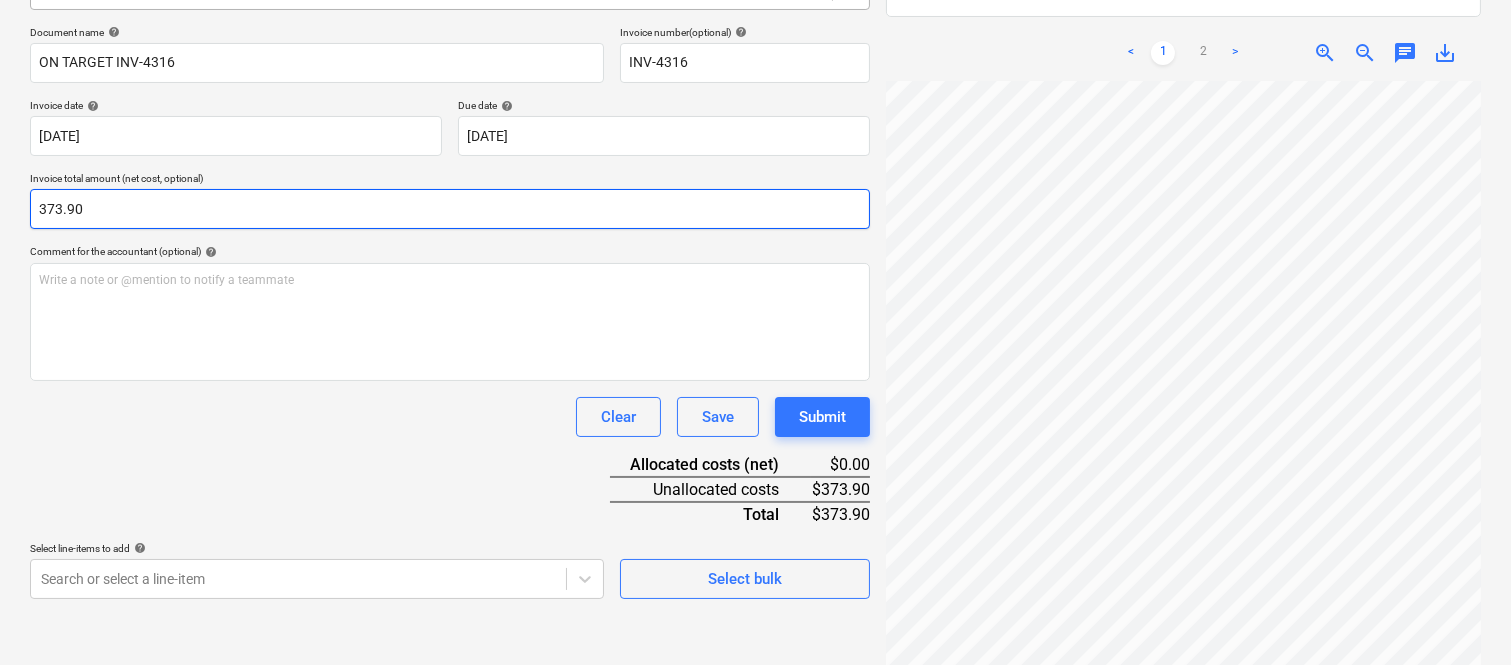type on "373.9" 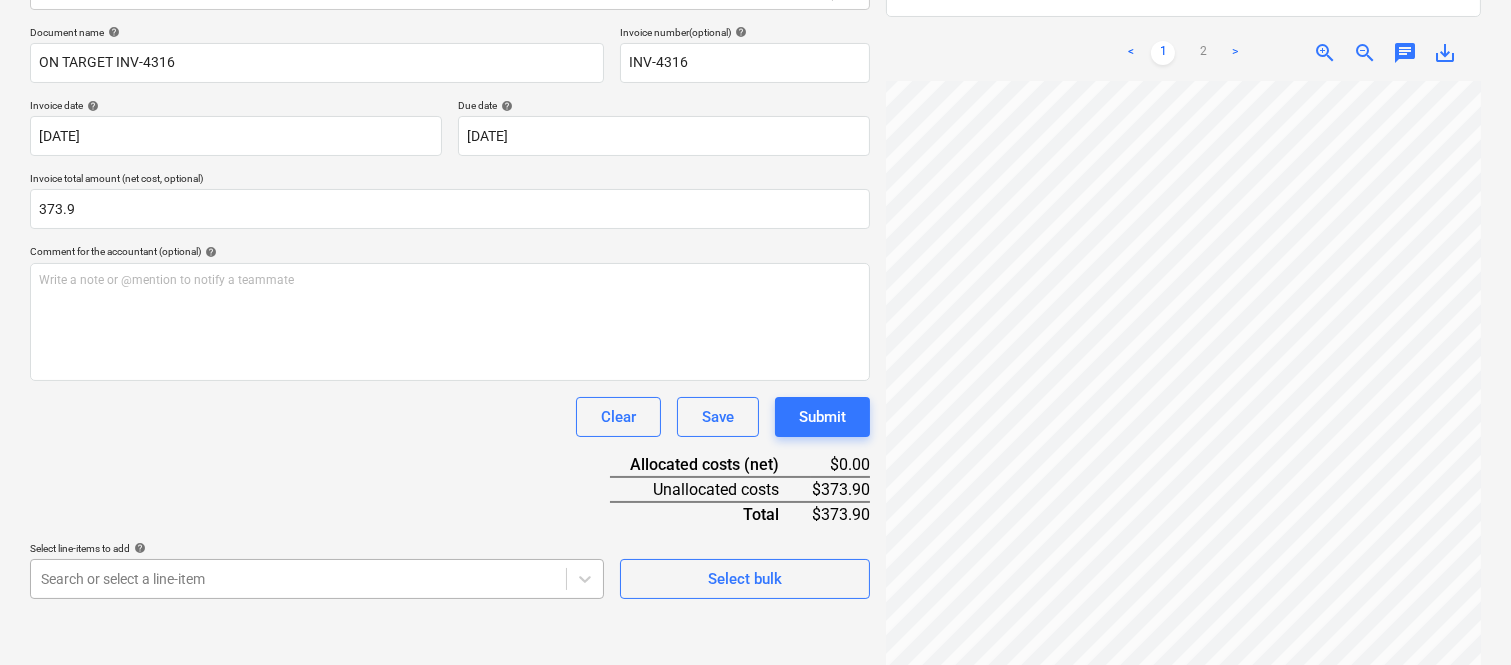 click on "Sales Projects Contacts Company Inbox Approvals format_size keyboard_arrow_down help search Search notifications 99+ keyboard_arrow_down A. Berdera keyboard_arrow_down Della Rosa Budget 9+ Client contract RFTs Subcontracts Claims Purchase orders Costs 9+ Income Files 4 Analytics Settings Create new document Select company On Target Concrete Cutting (GST)   Add new company Select document type help Standalone purchase invoice or receipt Document name help ON TARGET INV-4316 Invoice number  (optional) help INV-4316 Invoice date help 11 Jul 2025 11.07.2025 Press the down arrow key to interact with the calendar and
select a date. Press the question mark key to get the keyboard shortcuts for changing dates. Due date help 18 Jul 2025 18.07.2025 Press the down arrow key to interact with the calendar and
select a date. Press the question mark key to get the keyboard shortcuts for changing dates. Invoice total amount (net cost, optional) 373.9 Comment for the accountant (optional) help ﻿ Clear Save Submit" at bounding box center (755, 47) 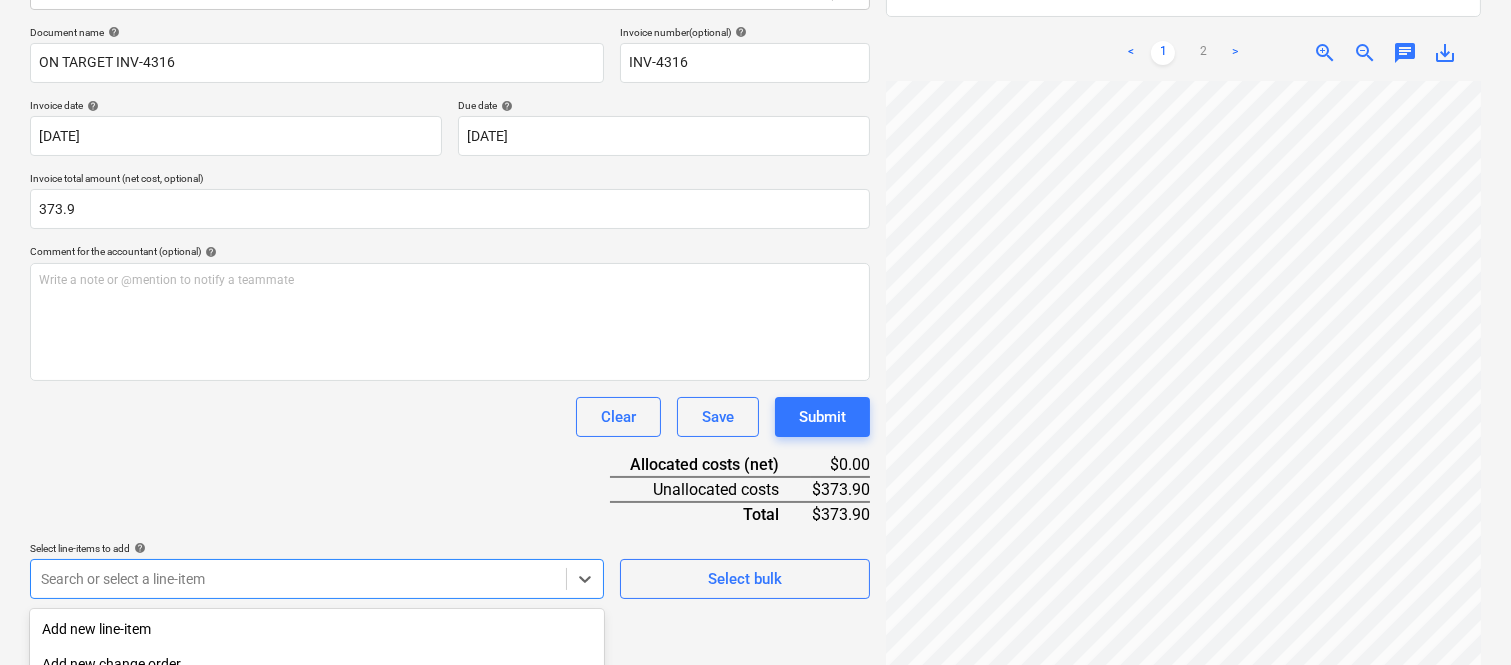 scroll, scrollTop: 532, scrollLeft: 0, axis: vertical 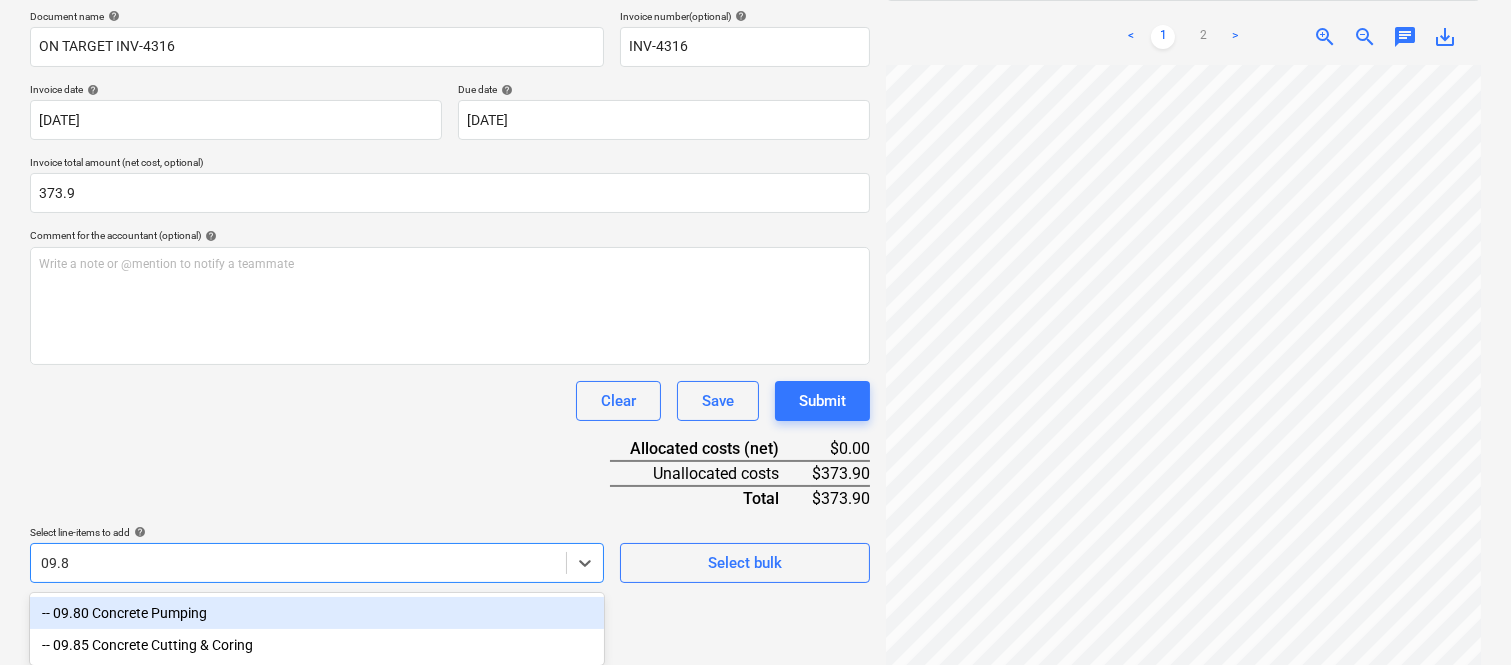 type on "09.85" 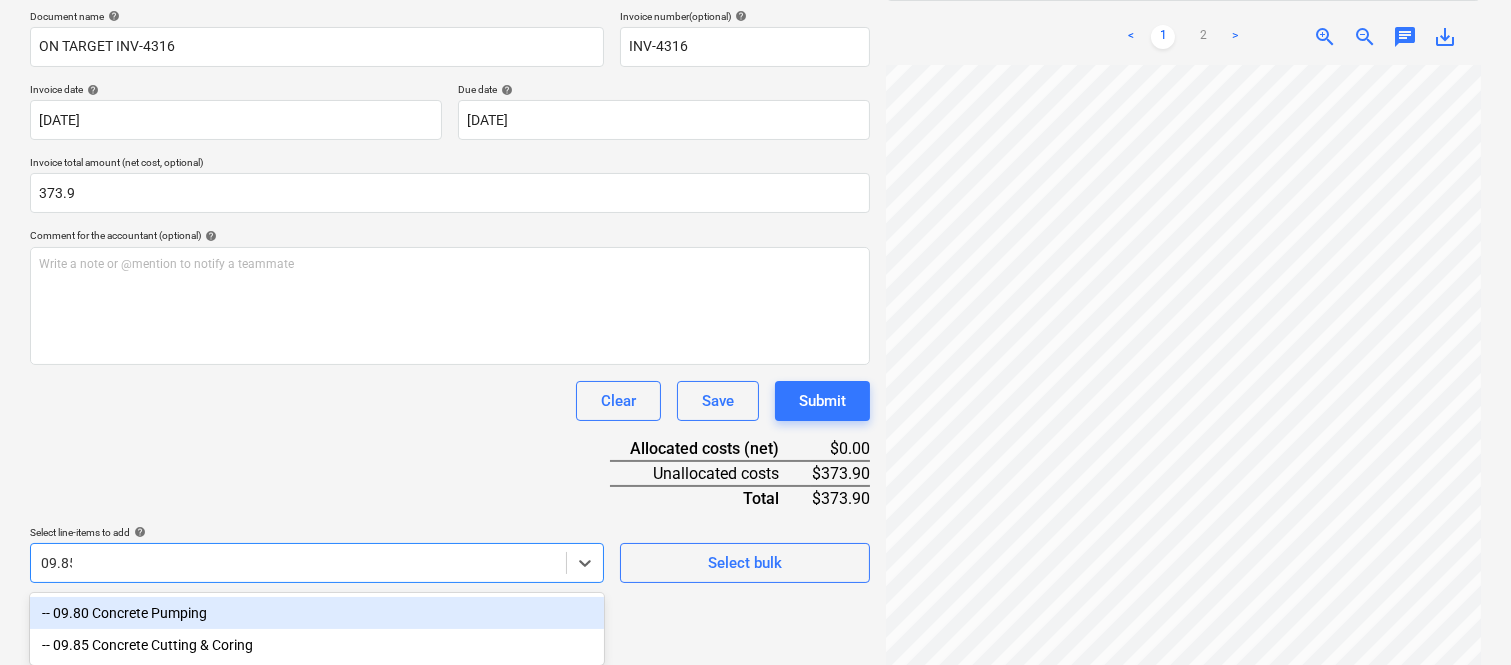 scroll, scrollTop: 285, scrollLeft: 0, axis: vertical 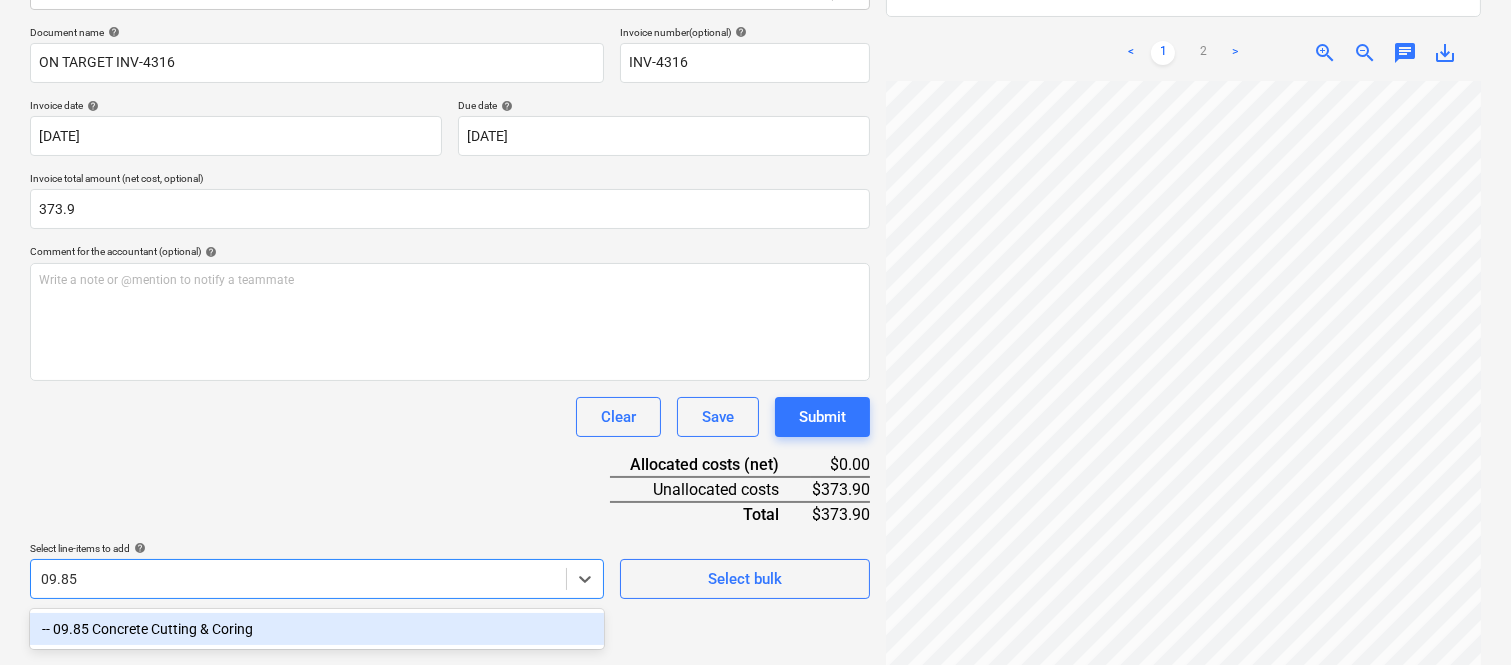 click on "--  09.85 Concrete Cutting & Coring" at bounding box center (317, 629) 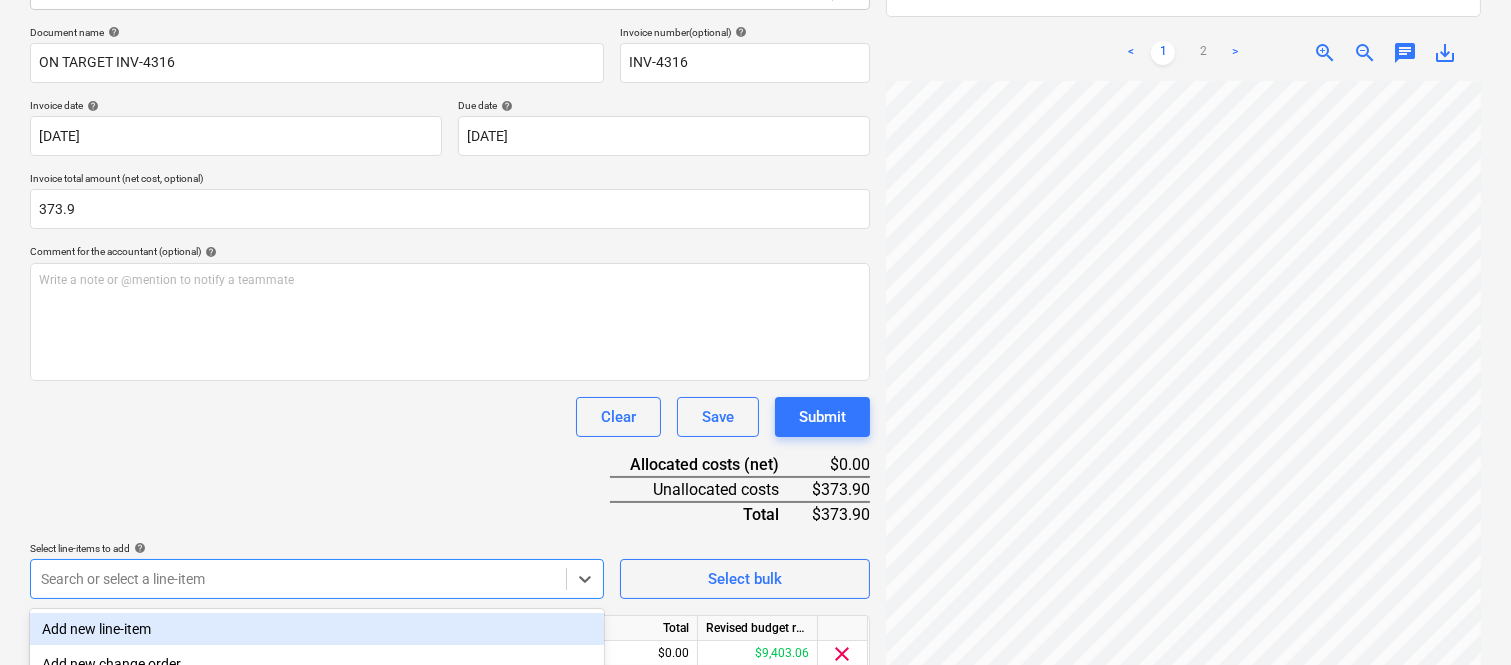 click on "Document name help ON TARGET INV-4316 Invoice number  (optional) help INV-4316 Invoice date help 11 Jul 2025 11.07.2025 Press the down arrow key to interact with the calendar and
select a date. Press the question mark key to get the keyboard shortcuts for changing dates. Due date help 18 Jul 2025 18.07.2025 Press the down arrow key to interact with the calendar and
select a date. Press the question mark key to get the keyboard shortcuts for changing dates. Invoice total amount (net cost, optional) 373.9 Comment for the accountant (optional) help Write a note or @mention to notify a teammate ﻿ Clear Save Submit Allocated costs (net) $0.00 Unallocated costs $373.90 Total $373.90 Select line-items to add help option --  09.85 Concrete Cutting & Coring, selected. option Add new line-item focused, 1 of 182. 182 results available. Use Up and Down to choose options, press Enter to select the currently focused option, press Escape to exit the menu, press Tab to select the option and exit the menu. Select bulk" at bounding box center (450, 378) 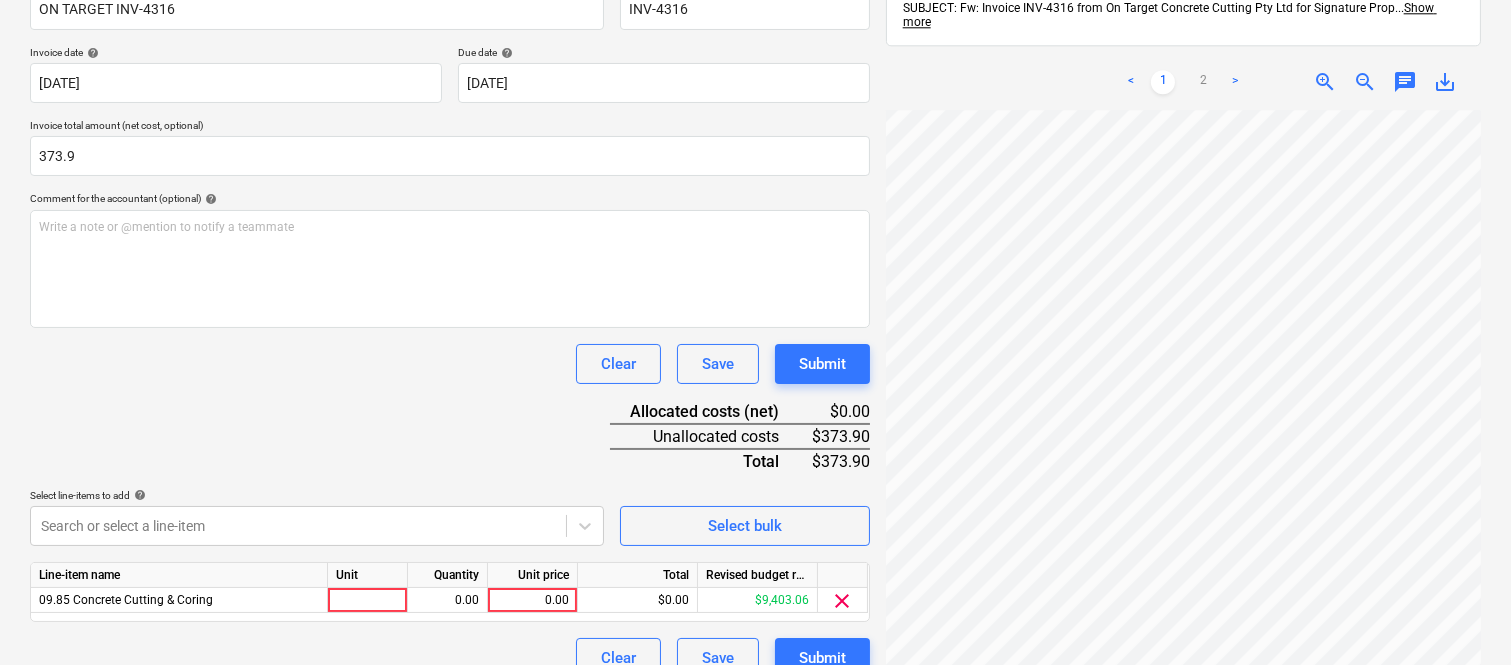 scroll, scrollTop: 367, scrollLeft: 0, axis: vertical 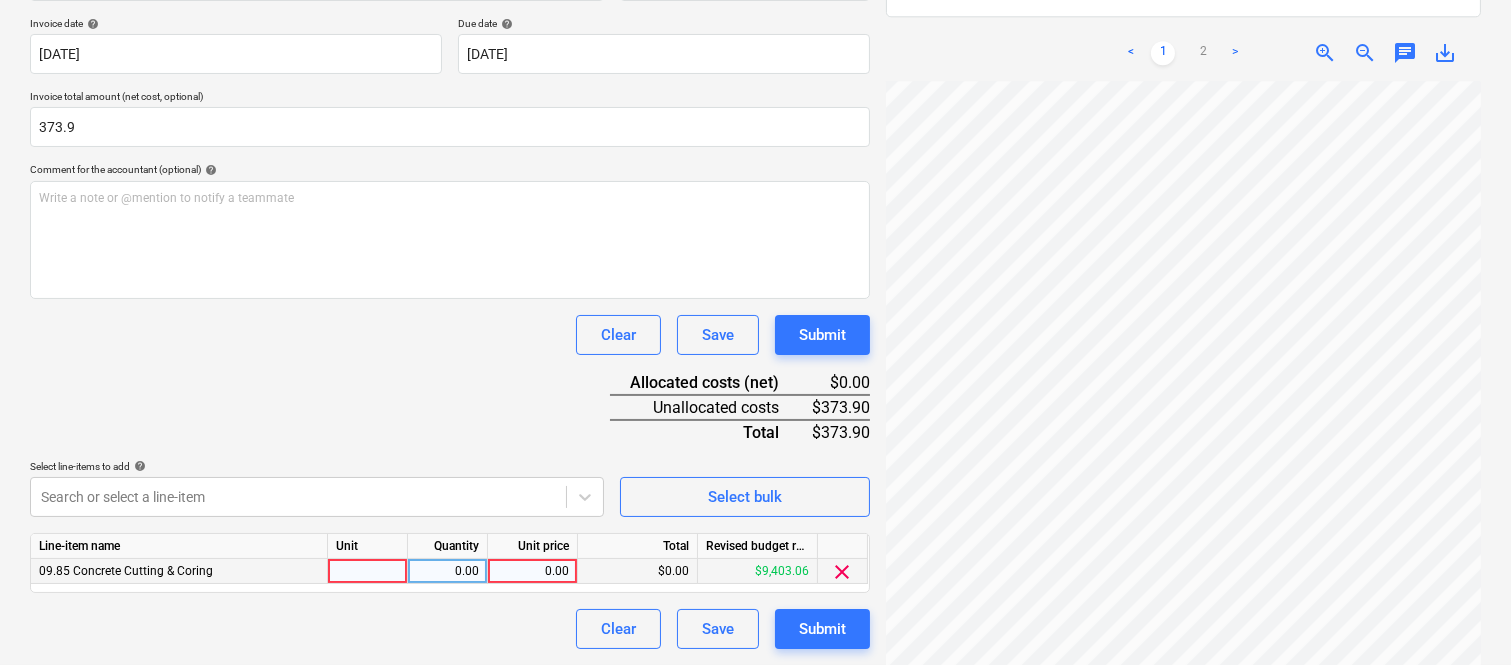 click at bounding box center (368, 571) 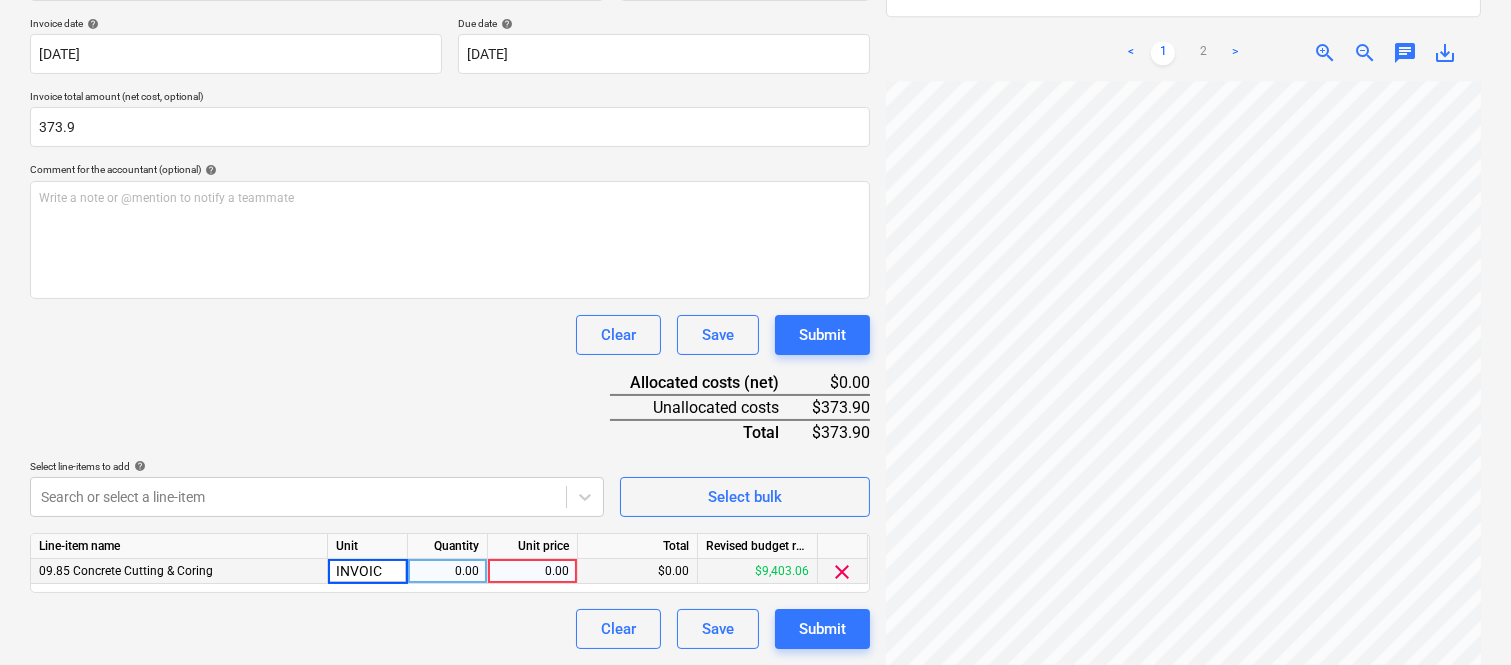 type on "INVOICE" 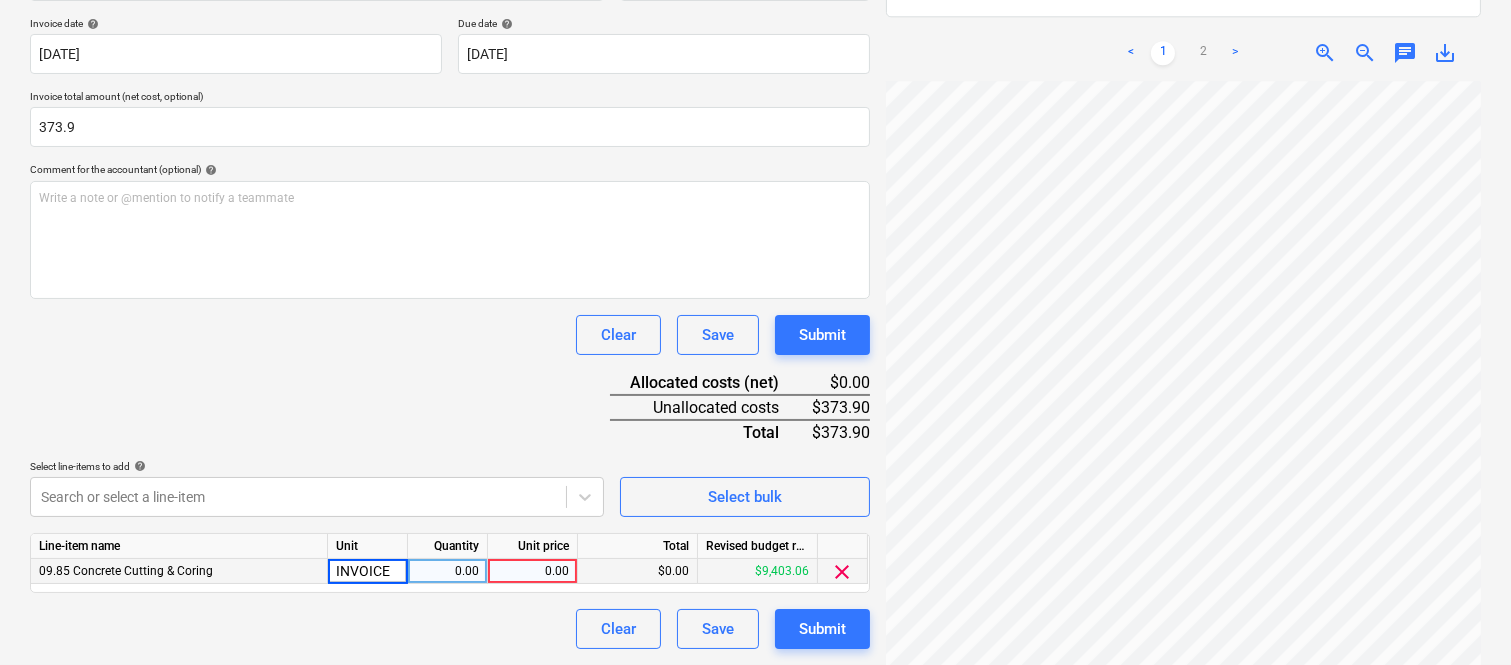 click on "0.00" at bounding box center [447, 571] 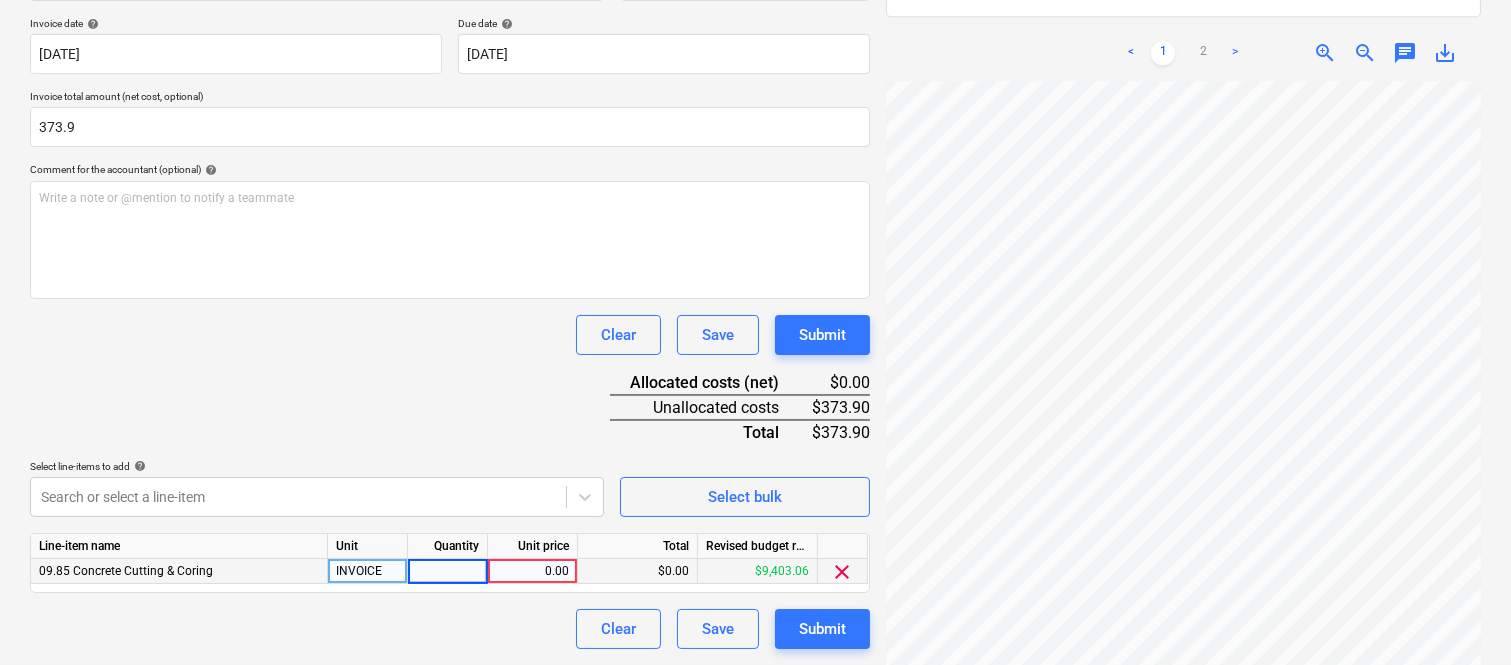 type on "1" 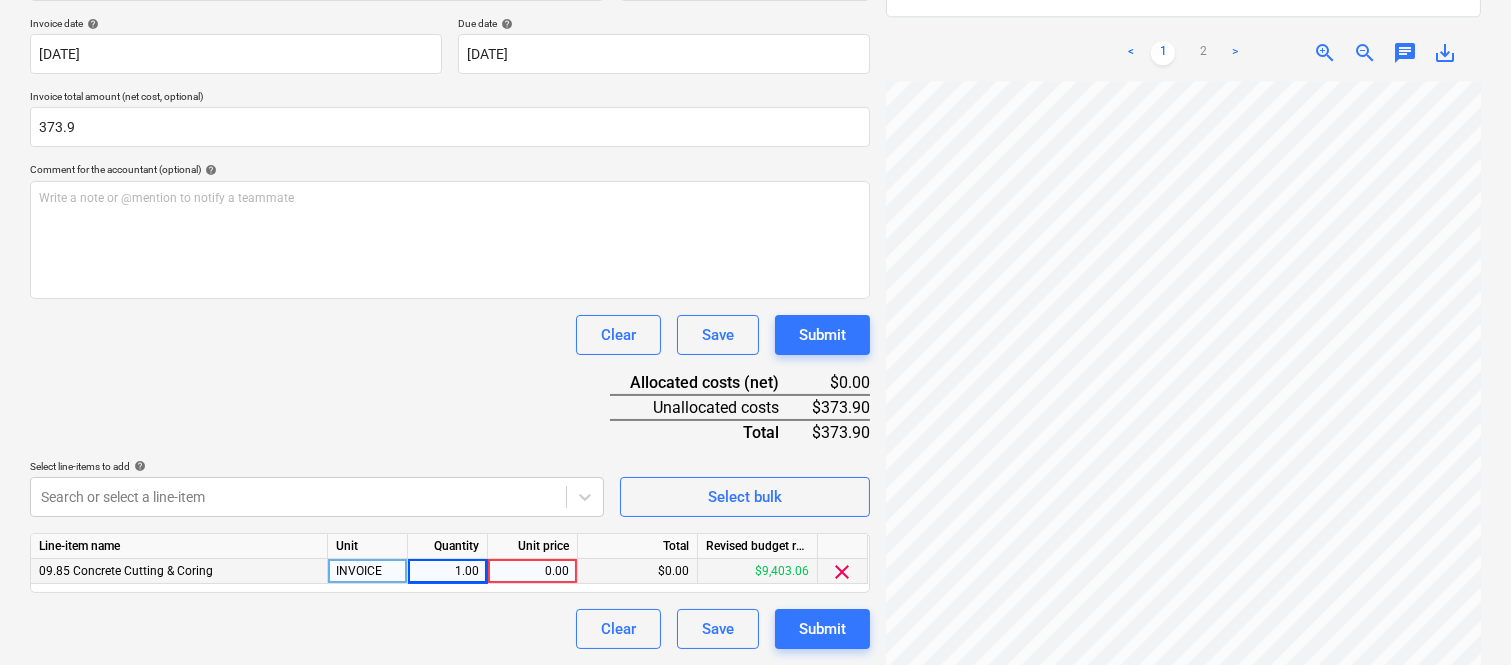 click on "0.00" at bounding box center [532, 571] 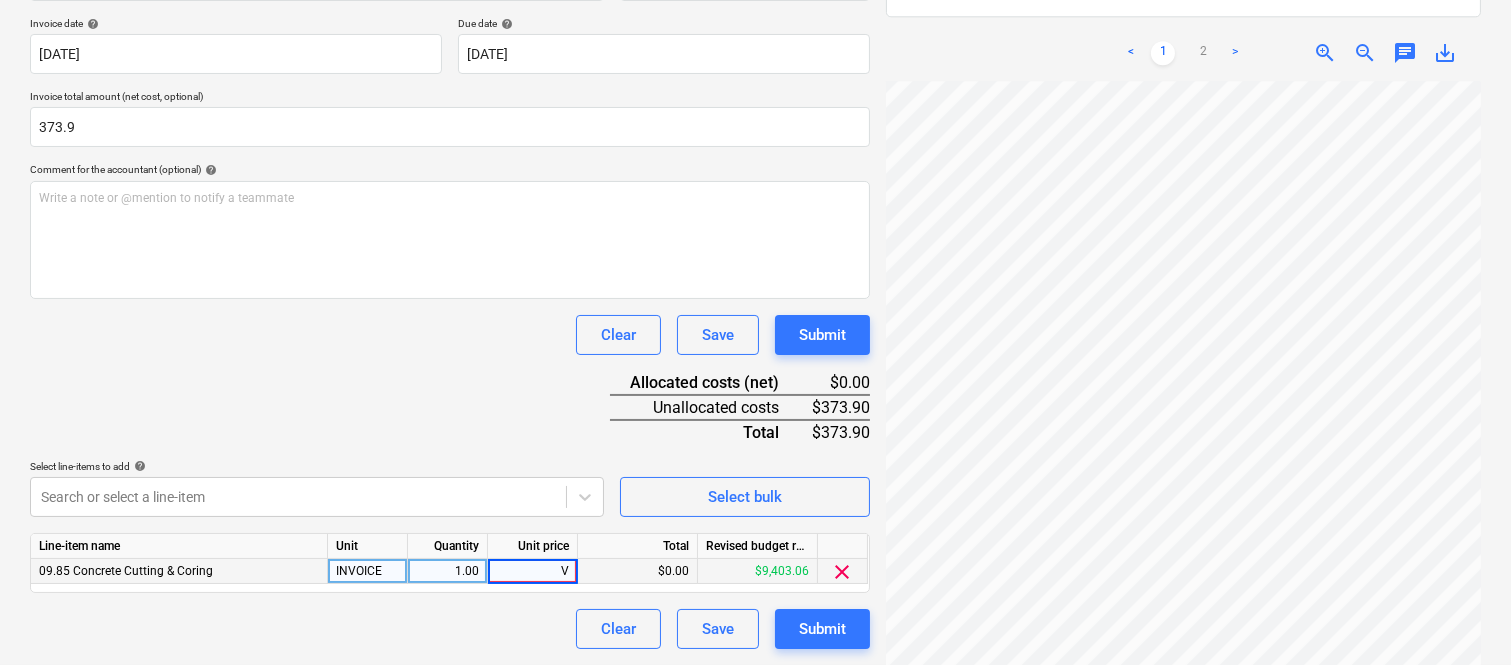 type on "V" 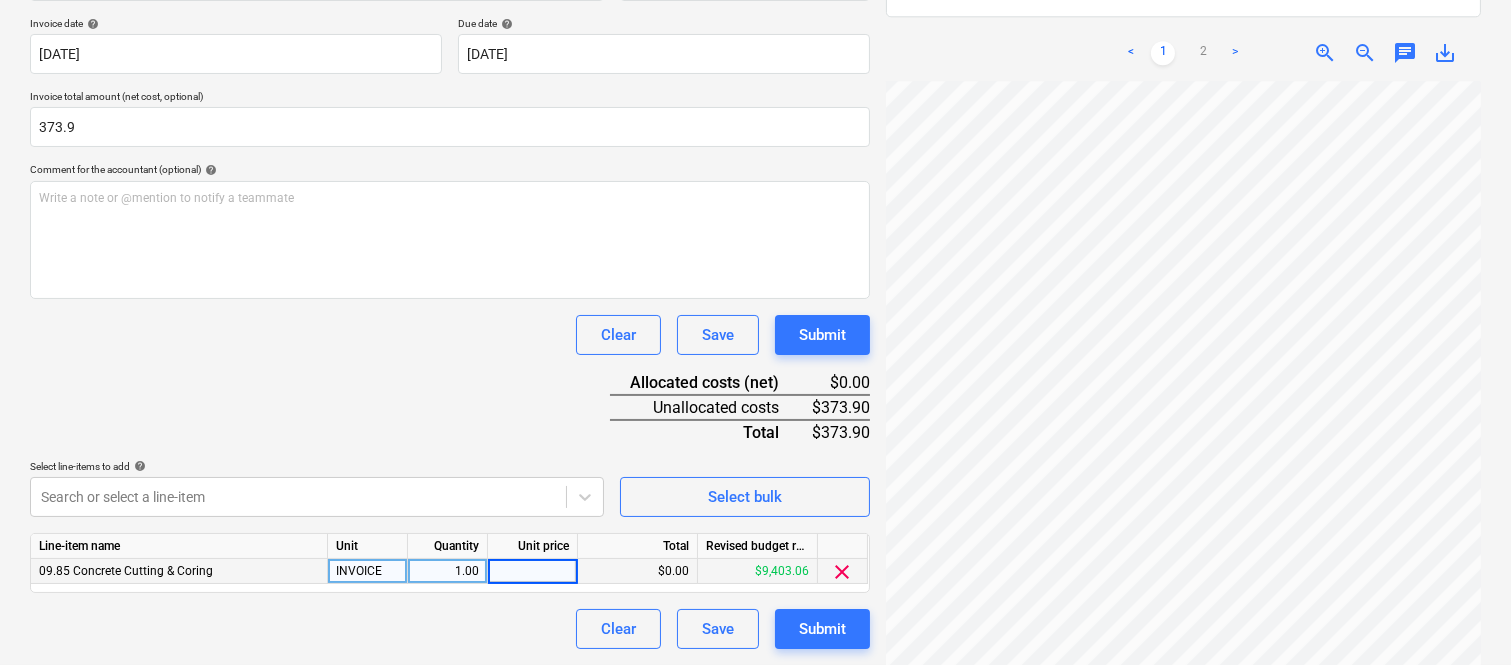 type on "373.9" 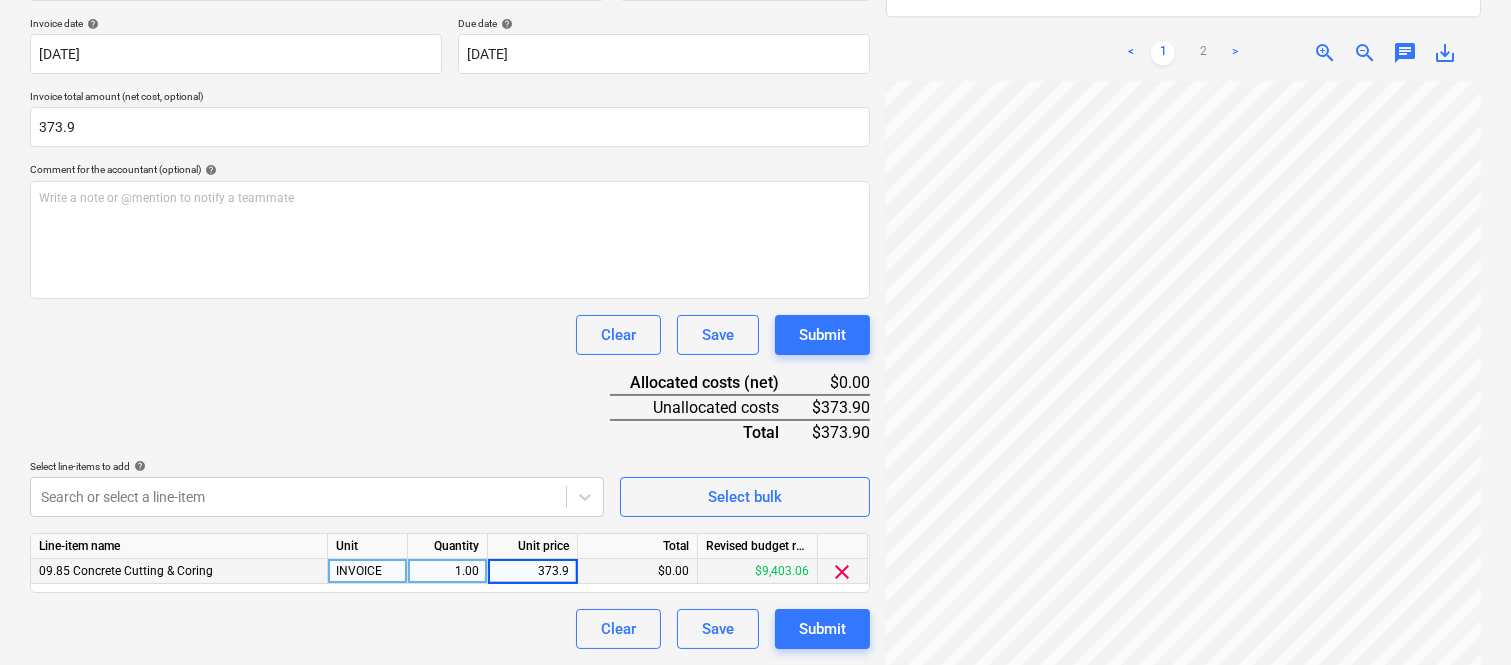 click on "Clear Save Submit" at bounding box center (450, 629) 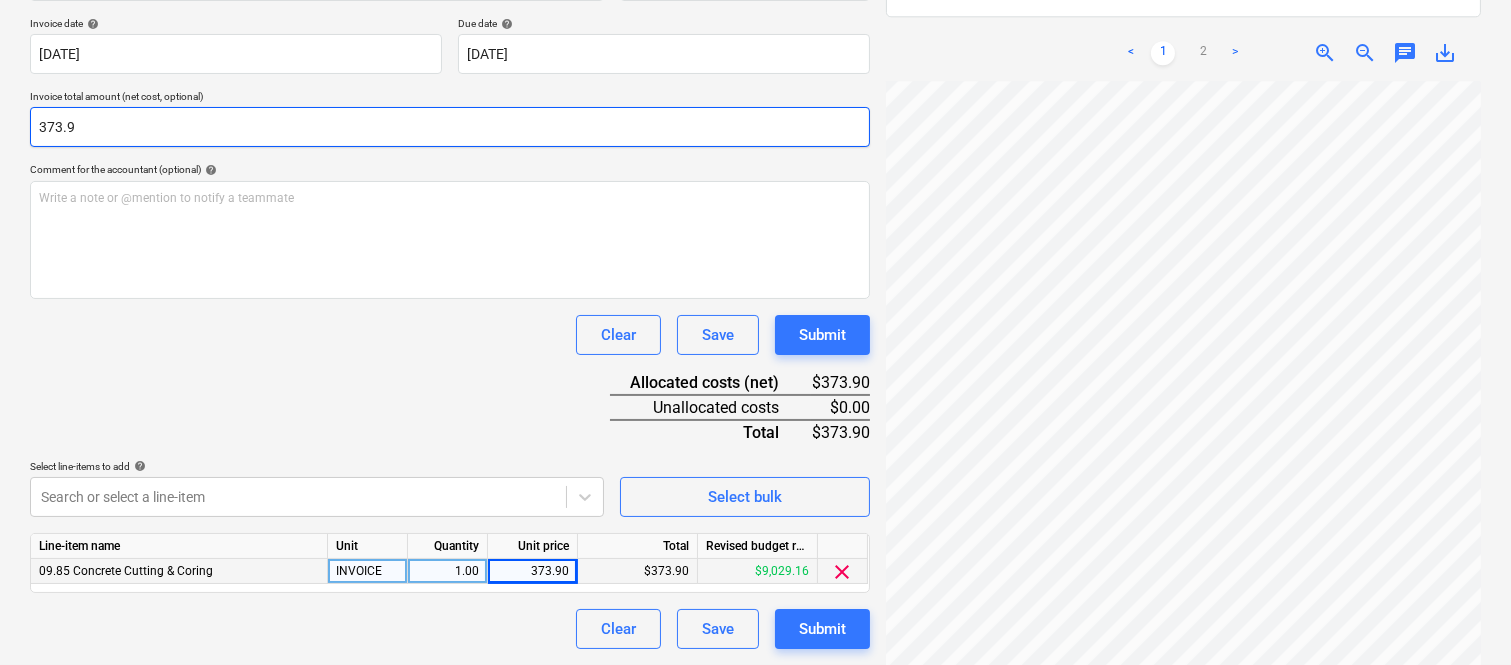 click on "373.9" at bounding box center [450, 127] 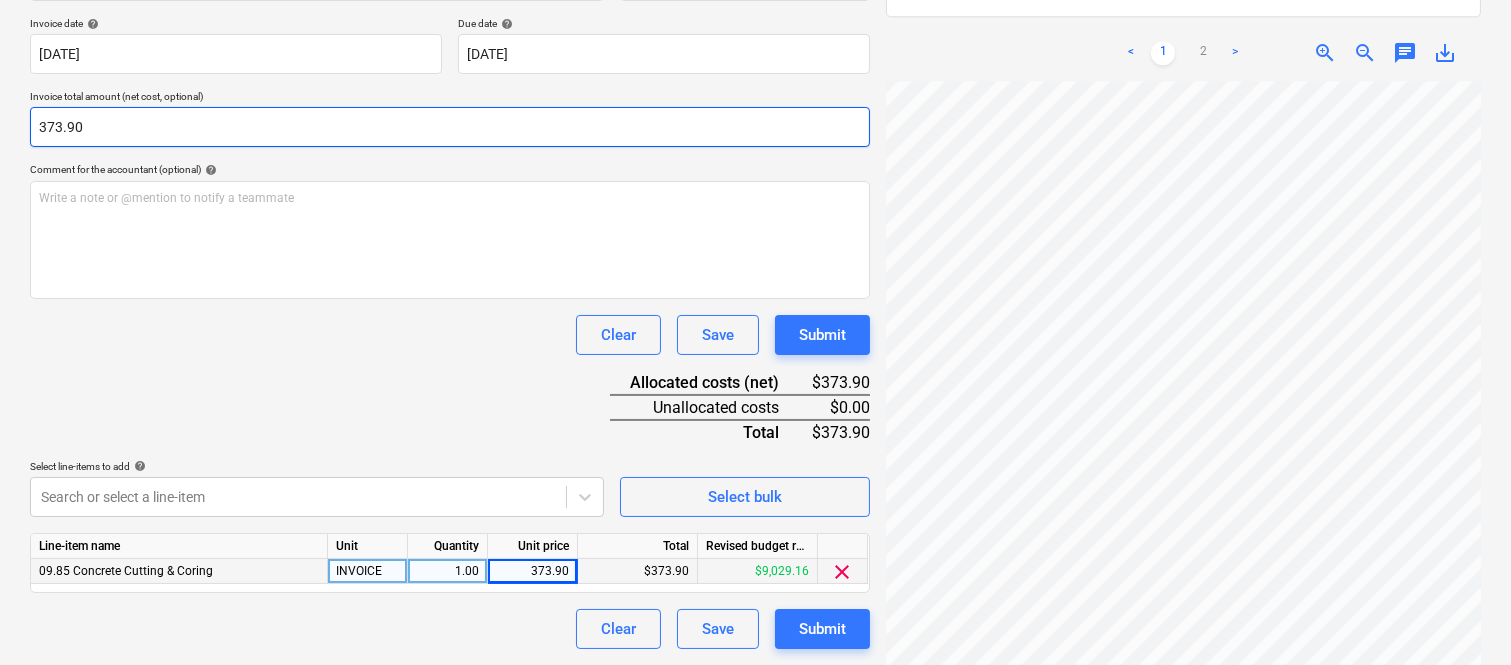 type on "373.90" 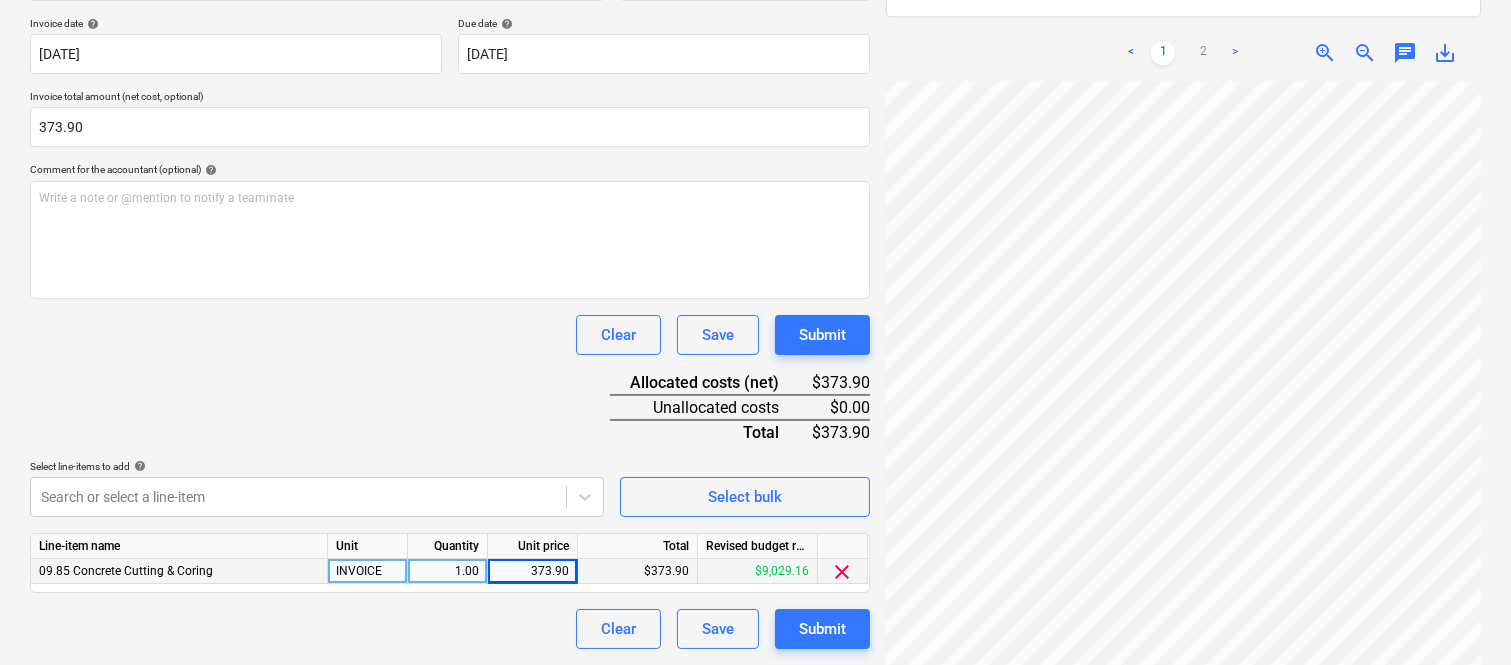 click on "Document name help ON TARGET INV-4316 Invoice number  (optional) help INV-4316 Invoice date help 11 Jul 2025 11.07.2025 Press the down arrow key to interact with the calendar and
select a date. Press the question mark key to get the keyboard shortcuts for changing dates. Due date help 18 Jul 2025 18.07.2025 Press the down arrow key to interact with the calendar and
select a date. Press the question mark key to get the keyboard shortcuts for changing dates. Invoice total amount (net cost, optional) 373.90 Comment for the accountant (optional) help Write a note or @mention to notify a teammate ﻿ Clear Save Submit Allocated costs (net) $373.90 Unallocated costs $0.00 Total $373.90 Select line-items to add help Search or select a line-item Select bulk Line-item name Unit Quantity Unit price Total Revised budget remaining 09.85 Concrete Cutting & Coring INVOICE 1.00 373.90 $373.90 $9,029.16 clear Clear Save Submit" at bounding box center (450, 296) 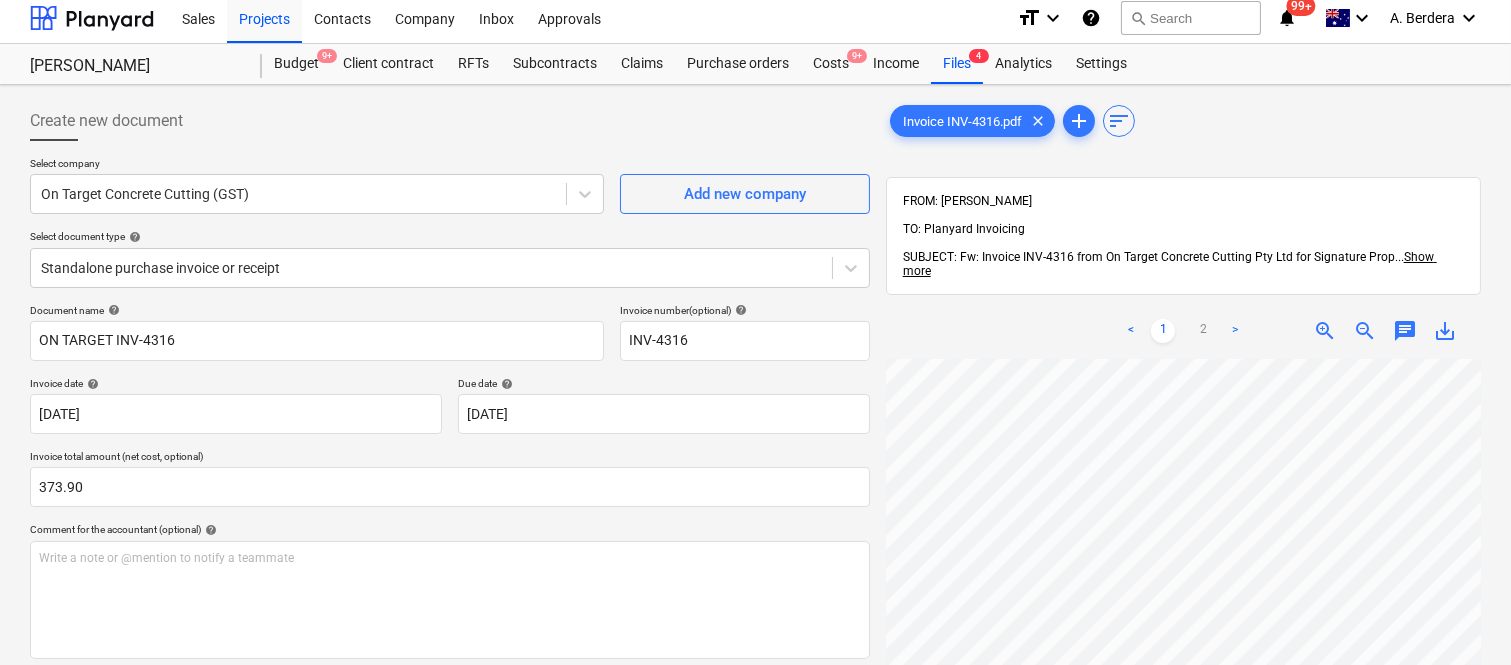 scroll, scrollTop: 0, scrollLeft: 0, axis: both 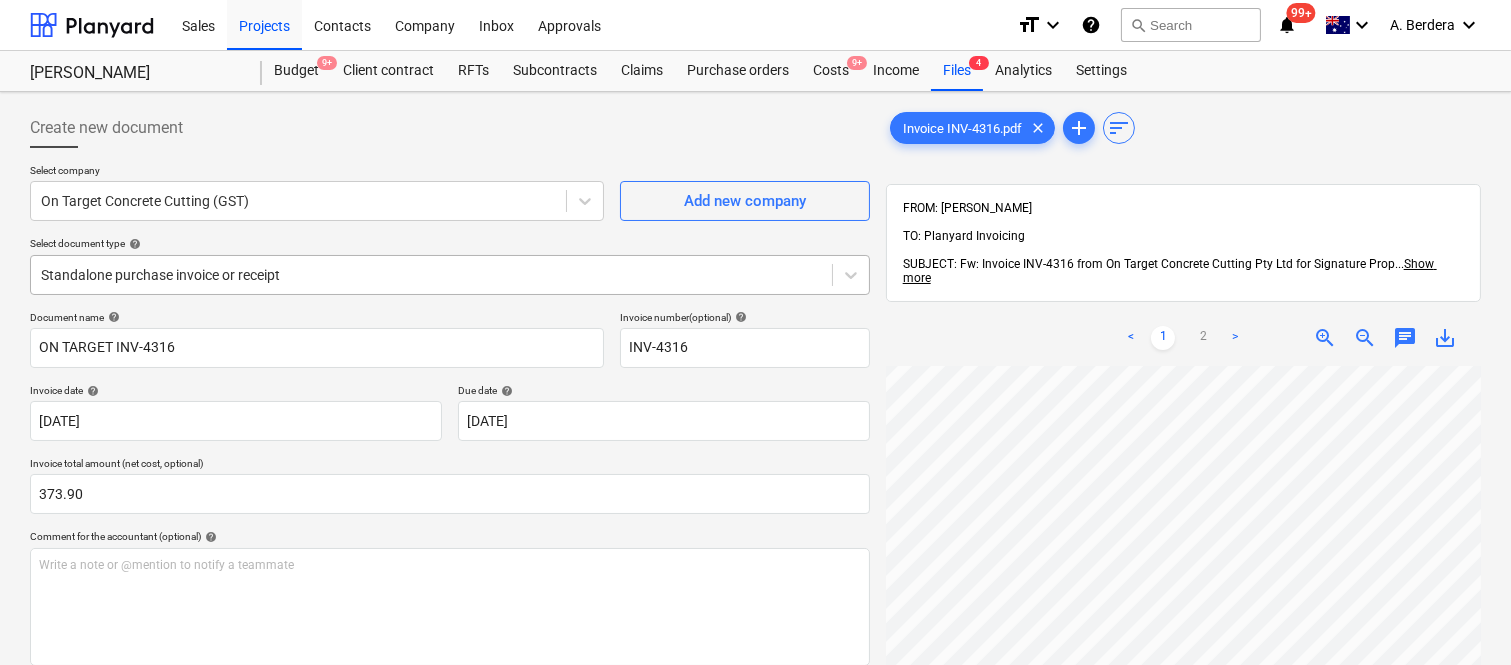 click at bounding box center (431, 275) 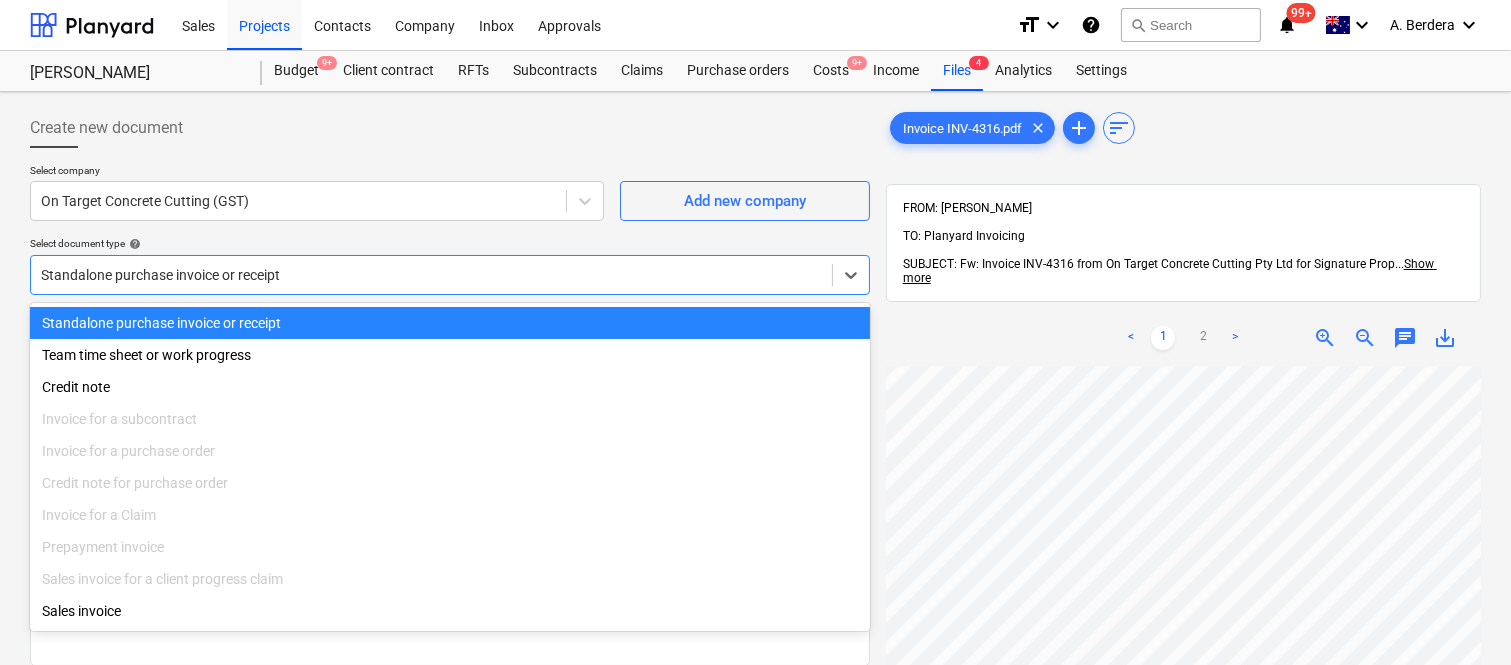 click on "Standalone purchase invoice or receipt" at bounding box center (450, 323) 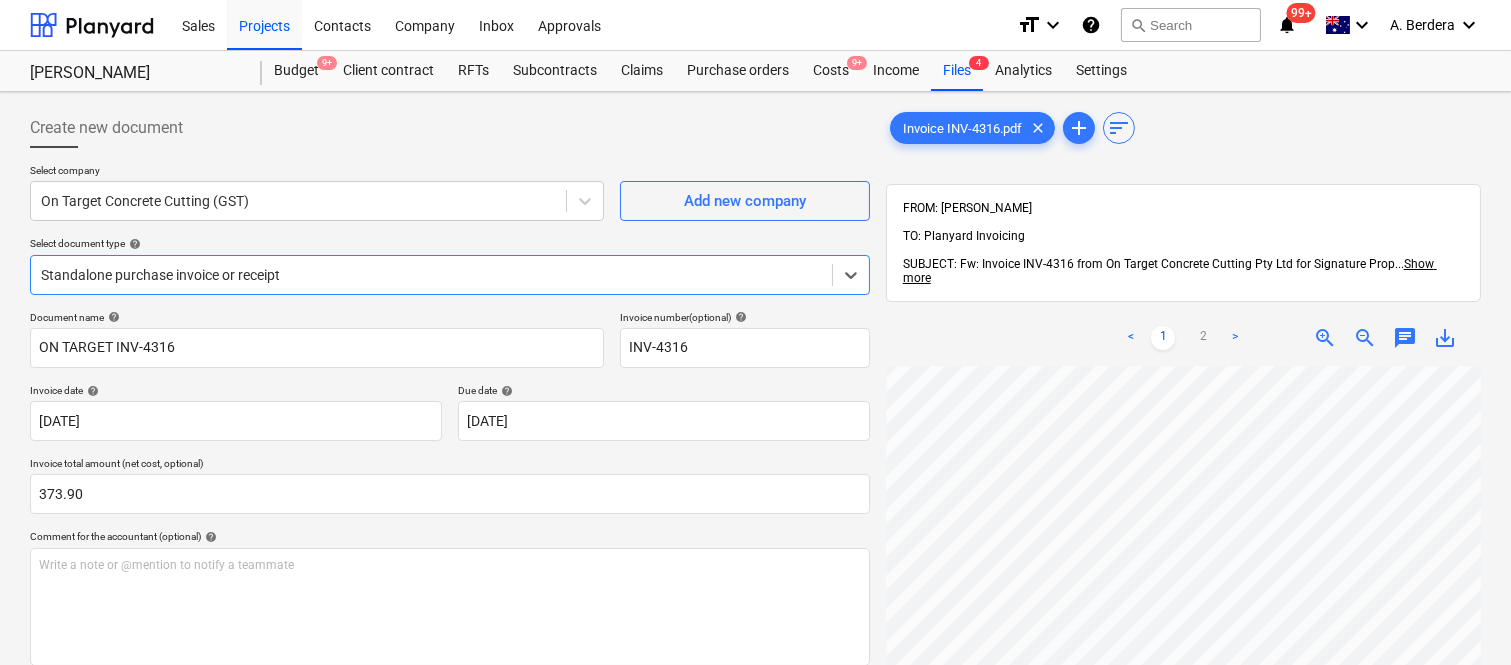 scroll, scrollTop: 367, scrollLeft: 0, axis: vertical 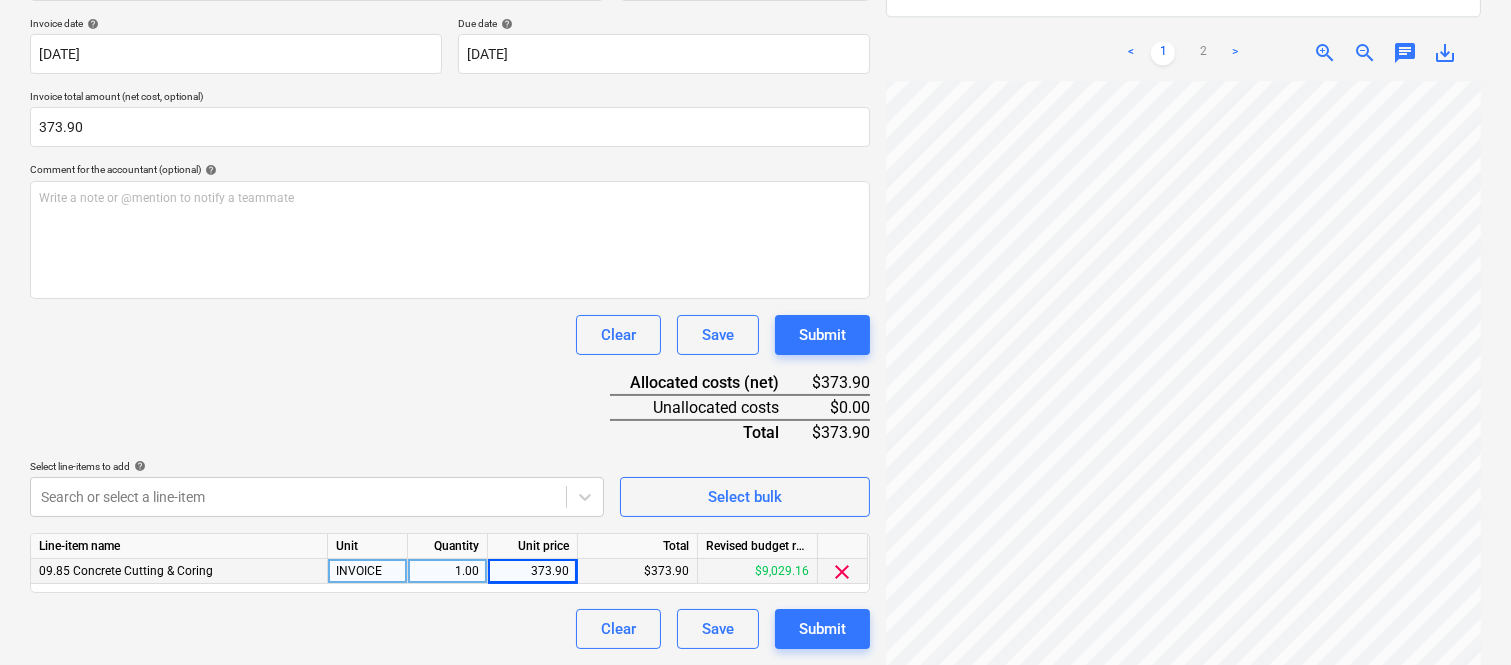 click on "Sales Projects Contacts Company Inbox Approvals format_size keyboard_arrow_down help search Search notifications 99+ keyboard_arrow_down A. Berdera keyboard_arrow_down Della Rosa Budget 9+ Client contract RFTs Subcontracts Claims Purchase orders Costs 9+ Income Files 4 Analytics Settings Create new document Select company On Target Concrete Cutting (GST)   Add new company Select document type help Standalone purchase invoice or receipt Document name help ON TARGET INV-4316 Invoice number  (optional) help INV-4316 Invoice date help 11 Jul 2025 11.07.2025 Press the down arrow key to interact with the calendar and
select a date. Press the question mark key to get the keyboard shortcuts for changing dates. Due date help 18 Jul 2025 18.07.2025 Press the down arrow key to interact with the calendar and
select a date. Press the question mark key to get the keyboard shortcuts for changing dates. Invoice total amount (net cost, optional) 373.90 Comment for the accountant (optional) help ﻿ Clear Save <" at bounding box center [755, -35] 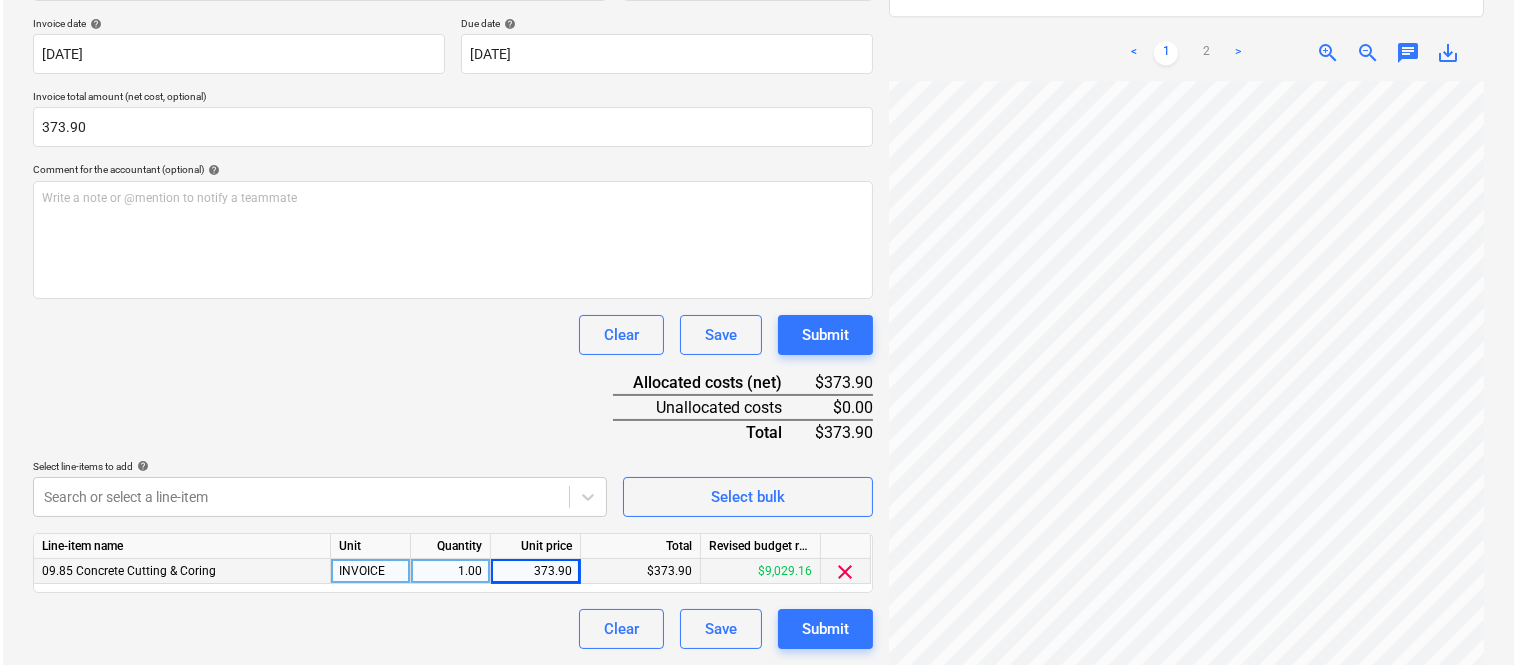 scroll, scrollTop: 832, scrollLeft: 265, axis: both 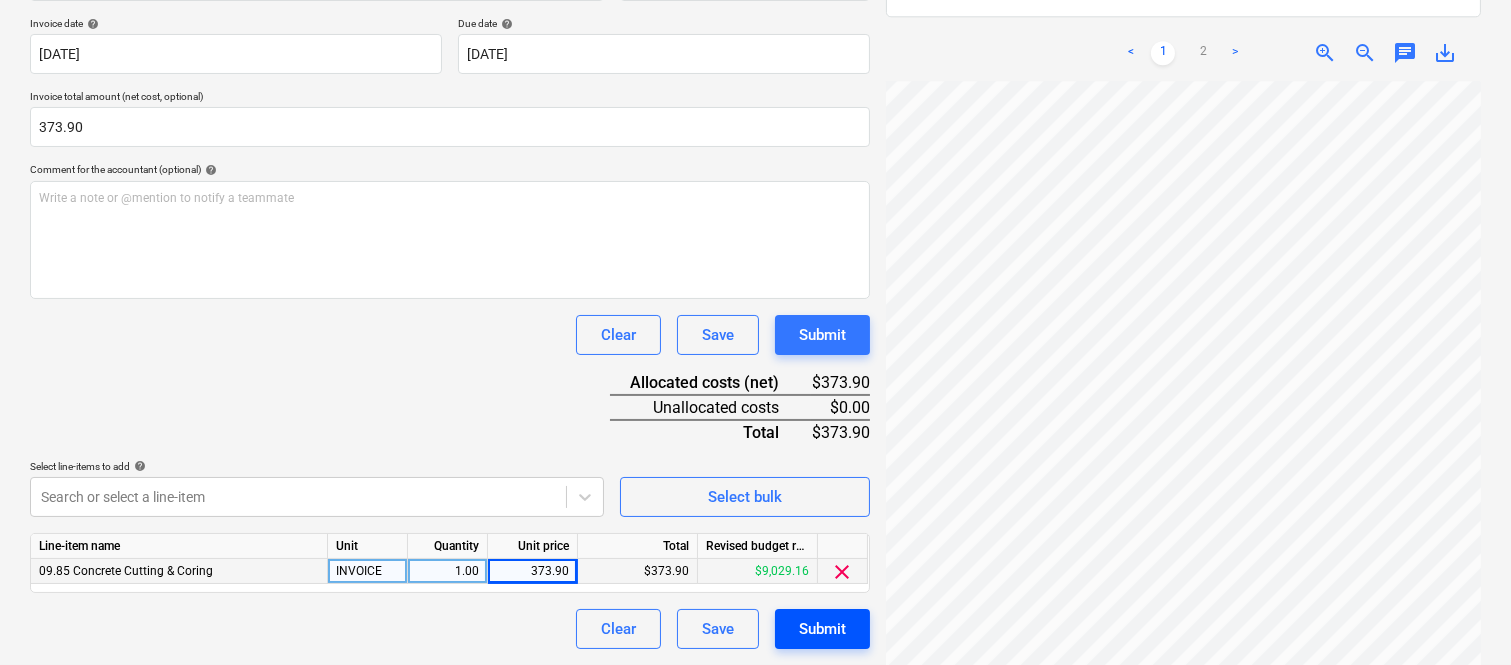 click on "Submit" at bounding box center [822, 629] 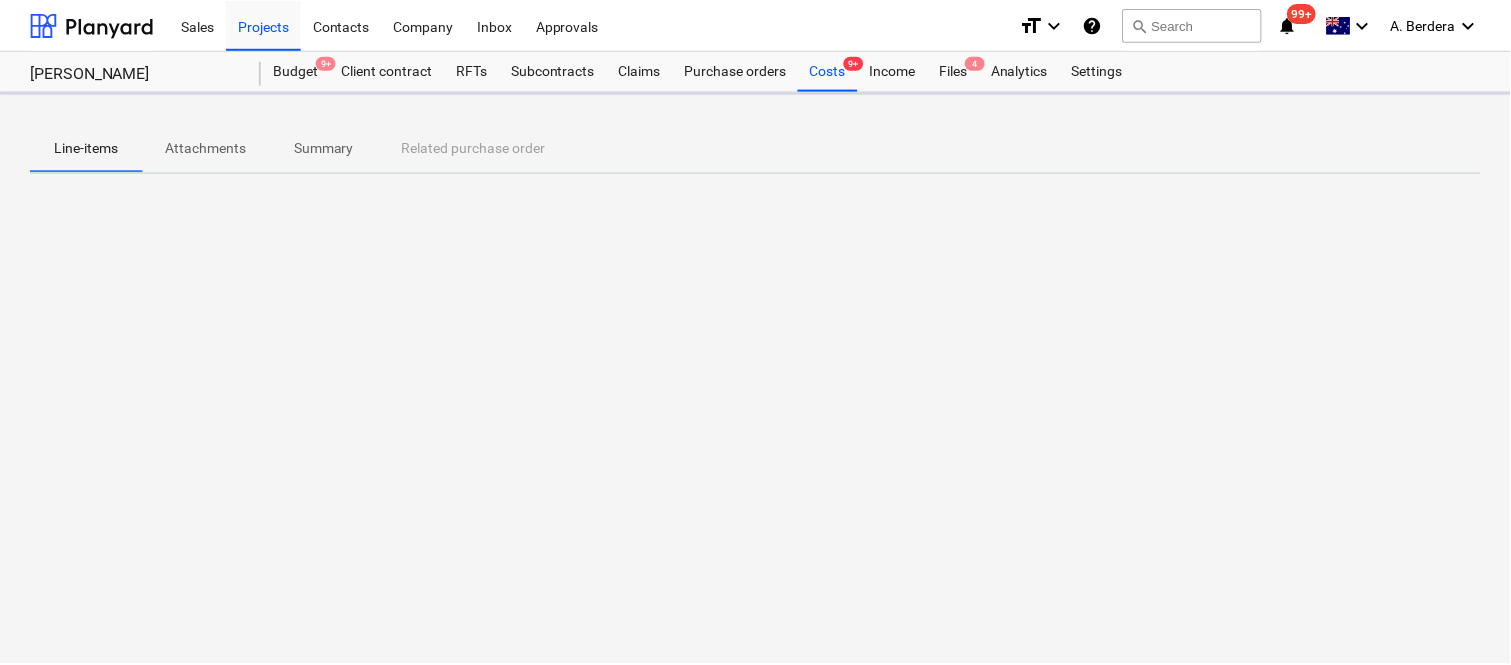 scroll, scrollTop: 0, scrollLeft: 0, axis: both 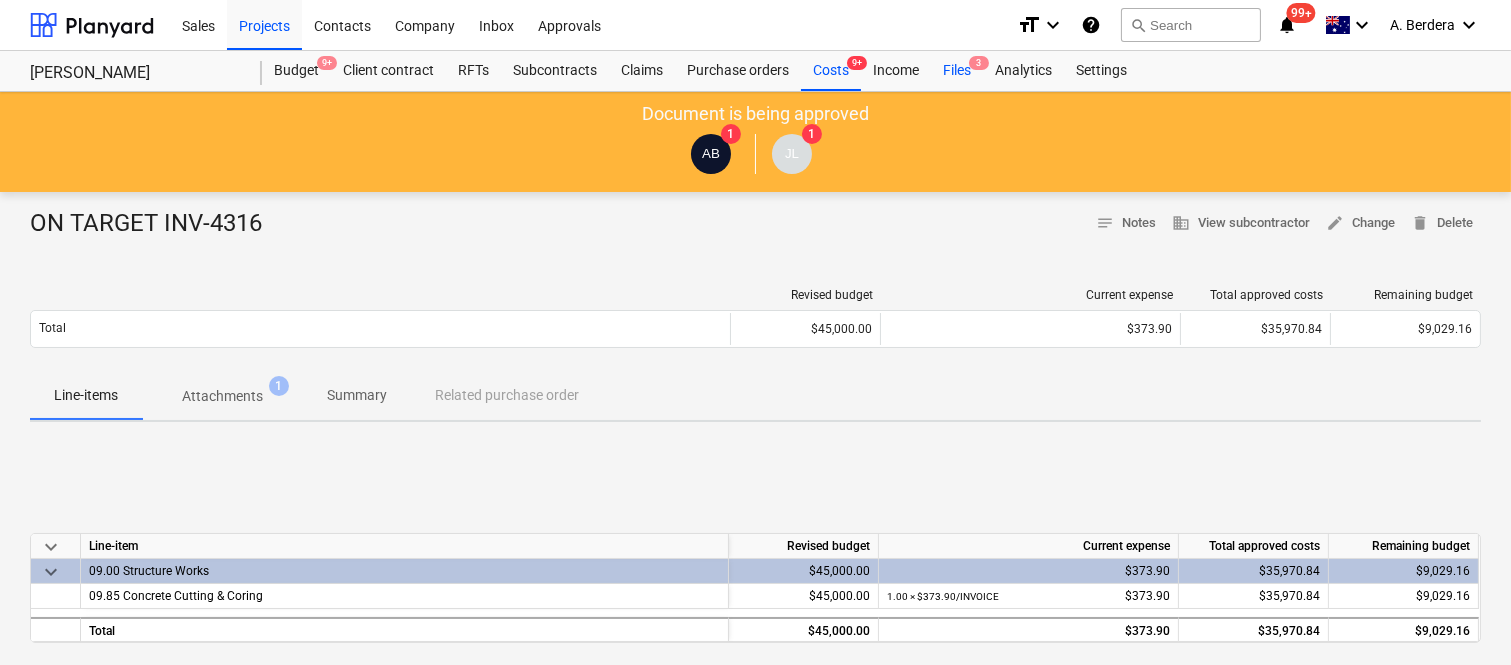 click on "Files 3" at bounding box center (957, 71) 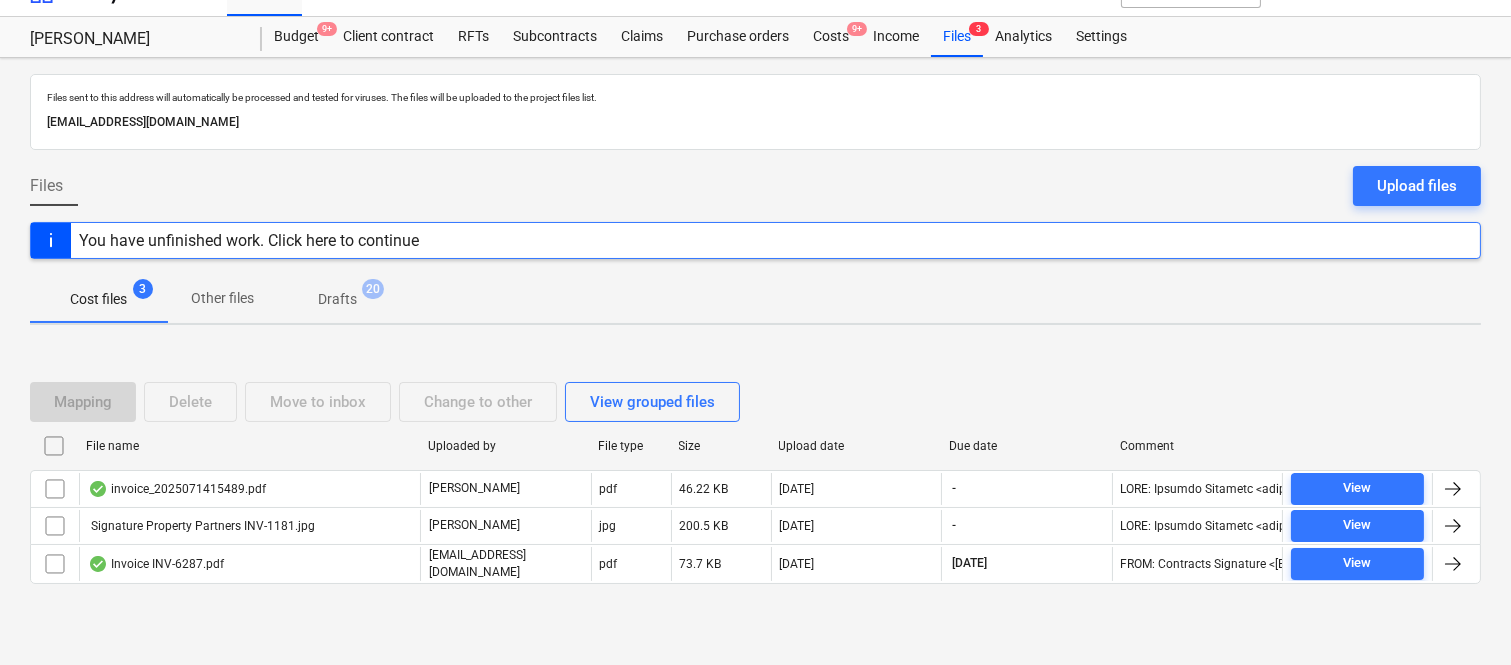 scroll, scrollTop: 42, scrollLeft: 0, axis: vertical 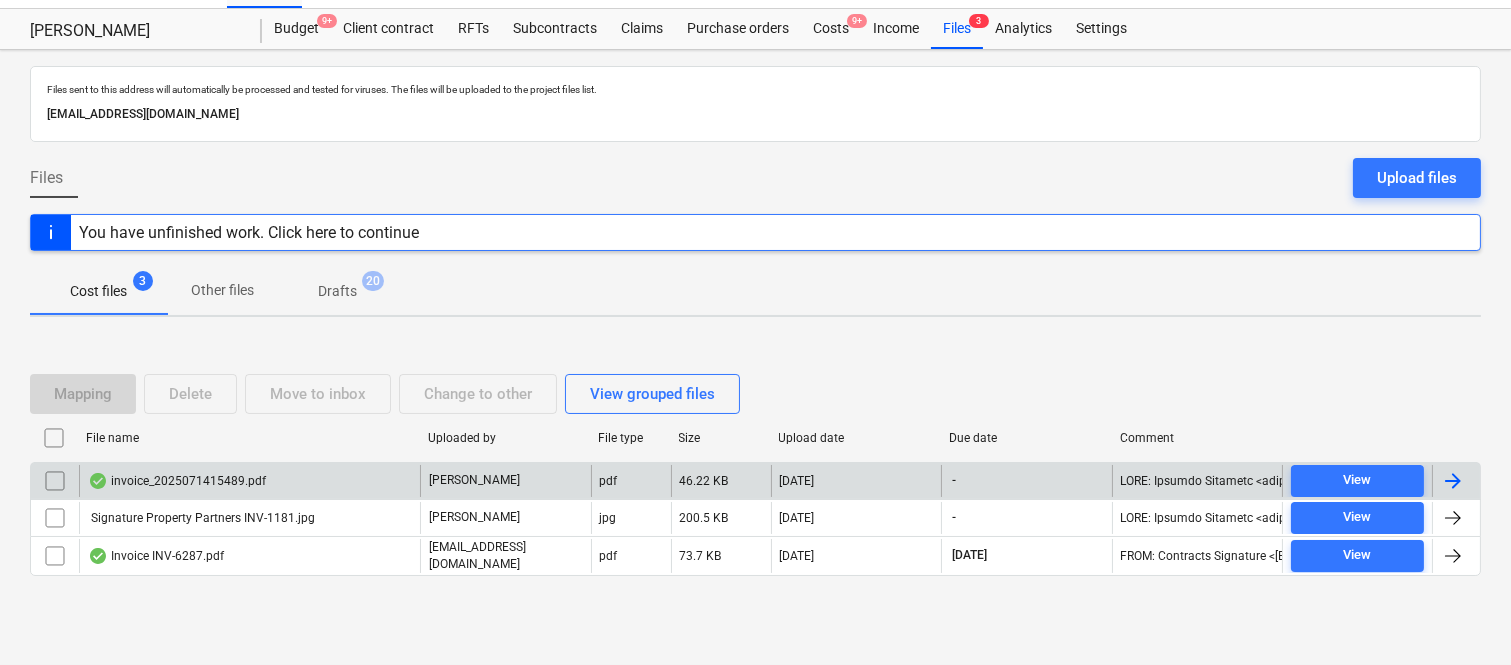 click on "invoice_2025071415489.pdf" at bounding box center (249, 481) 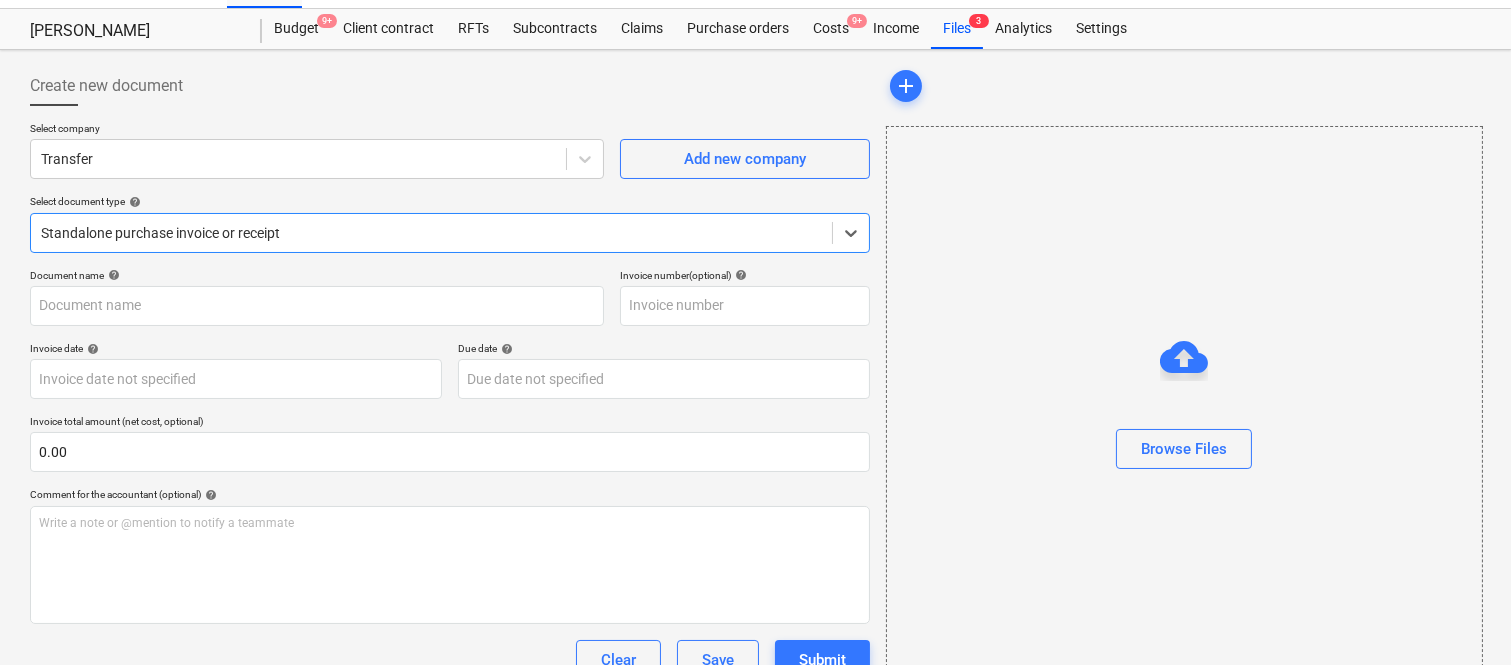 type on "2025071415489" 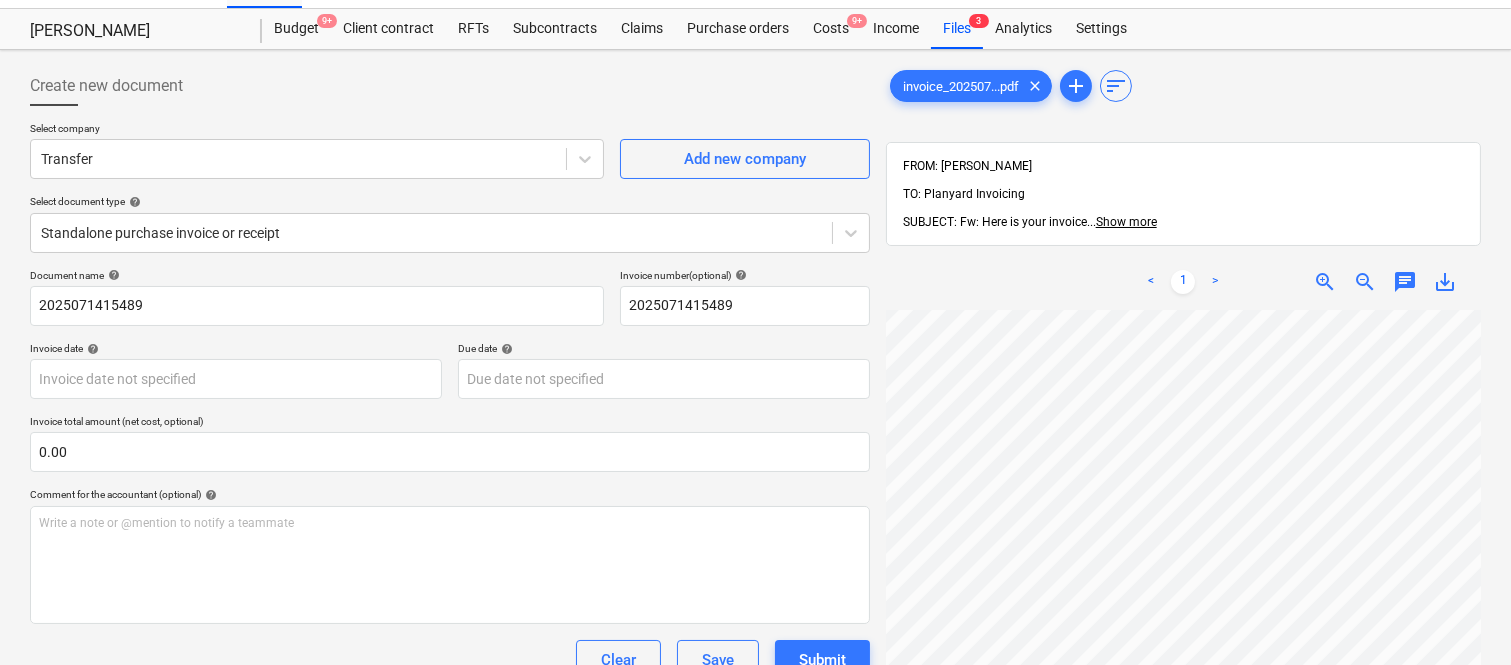 scroll, scrollTop: 1088, scrollLeft: 17, axis: both 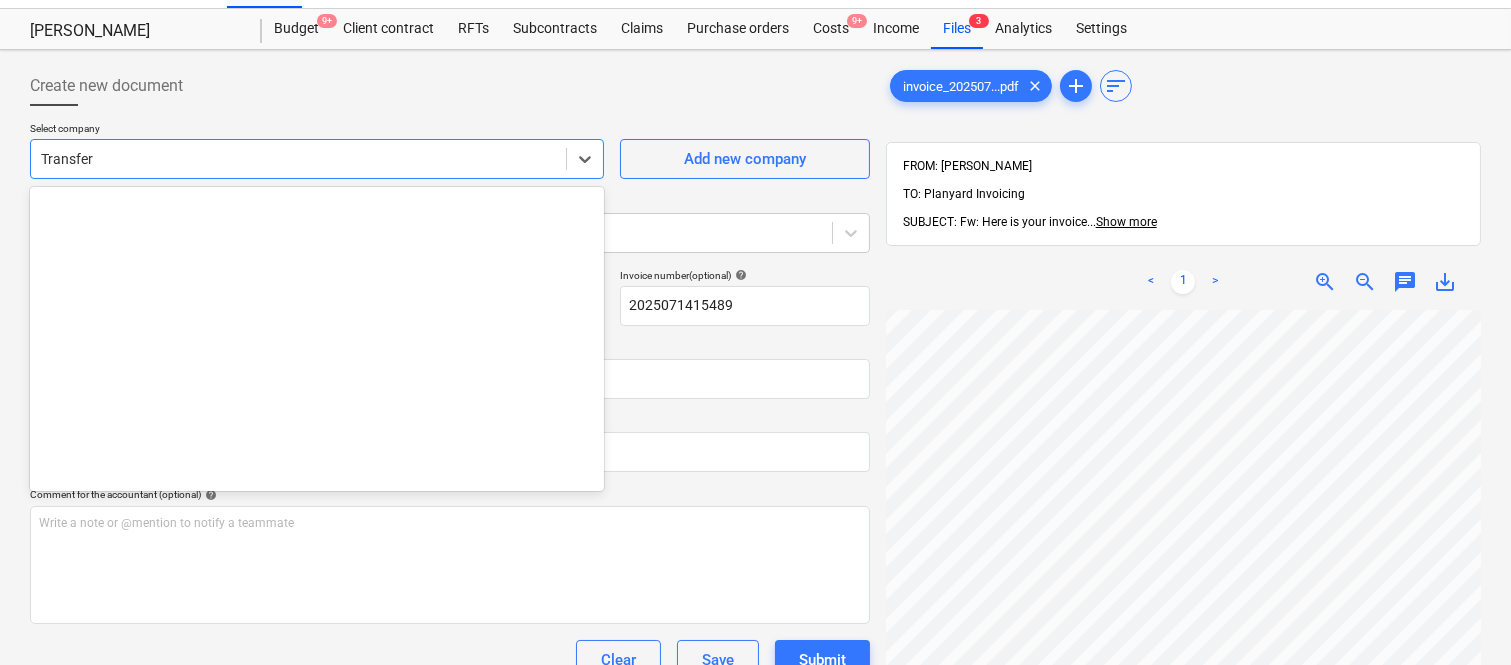 click at bounding box center [298, 159] 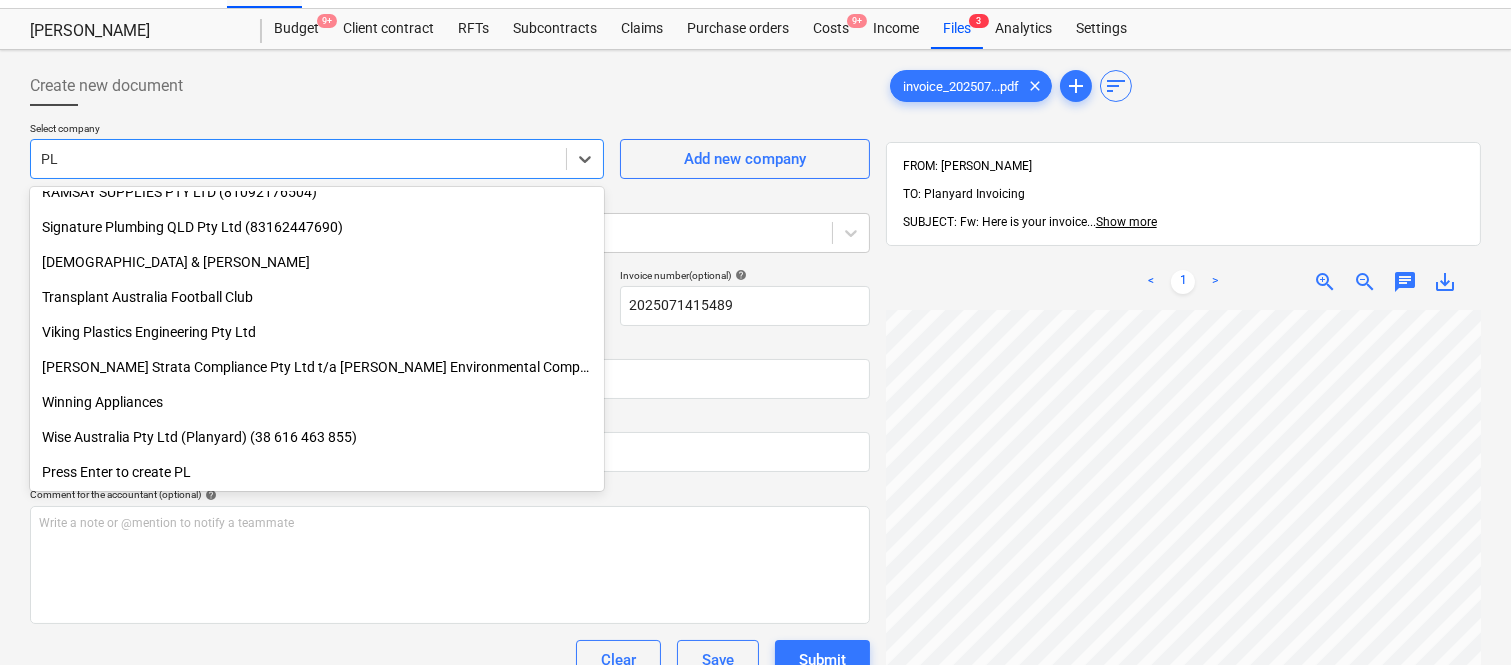 scroll, scrollTop: 400, scrollLeft: 0, axis: vertical 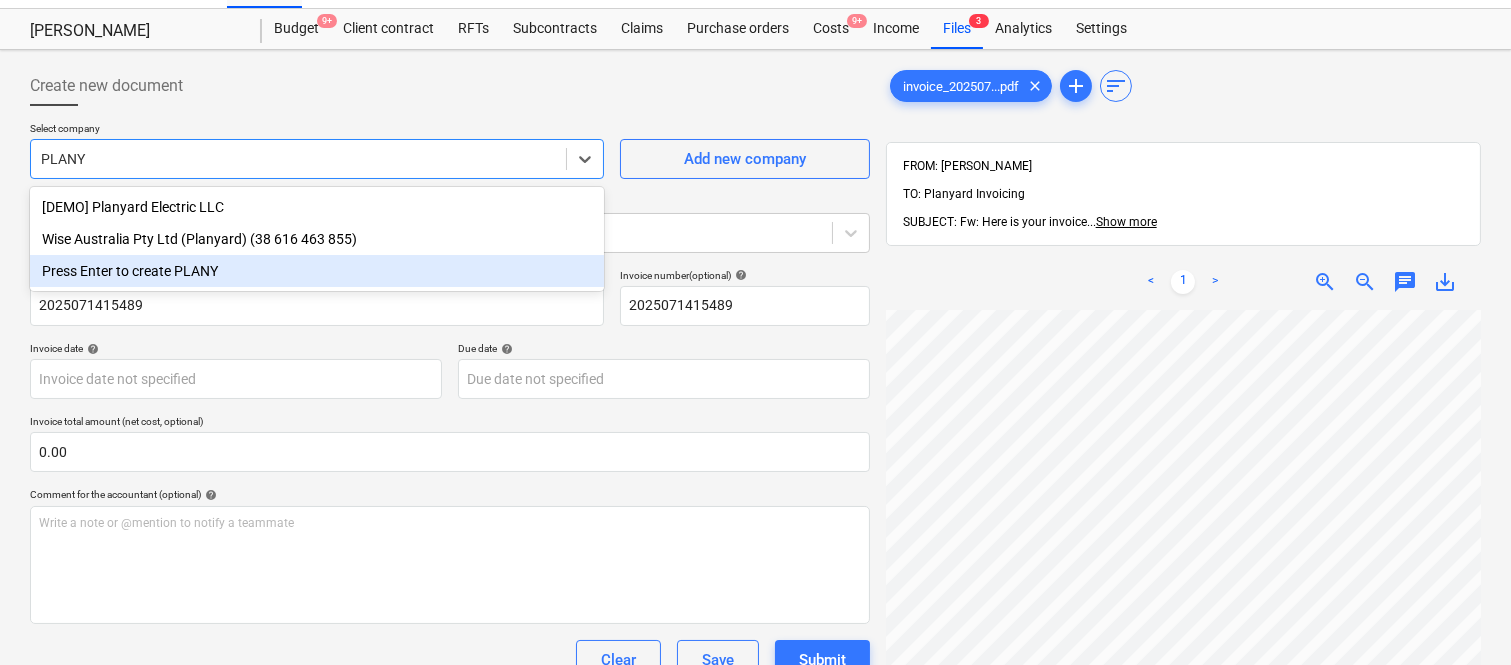 type on "PLANY" 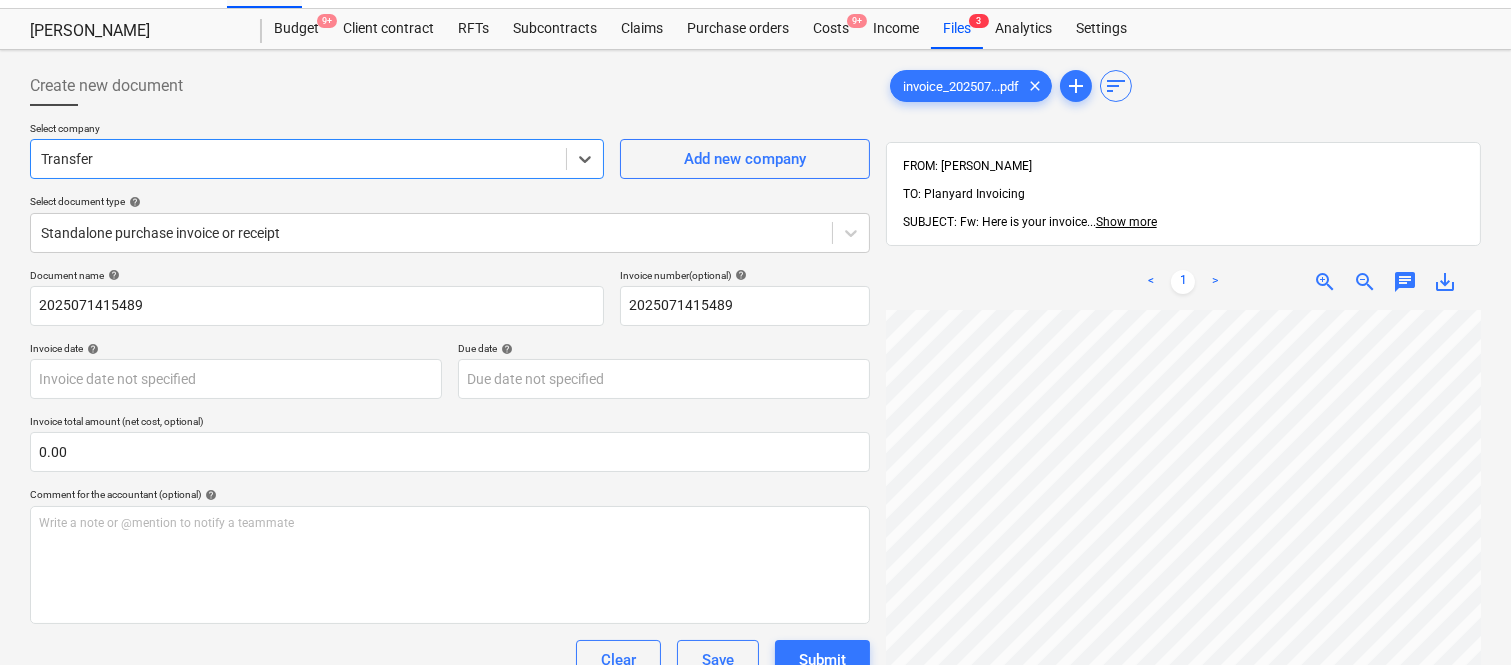 click at bounding box center (298, 159) 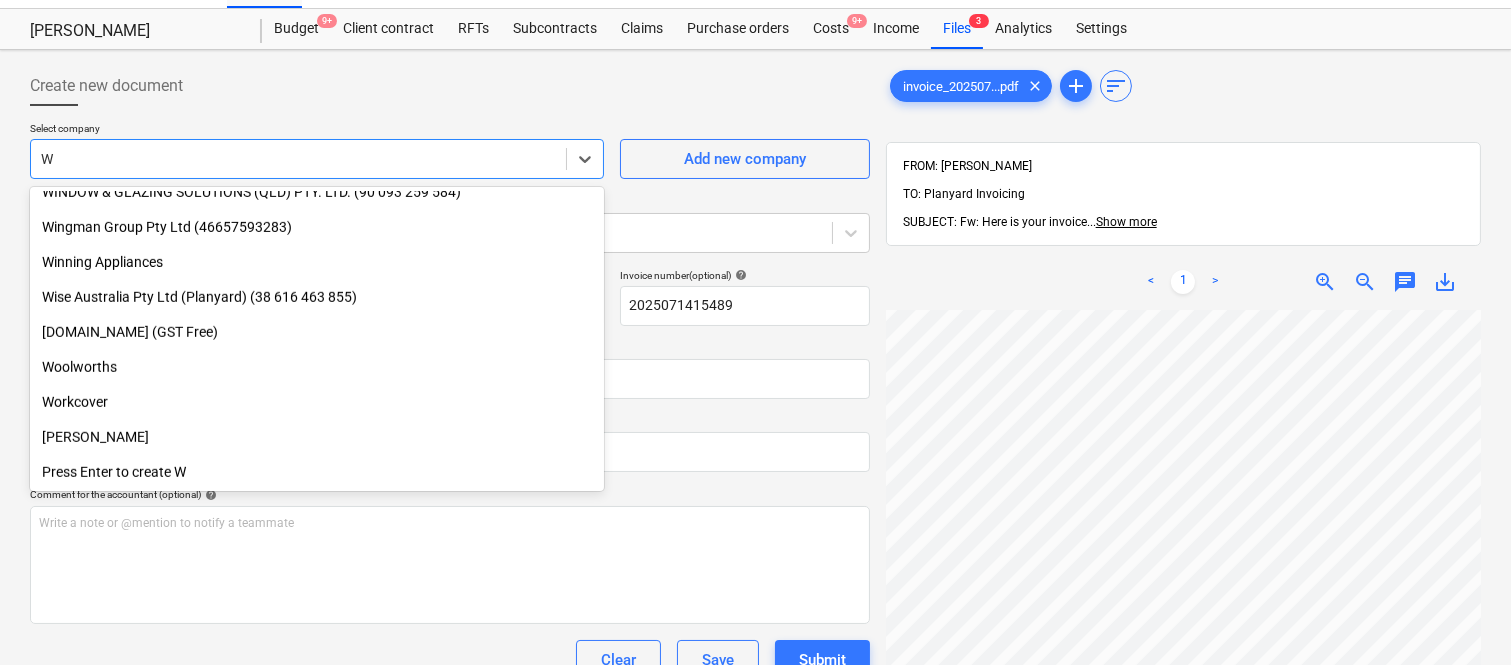 scroll, scrollTop: 2465, scrollLeft: 0, axis: vertical 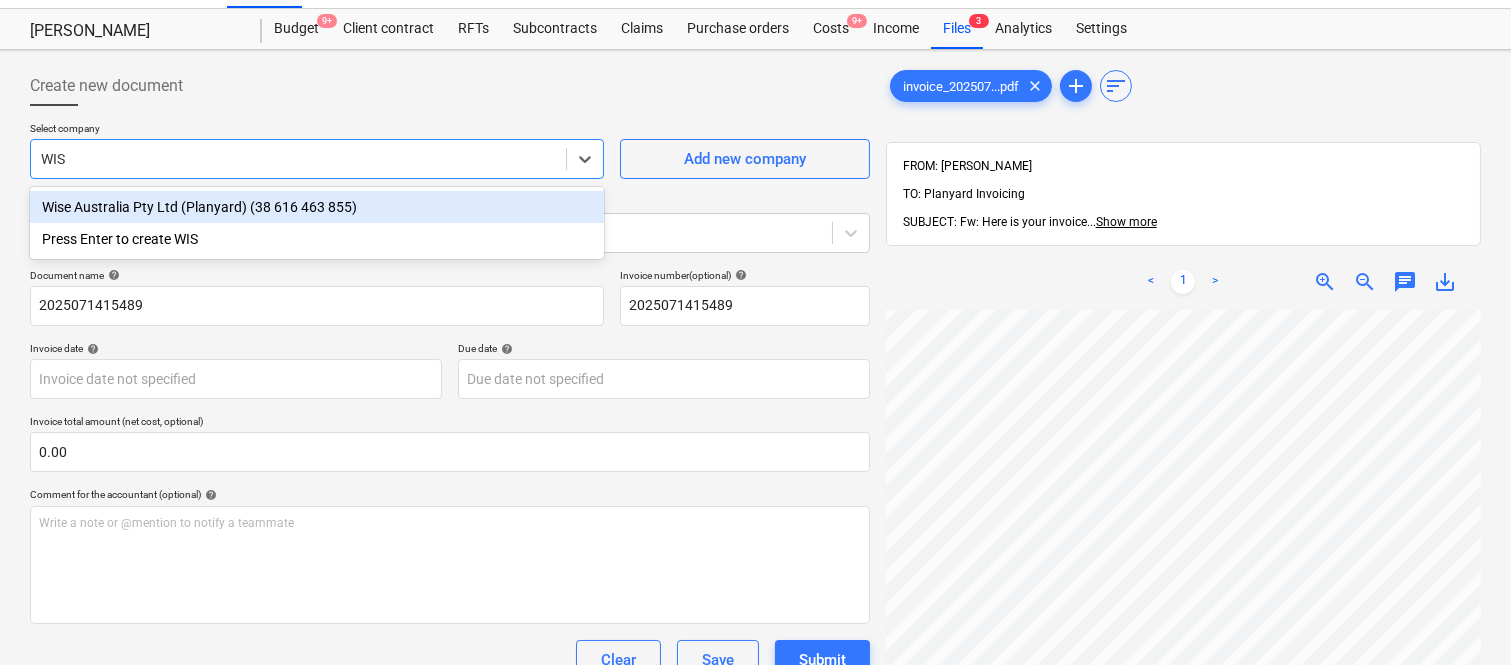 type on "WISE" 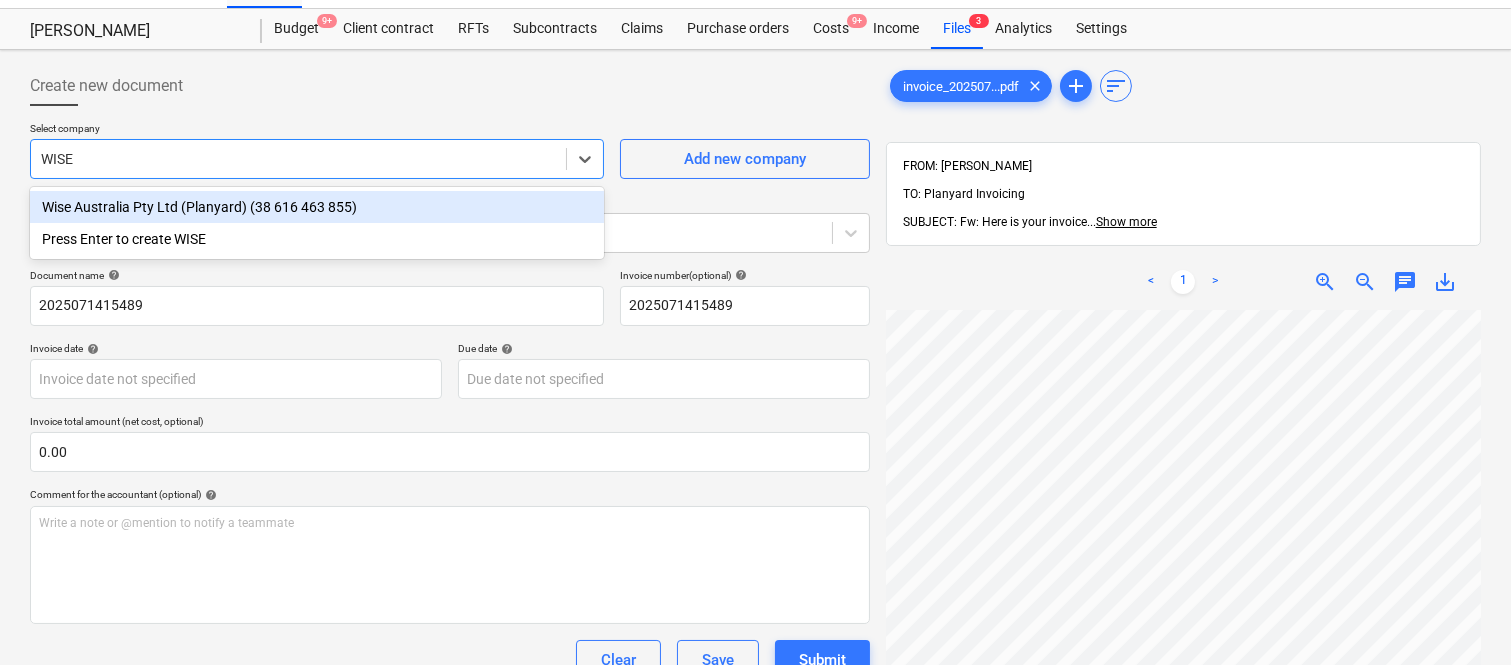 click on "Wise Australia Pty Ltd (Planyard) (38 616 463 855)" at bounding box center (317, 207) 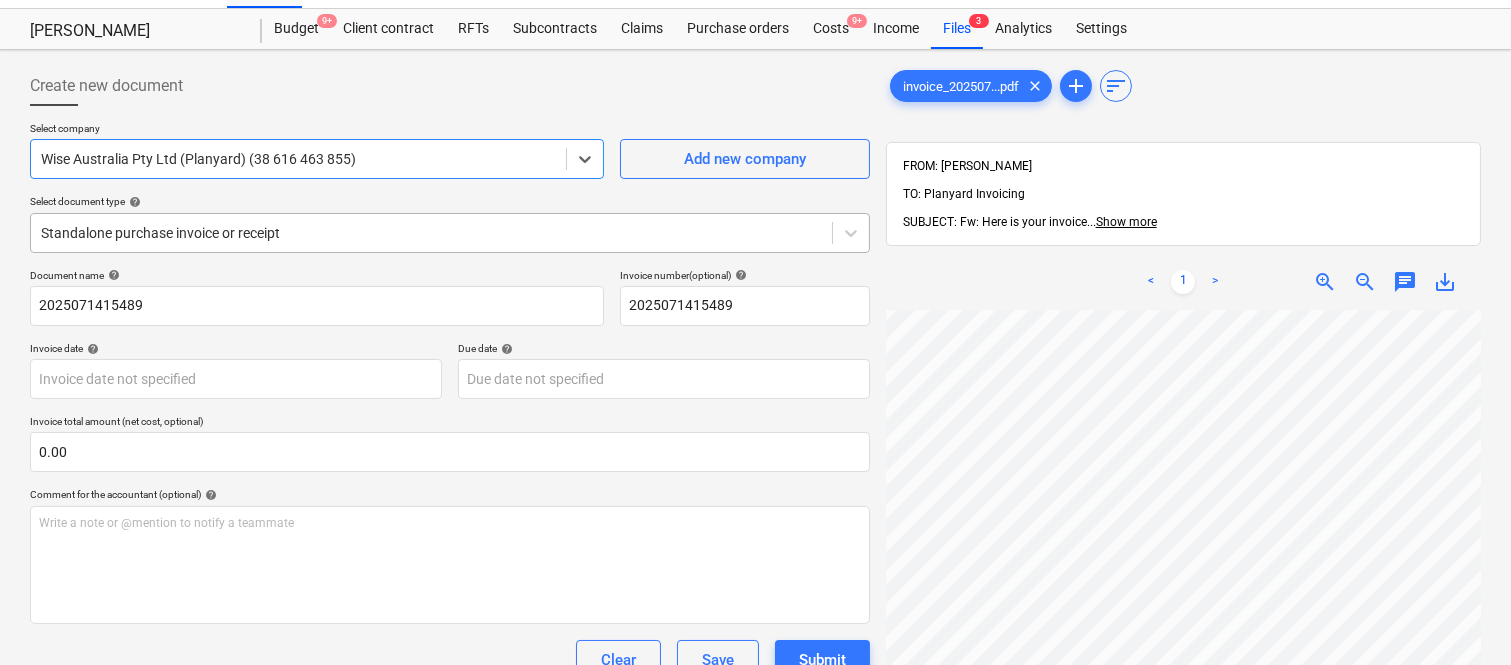 click at bounding box center (431, 233) 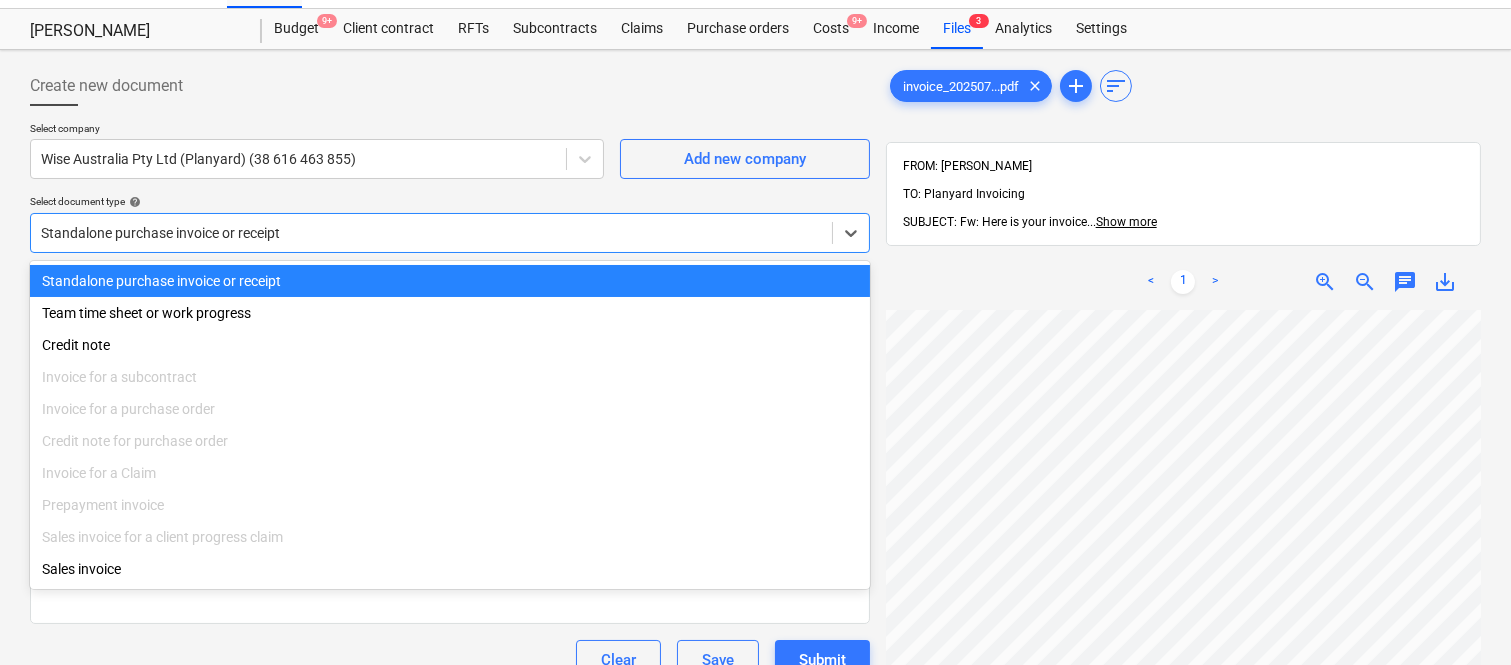 click on "Standalone purchase invoice or receipt" at bounding box center (450, 281) 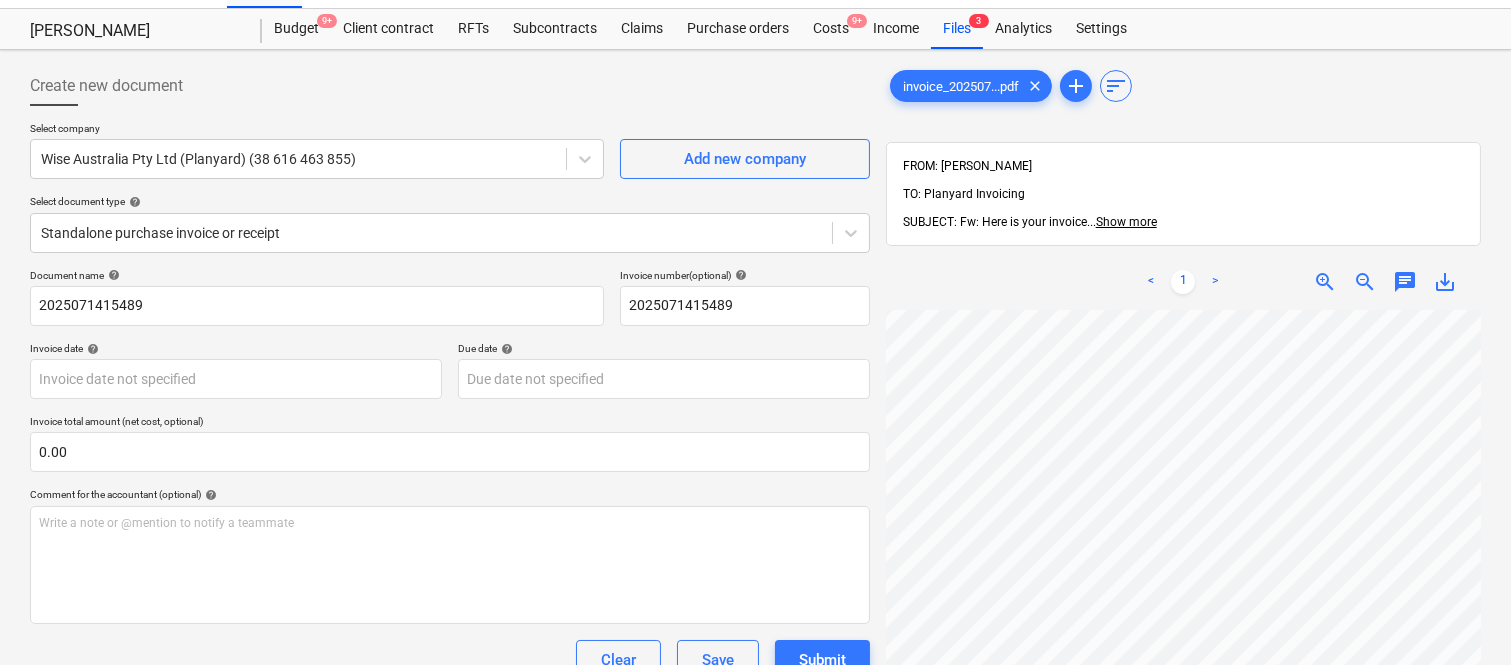 click on "Create new document Select company Wise Australia Pty Ltd (Planyard) (38 616 463 855)  Add new company Select document type help Standalone purchase invoice or receipt Document name help 2025071415489 Invoice number  (optional) help 2025071415489 Invoice date help Press the down arrow key to interact with the calendar and
select a date. Press the question mark key to get the keyboard shortcuts for changing dates. Due date help Press the down arrow key to interact with the calendar and
select a date. Press the question mark key to get the keyboard shortcuts for changing dates. Invoice total amount (net cost, optional) 0.00 Comment for the accountant (optional) help Write a note or @mention to notify a teammate ﻿ Clear Save Submit Allocated costs (net) $0.00 Select line-items to add help Search or select a line-item Select bulk invoice_202507...pdf clear add sort FROM: Matthew Williams  TO: Planyard Invoicing	 SUBJECT: Fw: Here is your invoice ...  Show more ...  Show more < 1 > zoom_in zoom_out chat 0" at bounding box center (755, 492) 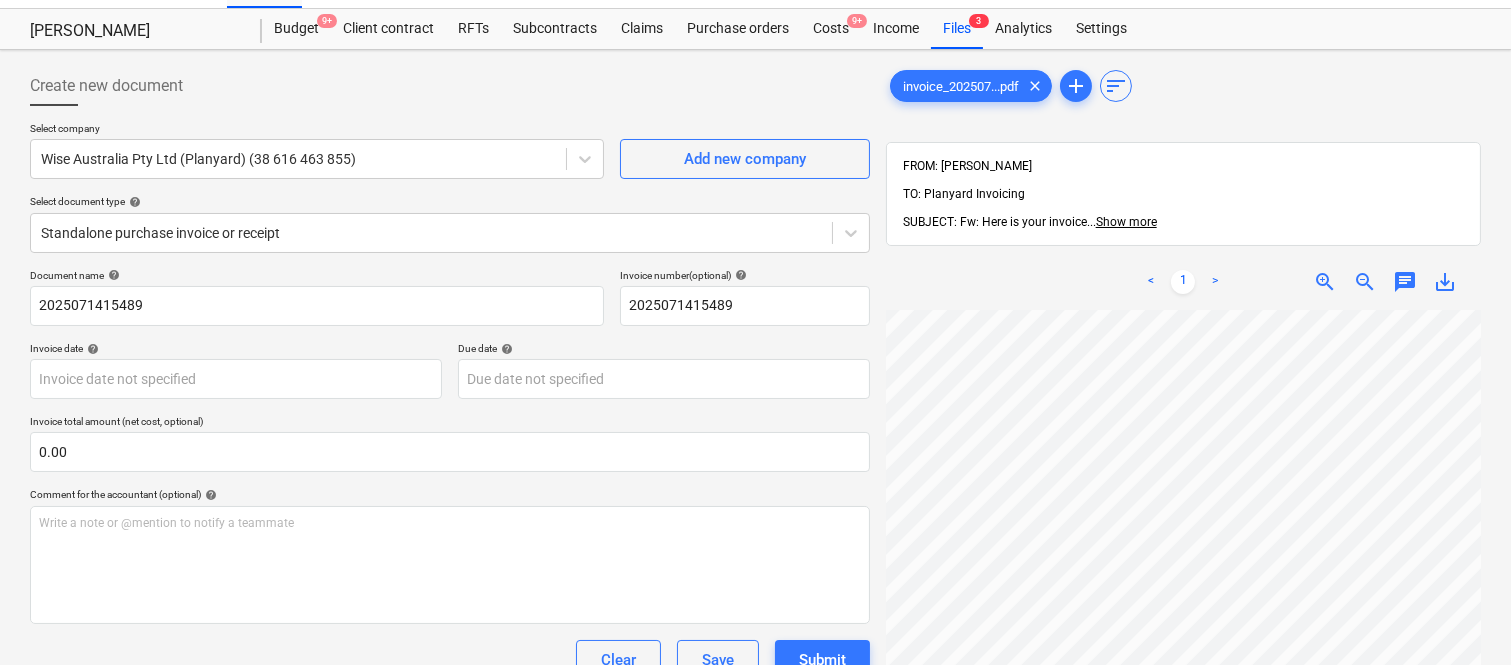 scroll, scrollTop: 13, scrollLeft: 487, axis: both 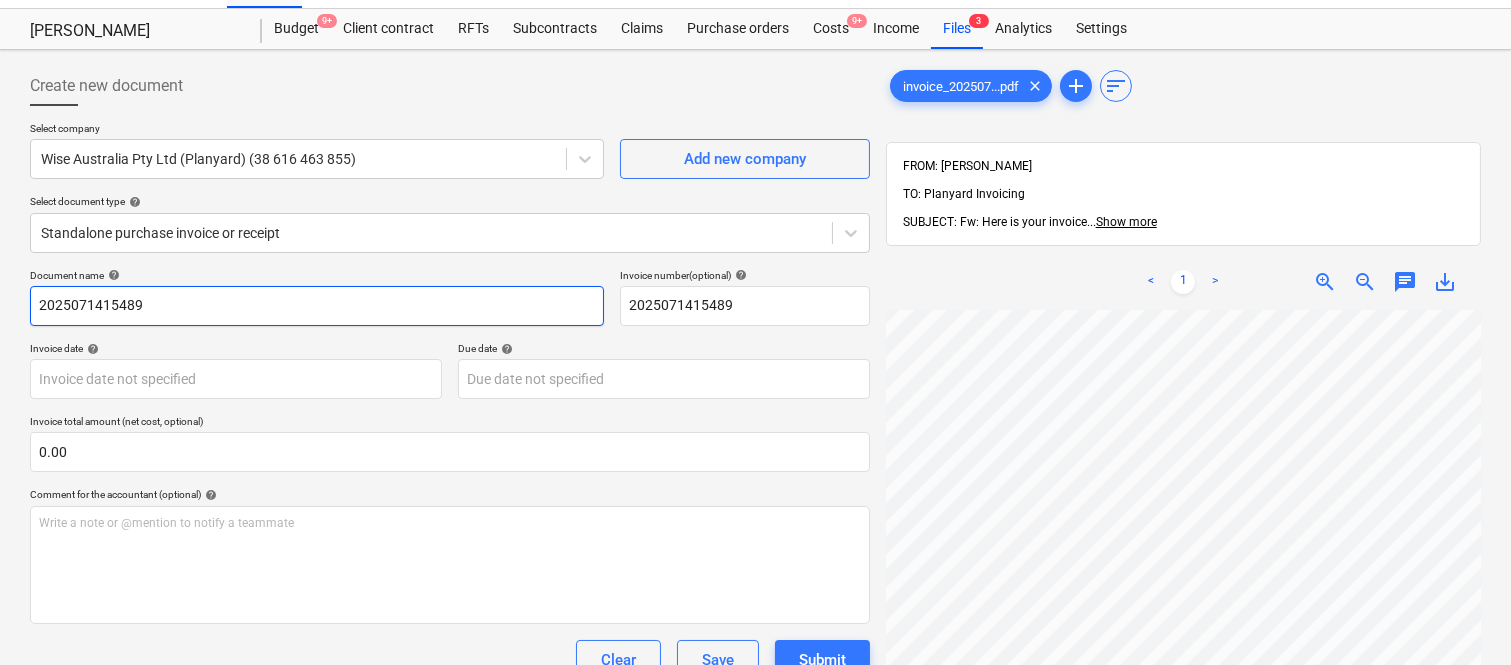 click on "2025071415489" at bounding box center (317, 306) 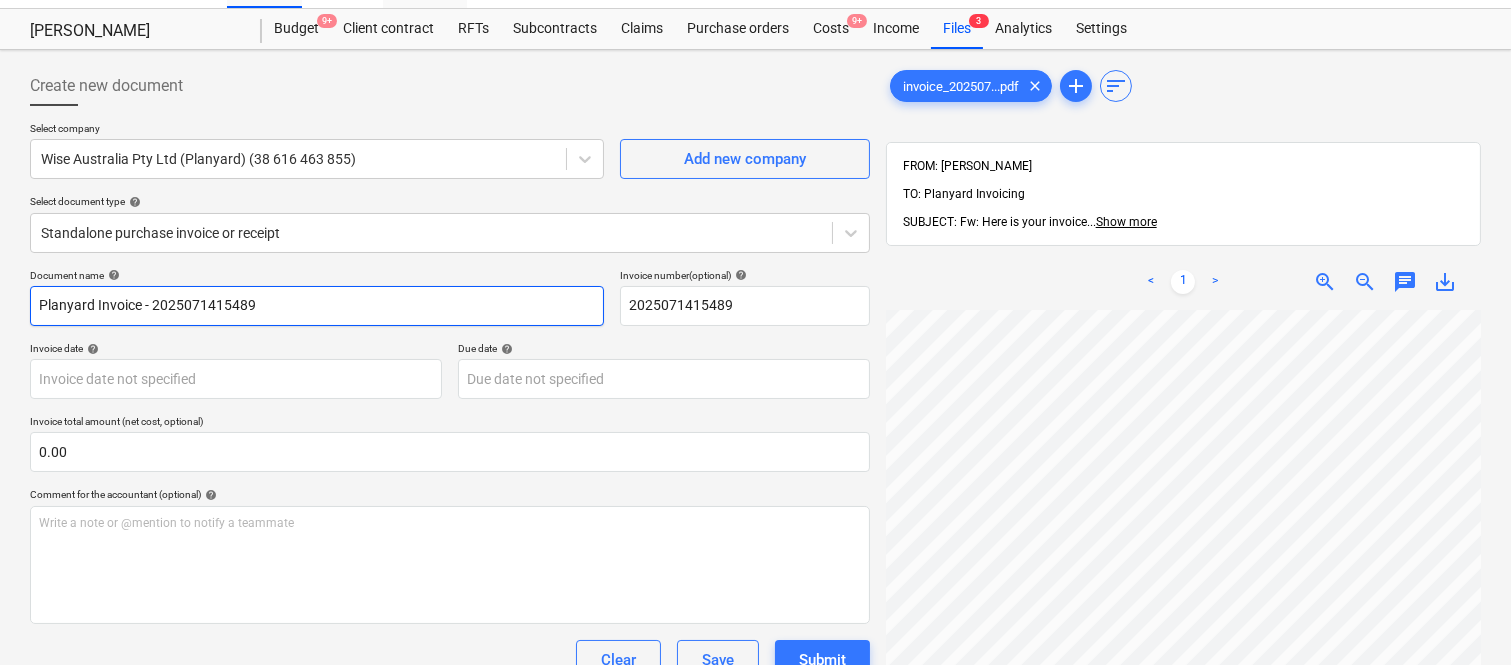 type on "Planyard Invoice - 2025071415489" 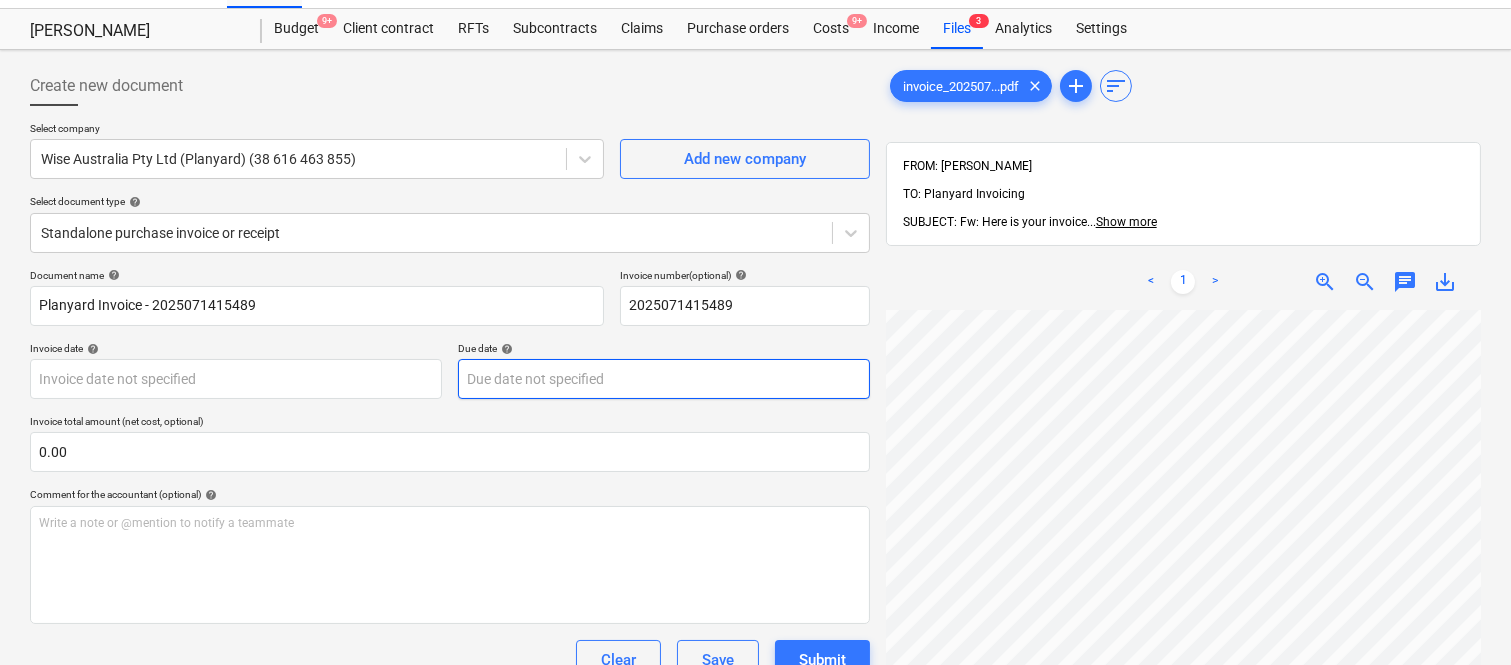 scroll, scrollTop: 50, scrollLeft: 507, axis: both 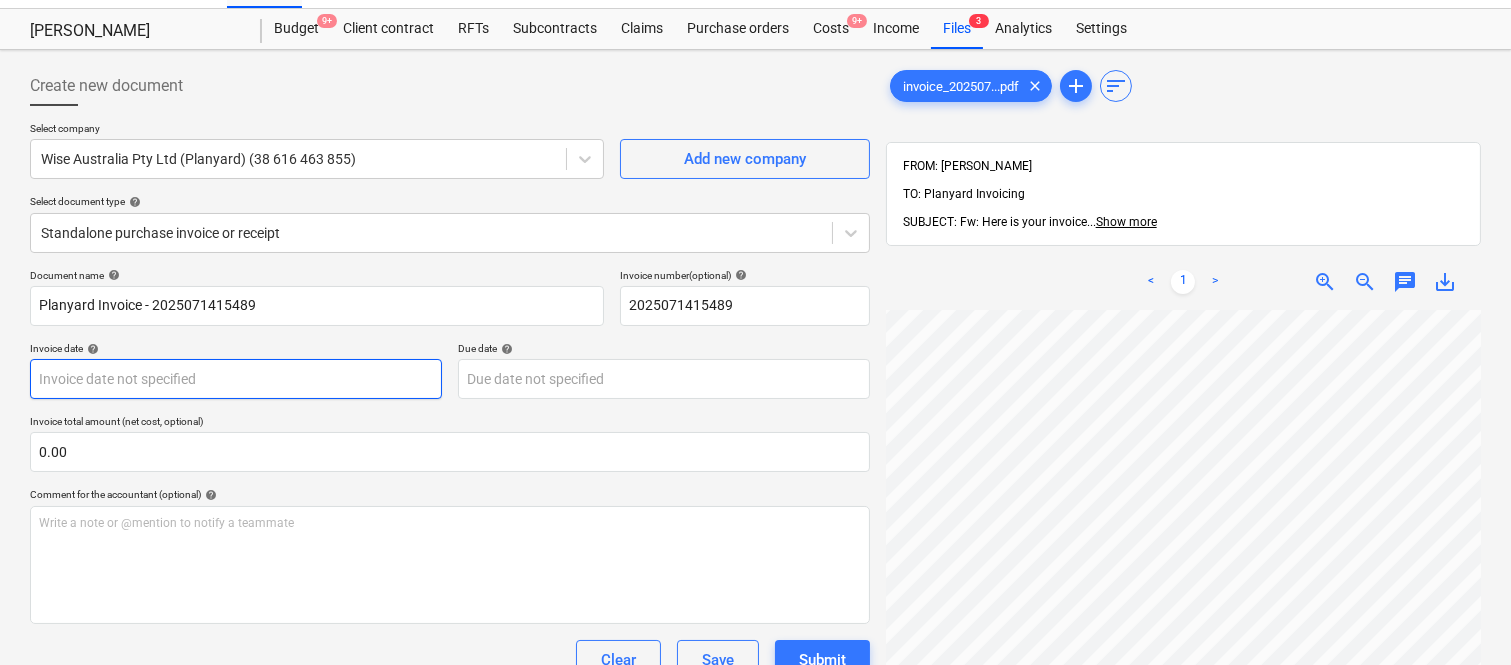 click on "Sales Projects Contacts Company Inbox Approvals format_size keyboard_arrow_down help search Search notifications 99+ keyboard_arrow_down A. Berdera keyboard_arrow_down Della Rosa Budget 9+ Client contract RFTs Subcontracts Claims Purchase orders Costs 9+ Income Files 3 Analytics Settings Create new document Select company Wise Australia Pty Ltd (Planyard) (38 616 463 855)  Add new company Select document type help Standalone purchase invoice or receipt Document name help Planyard Invoice - 2025071415489 Invoice number  (optional) help 2025071415489 Invoice date help Press the down arrow key to interact with the calendar and
select a date. Press the question mark key to get the keyboard shortcuts for changing dates. Due date help Press the down arrow key to interact with the calendar and
select a date. Press the question mark key to get the keyboard shortcuts for changing dates. Invoice total amount (net cost, optional) 0.00 Comment for the accountant (optional) help ﻿ Clear Save Submit $0.00 help" at bounding box center (755, 290) 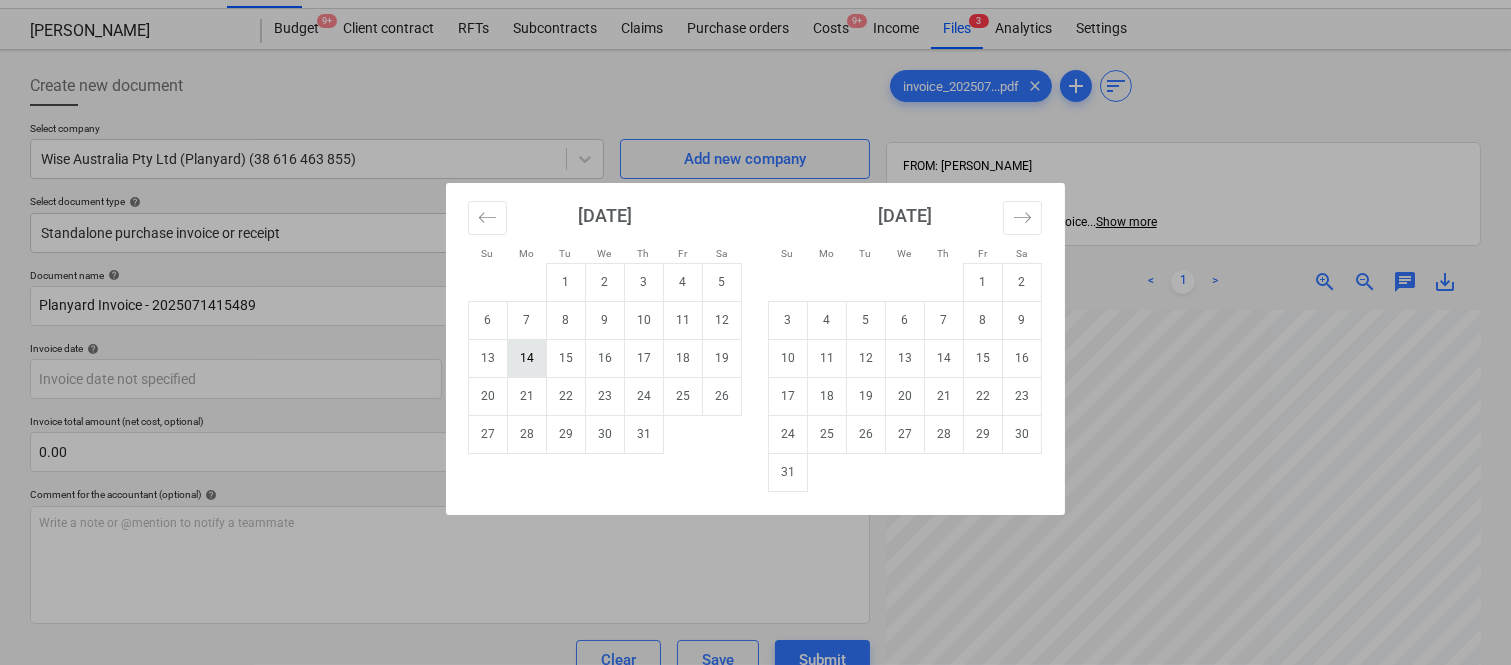 click on "14" at bounding box center (527, 358) 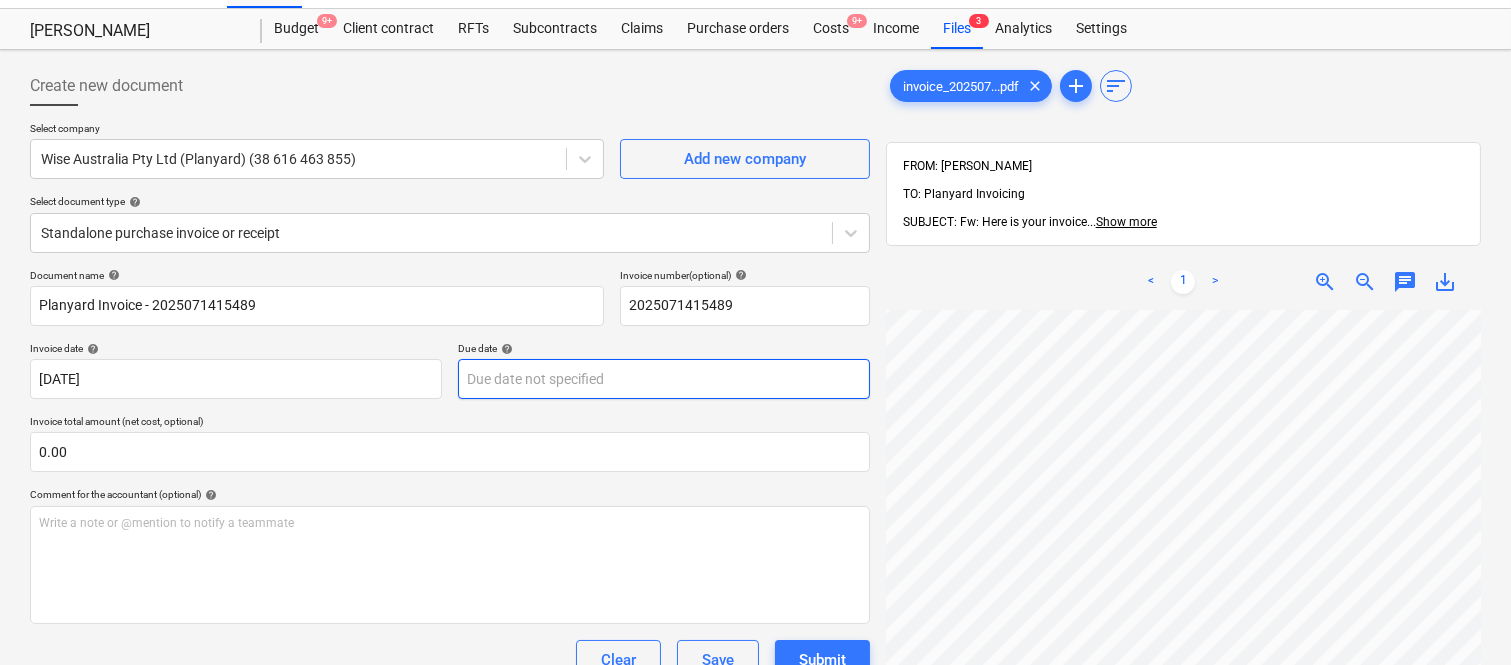 click on "Sales Projects Contacts Company Inbox Approvals format_size keyboard_arrow_down help search Search notifications 99+ keyboard_arrow_down A. Berdera keyboard_arrow_down Della Rosa Budget 9+ Client contract RFTs Subcontracts Claims Purchase orders Costs 9+ Income Files 3 Analytics Settings Create new document Select company Wise Australia Pty Ltd (Planyard) (38 616 463 855)  Add new company Select document type help Standalone purchase invoice or receipt Document name help Planyard Invoice - 2025071415489 Invoice number  (optional) help 2025071415489 Invoice date help 14 Jul 2025 14.07.2025 Press the down arrow key to interact with the calendar and
select a date. Press the question mark key to get the keyboard shortcuts for changing dates. Due date help Press the down arrow key to interact with the calendar and
select a date. Press the question mark key to get the keyboard shortcuts for changing dates. Invoice total amount (net cost, optional) 0.00 Comment for the accountant (optional) help ﻿ Clear" at bounding box center [755, 290] 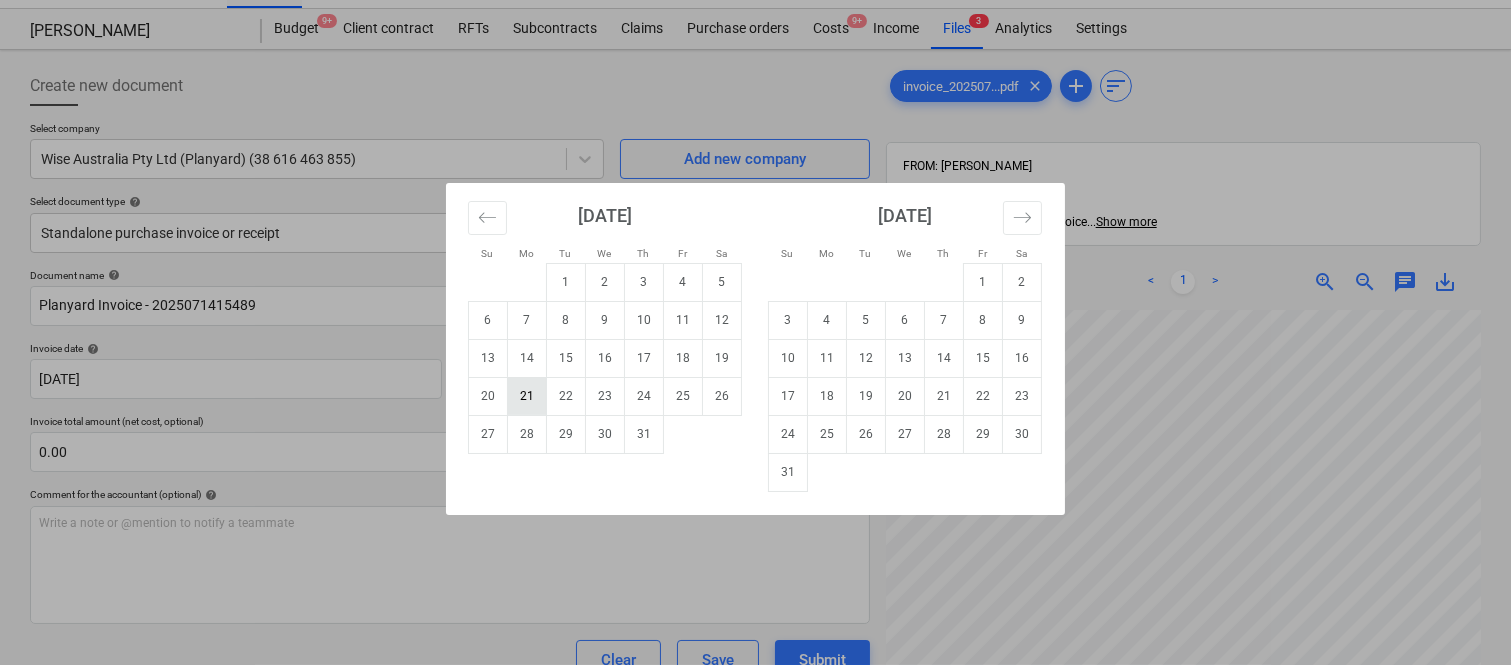 click on "21" at bounding box center [527, 396] 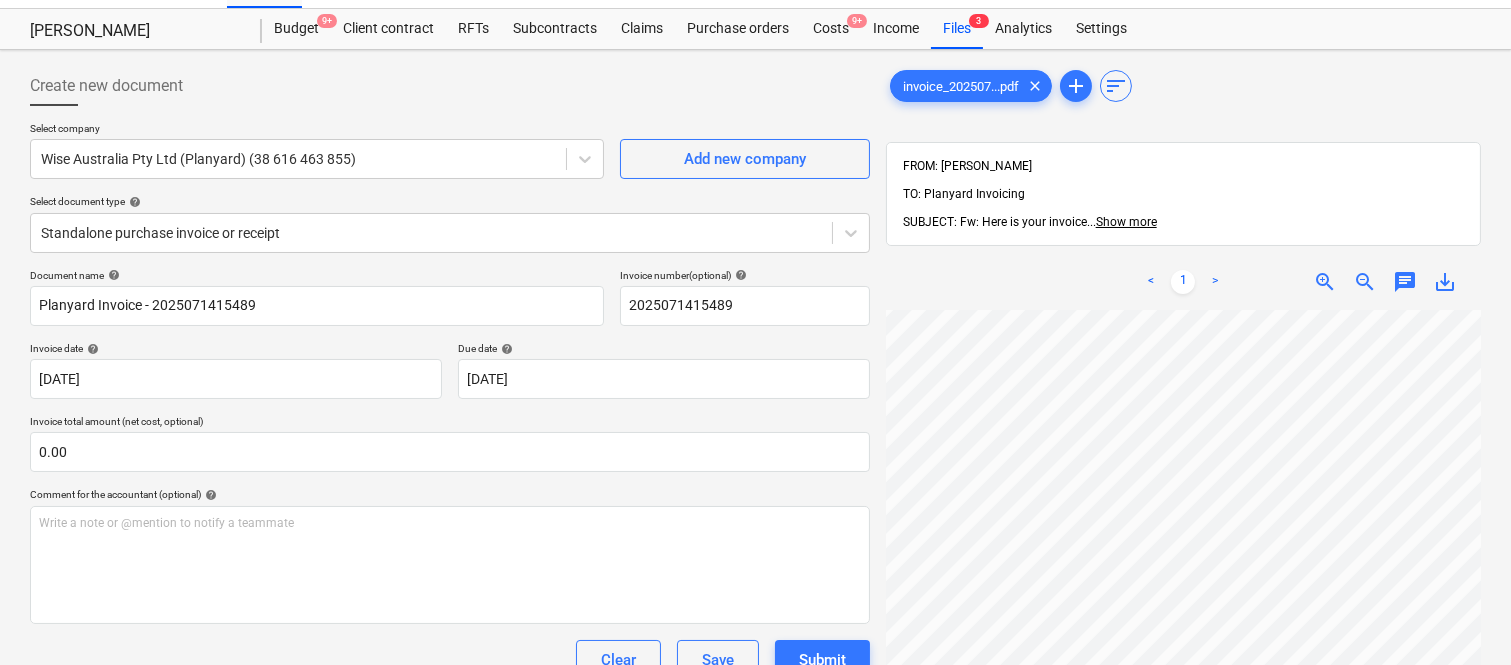 scroll, scrollTop: 1088, scrollLeft: 507, axis: both 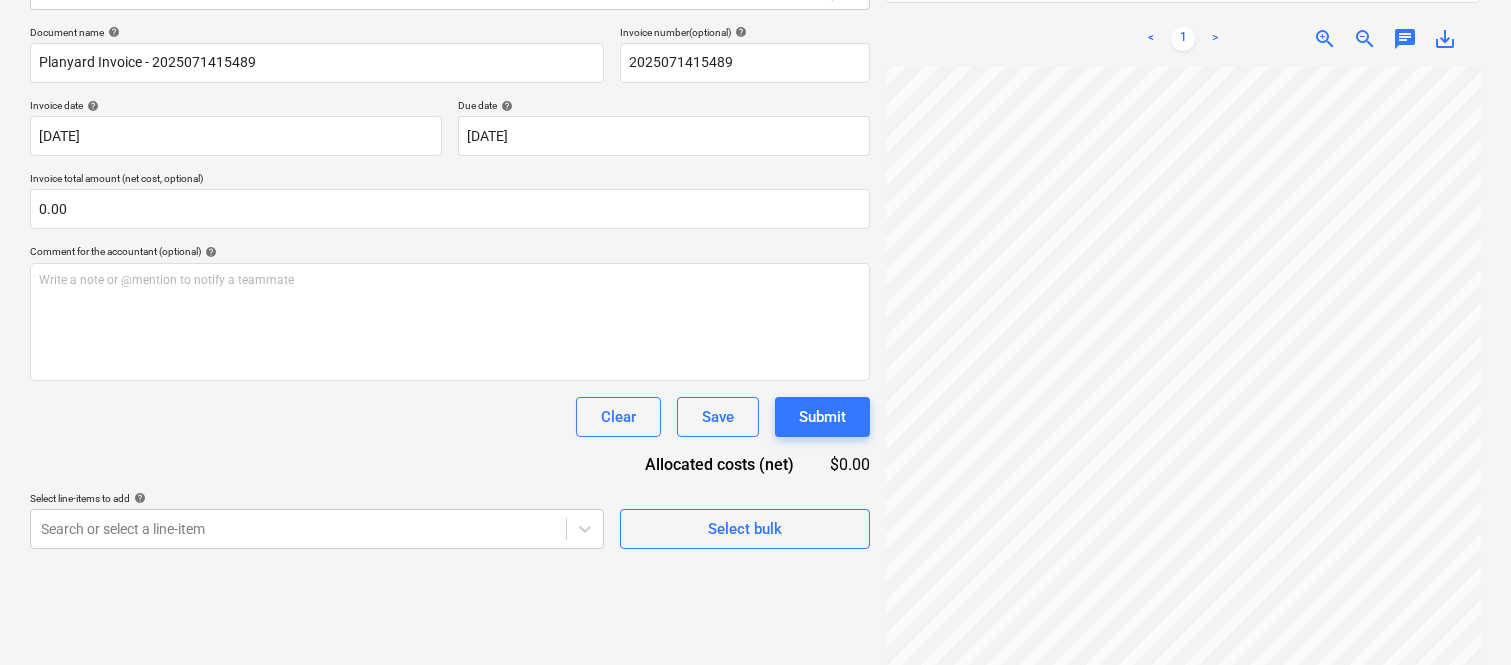 click on "Create new document Select company Wise Australia Pty Ltd (Planyard) (38 616 463 855)  Add new company Select document type help Standalone purchase invoice or receipt Document name help Planyard Invoice - 2025071415489 Invoice number  (optional) help 2025071415489 Invoice date help 14 Jul 2025 14.07.2025 Press the down arrow key to interact with the calendar and
select a date. Press the question mark key to get the keyboard shortcuts for changing dates. Due date help 21 Jul 2025 21.07.2025 Press the down arrow key to interact with the calendar and
select a date. Press the question mark key to get the keyboard shortcuts for changing dates. Invoice total amount (net cost, optional) 0.00 Comment for the accountant (optional) help Write a note or @mention to notify a teammate ﻿ Clear Save Submit Allocated costs (net) $0.00 Select line-items to add help Search or select a line-item Select bulk invoice_202507...pdf clear add sort FROM: Matthew Williams  TO: Planyard Invoicing	 ...  Show more ...  Show more <" at bounding box center [755, 249] 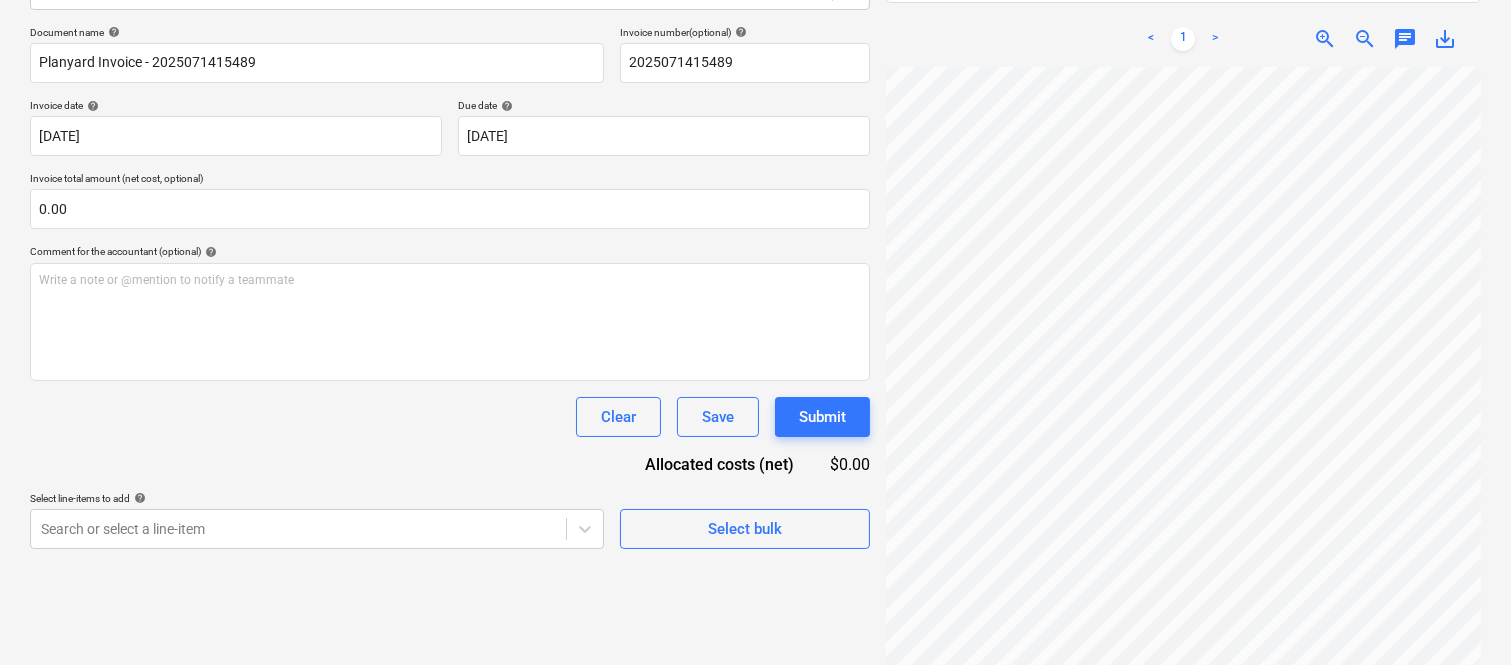 scroll, scrollTop: 1088, scrollLeft: 0, axis: vertical 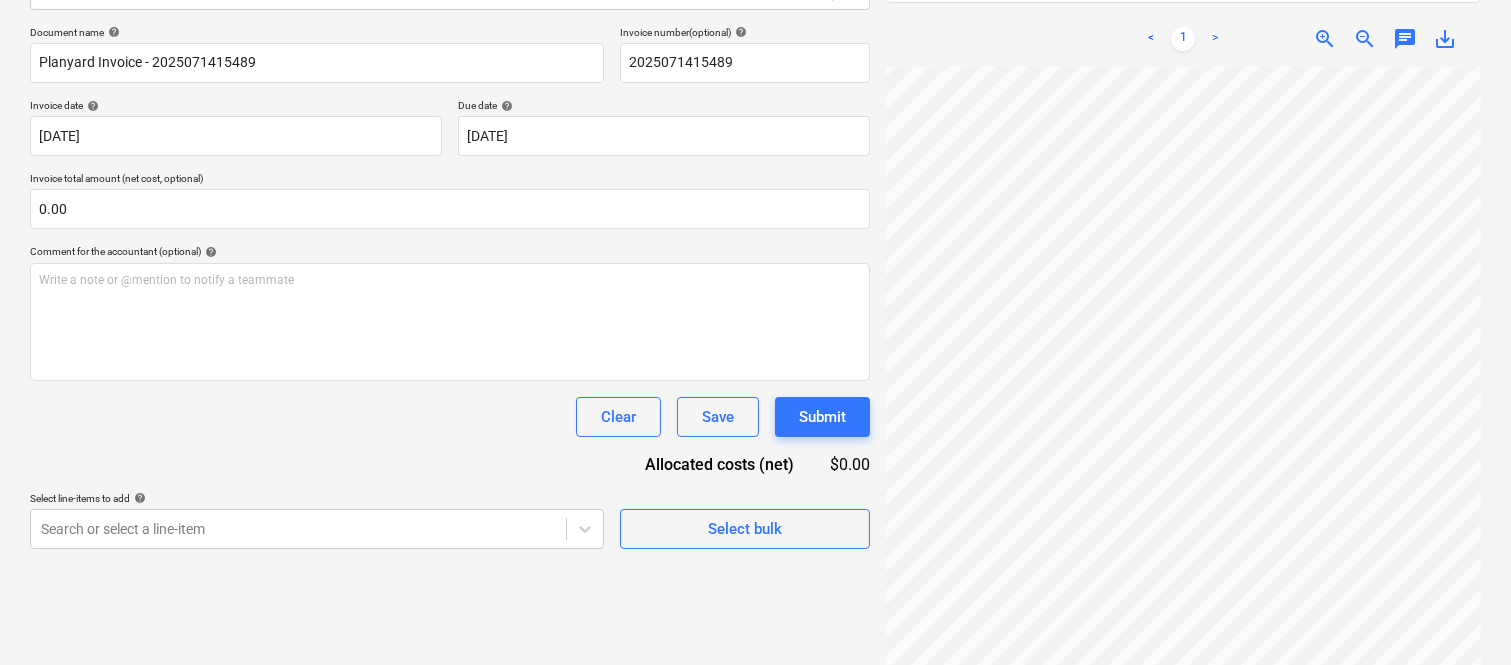 click on "Sales Projects Contacts Company Inbox Approvals format_size keyboard_arrow_down help search Search notifications 99+ keyboard_arrow_down A. Berdera keyboard_arrow_down Della Rosa Budget 9+ Client contract RFTs Subcontracts Claims Purchase orders Costs 9+ Income Files 3 Analytics Settings Create new document Select company Wise Australia Pty Ltd (Planyard) (38 616 463 855)  Add new company Select document type help Standalone purchase invoice or receipt Document name help Planyard Invoice - 2025071415489 Invoice number  (optional) help 2025071415489 Invoice date help 14 Jul 2025 14.07.2025 Press the down arrow key to interact with the calendar and
select a date. Press the question mark key to get the keyboard shortcuts for changing dates. Due date help 21 Jul 2025 21.07.2025 Press the down arrow key to interact with the calendar and
select a date. Press the question mark key to get the keyboard shortcuts for changing dates. Invoice total amount (net cost, optional) 0.00 help ﻿ Clear Save $0.00" at bounding box center [755, 47] 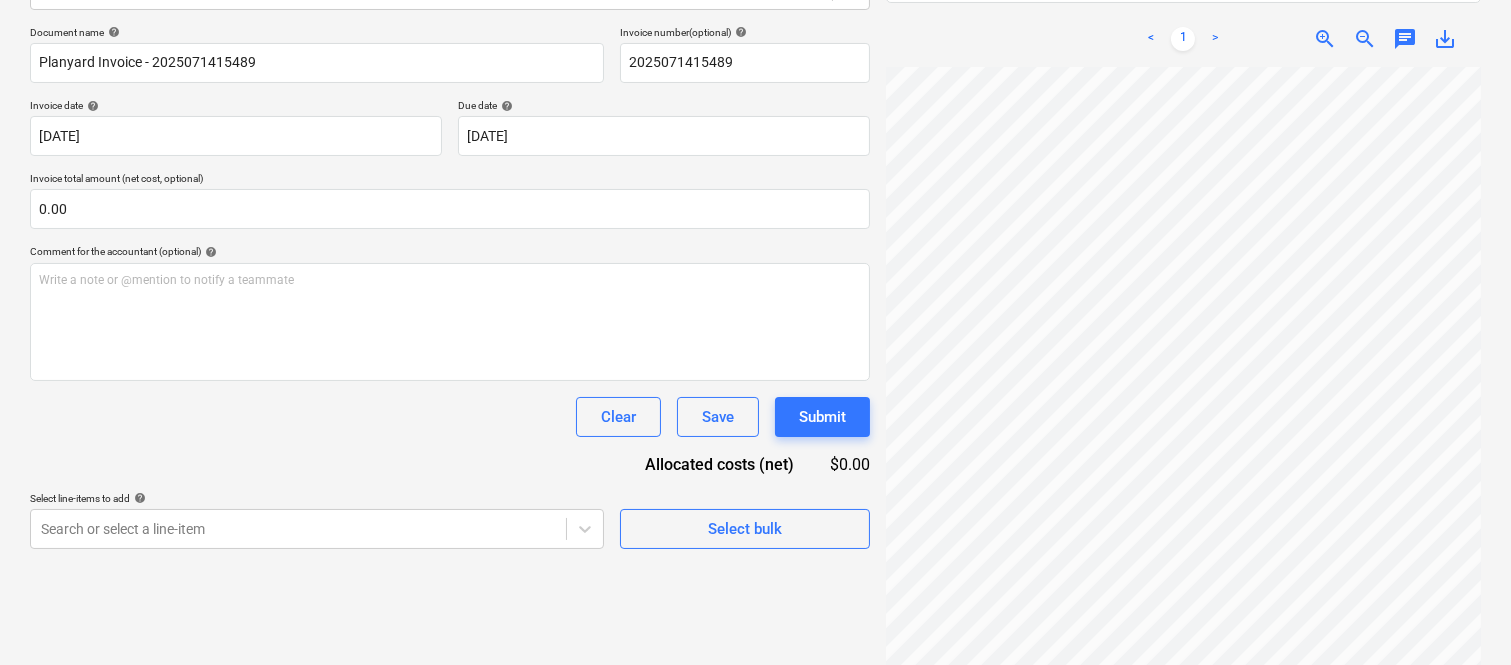 scroll, scrollTop: 587, scrollLeft: 604, axis: both 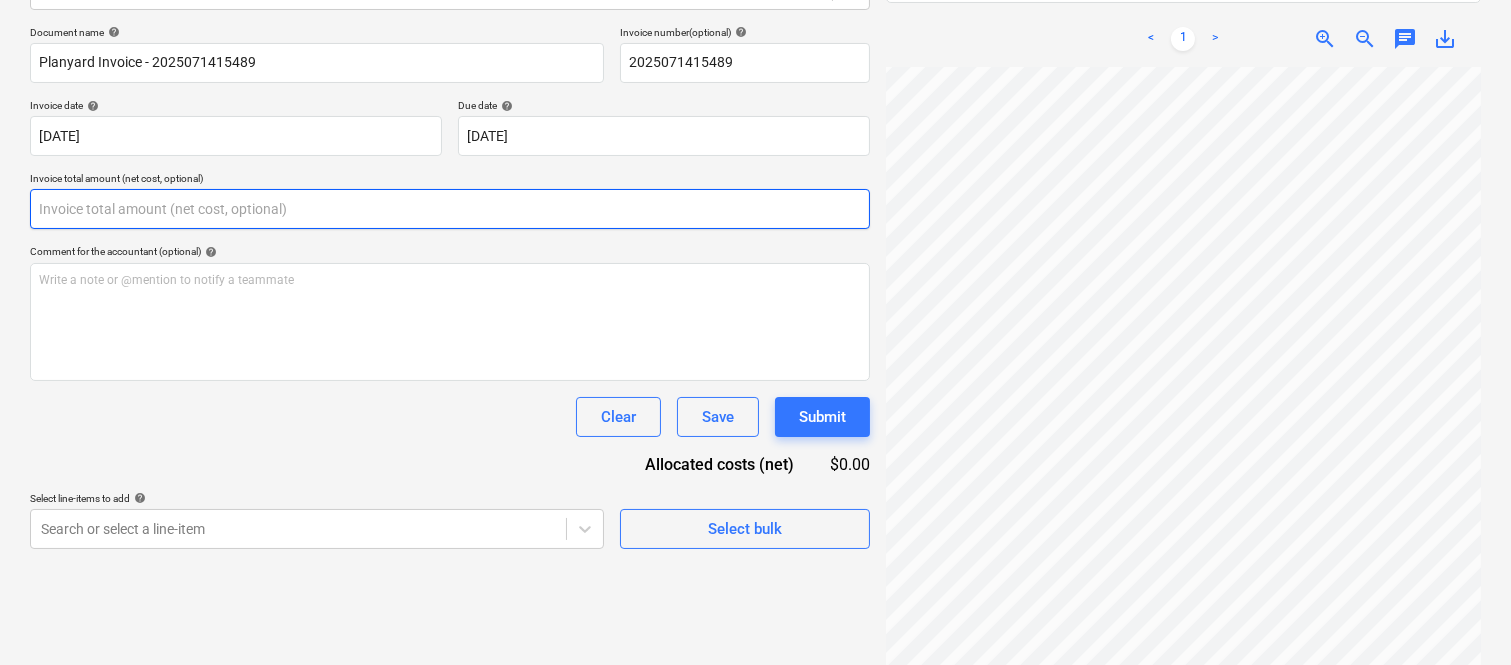 click at bounding box center (450, 209) 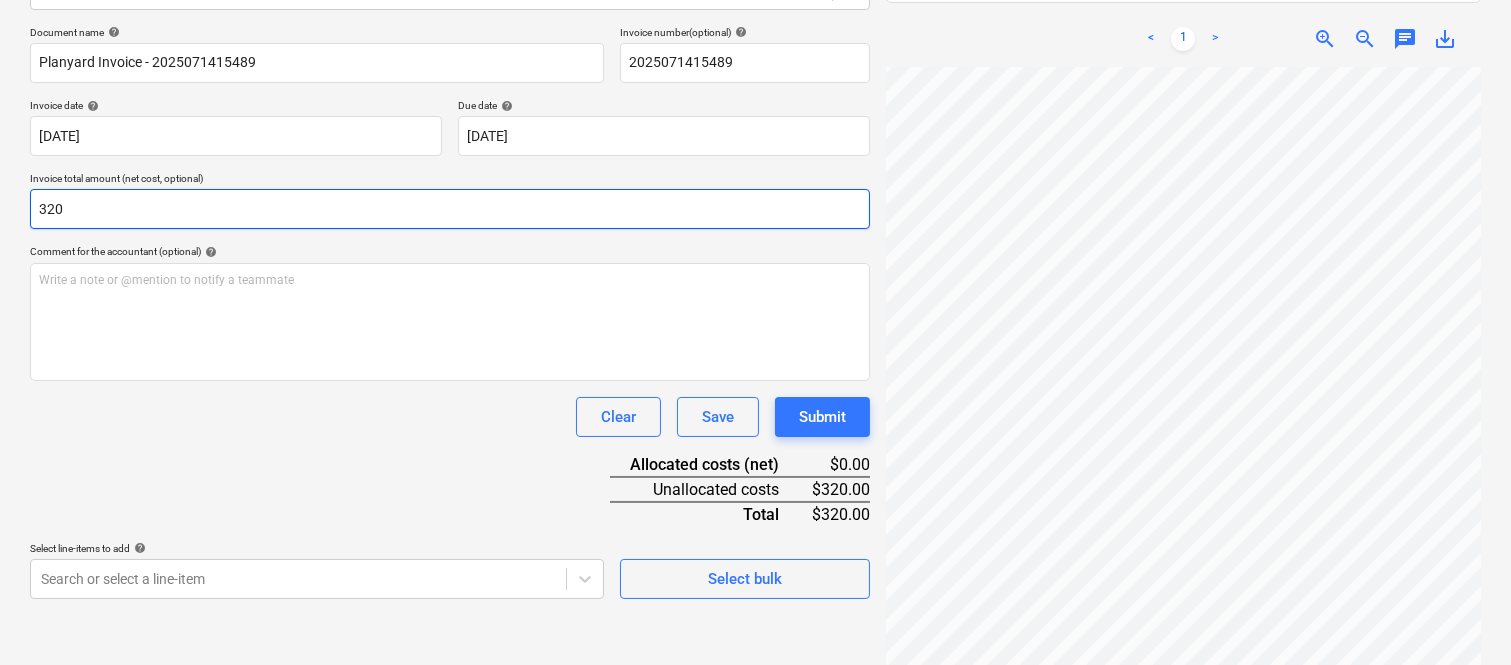 type on "320" 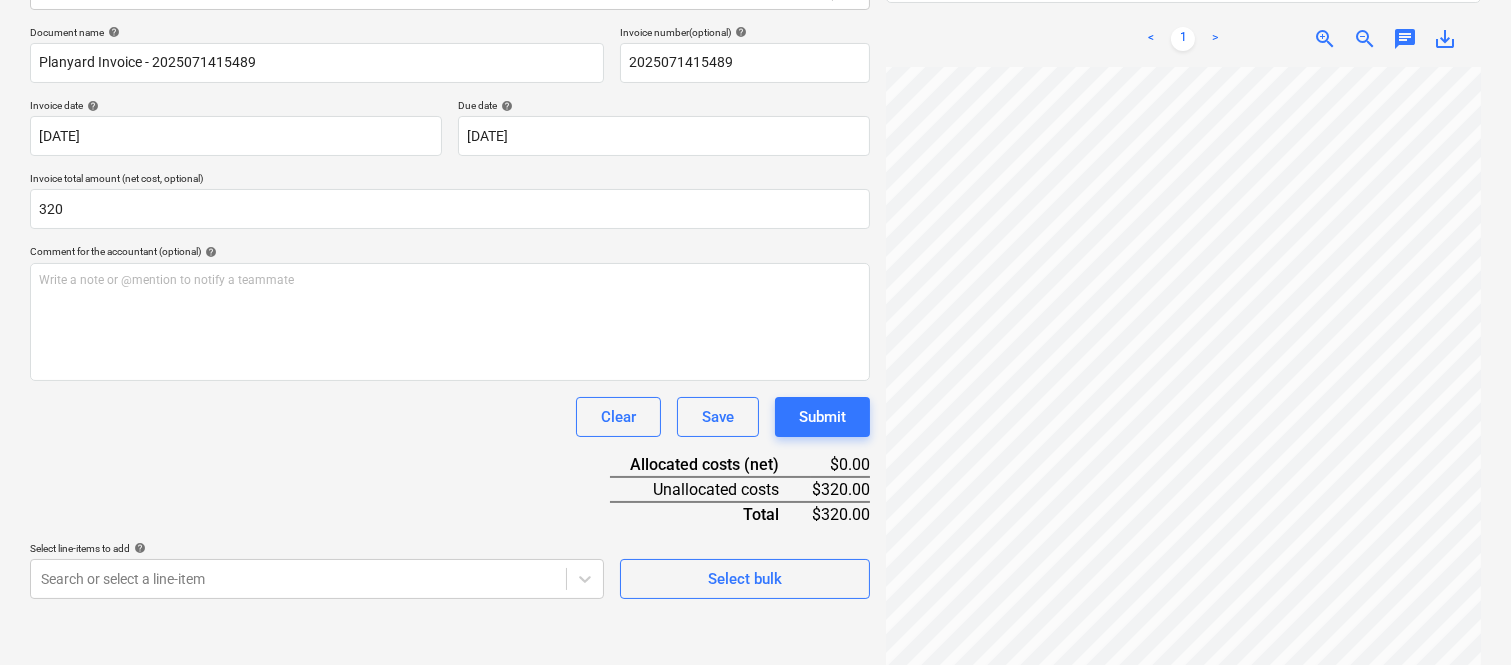 click on "Document name help Planyard Invoice - 2025071415489 Invoice number  (optional) help 2025071415489 Invoice date help 14 Jul 2025 14.07.2025 Press the down arrow key to interact with the calendar and
select a date. Press the question mark key to get the keyboard shortcuts for changing dates. Due date help 21 Jul 2025 21.07.2025 Press the down arrow key to interact with the calendar and
select a date. Press the question mark key to get the keyboard shortcuts for changing dates. Invoice total amount (net cost, optional) 320 Comment for the accountant (optional) help Write a note or @mention to notify a teammate ﻿ Clear Save Submit Allocated costs (net) $0.00 Unallocated costs $320.00 Total $320.00 Select line-items to add help Search or select a line-item Select bulk" at bounding box center (450, 312) 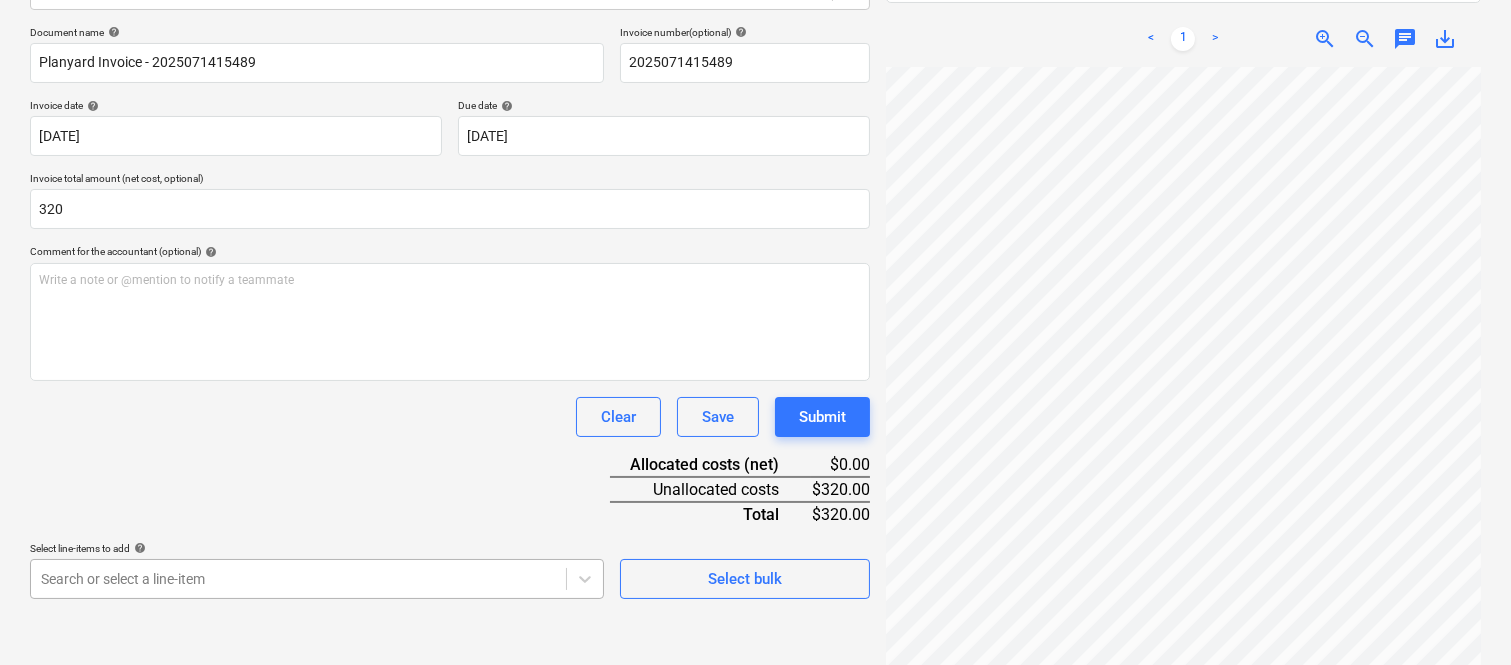 click on "Sales Projects Contacts Company Inbox Approvals format_size keyboard_arrow_down help search Search notifications 99+ keyboard_arrow_down A. Berdera keyboard_arrow_down Della Rosa Budget 9+ Client contract RFTs Subcontracts Claims Purchase orders Costs 9+ Income Files 3 Analytics Settings Create new document Select company Wise Australia Pty Ltd (Planyard) (38 616 463 855)  Add new company Select document type help Standalone purchase invoice or receipt Document name help Planyard Invoice - 2025071415489 Invoice number  (optional) help 2025071415489 Invoice date help 14 Jul 2025 14.07.2025 Press the down arrow key to interact with the calendar and
select a date. Press the question mark key to get the keyboard shortcuts for changing dates. Due date help 21 Jul 2025 21.07.2025 Press the down arrow key to interact with the calendar and
select a date. Press the question mark key to get the keyboard shortcuts for changing dates. Invoice total amount (net cost, optional) 320 help ﻿ Clear Save Submit help" at bounding box center (755, 47) 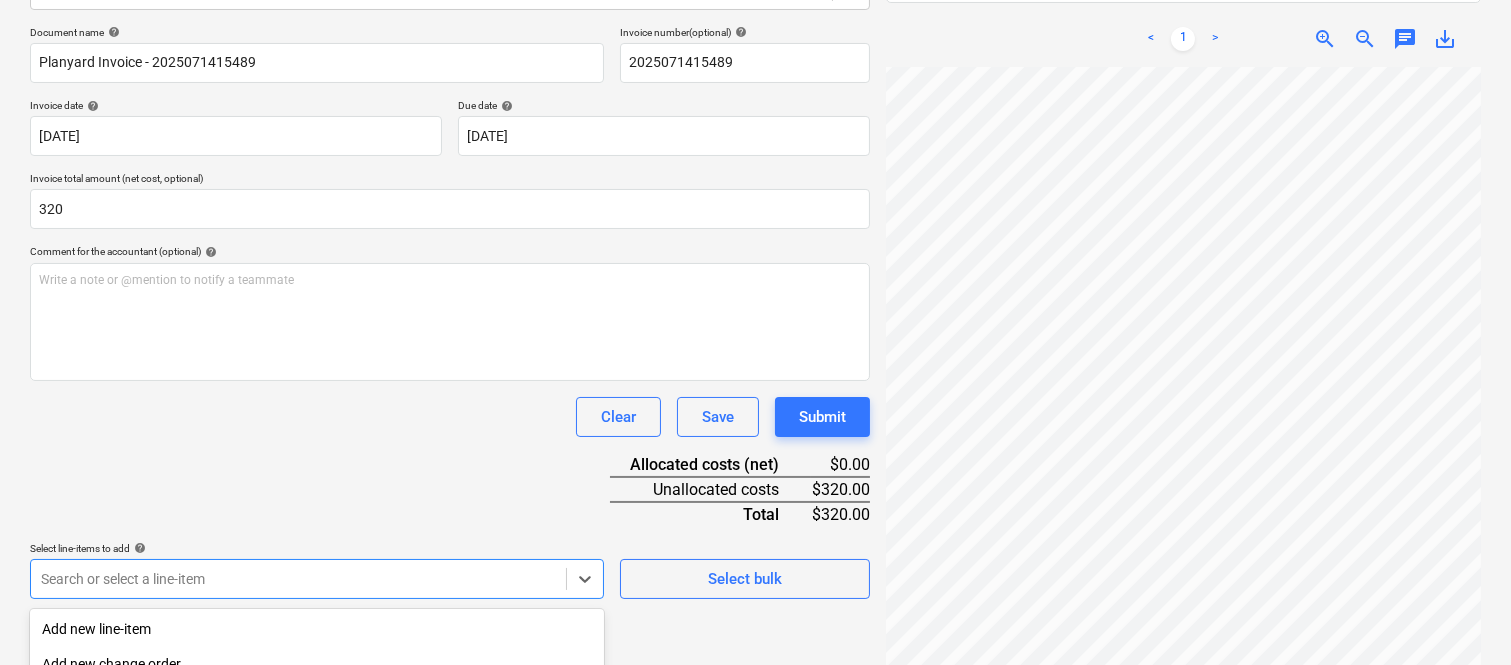 scroll, scrollTop: 532, scrollLeft: 0, axis: vertical 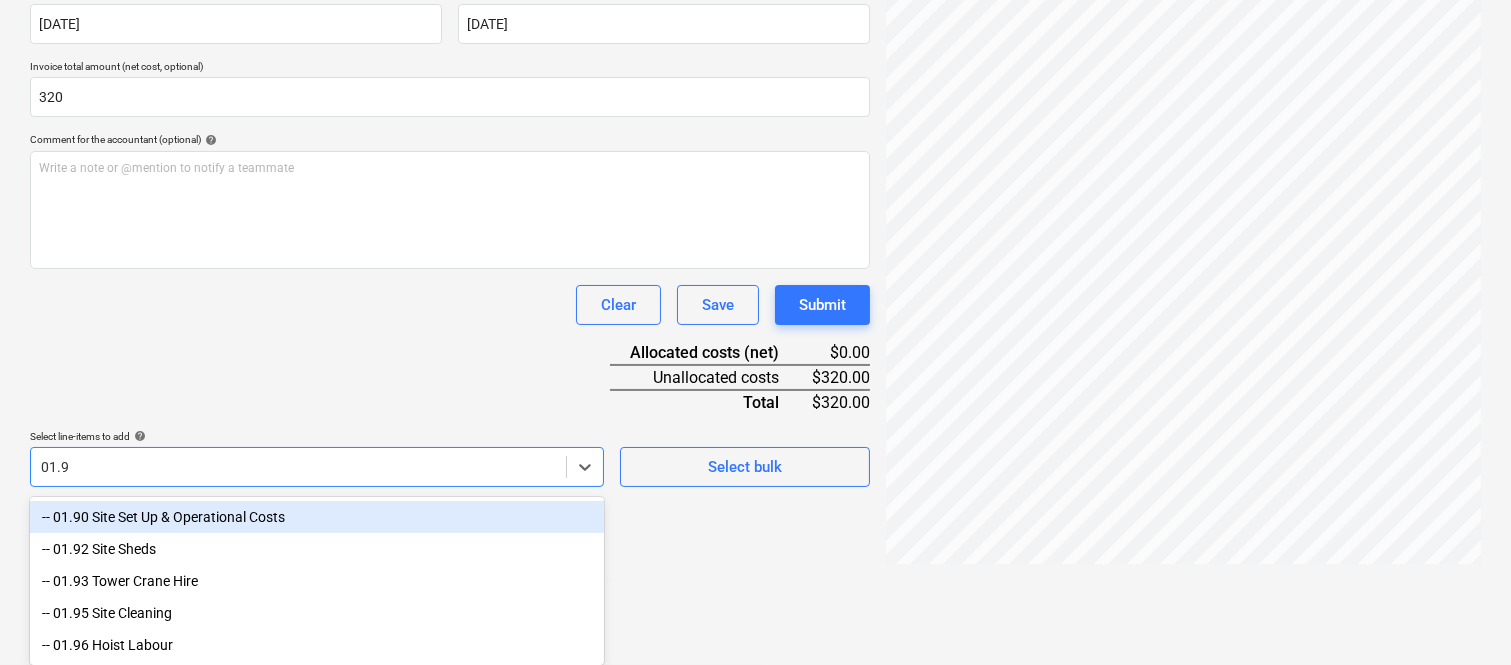 type on "01.90" 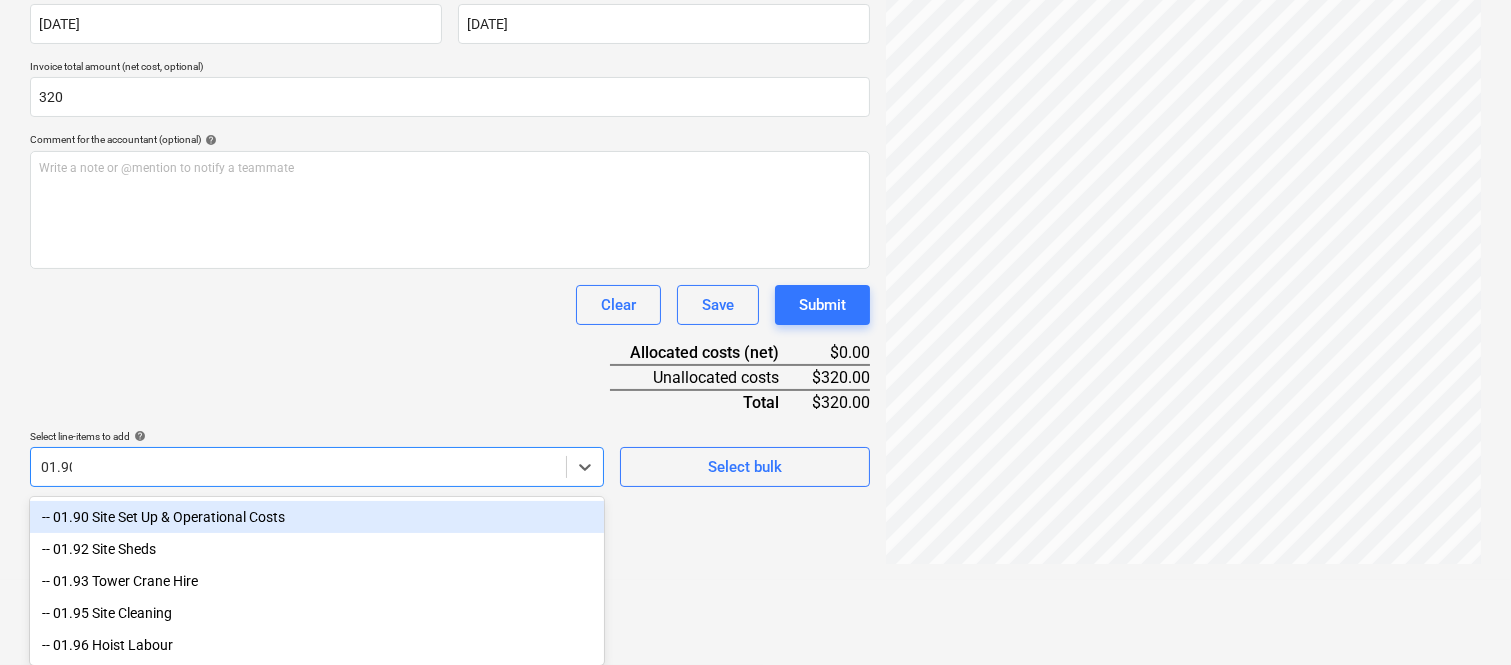 scroll, scrollTop: 285, scrollLeft: 0, axis: vertical 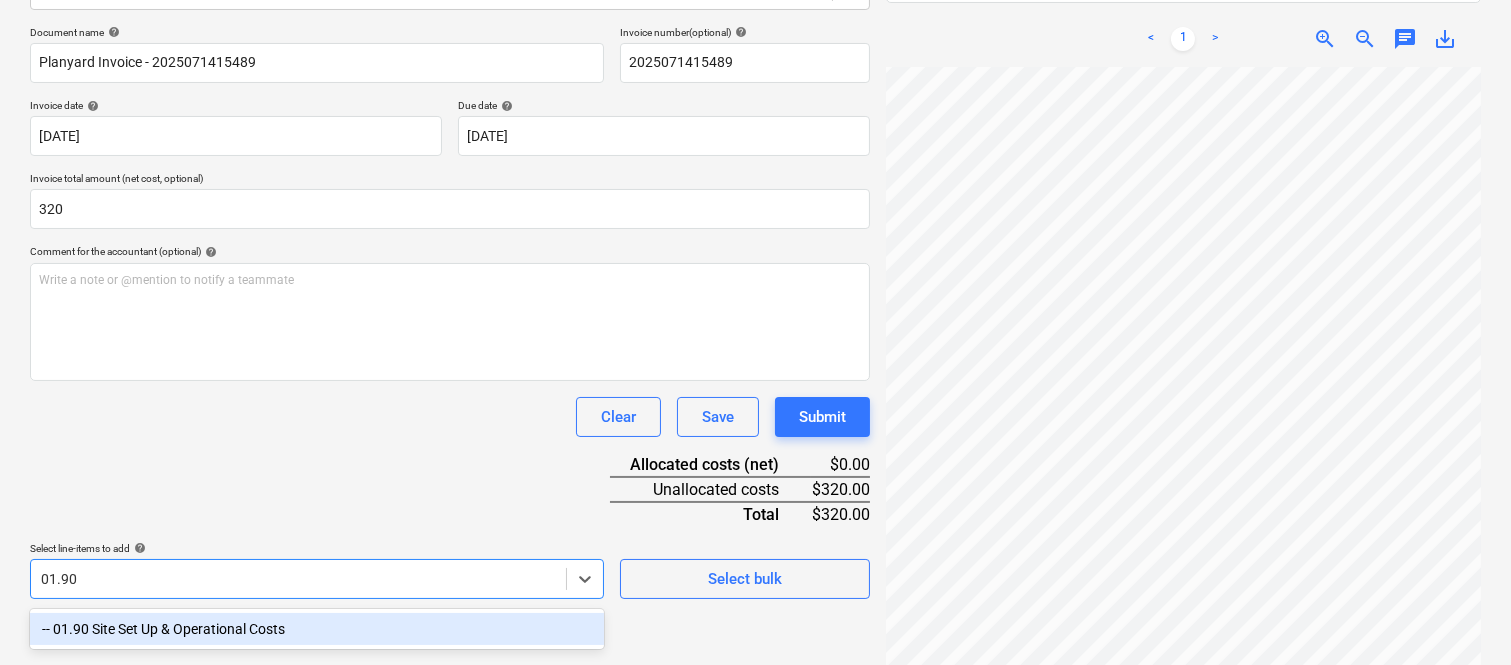 click on "--  01.90 Site Set Up & Operational Costs" at bounding box center (317, 629) 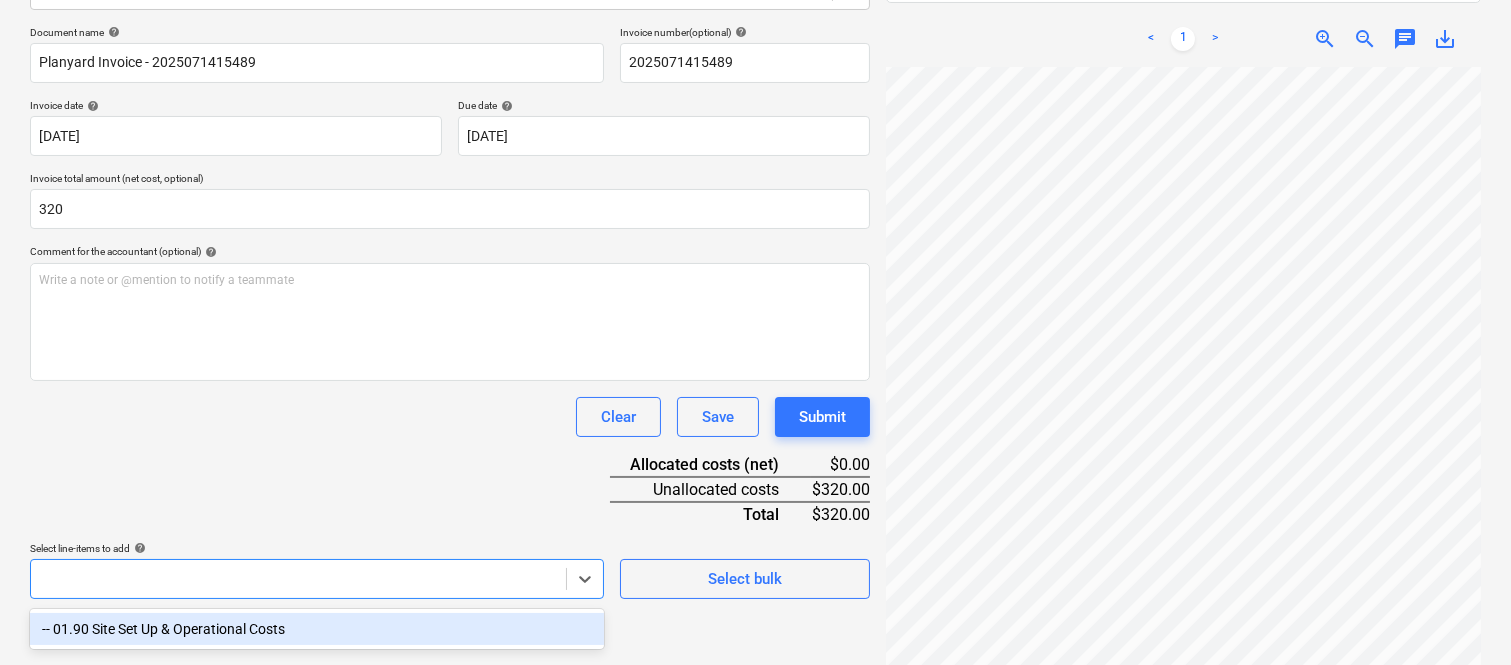 click on "Document name help Planyard Invoice - 2025071415489 Invoice number  (optional) help 2025071415489 Invoice date help 14 Jul 2025 14.07.2025 Press the down arrow key to interact with the calendar and
select a date. Press the question mark key to get the keyboard shortcuts for changing dates. Due date help 21 Jul 2025 21.07.2025 Press the down arrow key to interact with the calendar and
select a date. Press the question mark key to get the keyboard shortcuts for changing dates. Invoice total amount (net cost, optional) 320 Comment for the accountant (optional) help Write a note or @mention to notify a teammate ﻿ Clear Save Submit Allocated costs (net) $0.00 Unallocated costs $320.00 Total $320.00 Select line-items to add help option --  01.90 Site Set Up & Operational Costs focused, 1 of 1. 1 result available for search term 01.90. Use Up and Down to choose options, press Enter to select the currently focused option, press Escape to exit the menu, press Tab to select the option and exit the menu." at bounding box center [450, 312] 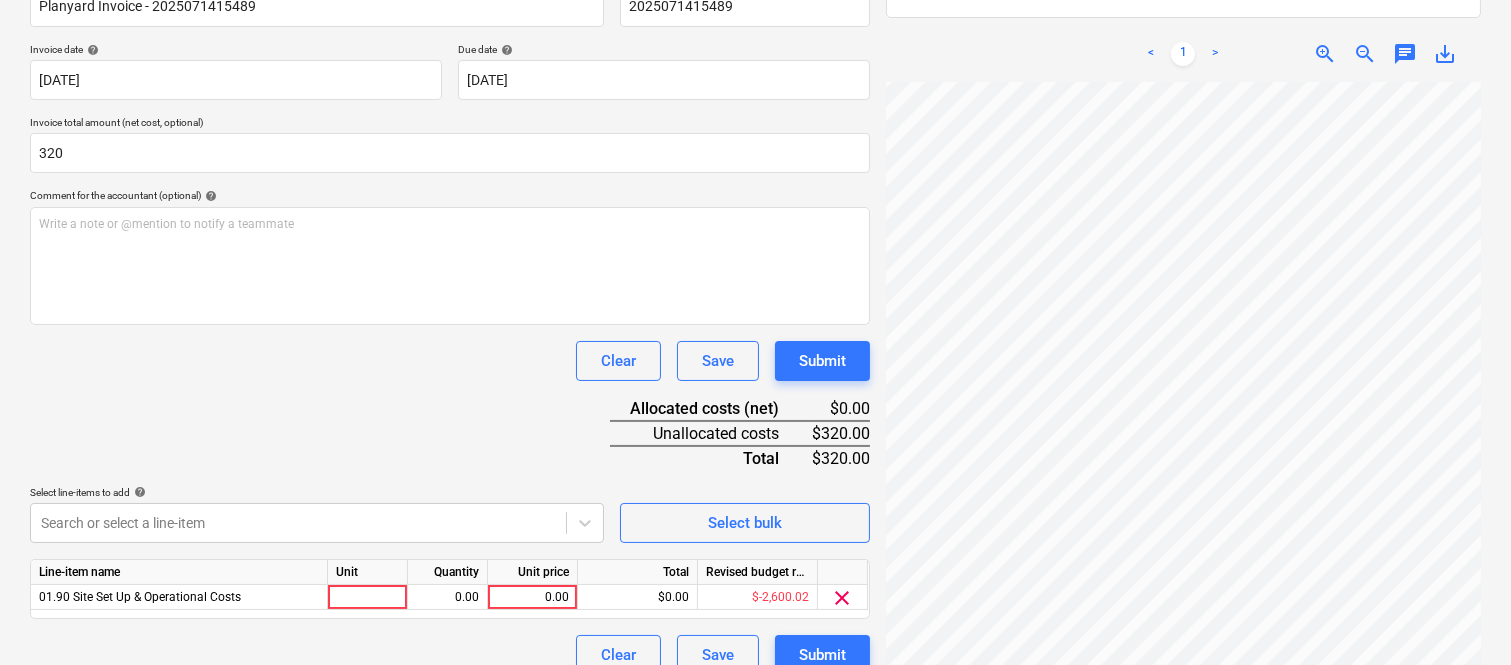 scroll, scrollTop: 367, scrollLeft: 0, axis: vertical 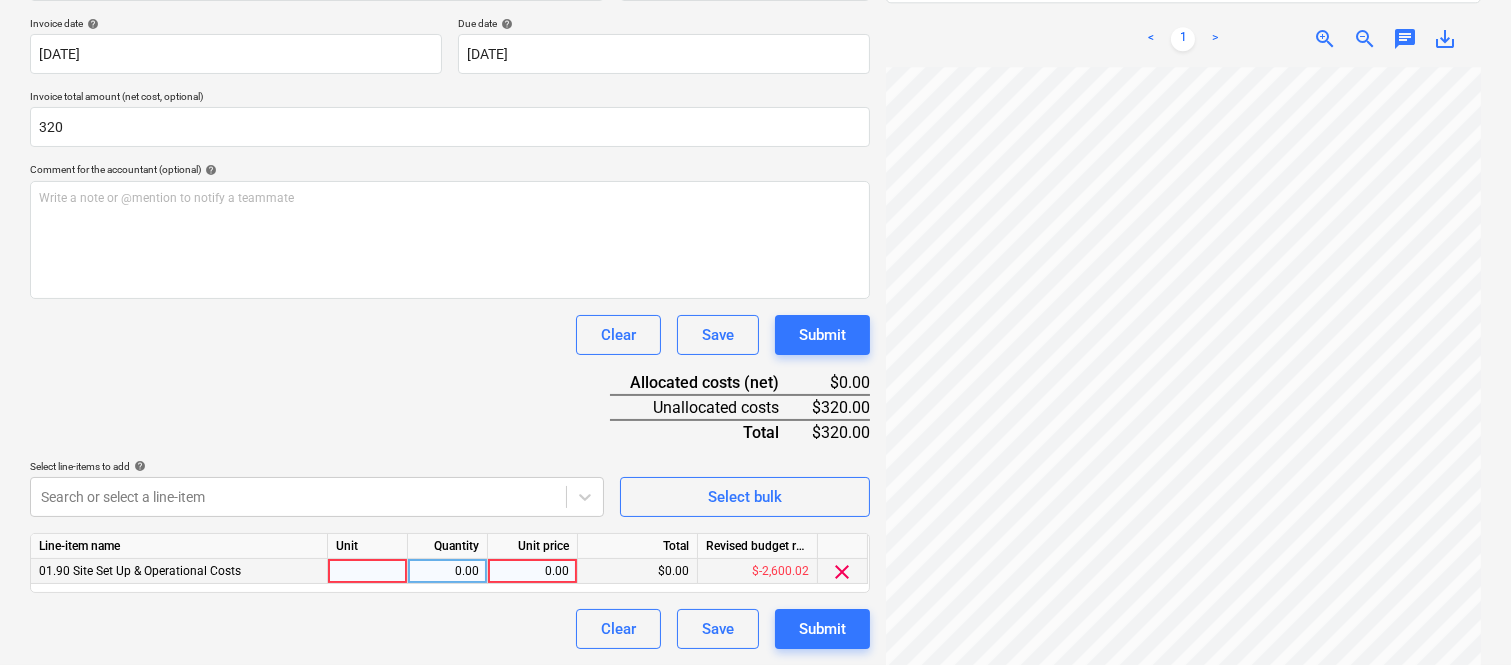 click at bounding box center [368, 571] 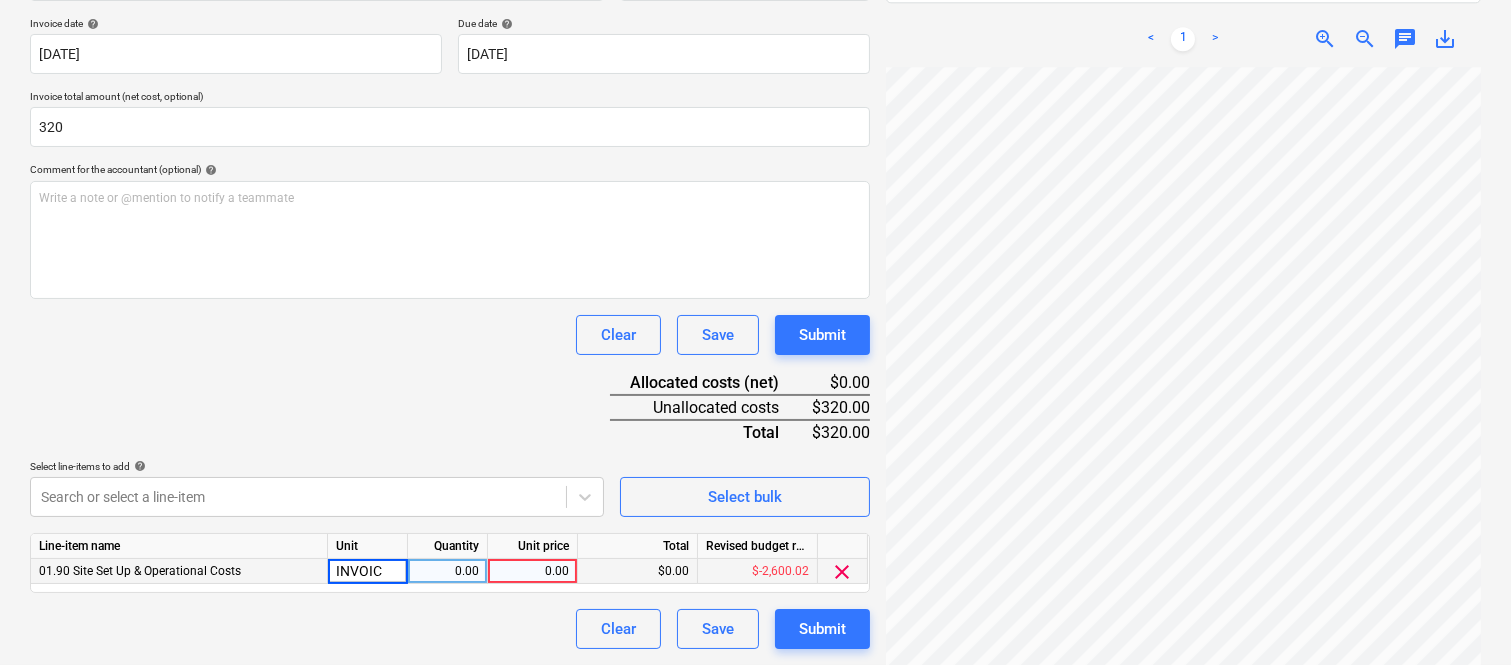 type on "INVOICE" 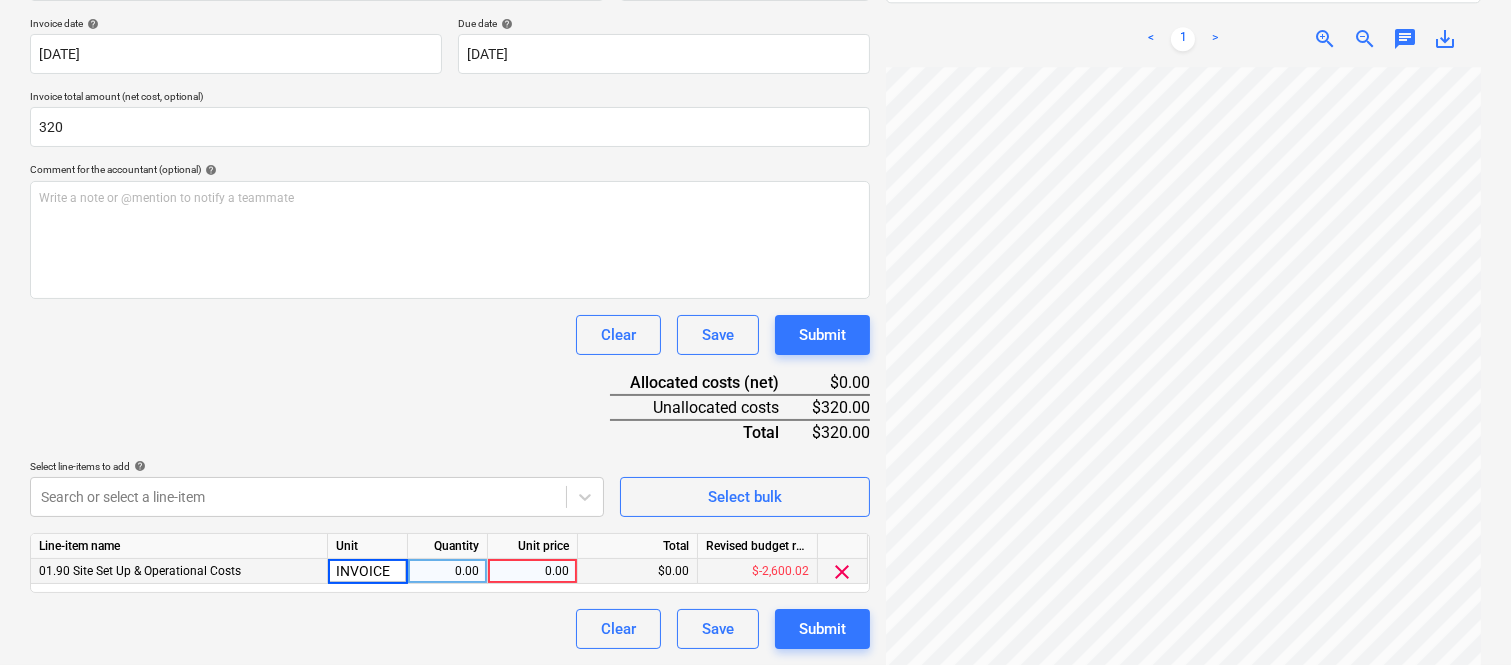 click on "0.00" at bounding box center [447, 571] 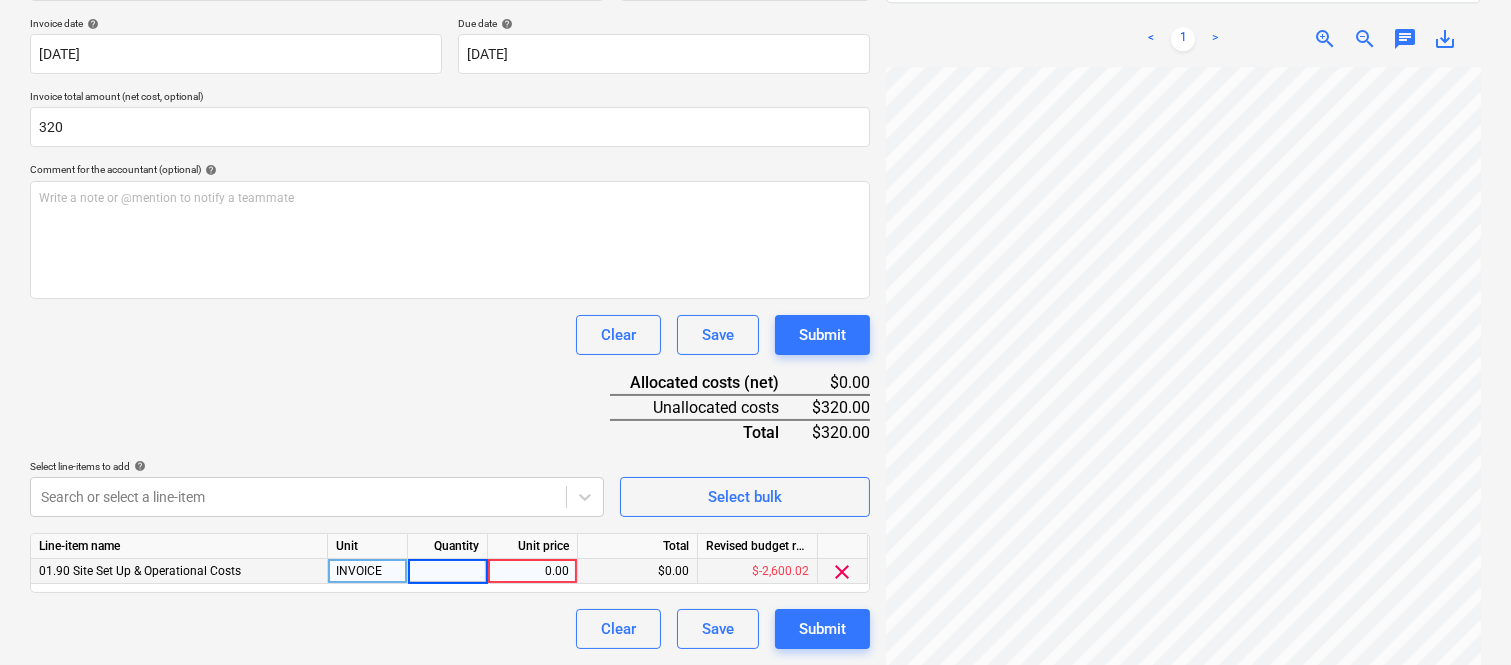 type on "1" 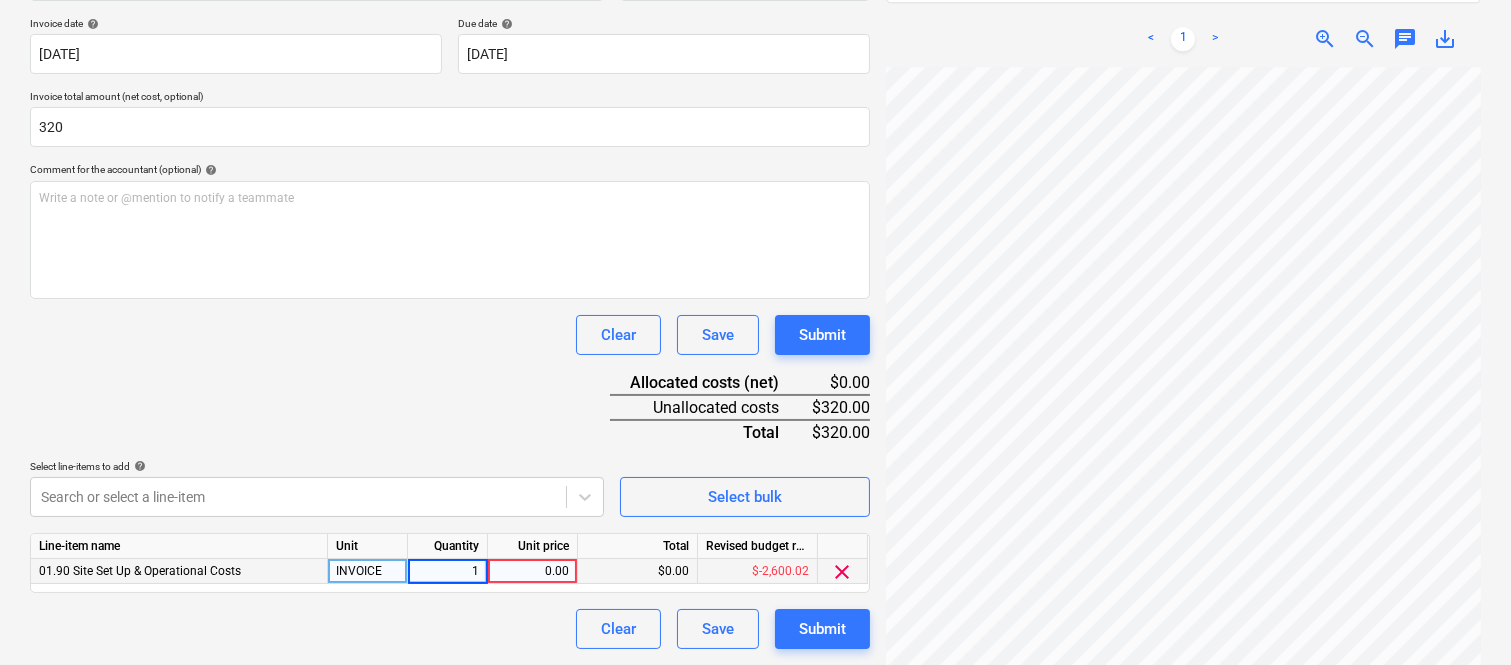 click on "0.00" at bounding box center (532, 571) 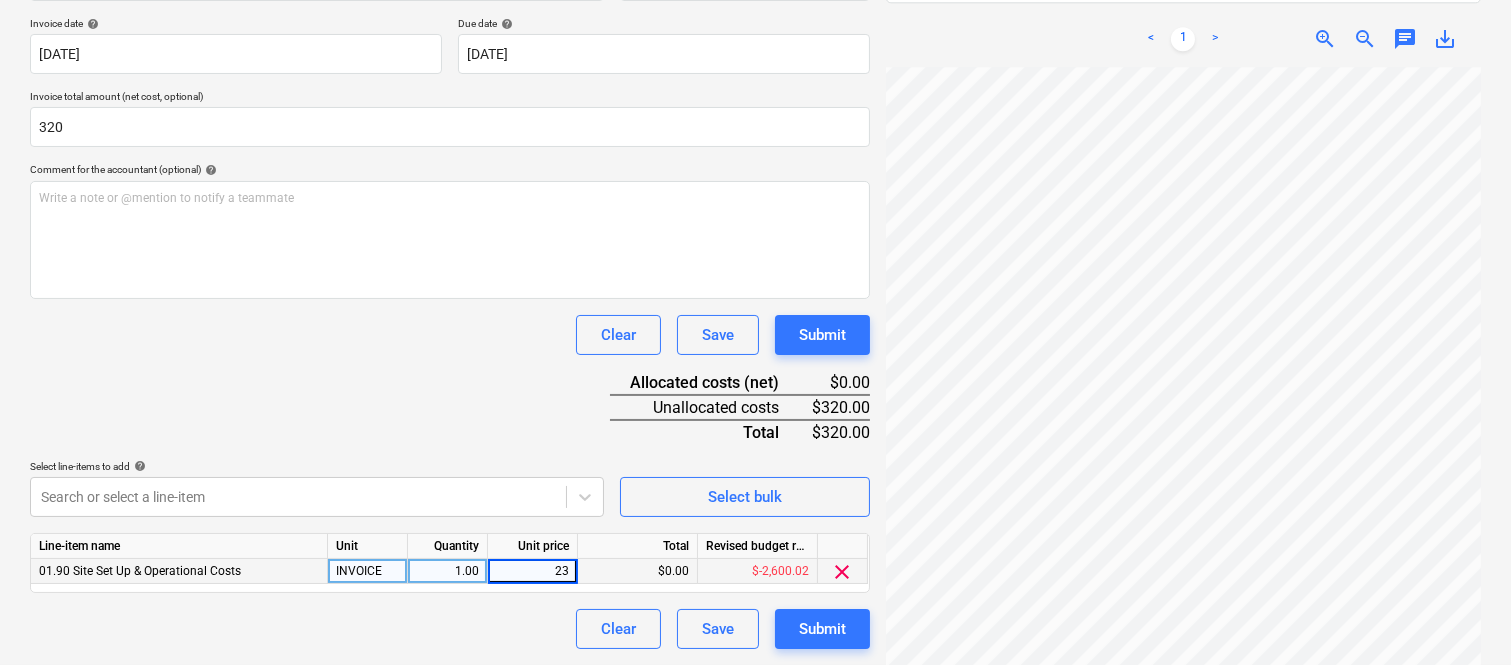 type on "2" 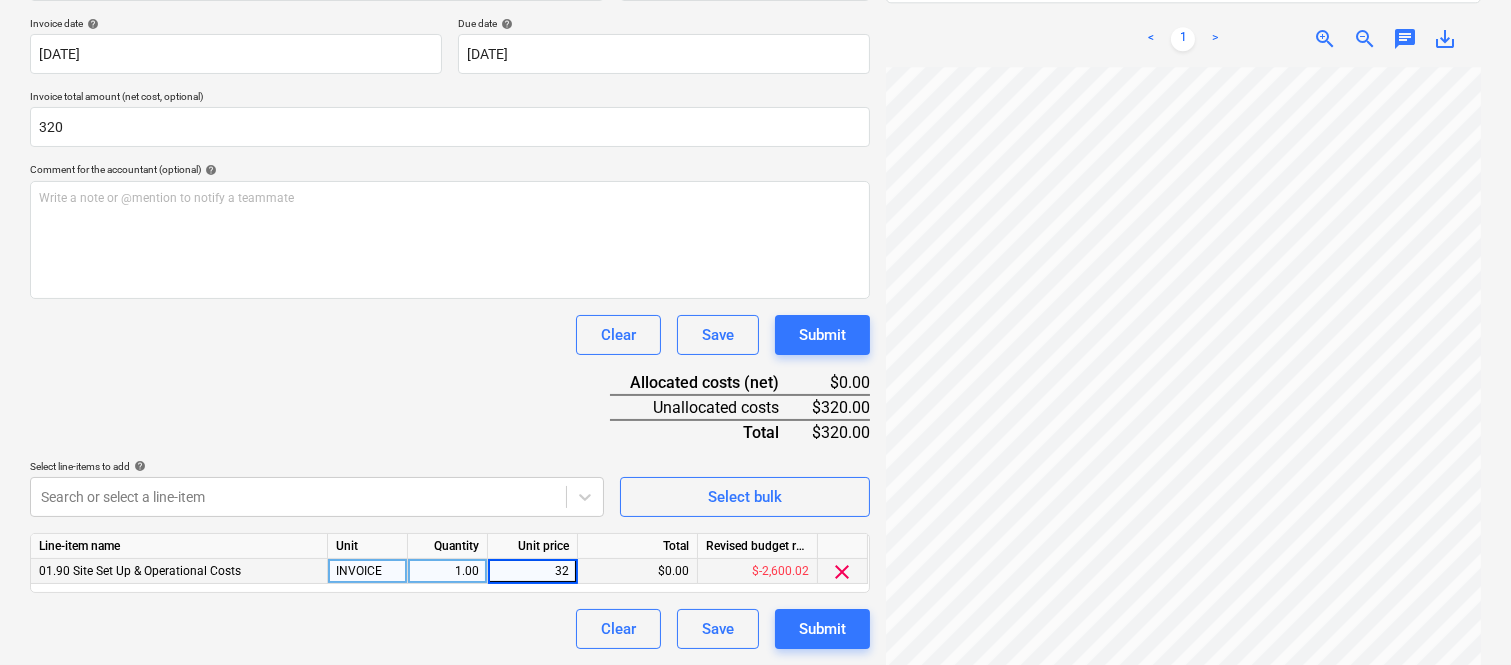 type on "320" 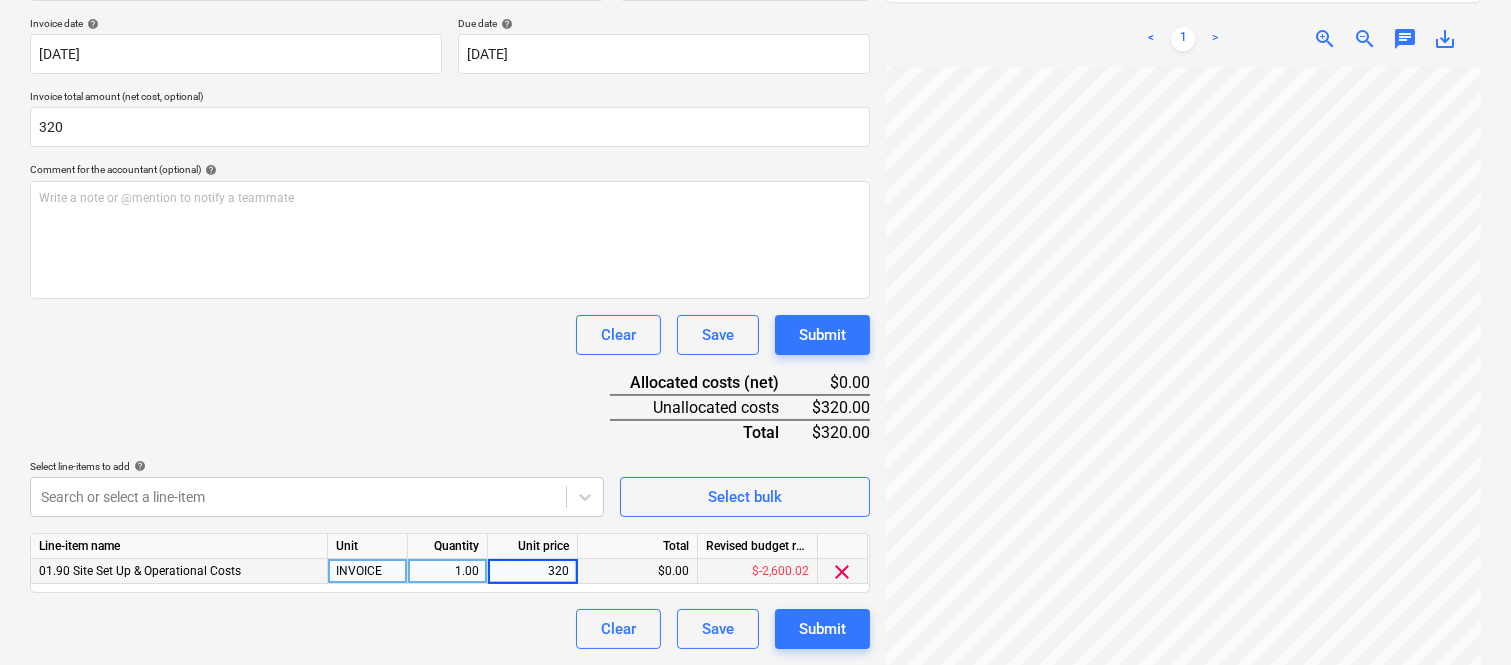 click on "Clear Save Submit" at bounding box center (450, 629) 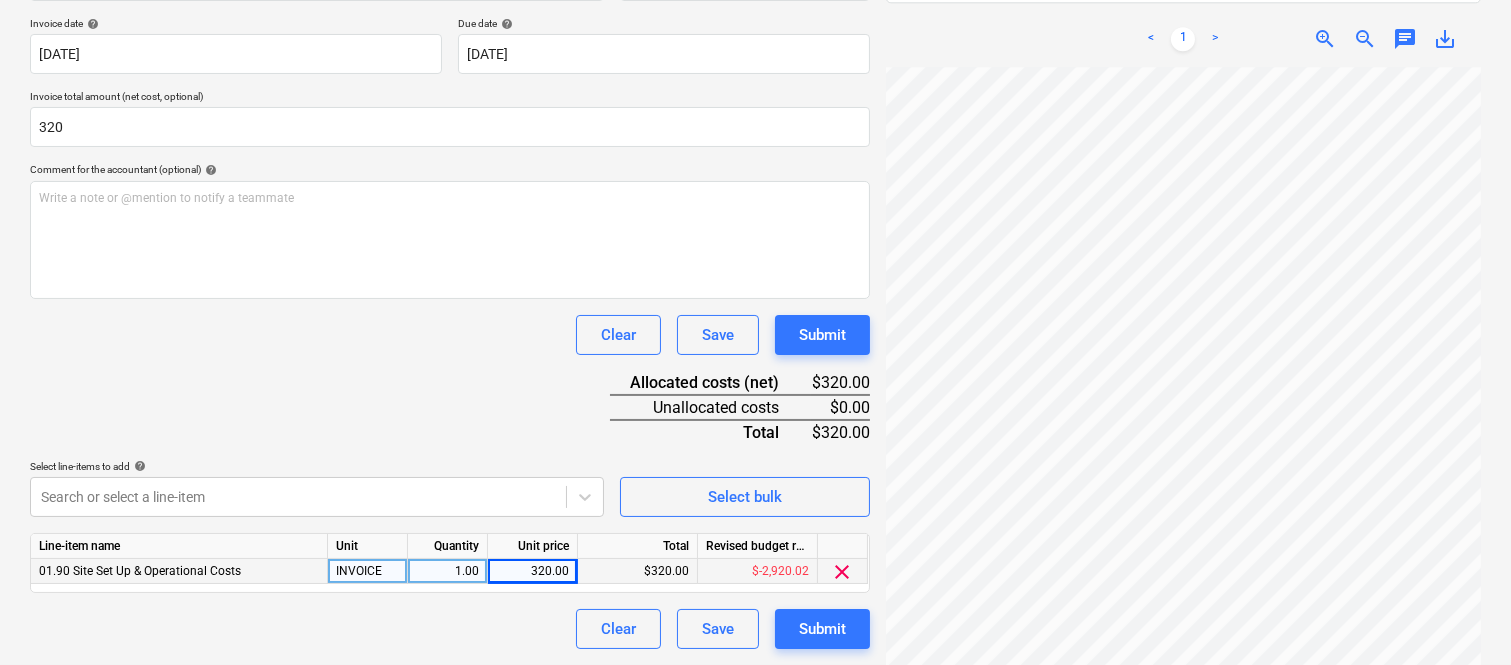 scroll, scrollTop: 0, scrollLeft: 0, axis: both 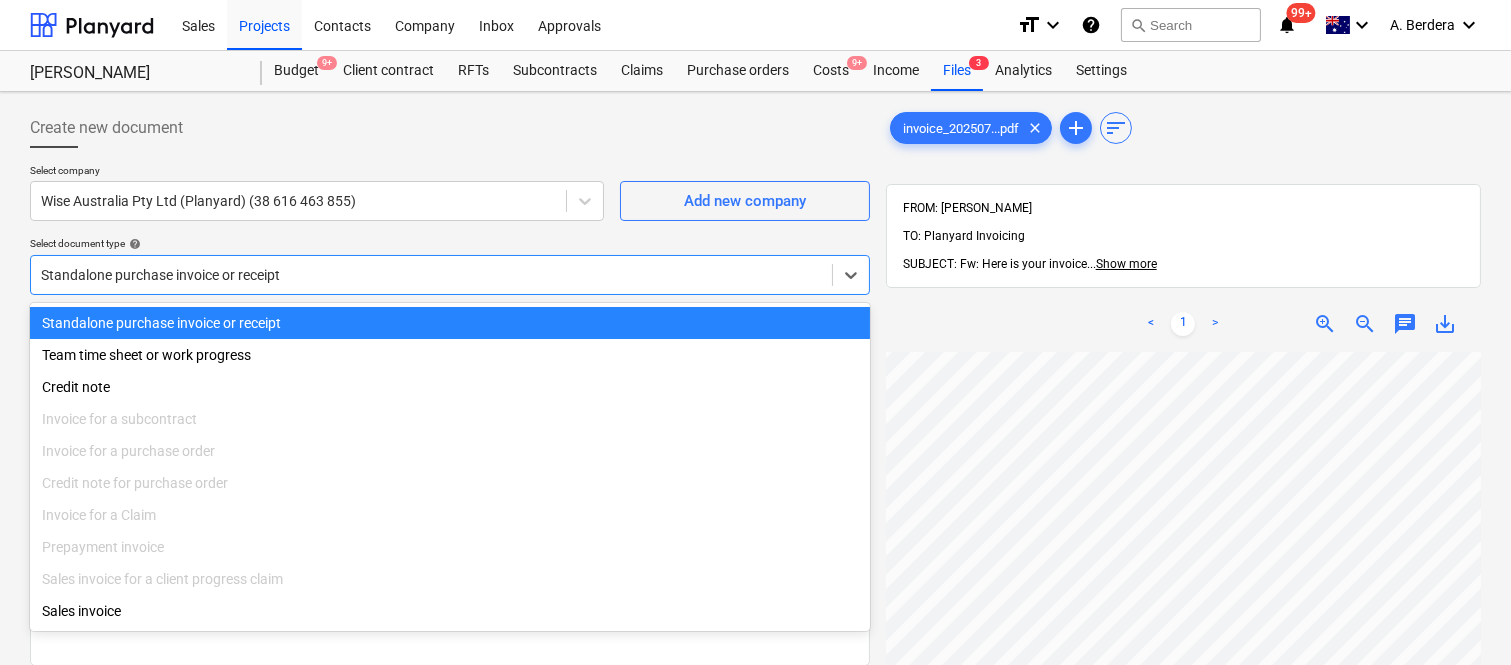 click at bounding box center [431, 275] 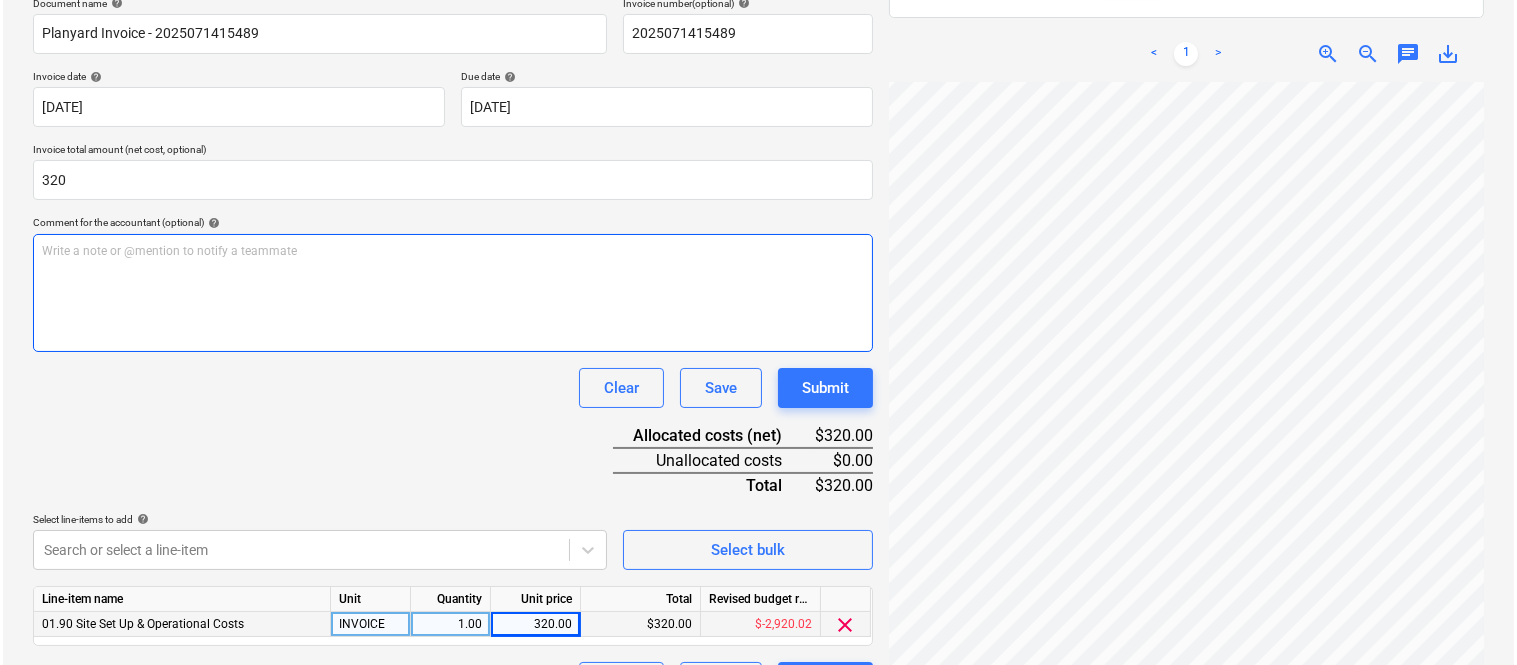 scroll, scrollTop: 367, scrollLeft: 0, axis: vertical 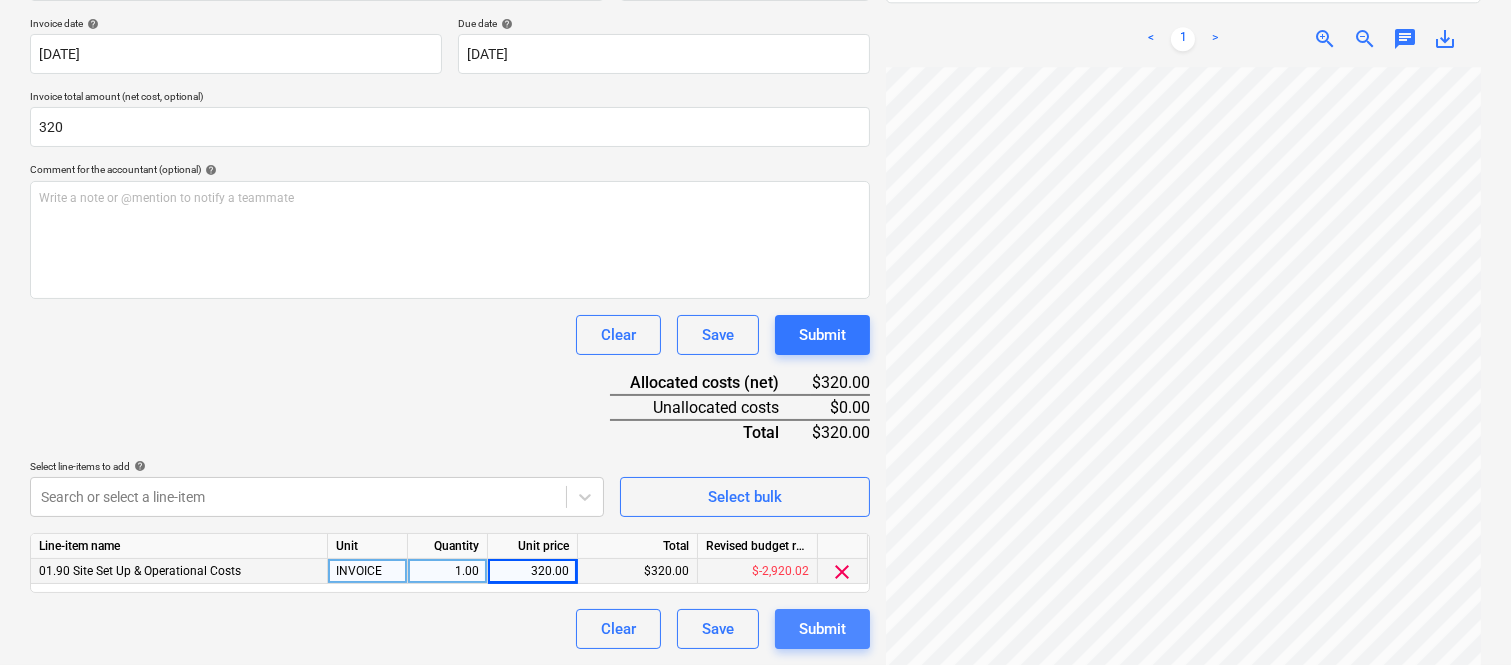 click on "Submit" at bounding box center (822, 629) 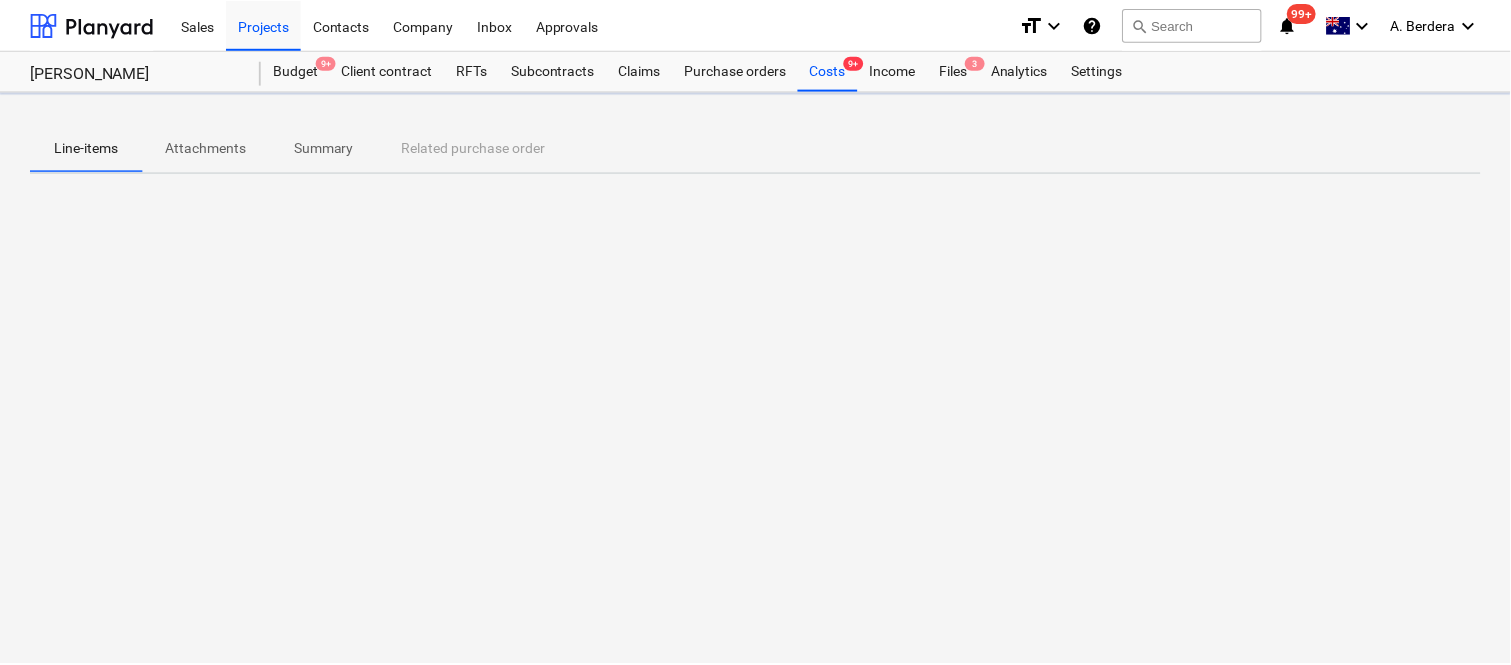 scroll, scrollTop: 0, scrollLeft: 0, axis: both 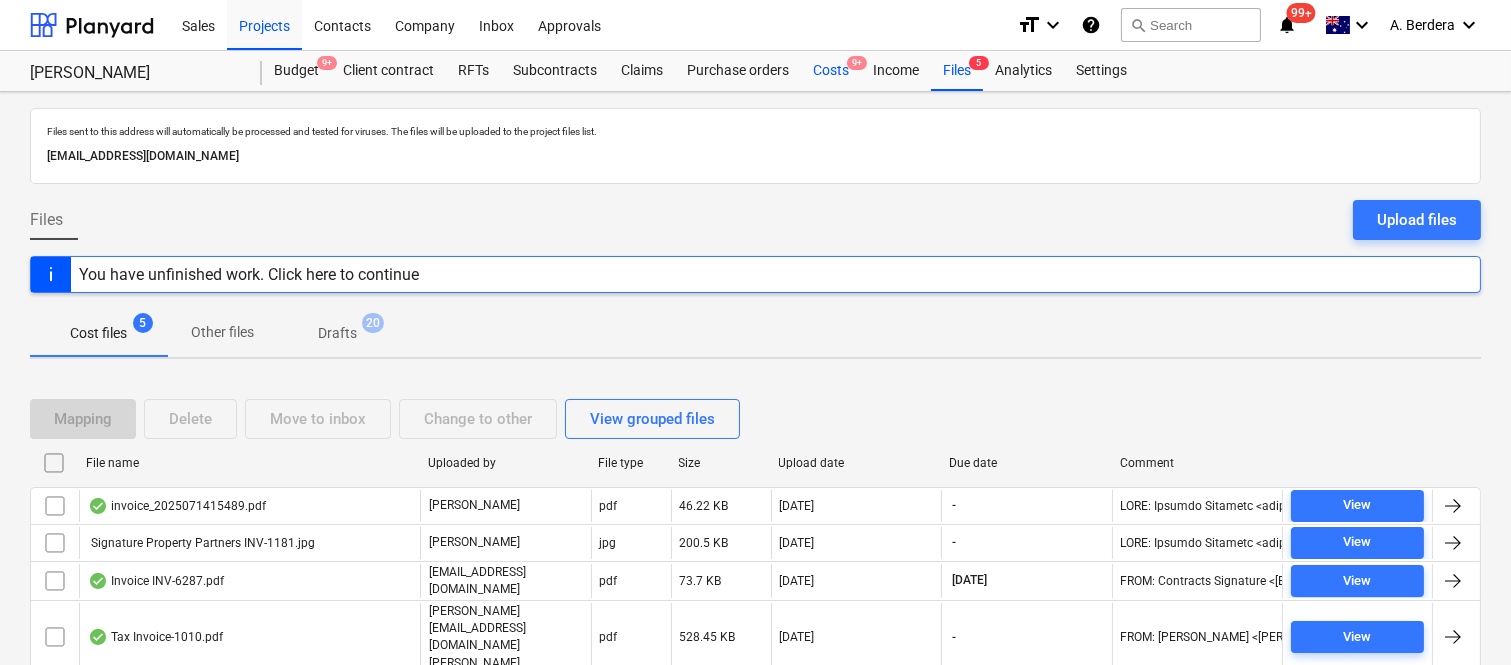 click on "Costs 9+" at bounding box center (831, 71) 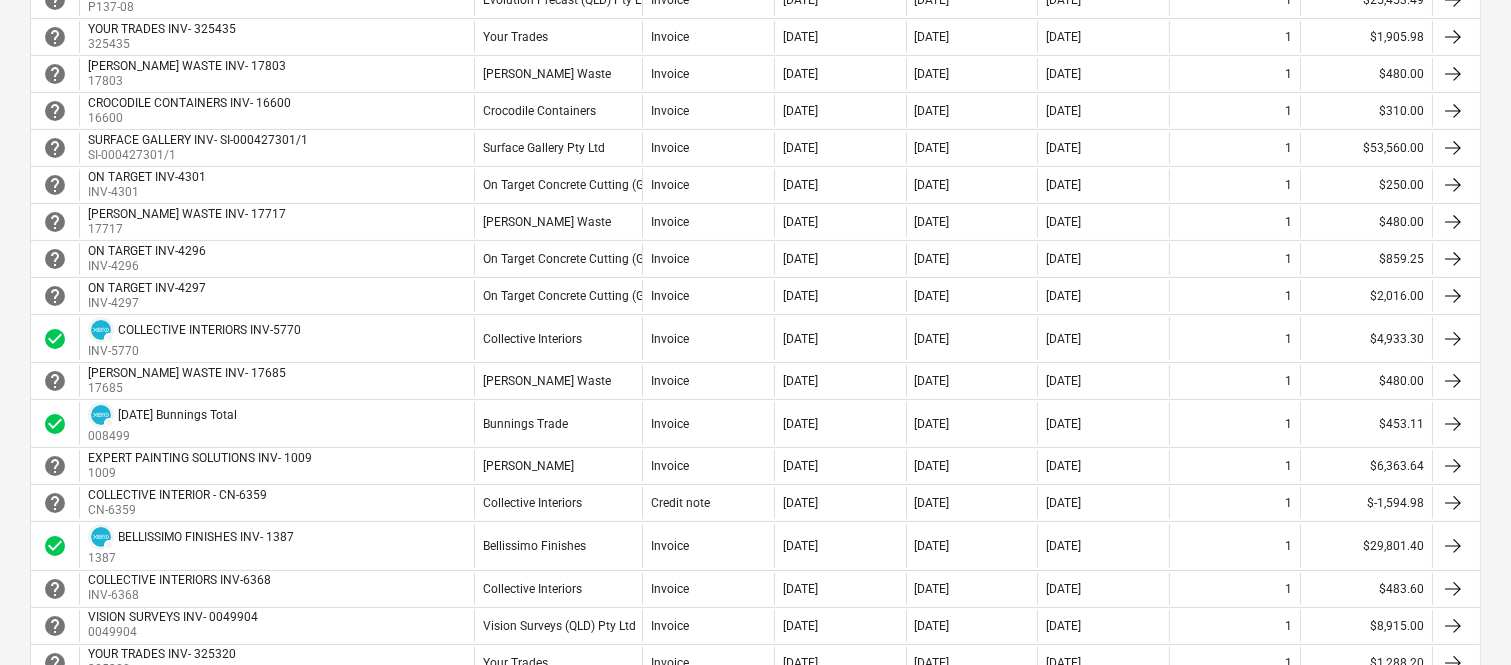 scroll, scrollTop: 711, scrollLeft: 0, axis: vertical 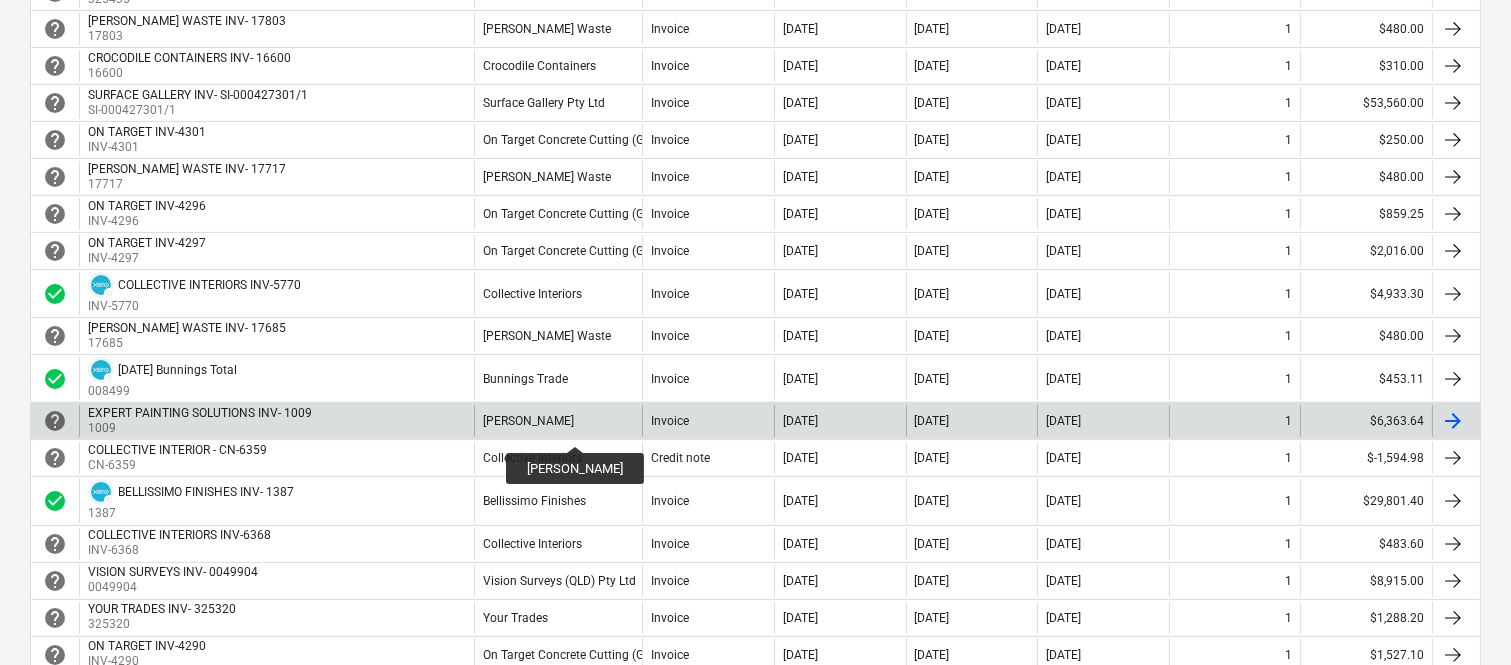 click on "[PERSON_NAME]" at bounding box center [528, 421] 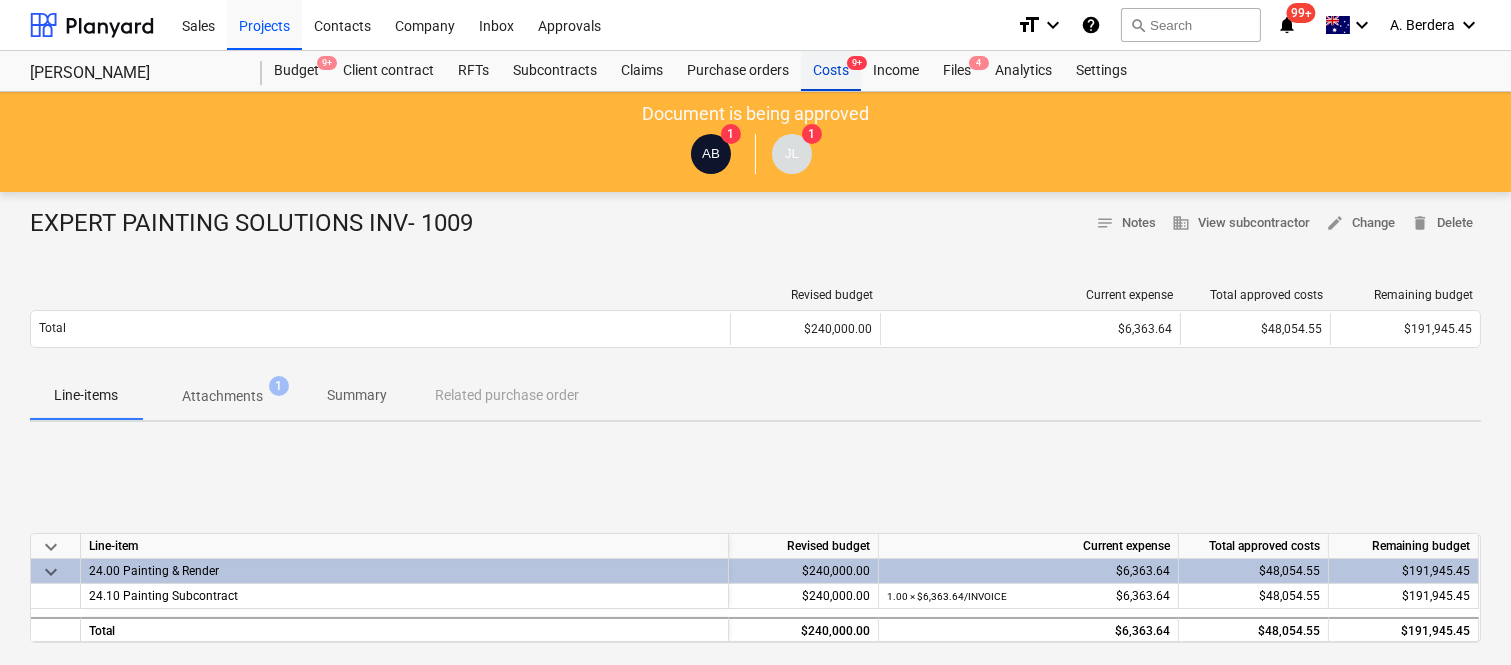 click on "Costs 9+" at bounding box center [831, 71] 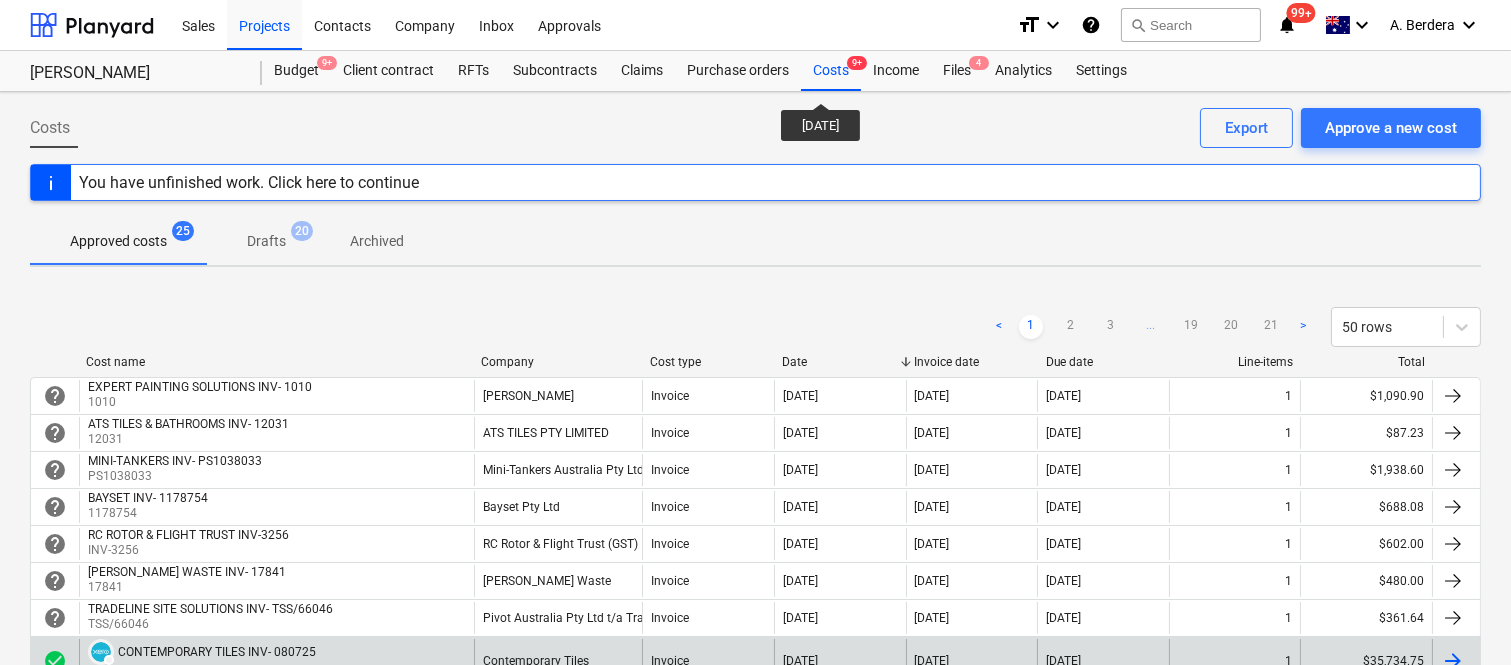 scroll, scrollTop: 582, scrollLeft: 0, axis: vertical 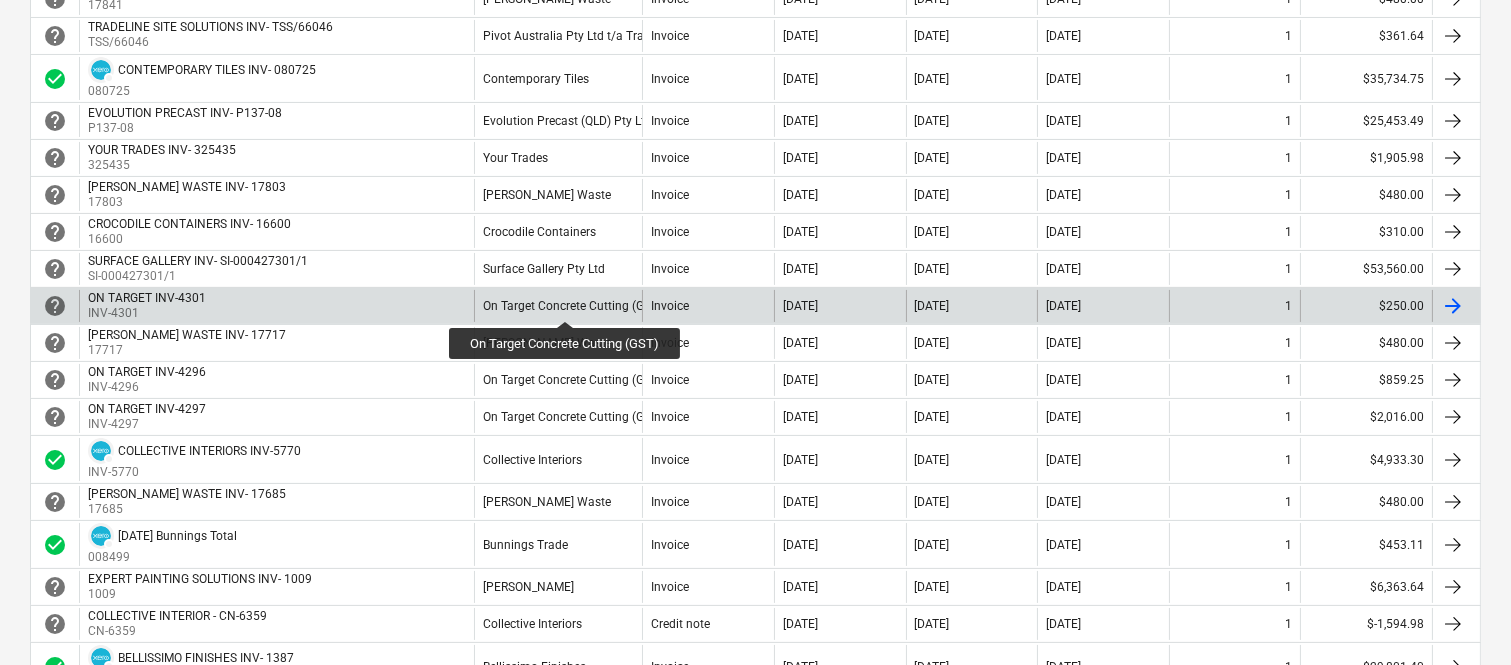 click on "On Target Concrete Cutting (GST)" at bounding box center [572, 306] 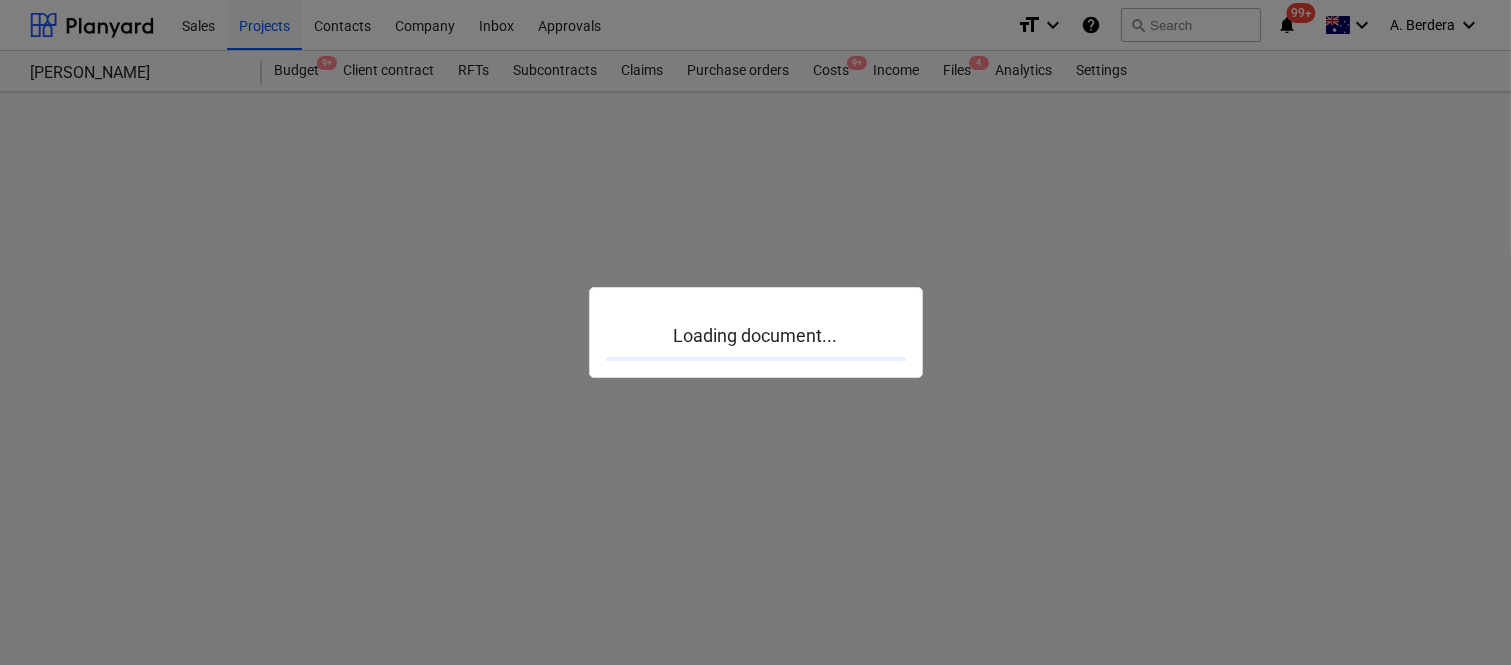 scroll, scrollTop: 0, scrollLeft: 0, axis: both 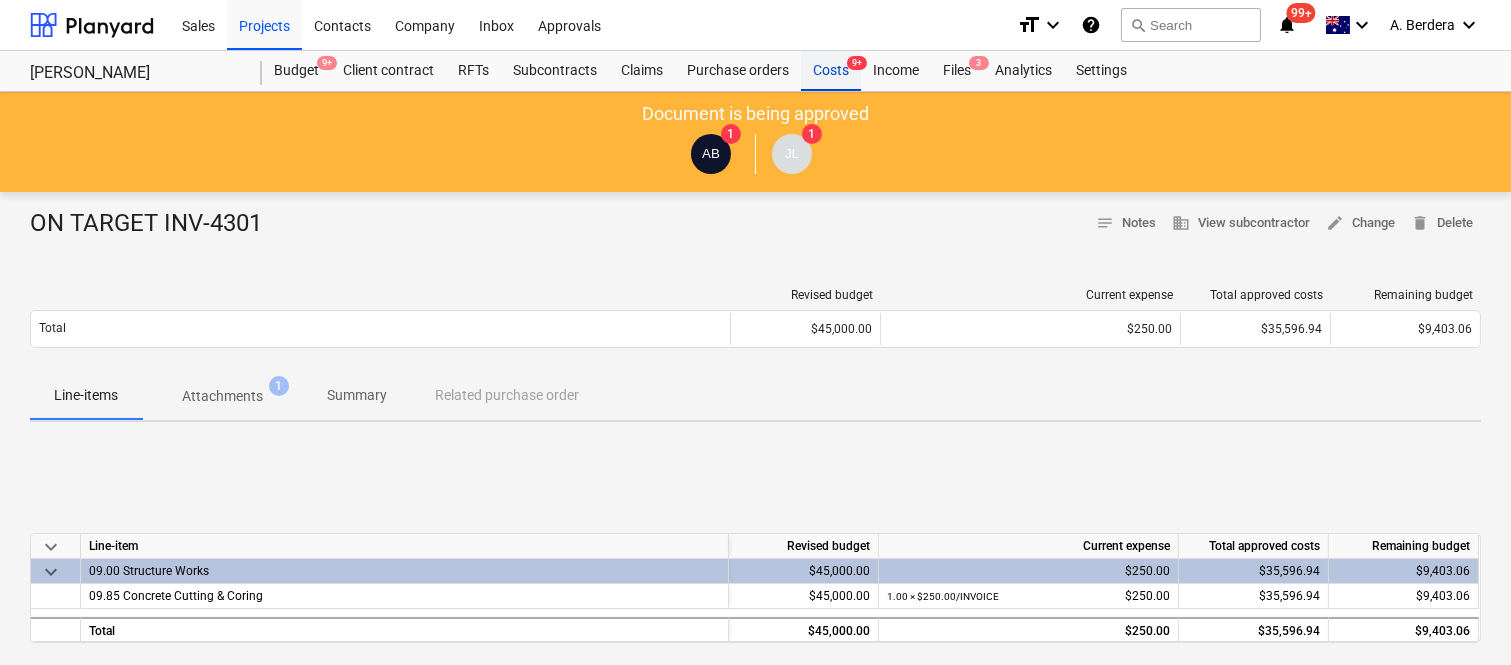 click on "Costs 9+" at bounding box center [831, 71] 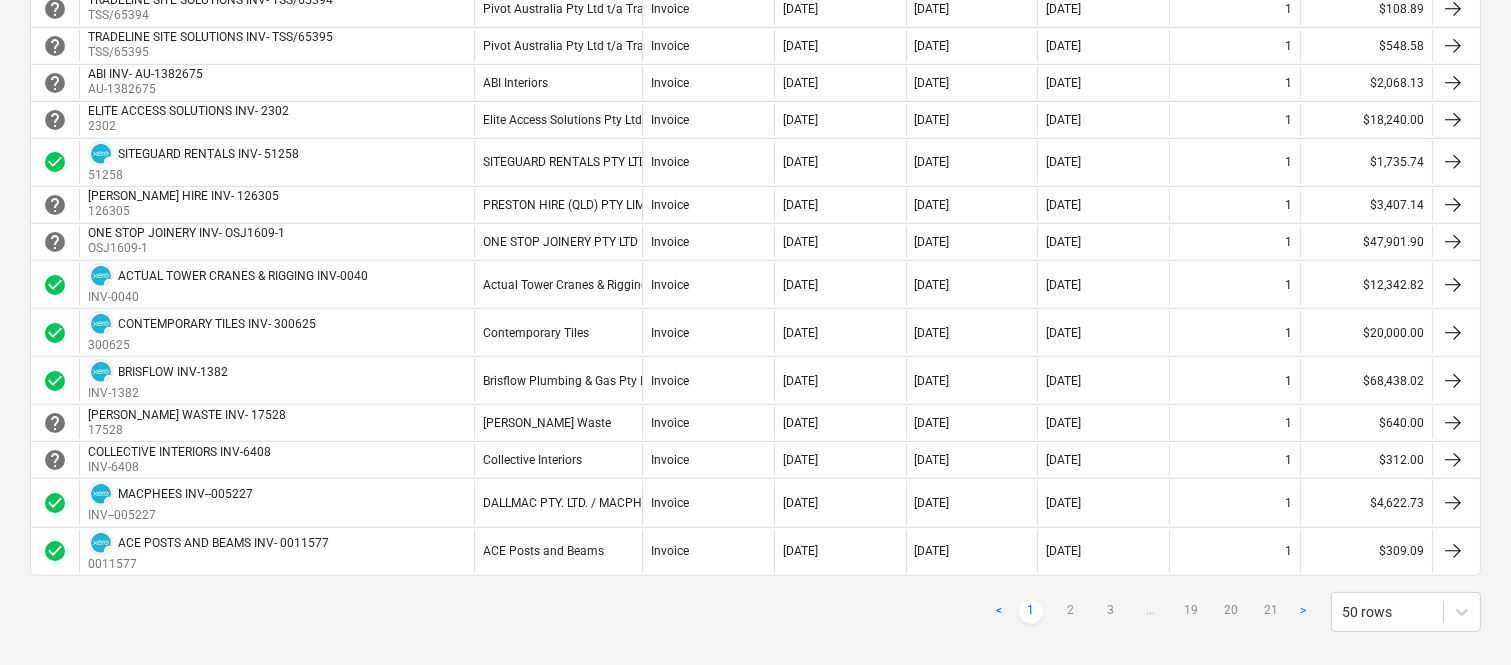 scroll, scrollTop: 1777, scrollLeft: 0, axis: vertical 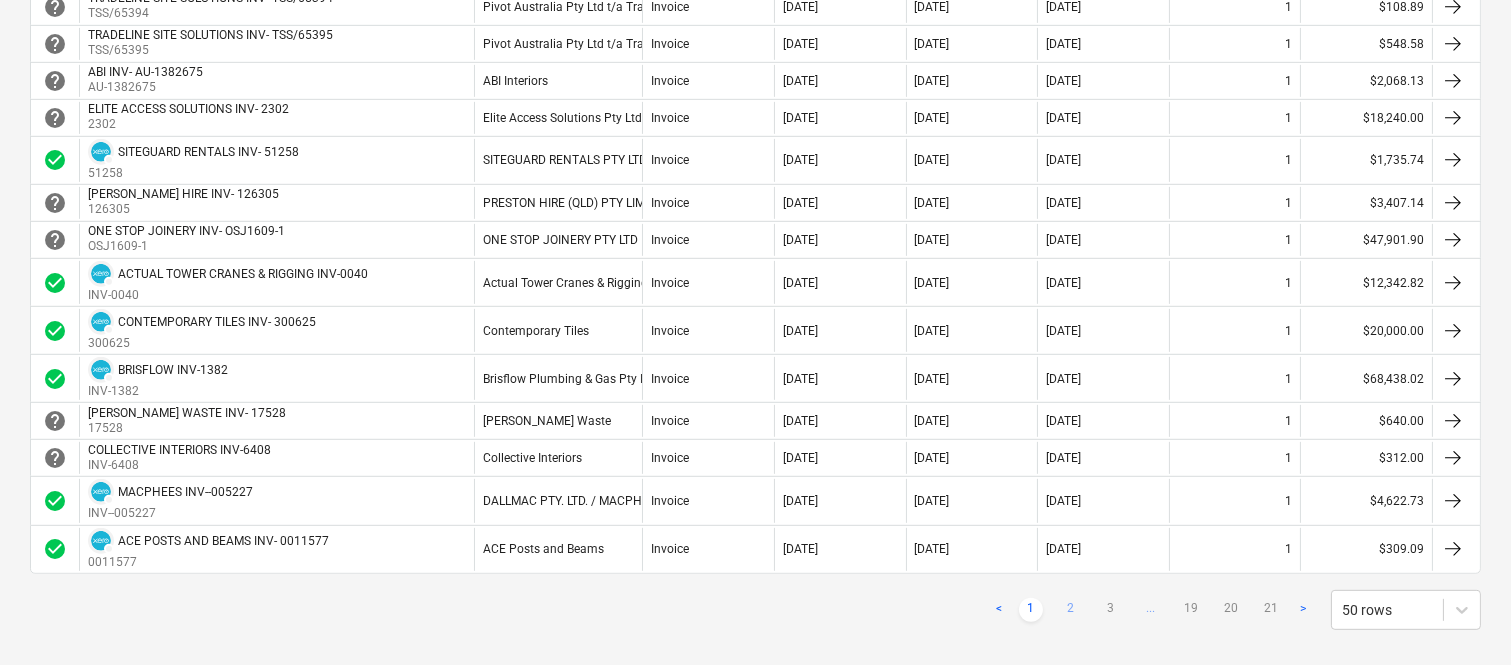 click on "2" at bounding box center [1071, 610] 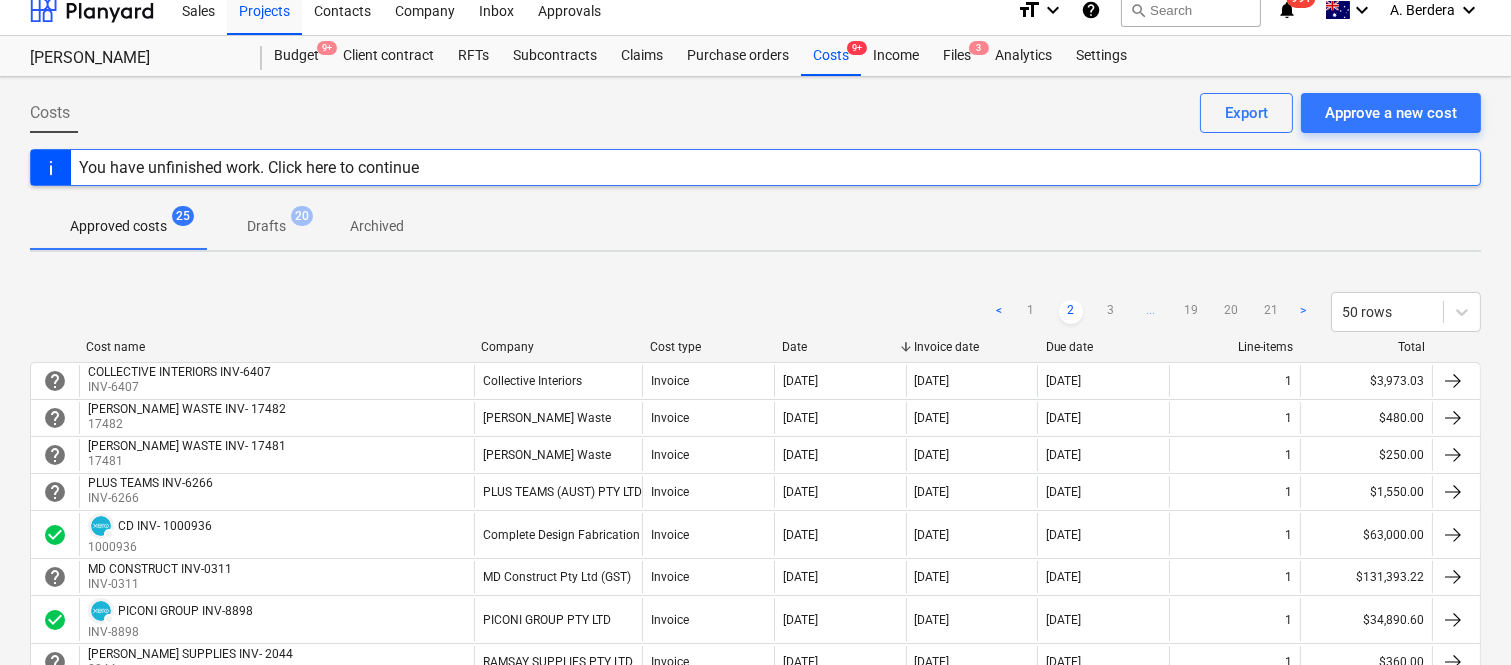 scroll, scrollTop: 0, scrollLeft: 0, axis: both 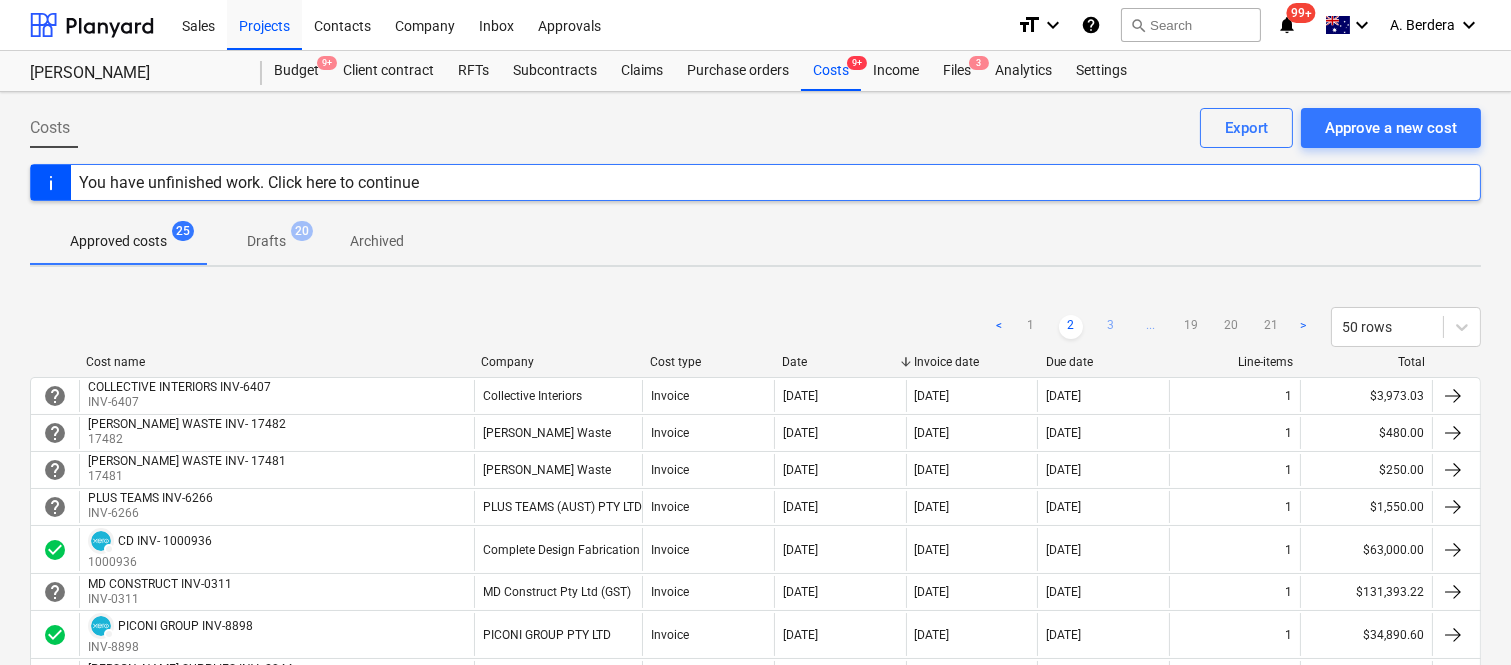 click on "3" at bounding box center (1111, 327) 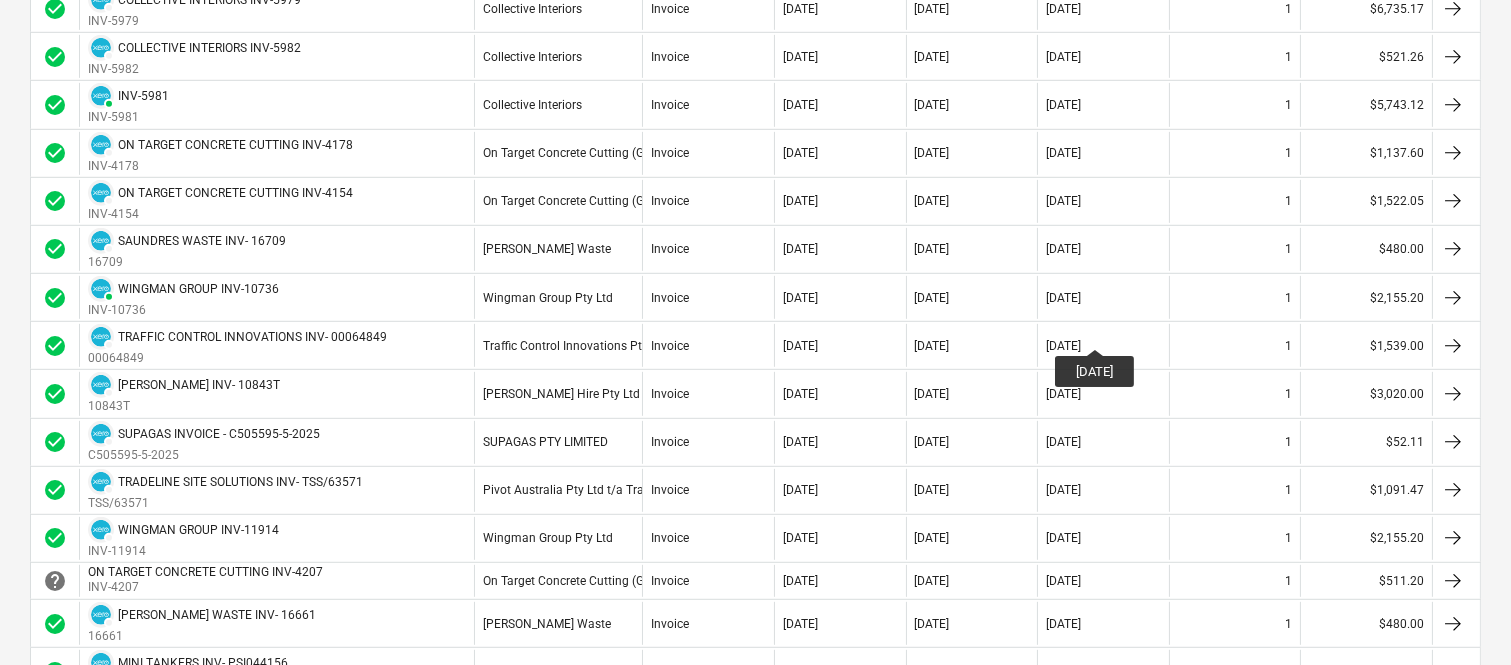 scroll, scrollTop: 1866, scrollLeft: 0, axis: vertical 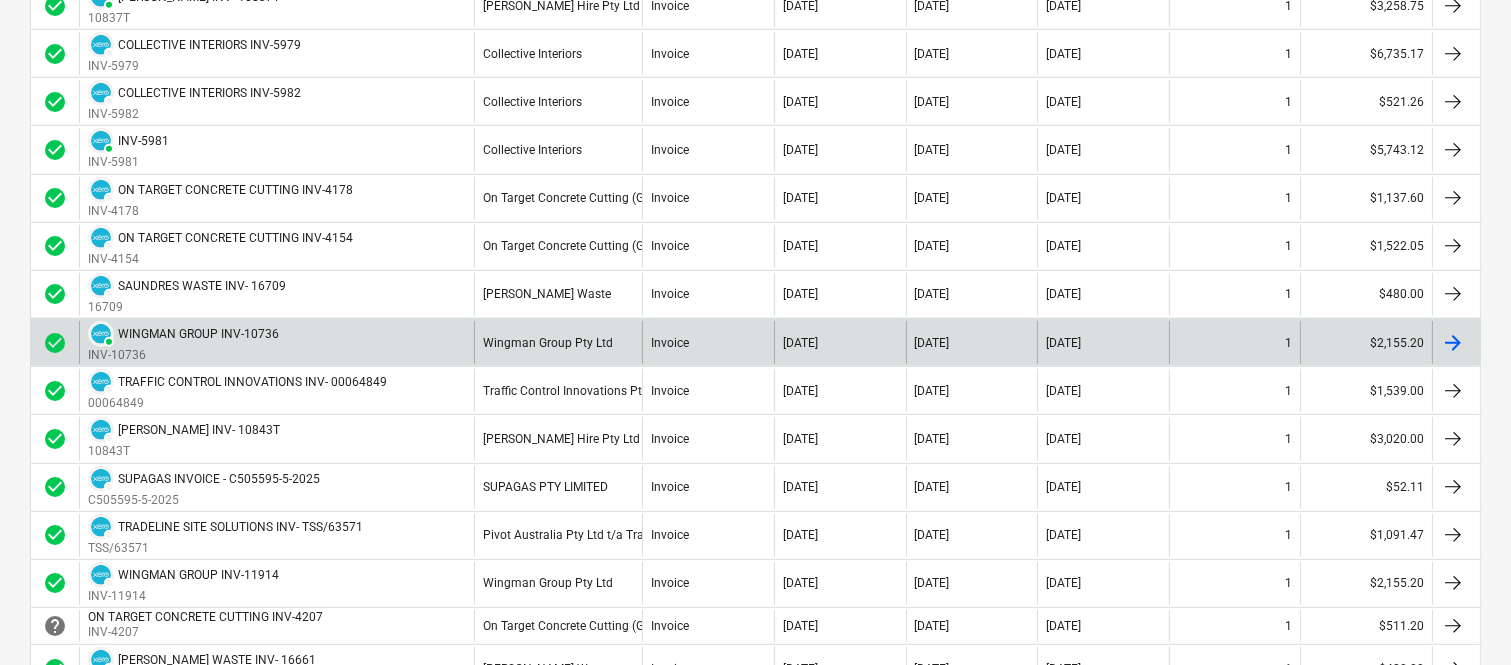 click on "Invoice" at bounding box center (708, 342) 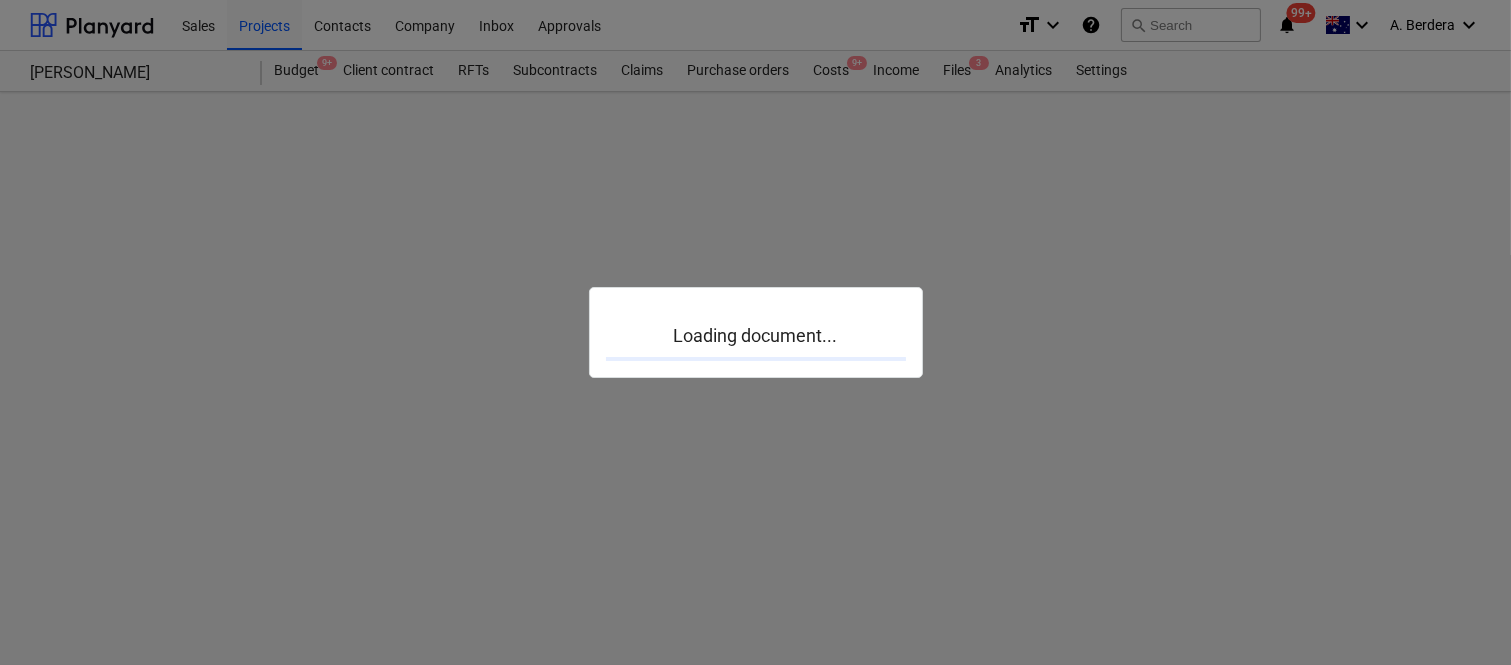 scroll, scrollTop: 0, scrollLeft: 0, axis: both 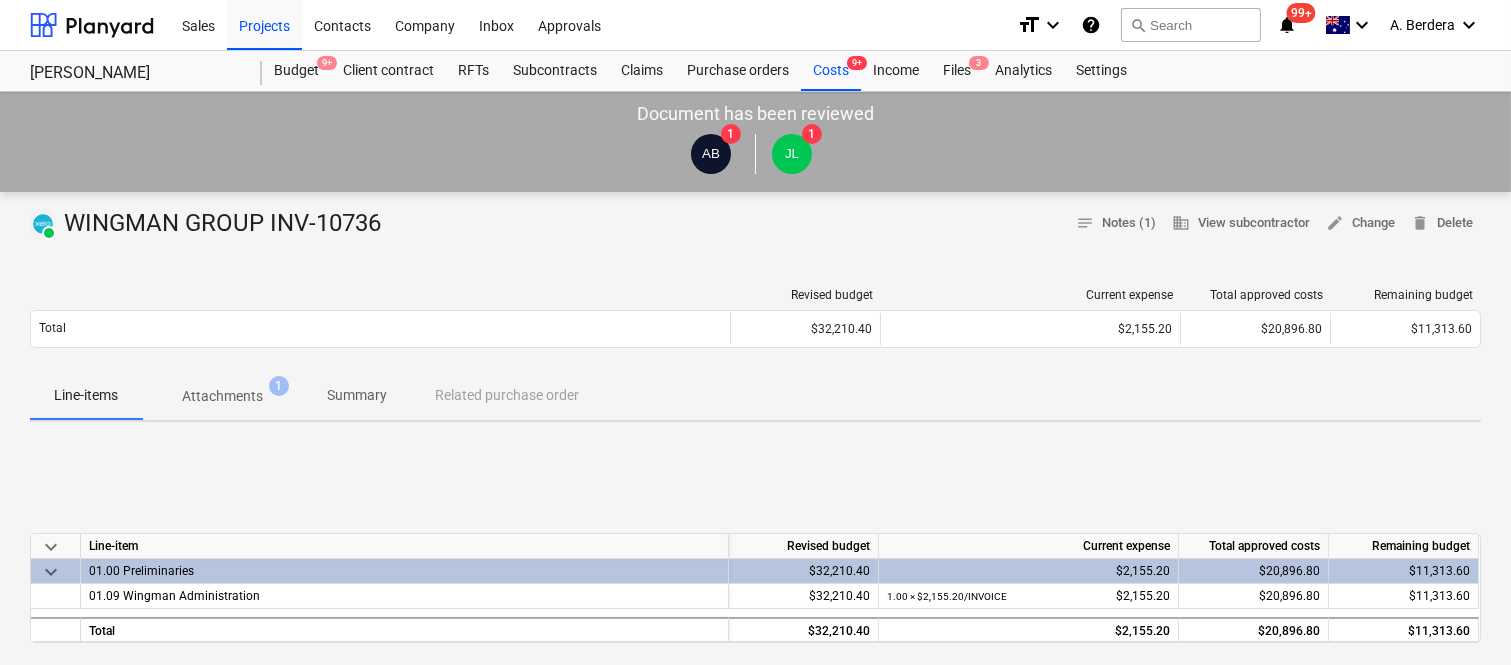 click on "Attachments" at bounding box center (222, 396) 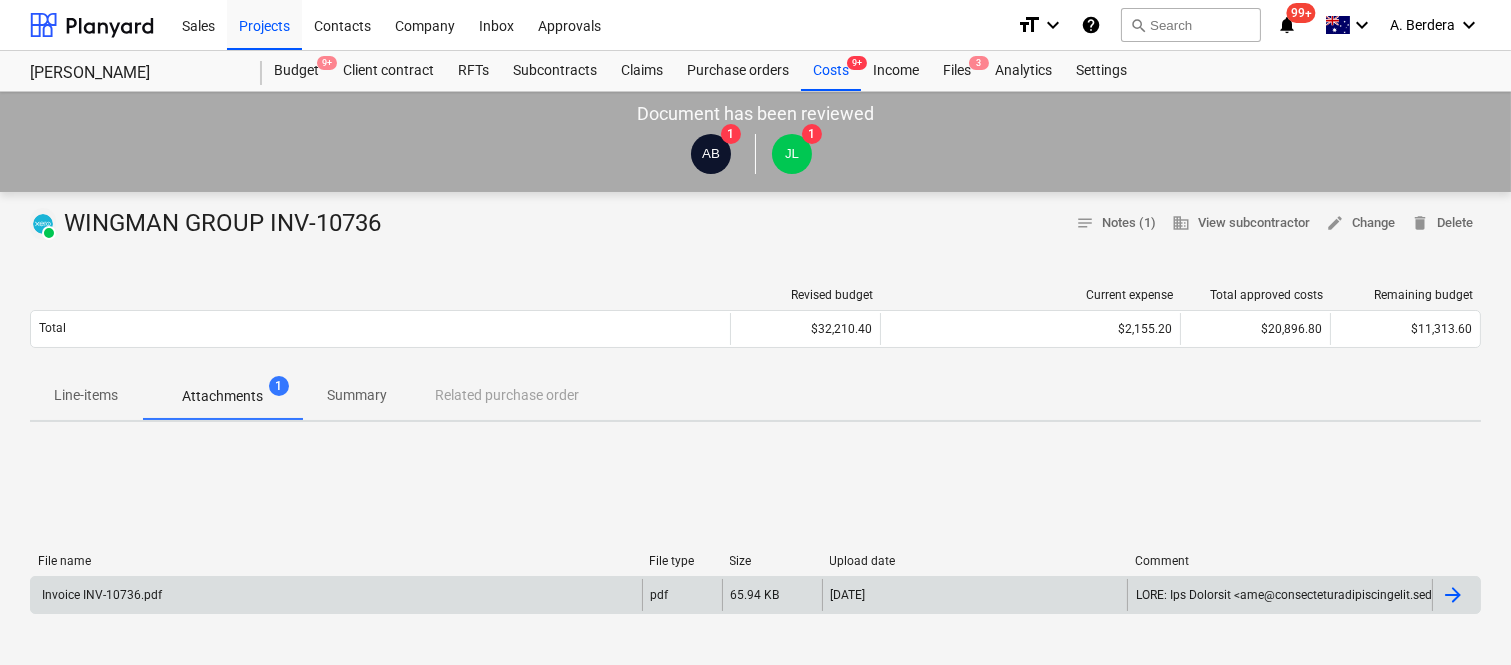 click on "Invoice INV-10736.pdf" at bounding box center (336, 595) 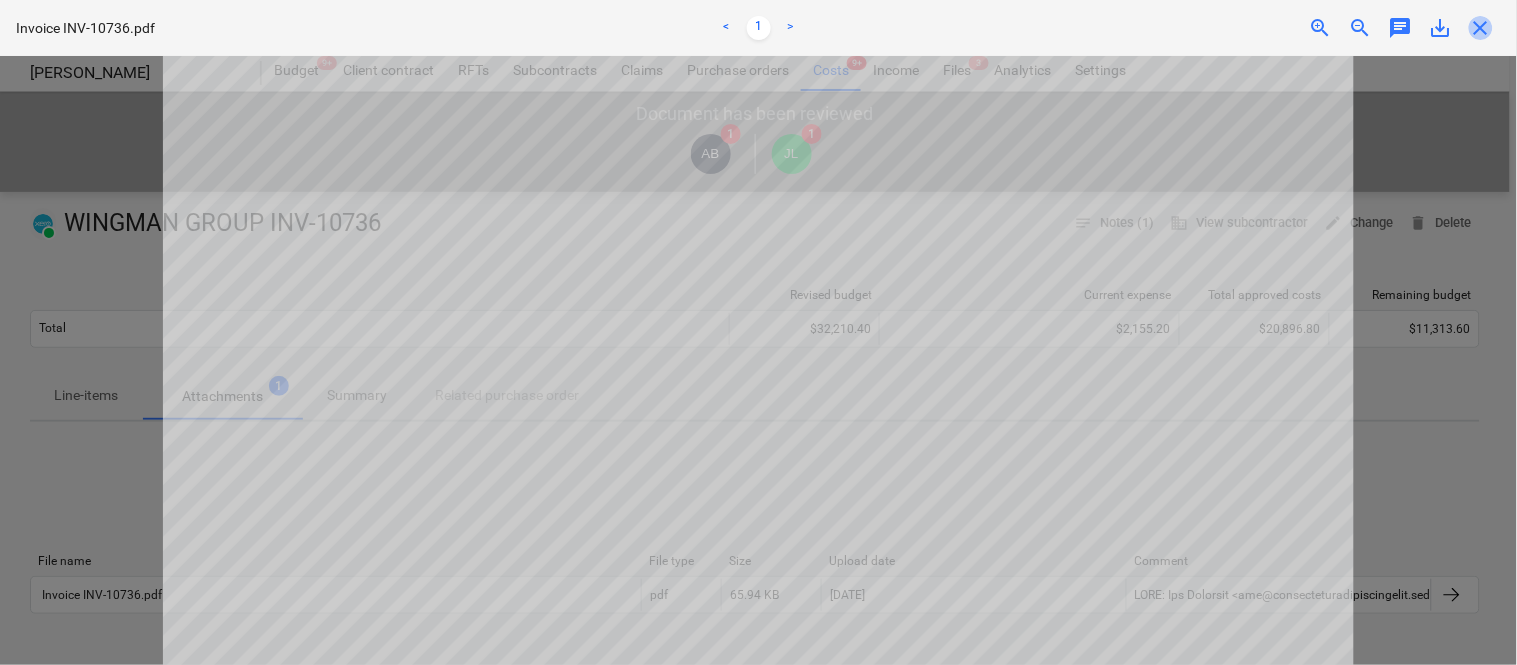 click on "close" at bounding box center [1481, 28] 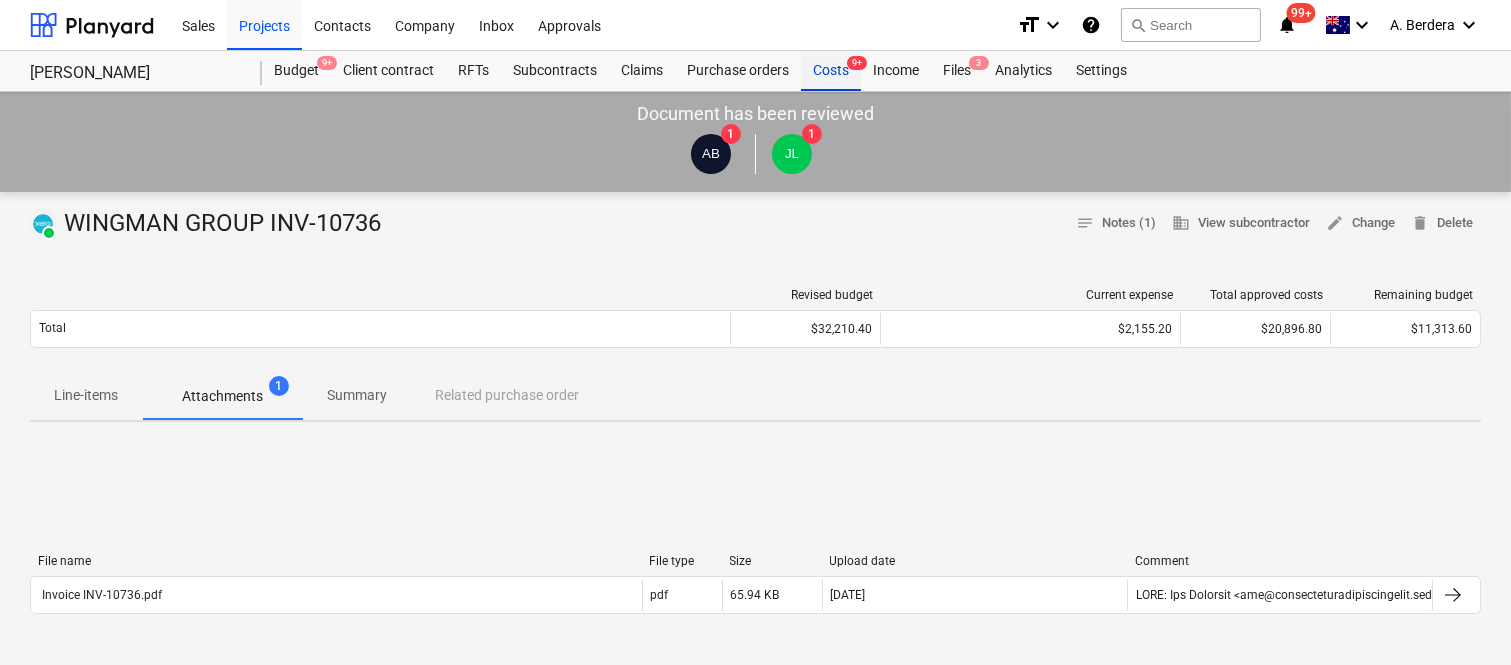 click on "Costs 9+" at bounding box center (831, 71) 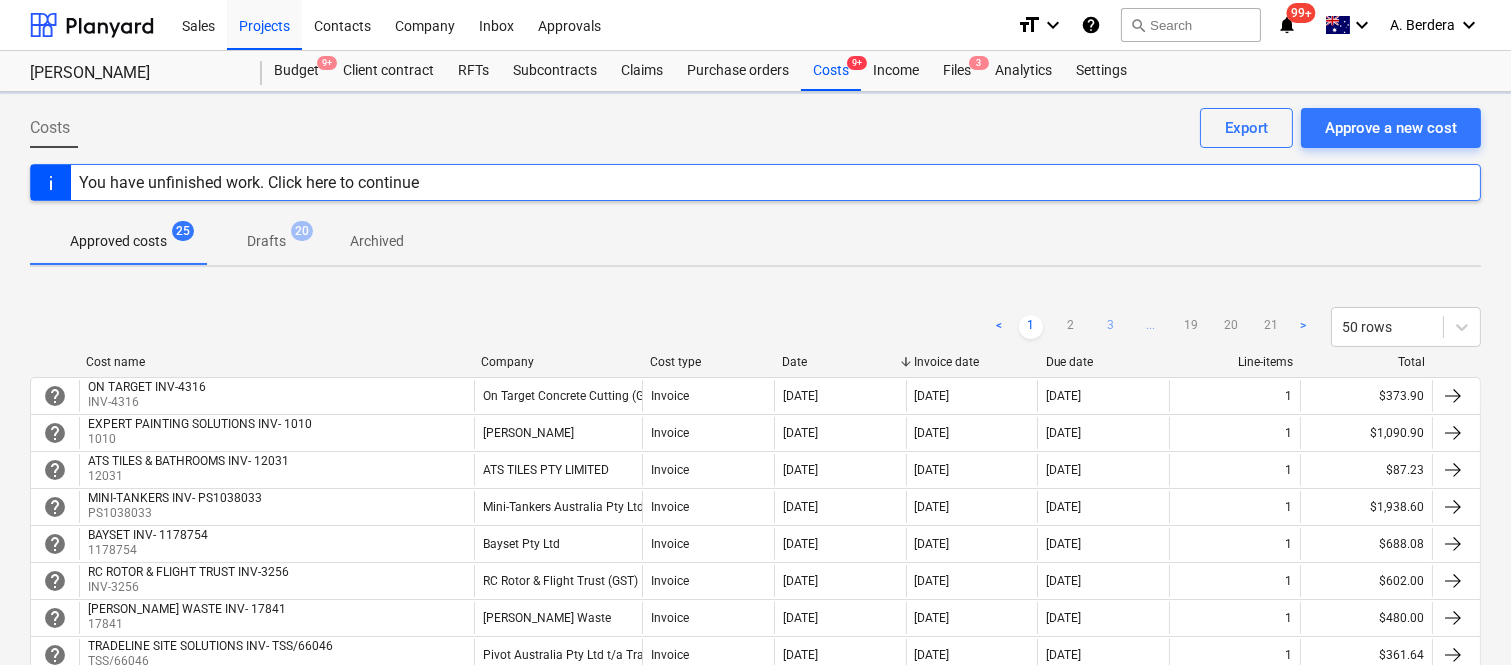 click on "3" at bounding box center [1111, 327] 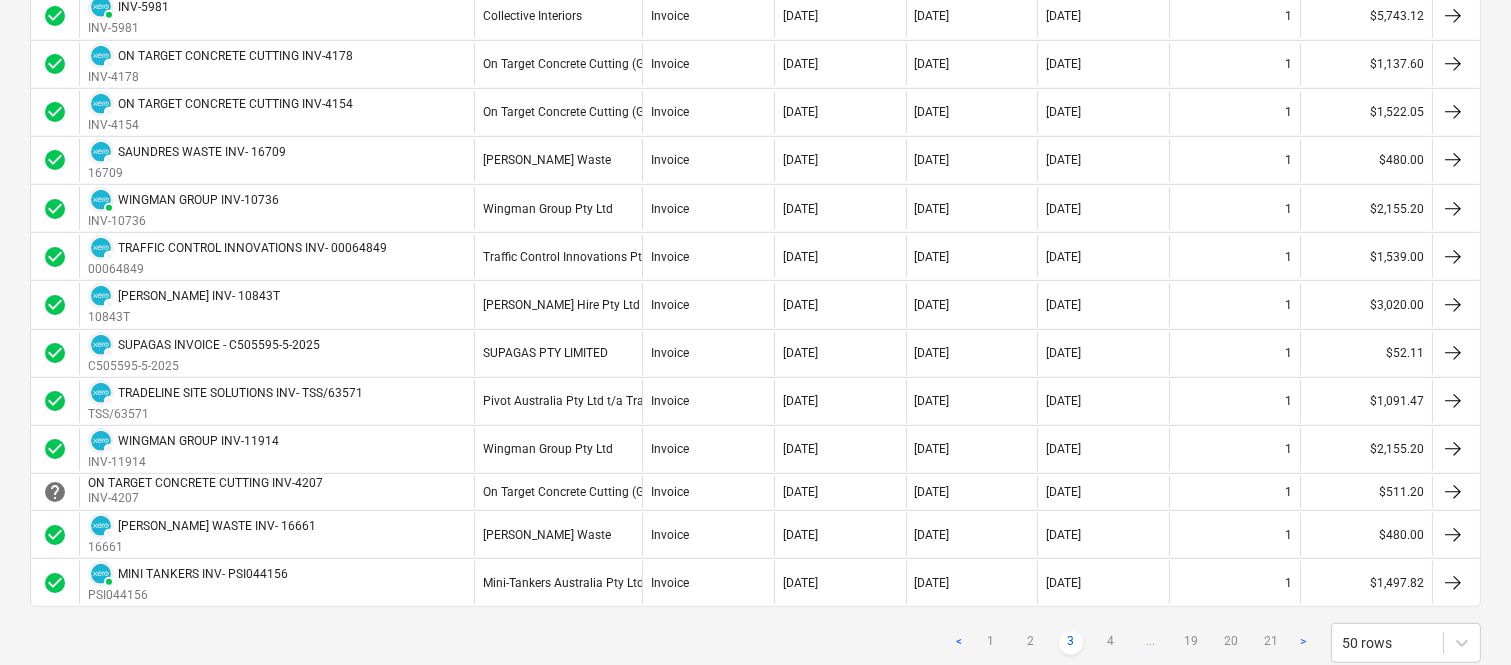 scroll, scrollTop: 2044, scrollLeft: 0, axis: vertical 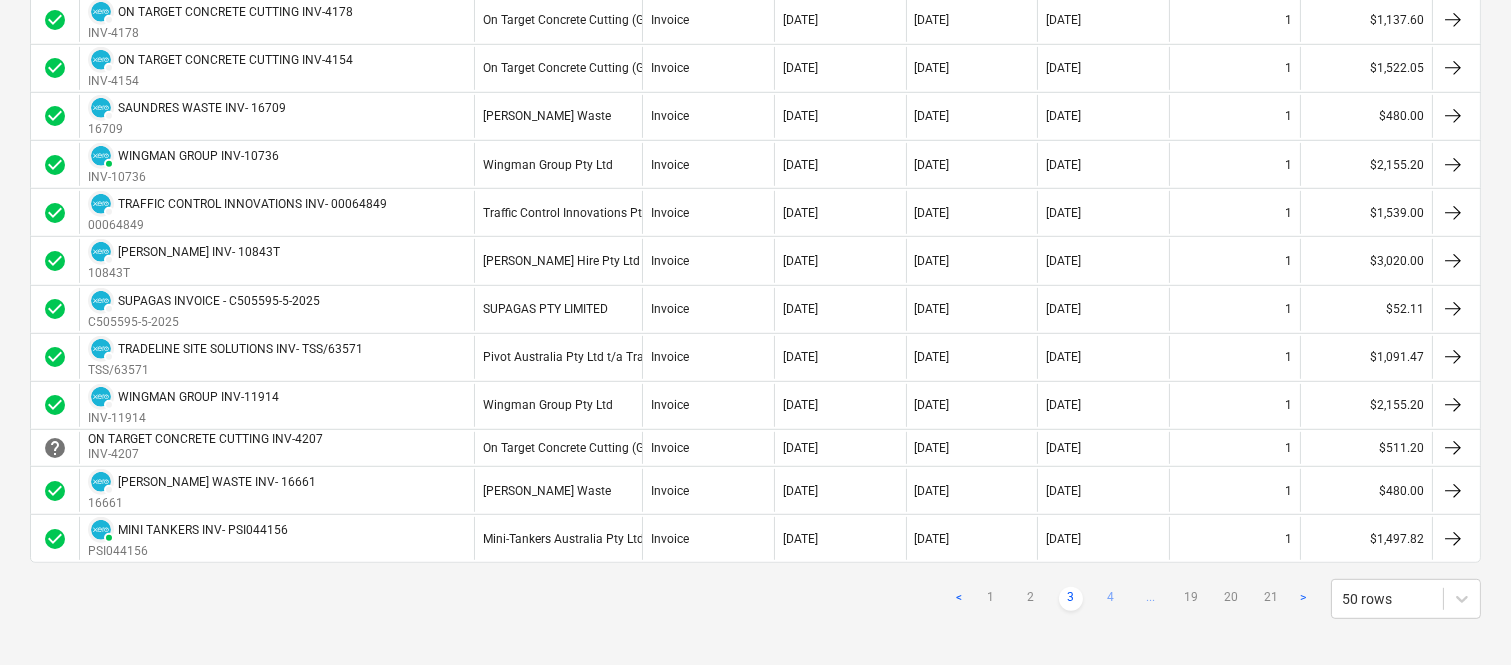 click on "4" at bounding box center (1111, 599) 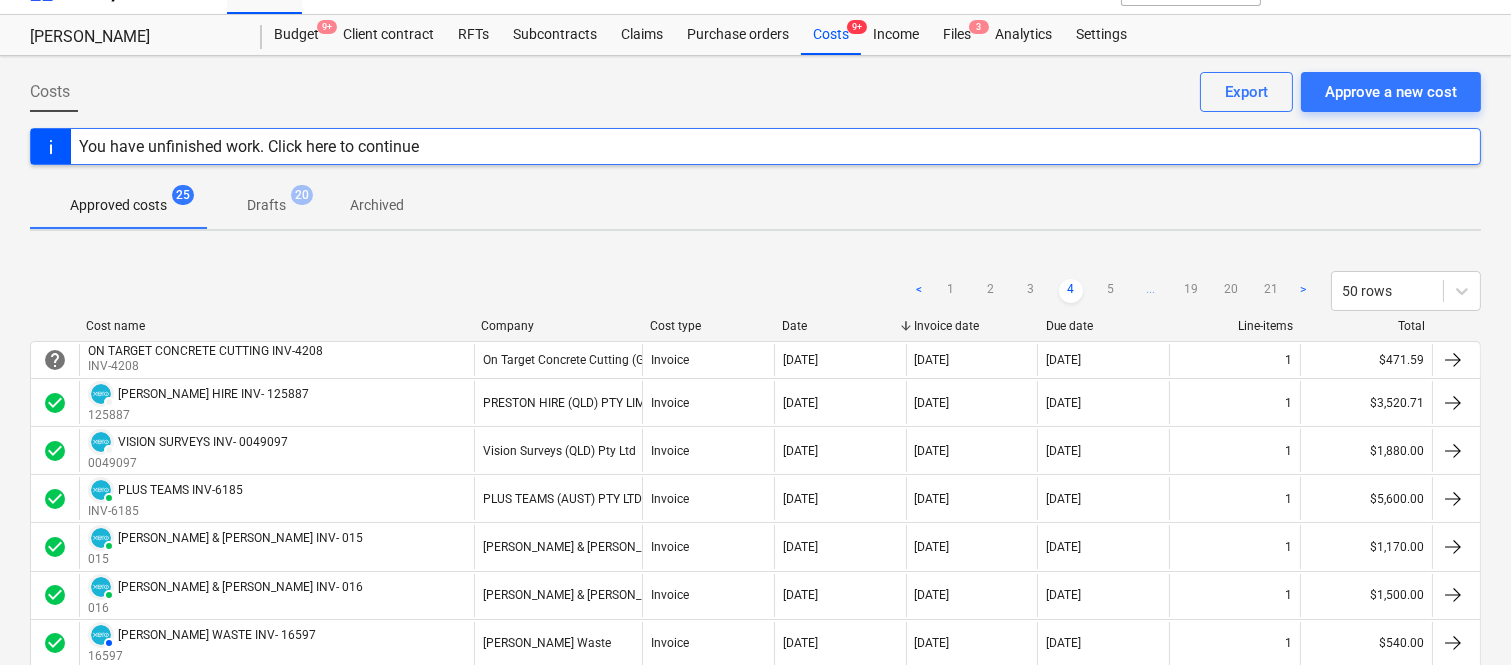 scroll, scrollTop: 0, scrollLeft: 0, axis: both 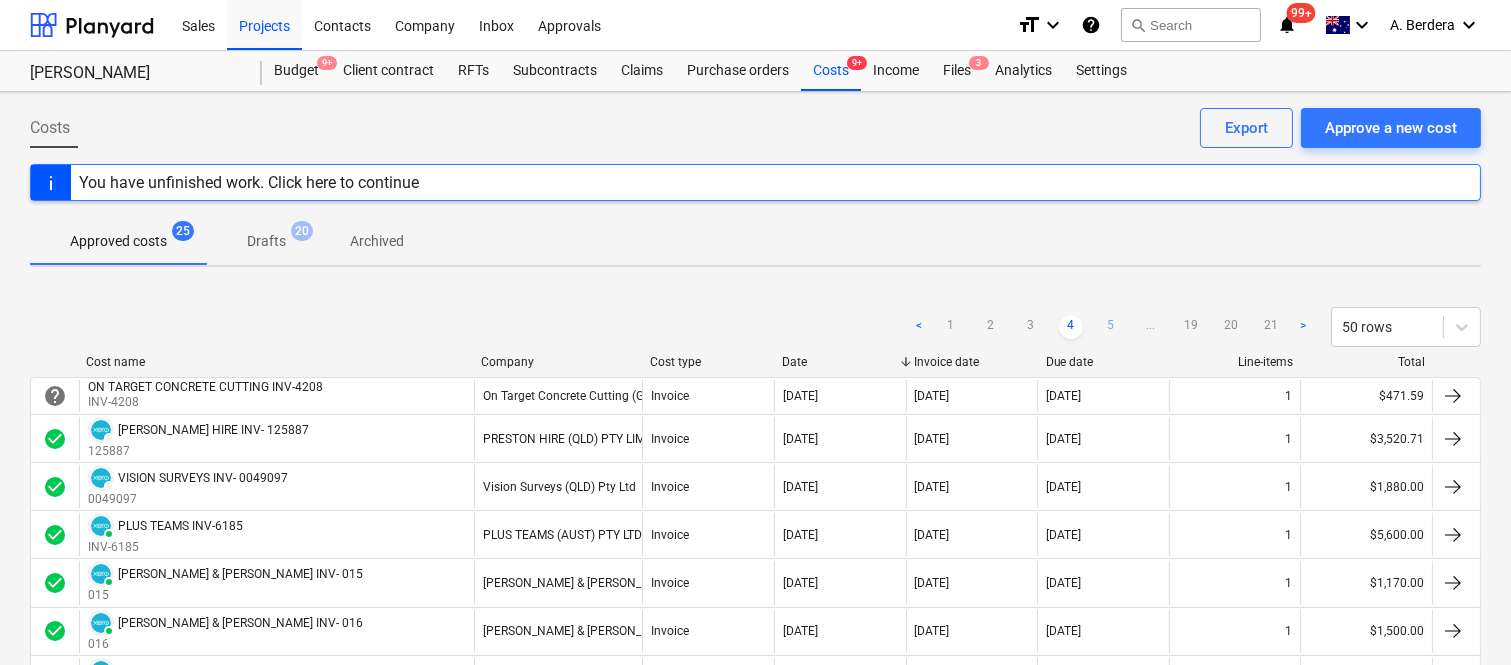 click on "5" at bounding box center [1111, 327] 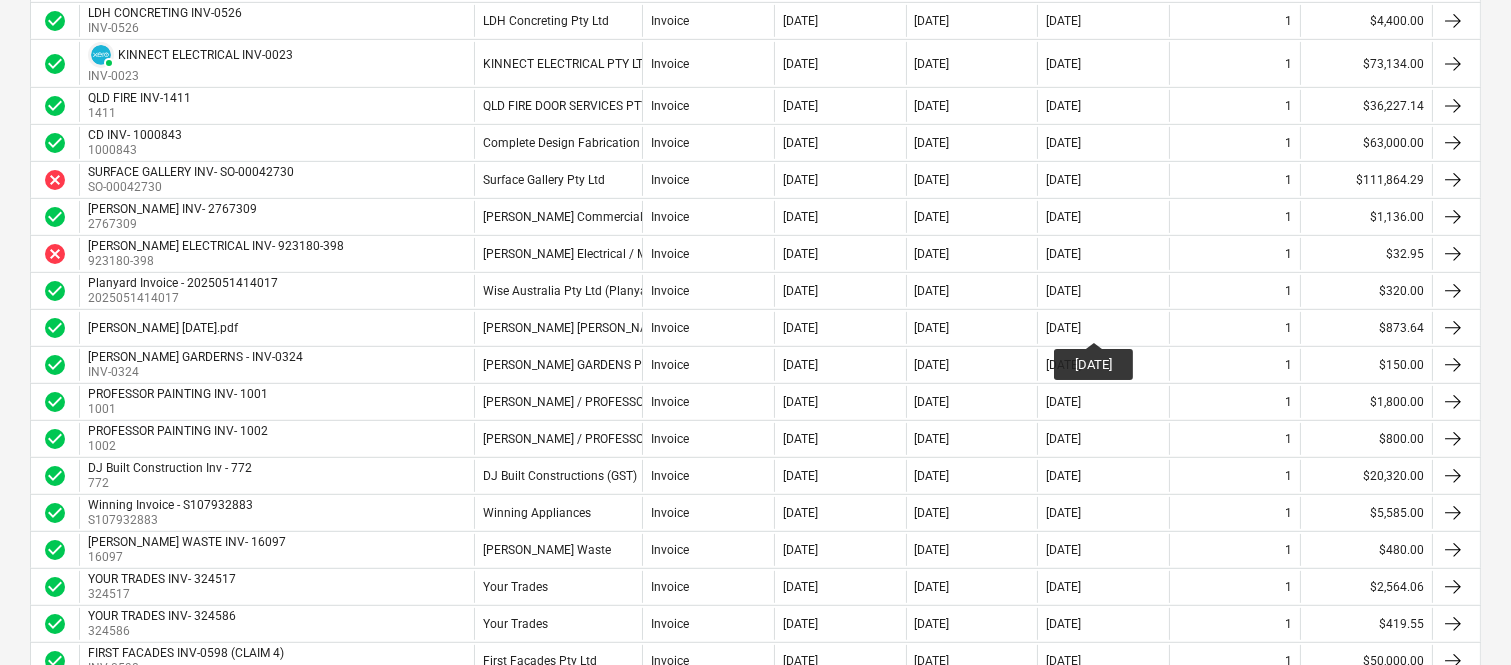 scroll, scrollTop: 1555, scrollLeft: 0, axis: vertical 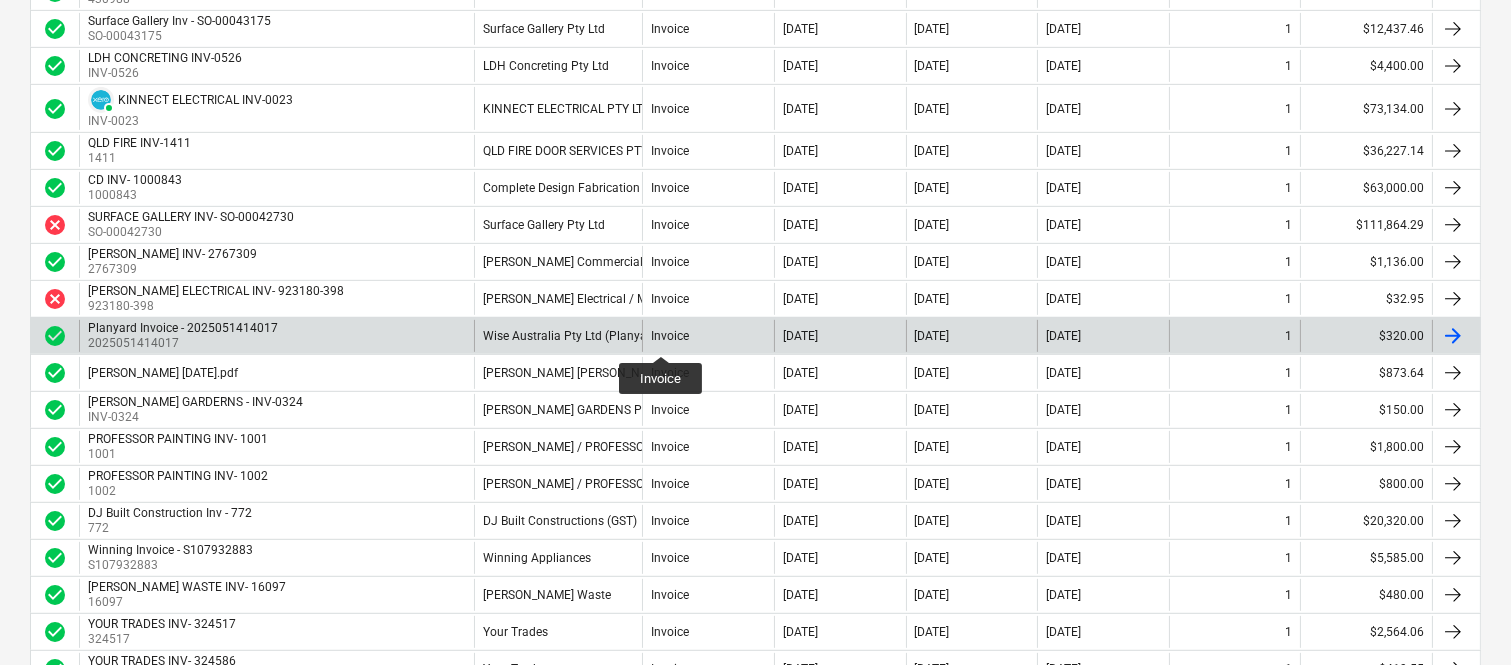 click on "Invoice" at bounding box center (670, 336) 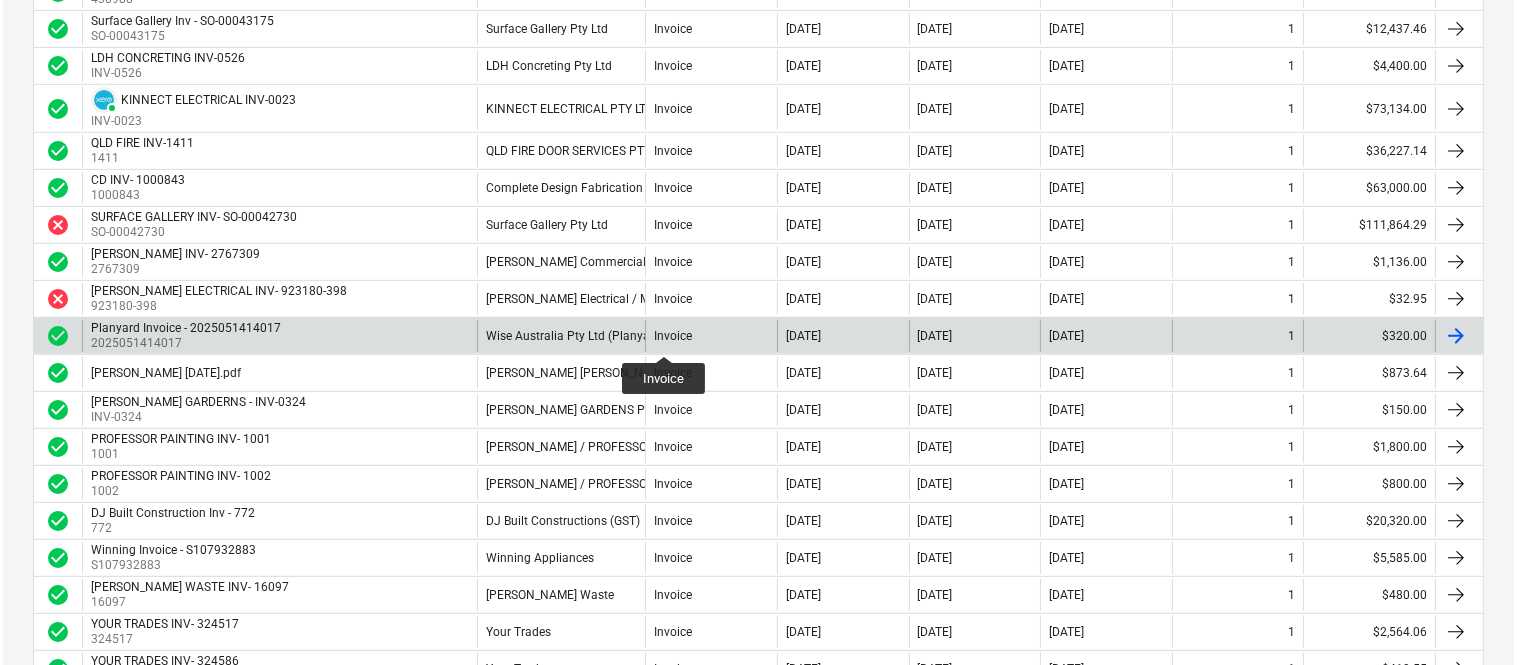 scroll, scrollTop: 0, scrollLeft: 0, axis: both 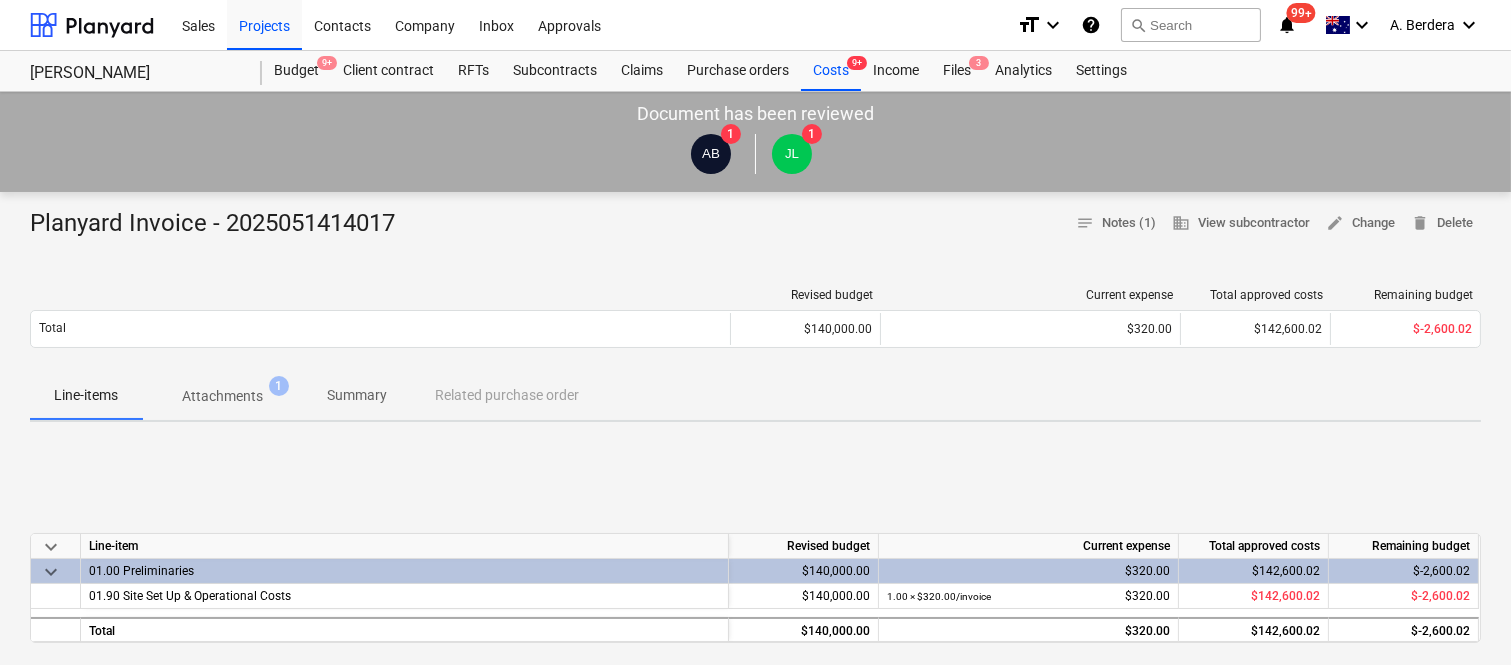 click on "Attachments" at bounding box center [222, 396] 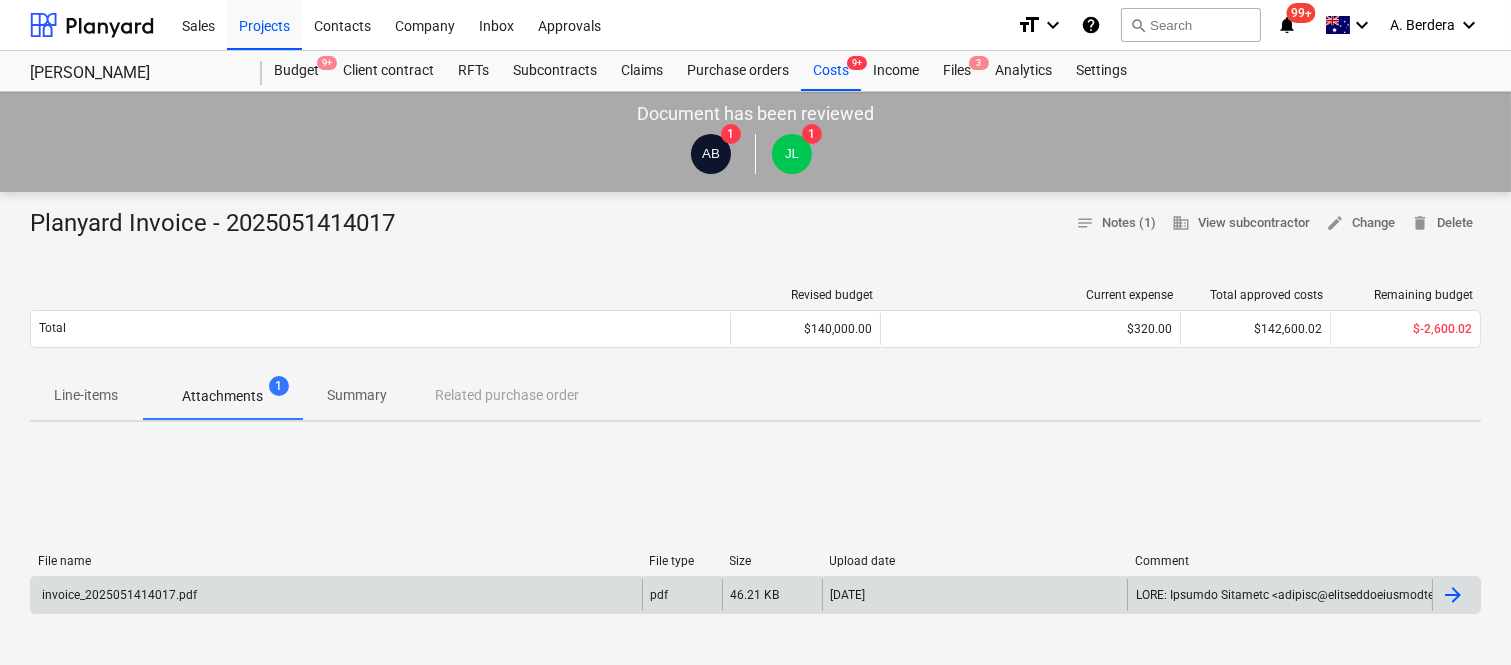 click on "invoice_2025051414017.pdf" at bounding box center (336, 595) 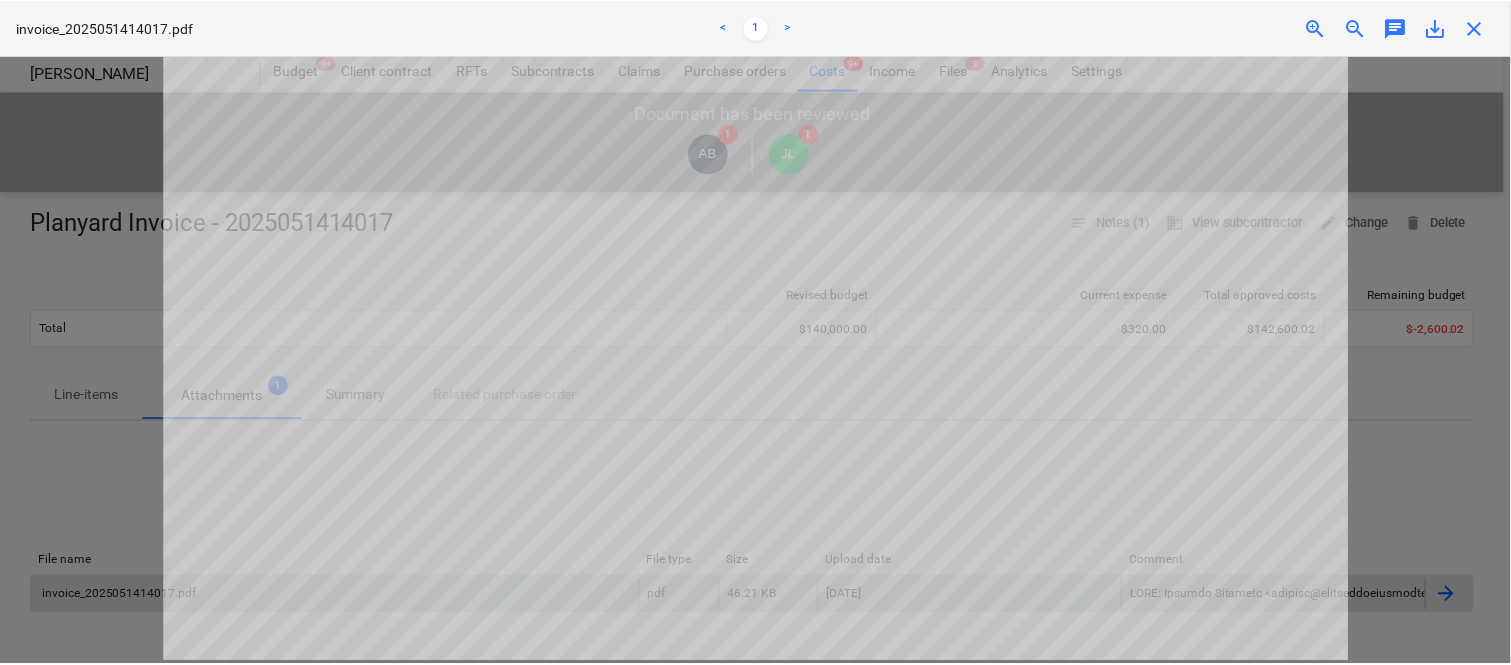 scroll, scrollTop: 545, scrollLeft: 0, axis: vertical 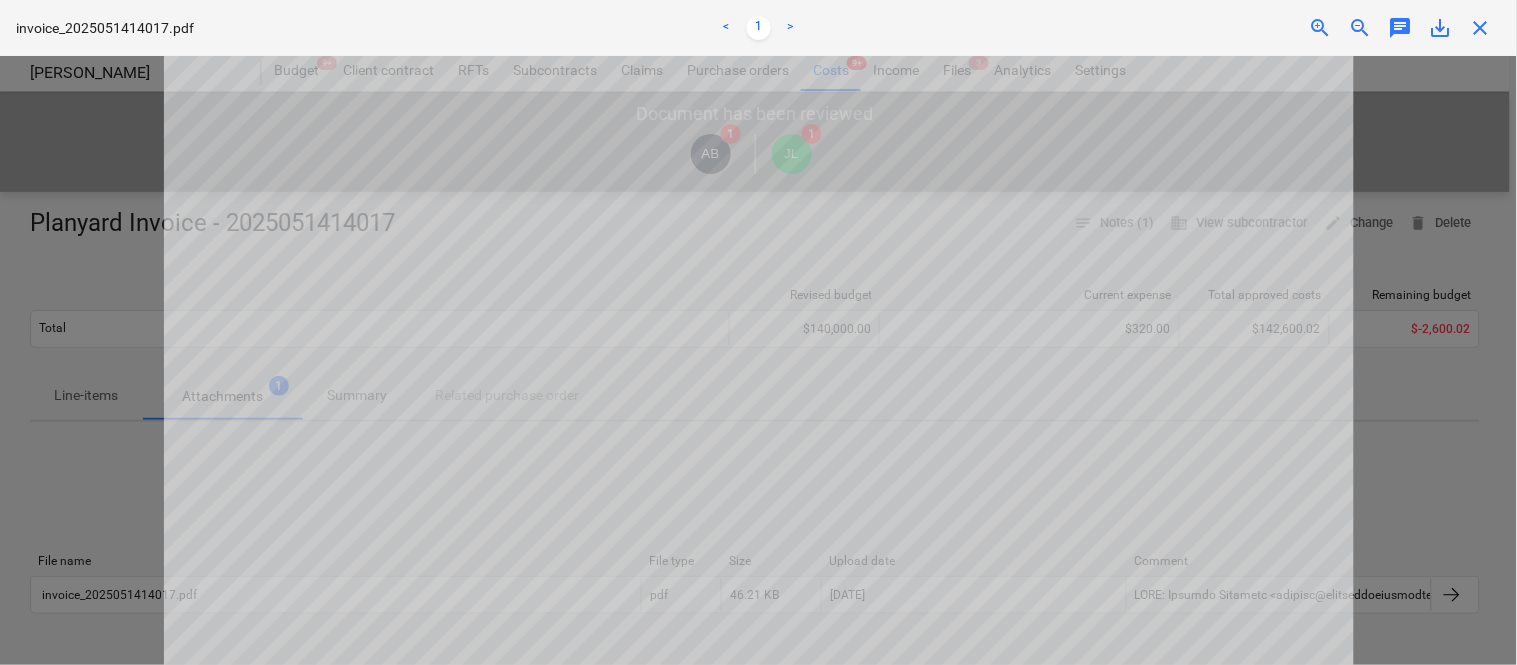 click on "close" at bounding box center [1481, 28] 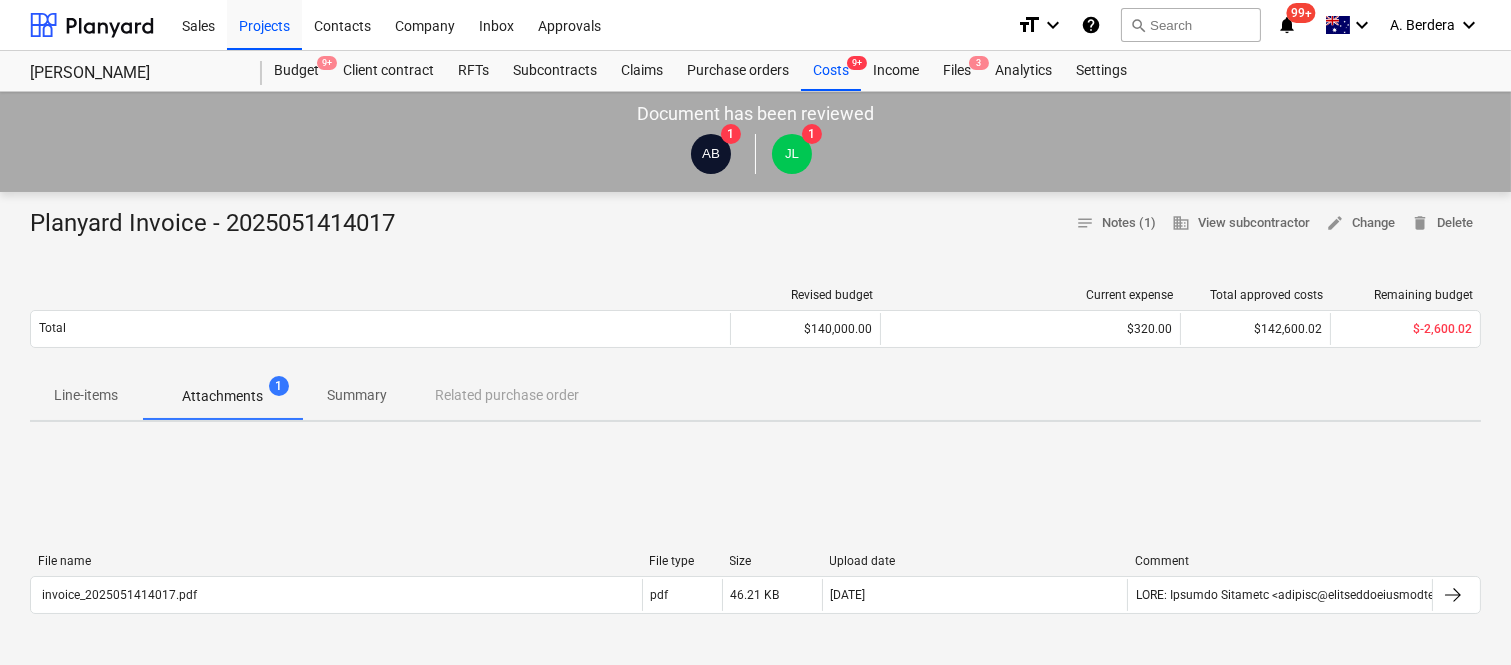 click on "Summary" at bounding box center [357, 395] 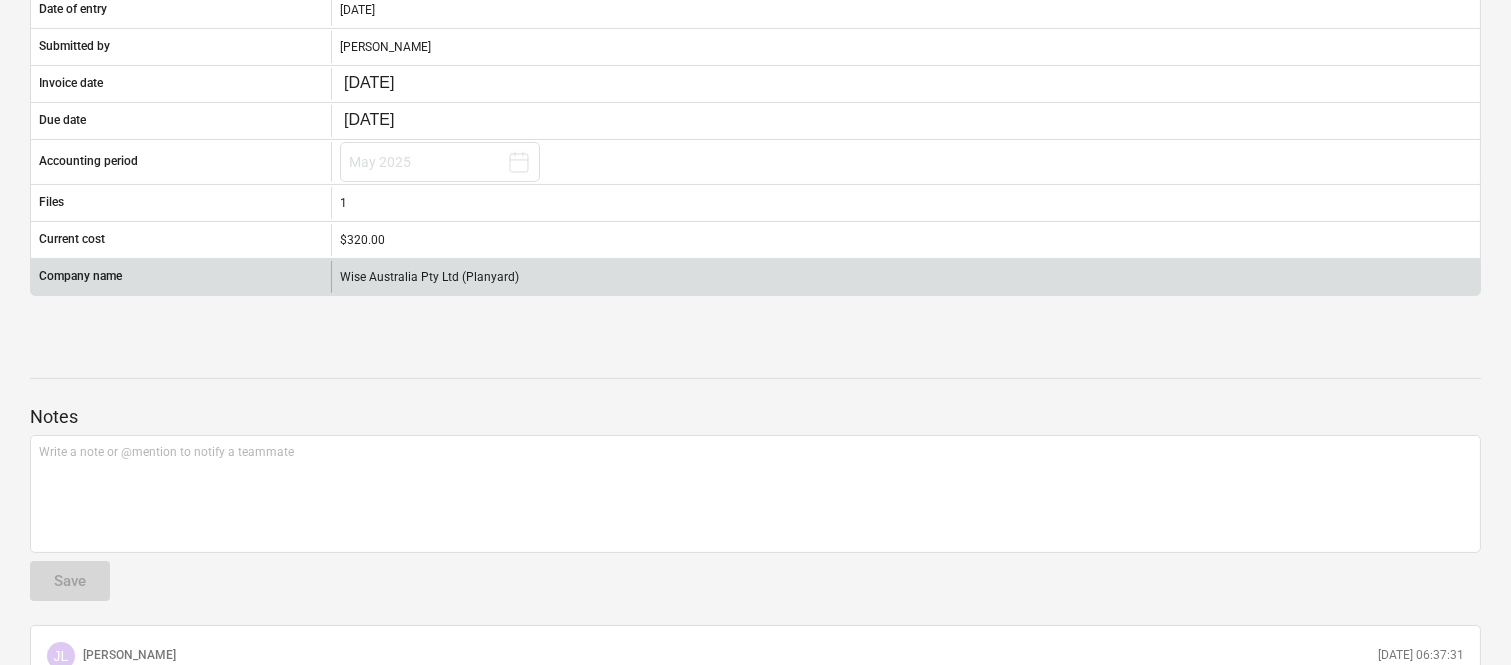scroll, scrollTop: 0, scrollLeft: 0, axis: both 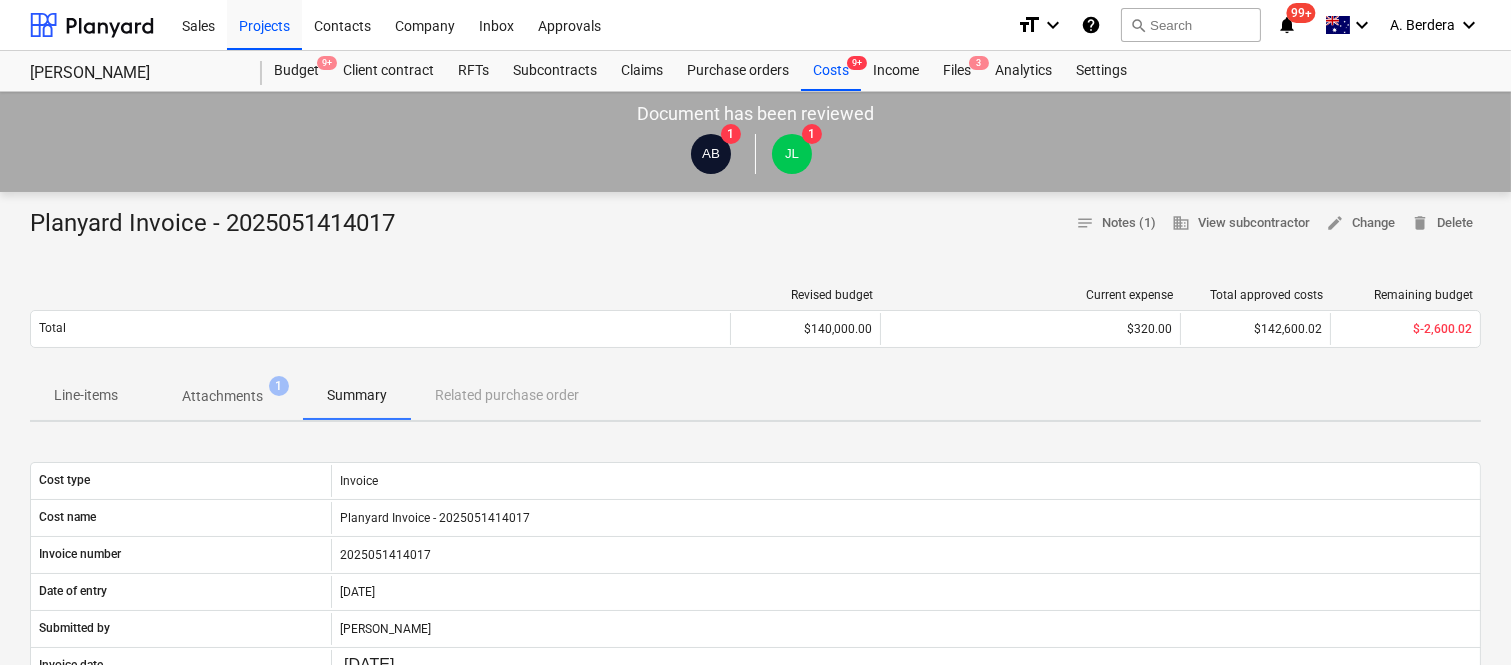 type 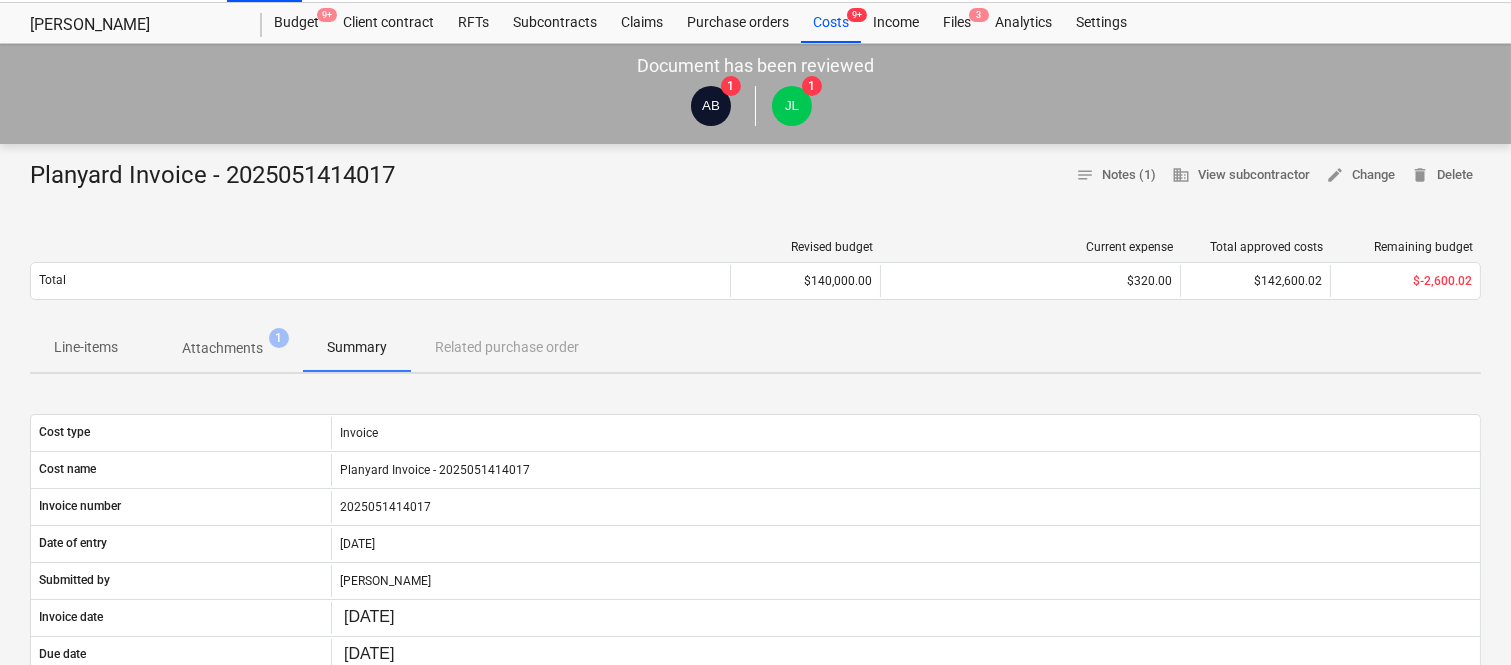scroll, scrollTop: 44, scrollLeft: 0, axis: vertical 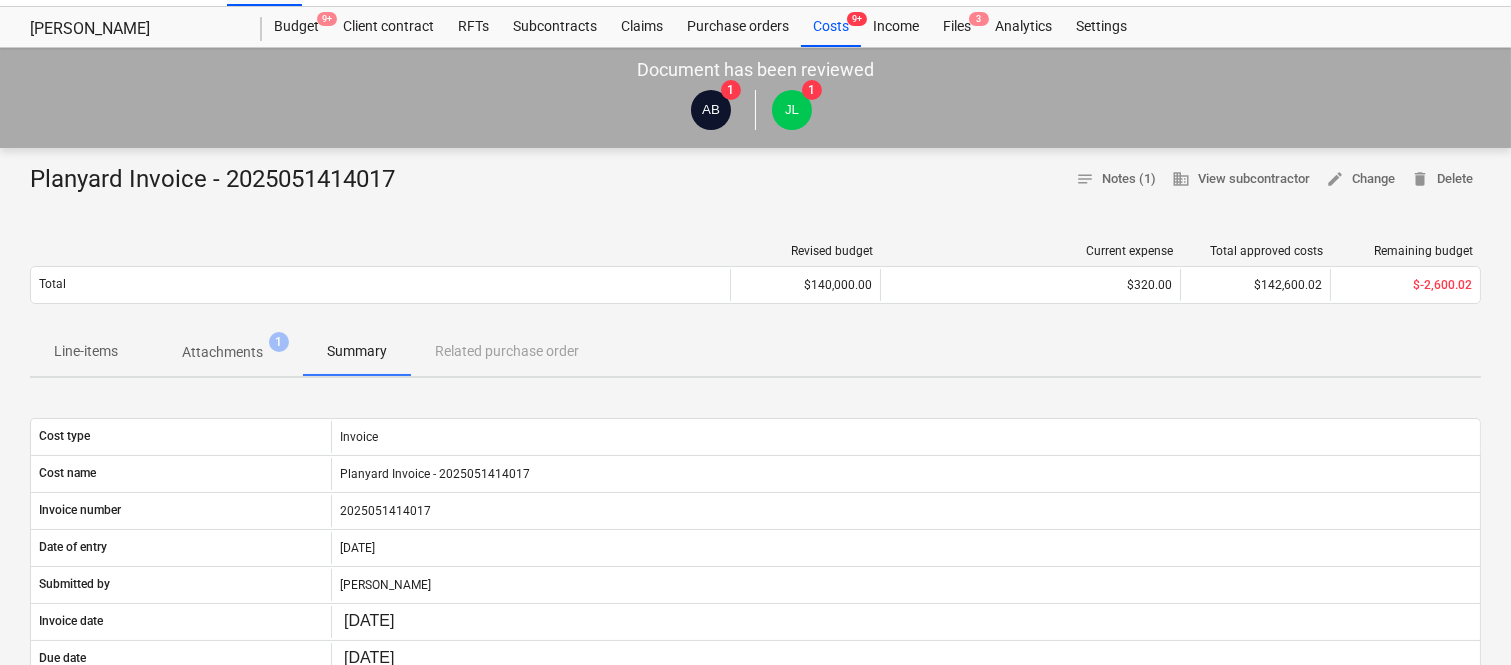 click on "Attachments" at bounding box center [222, 352] 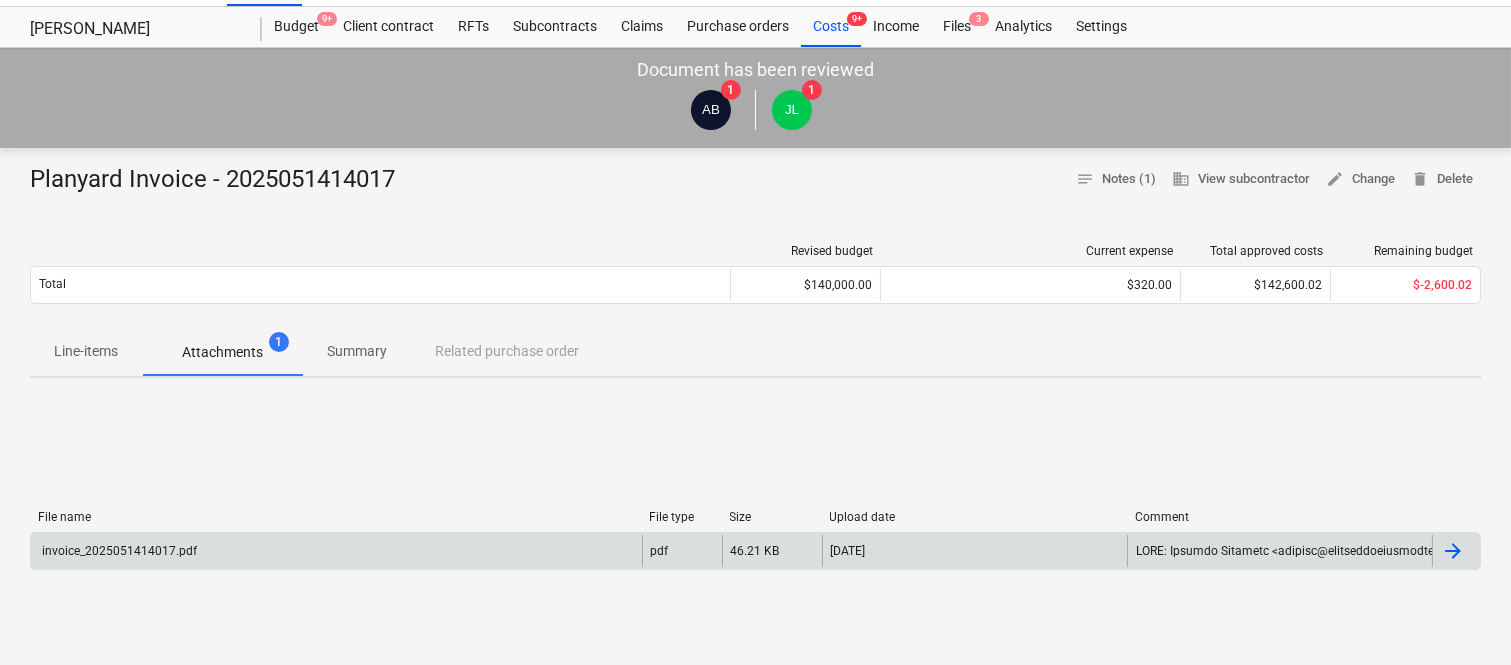 click on "invoice_2025051414017.pdf" at bounding box center [336, 551] 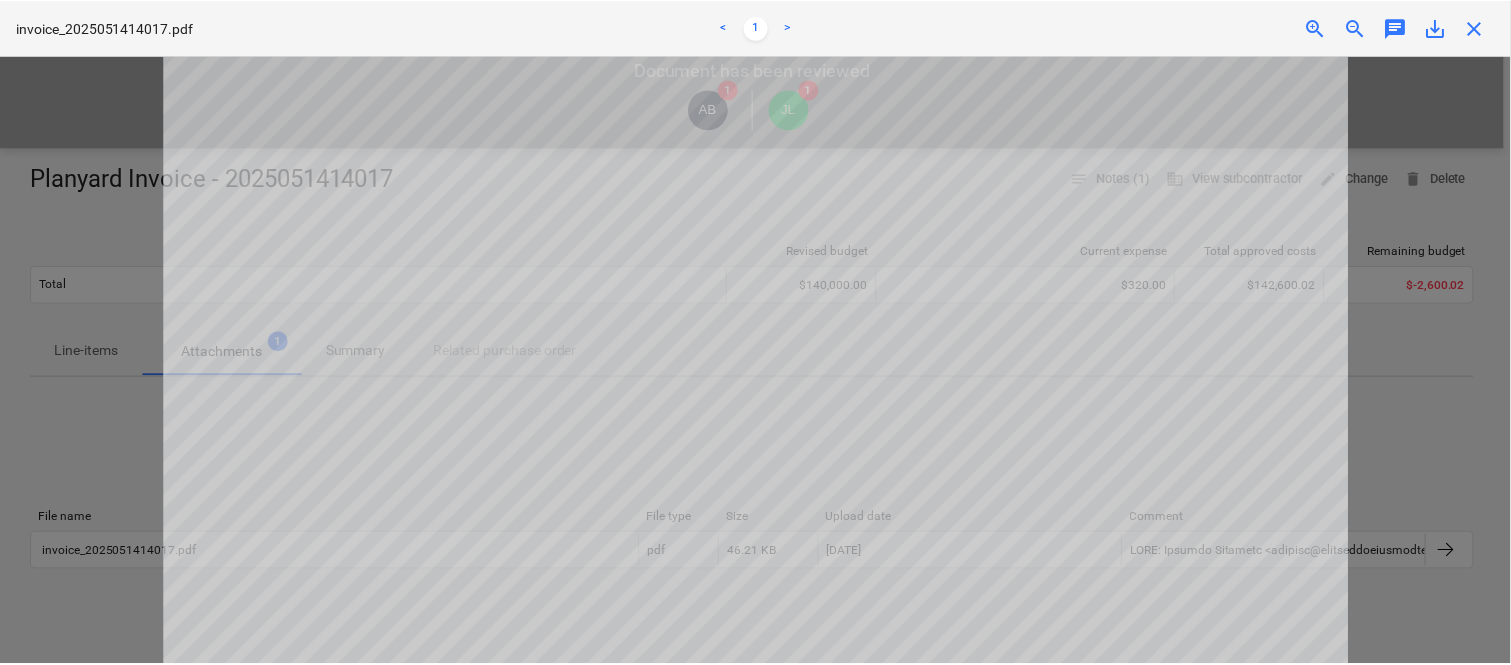scroll, scrollTop: 462, scrollLeft: 0, axis: vertical 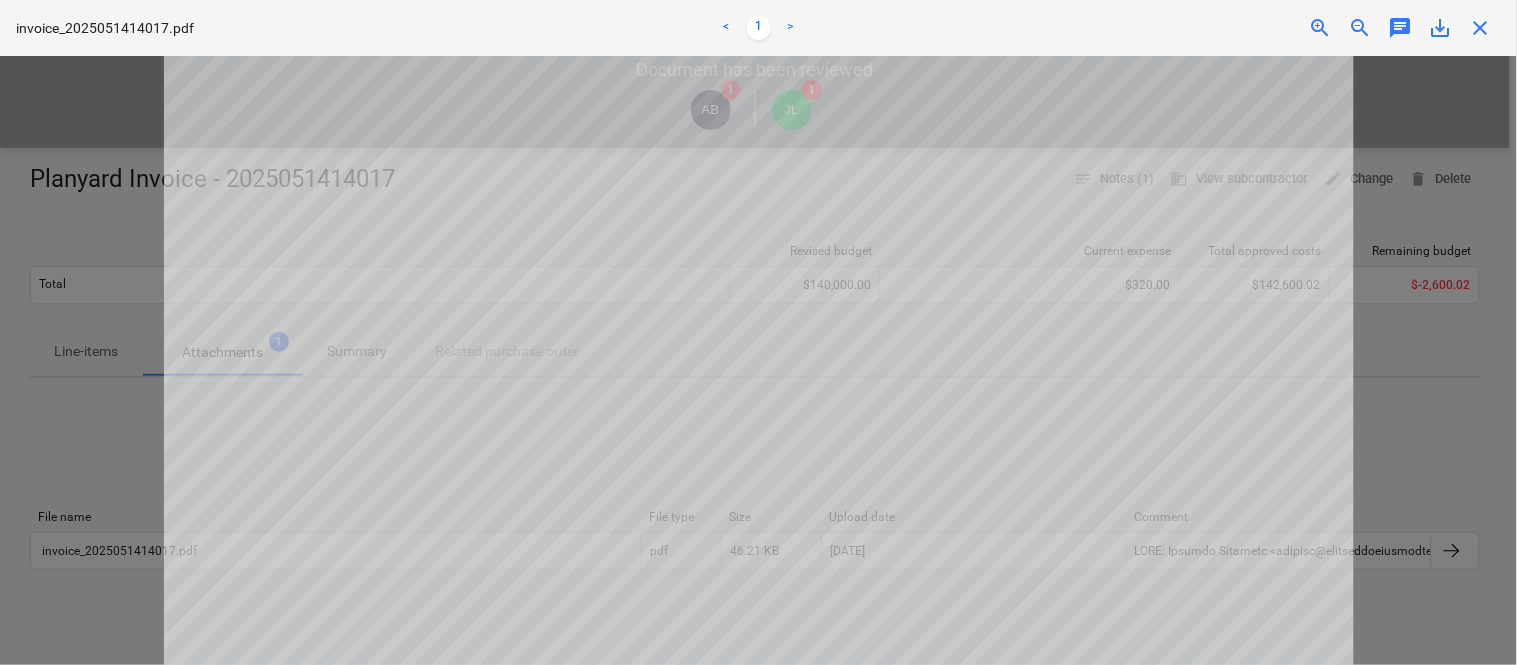 click on "close" at bounding box center (1481, 28) 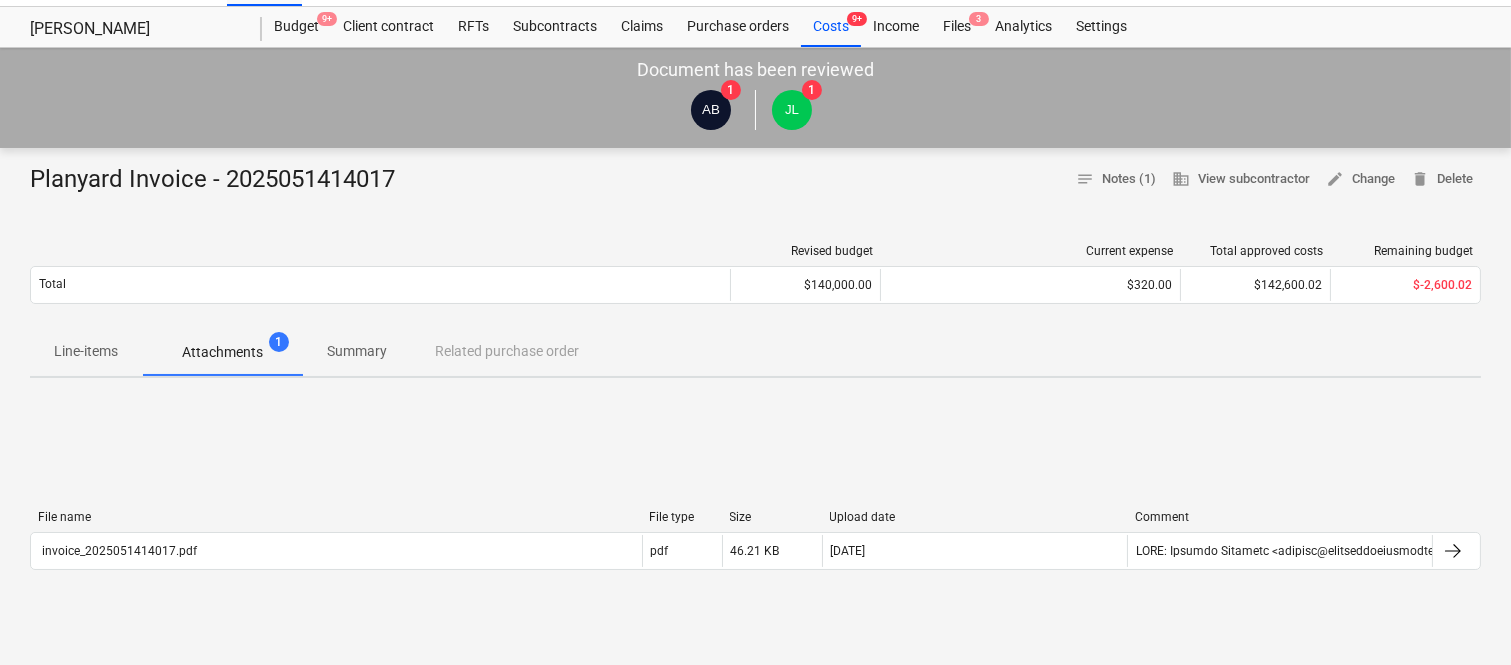 click on "Line-items" at bounding box center (86, 351) 